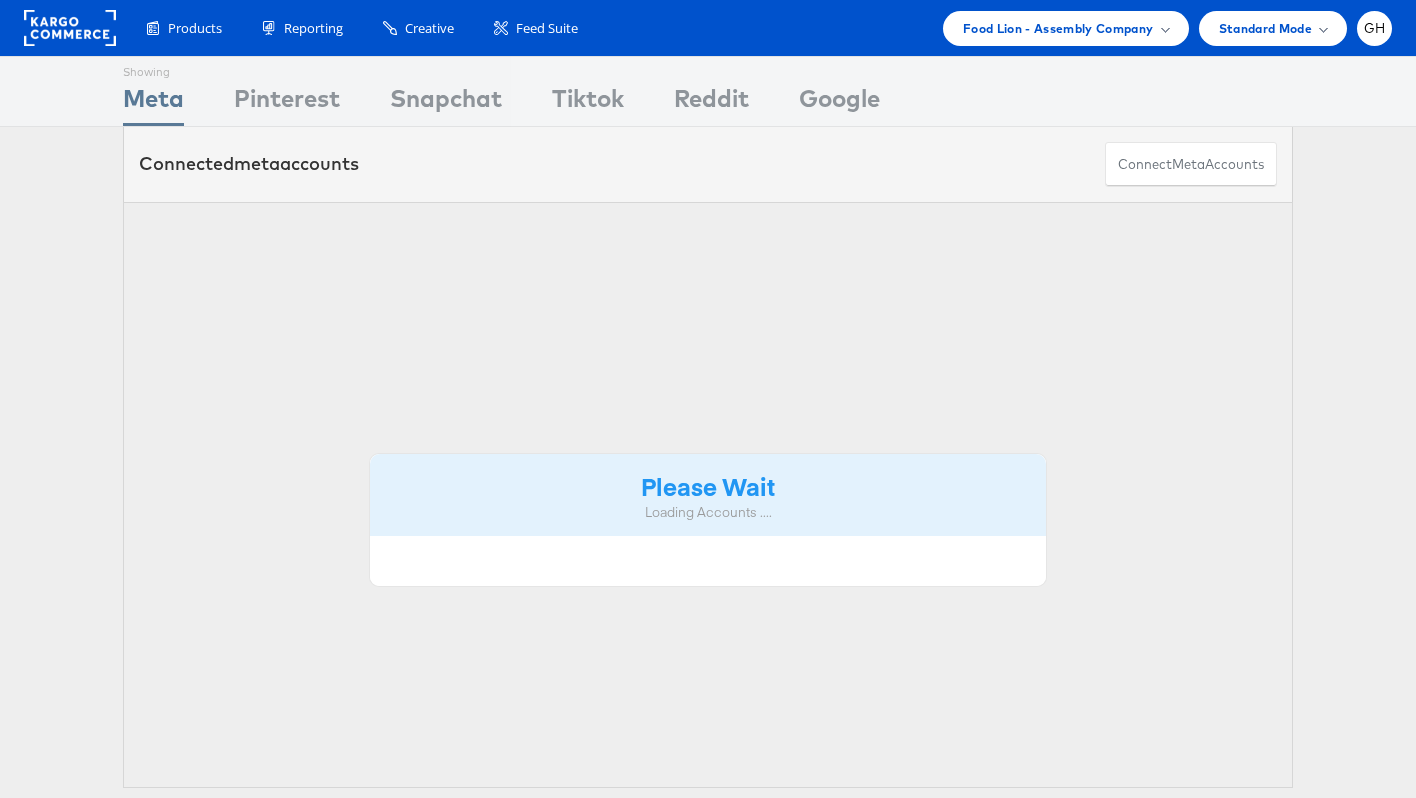 scroll, scrollTop: 0, scrollLeft: 0, axis: both 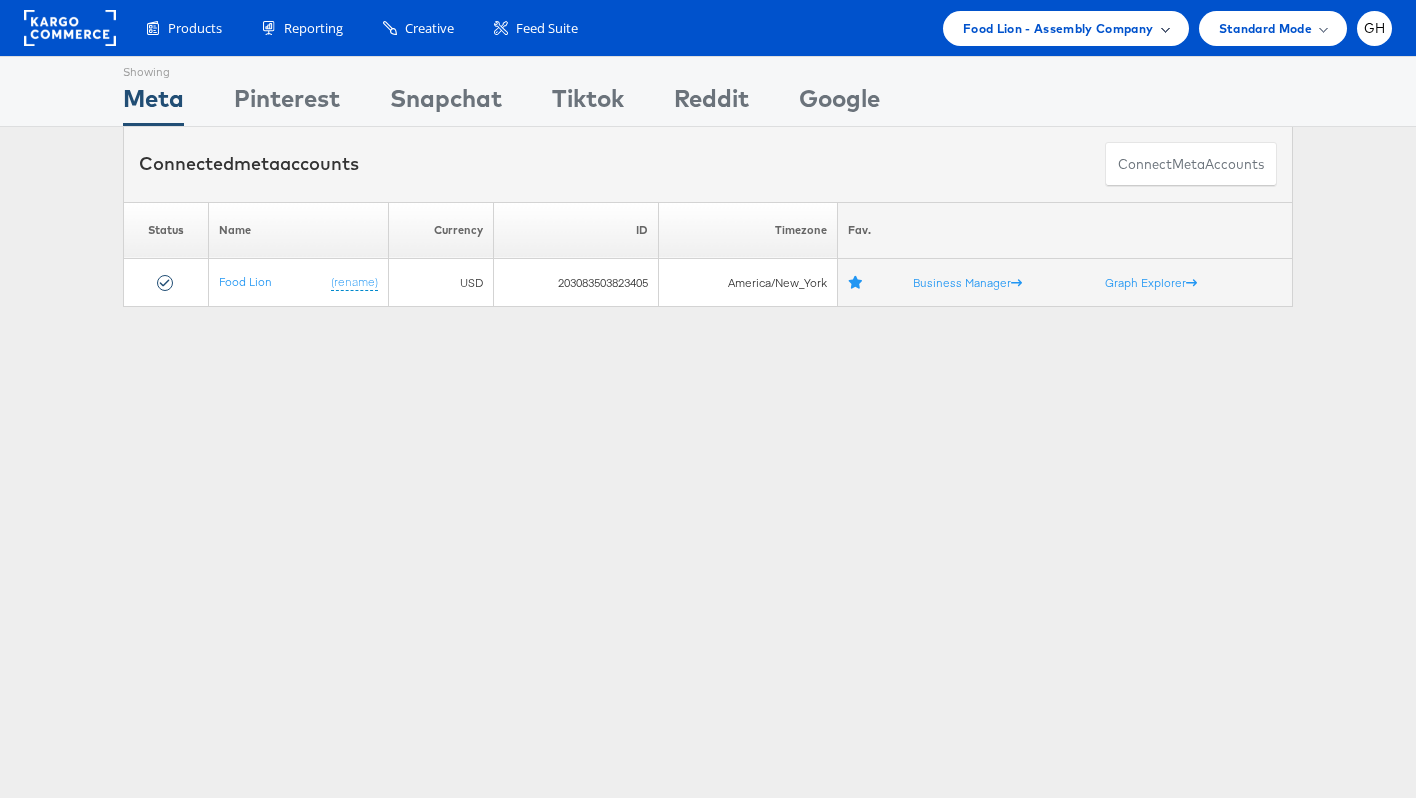 click on "Food Lion - Assembly Company" at bounding box center [1066, 28] 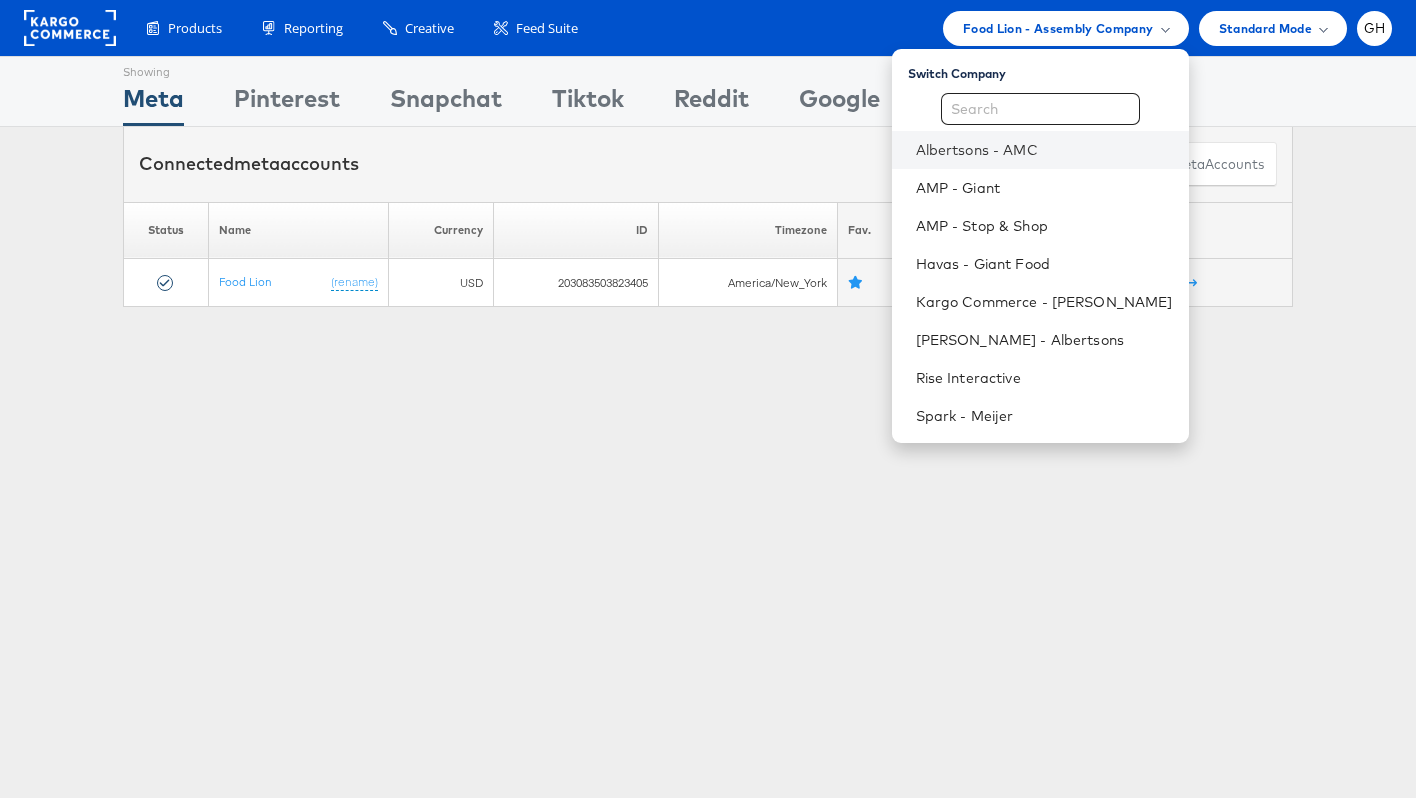 click on "Albertsons - AMC" at bounding box center [1040, 150] 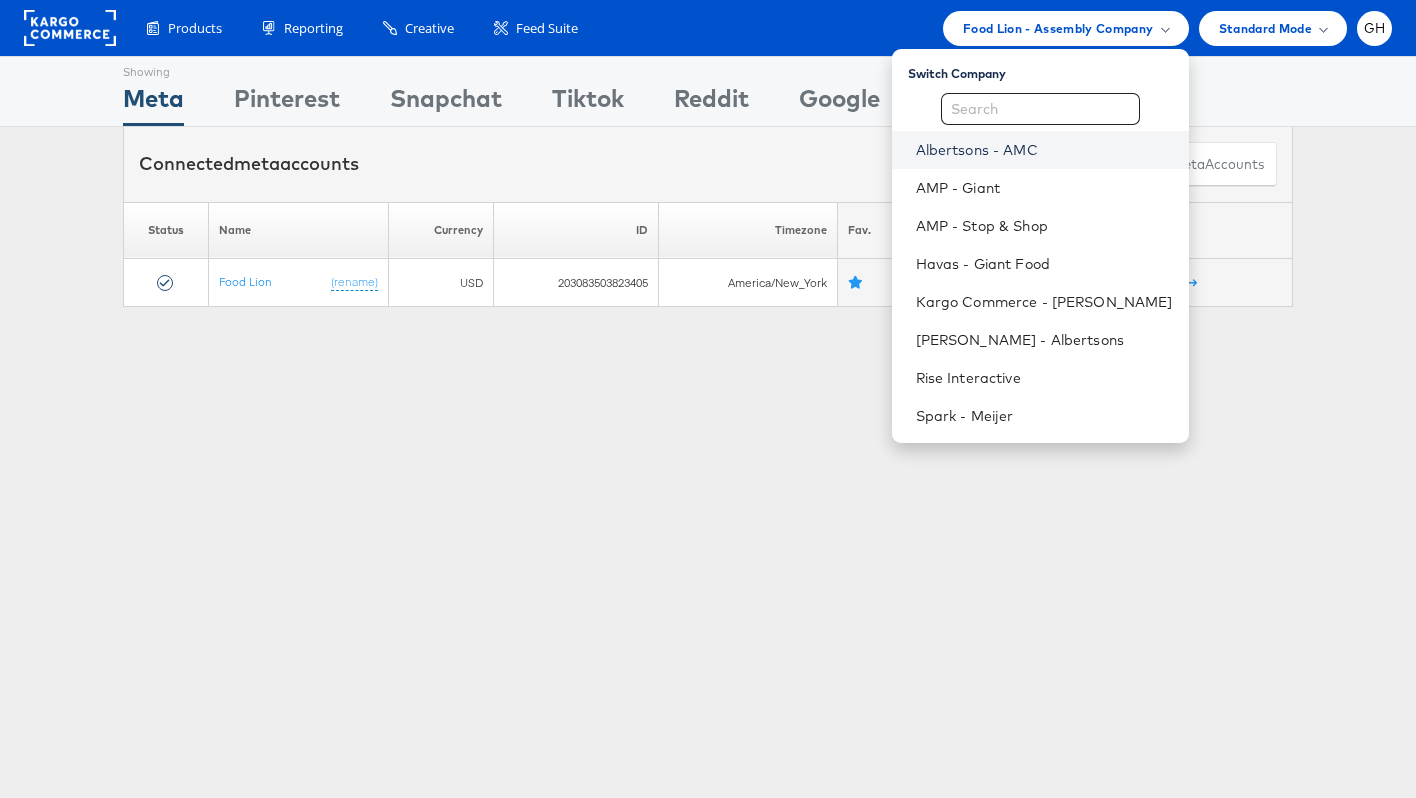 click on "Albertsons - AMC" at bounding box center [1044, 150] 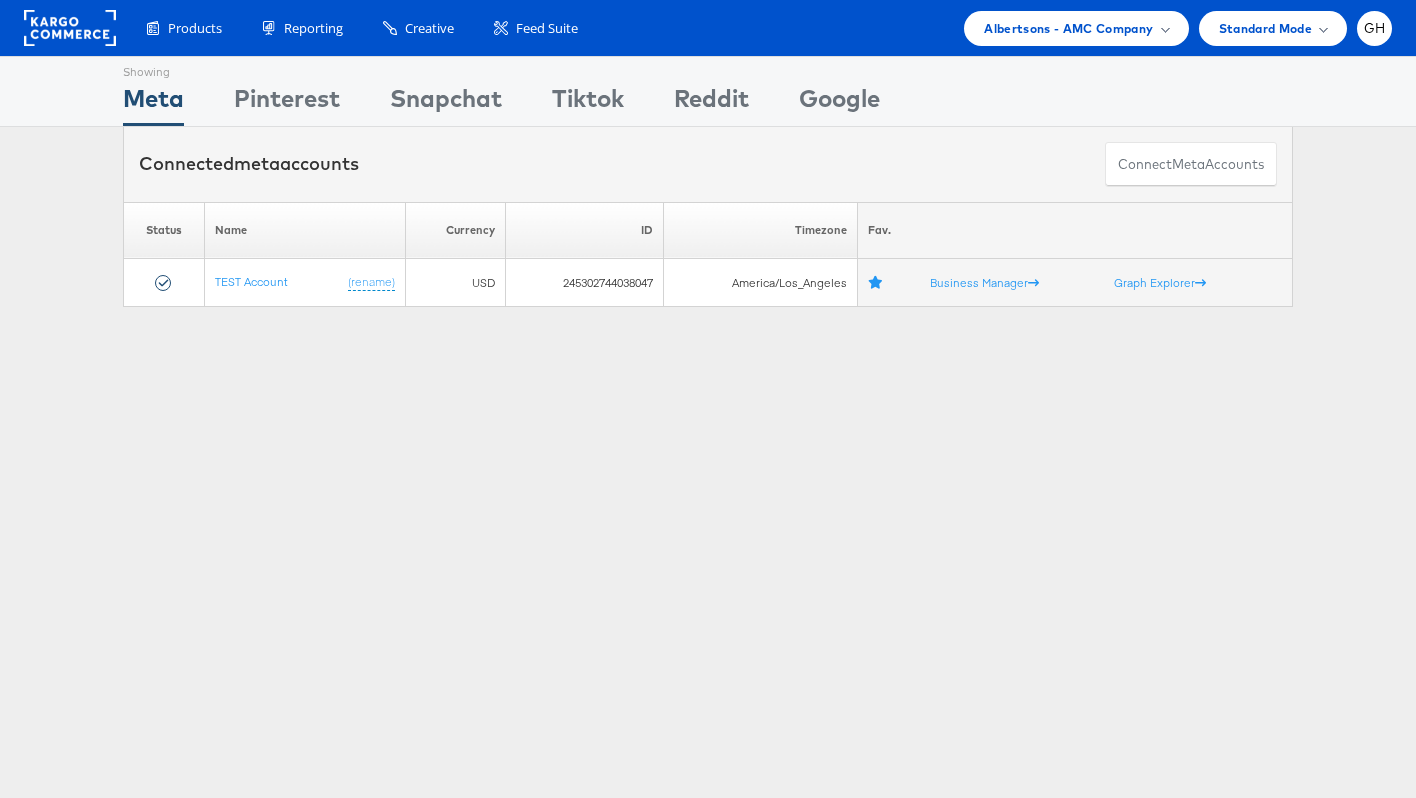 scroll, scrollTop: 0, scrollLeft: 0, axis: both 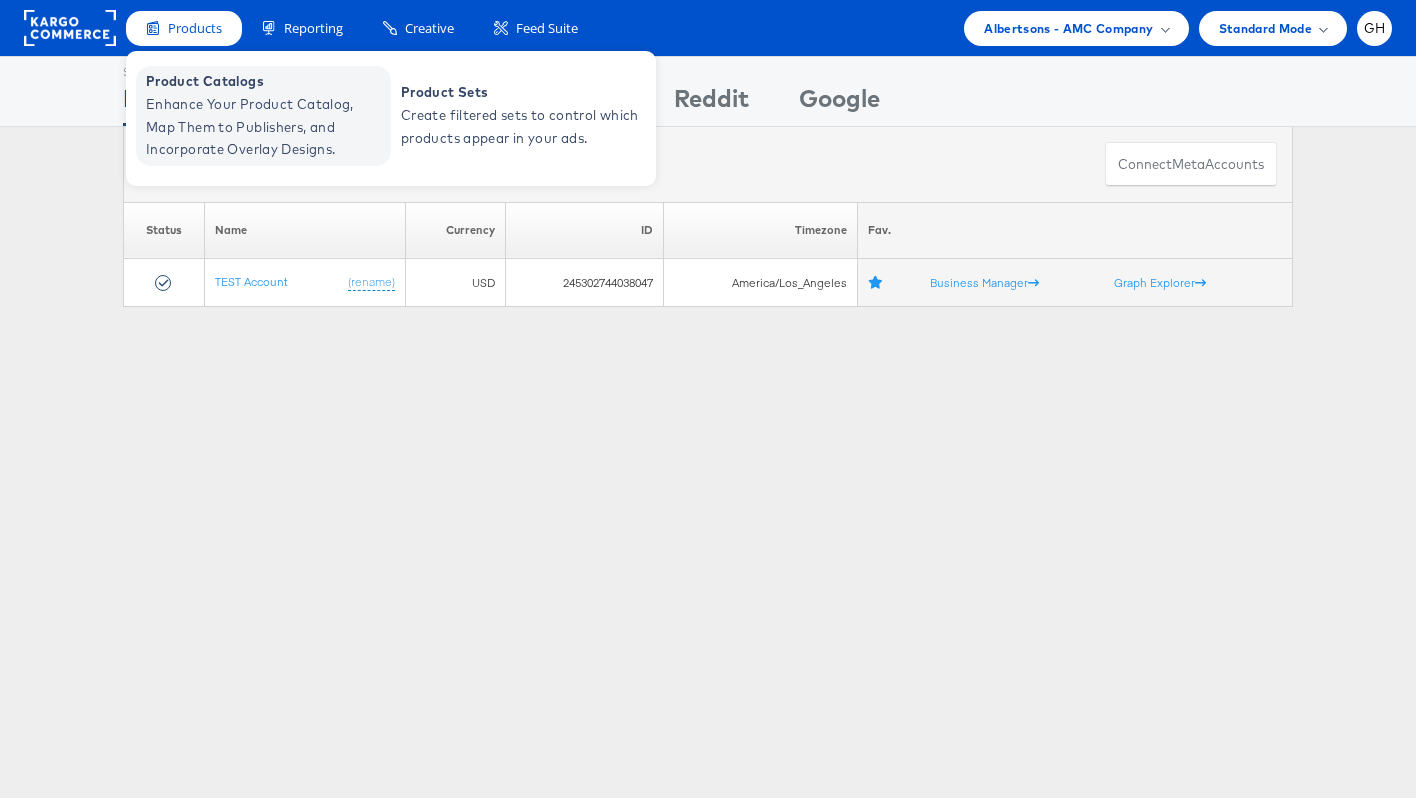 click on "Enhance Your Product Catalog, Map Them to Publishers, and Incorporate Overlay Designs." at bounding box center [266, 127] 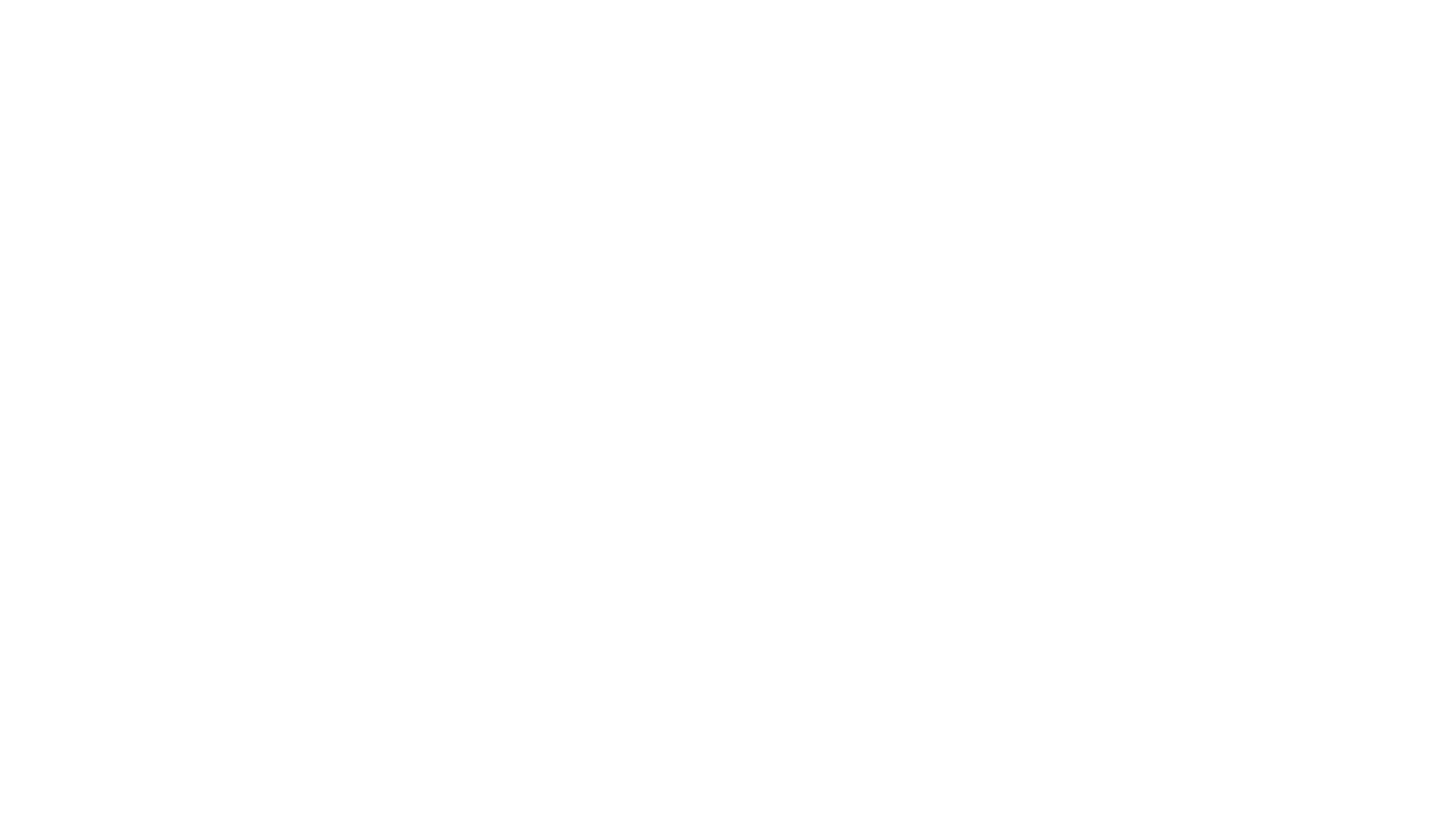 scroll, scrollTop: 0, scrollLeft: 0, axis: both 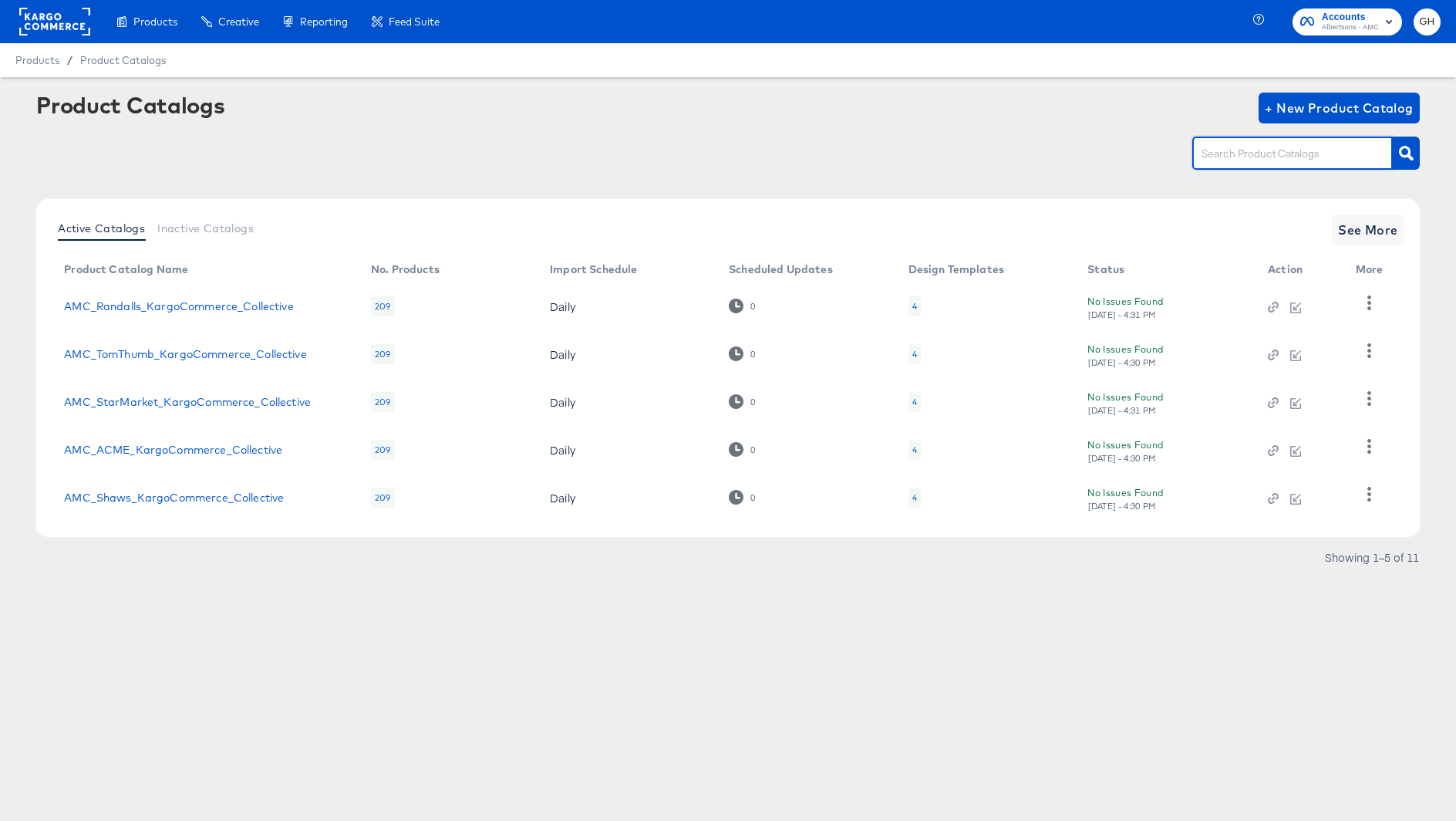 click at bounding box center [1280, 154] 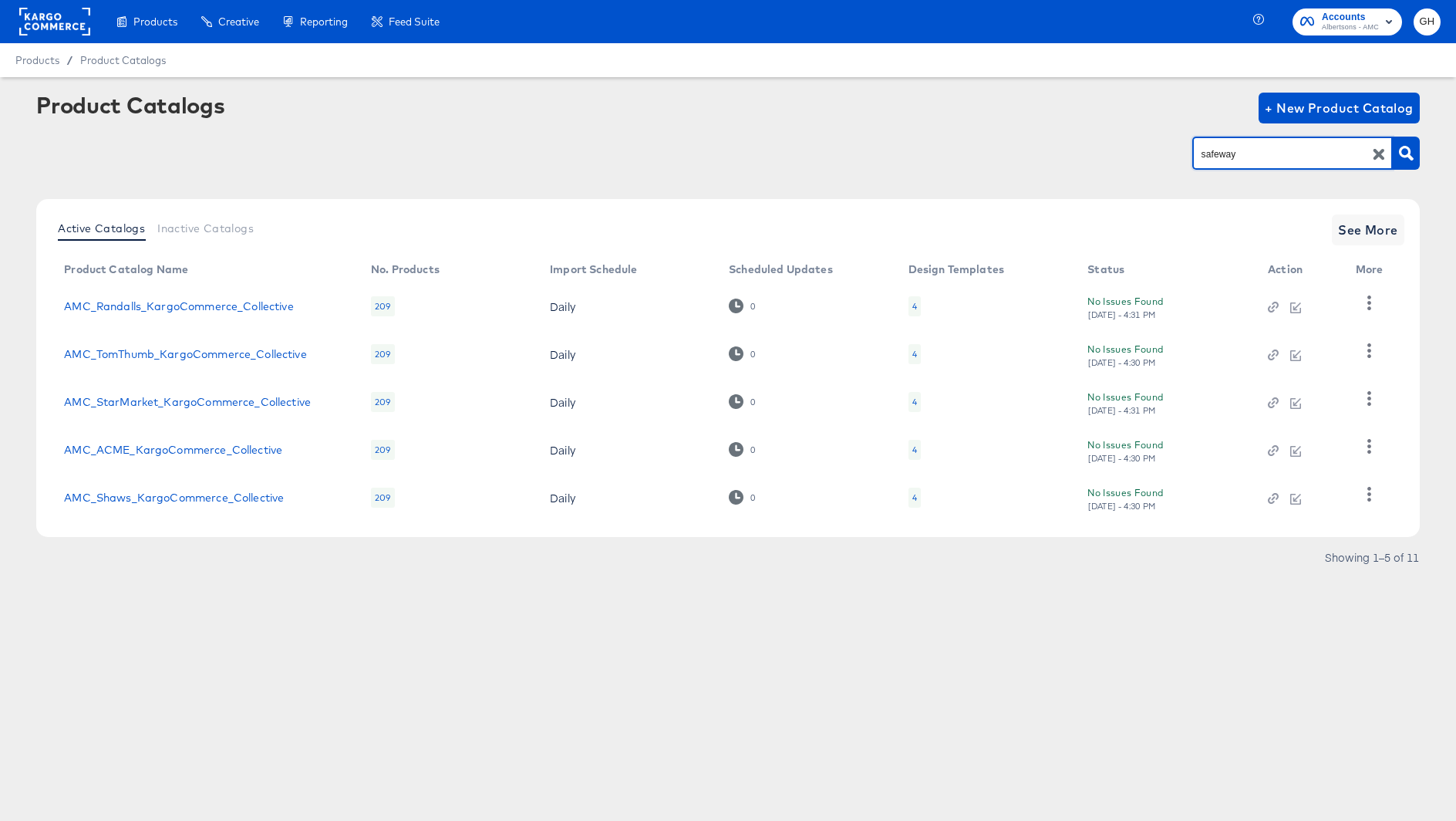 type on "safeway" 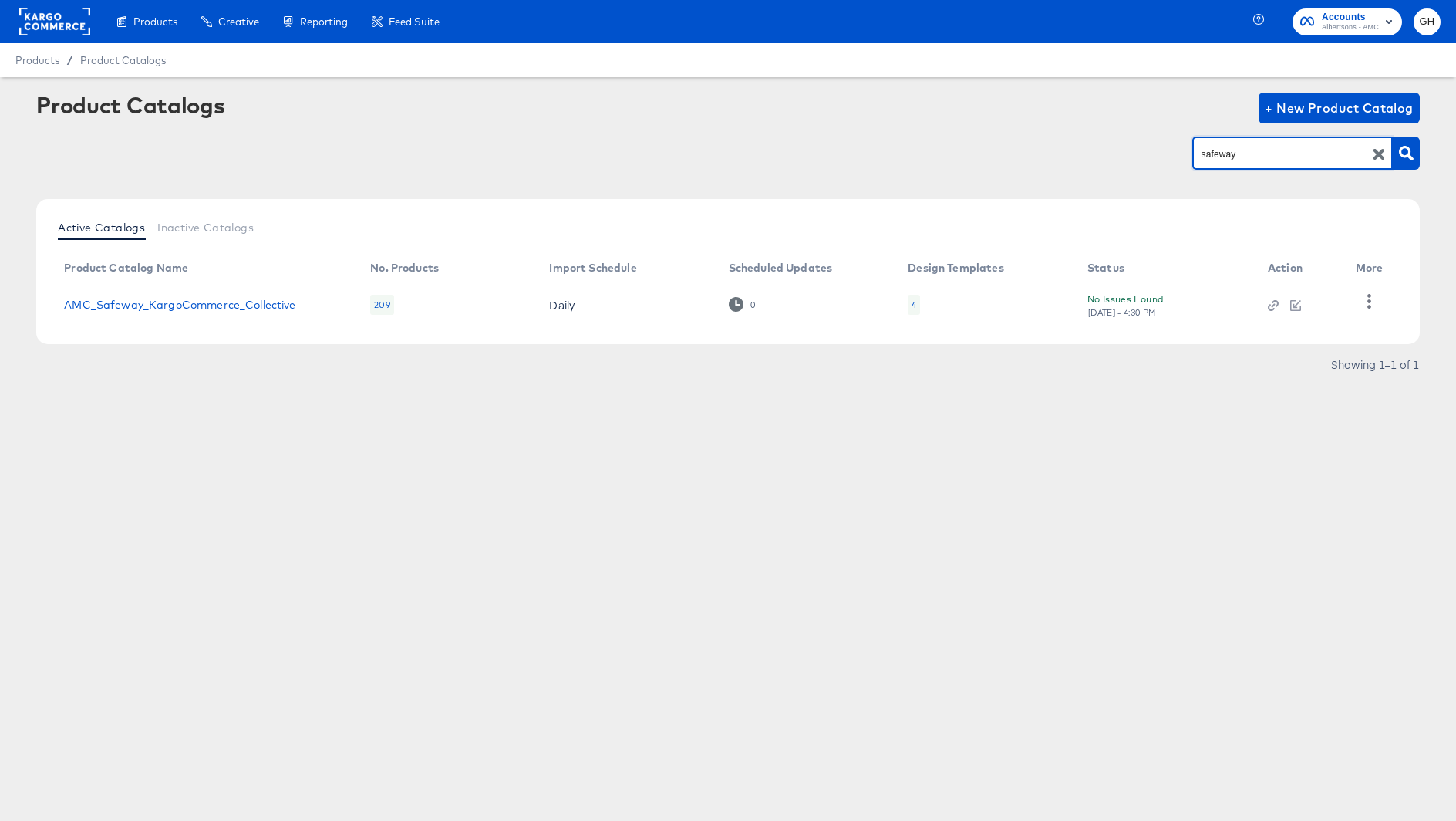 click on "4" at bounding box center (914, 305) 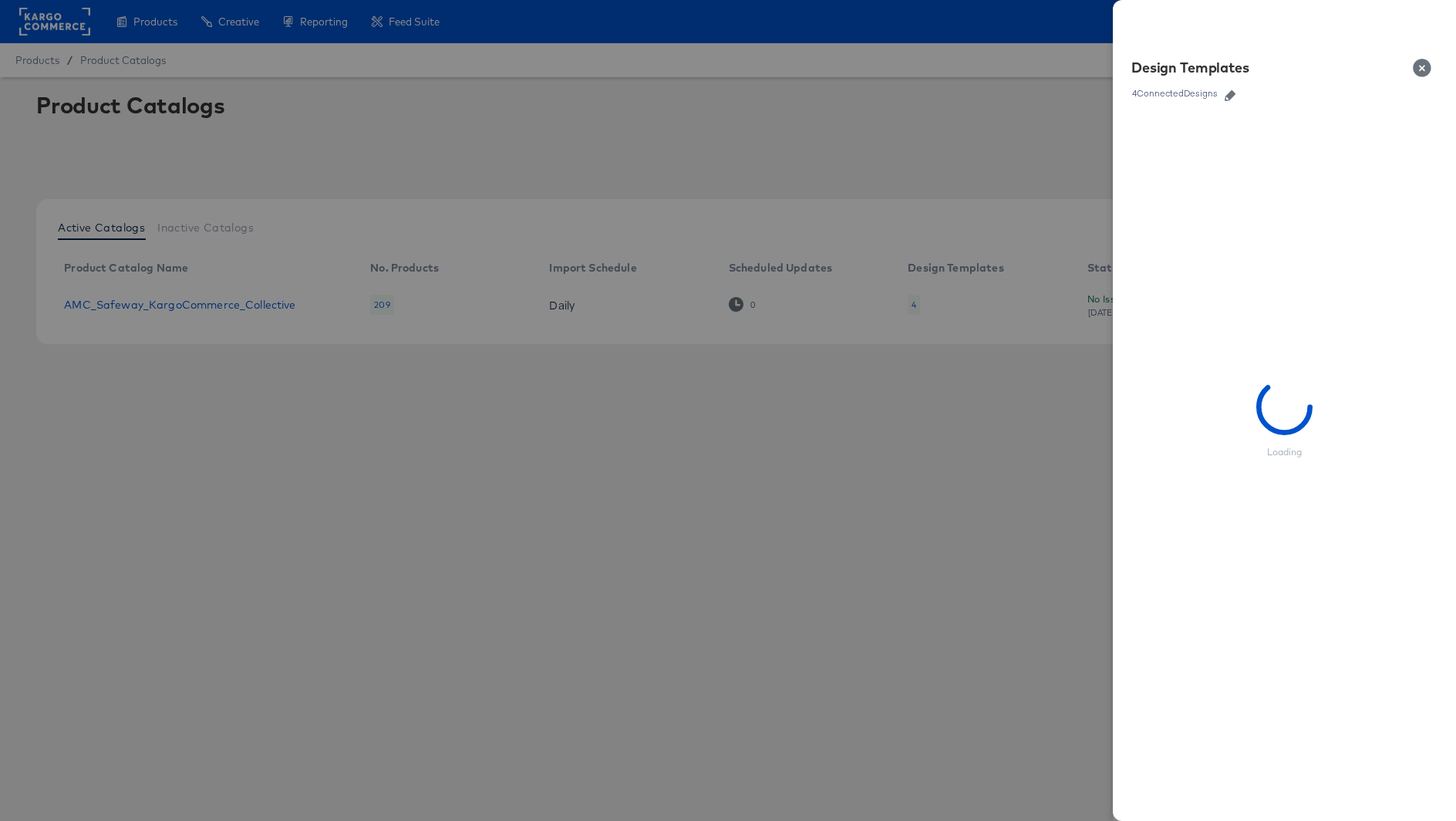 click 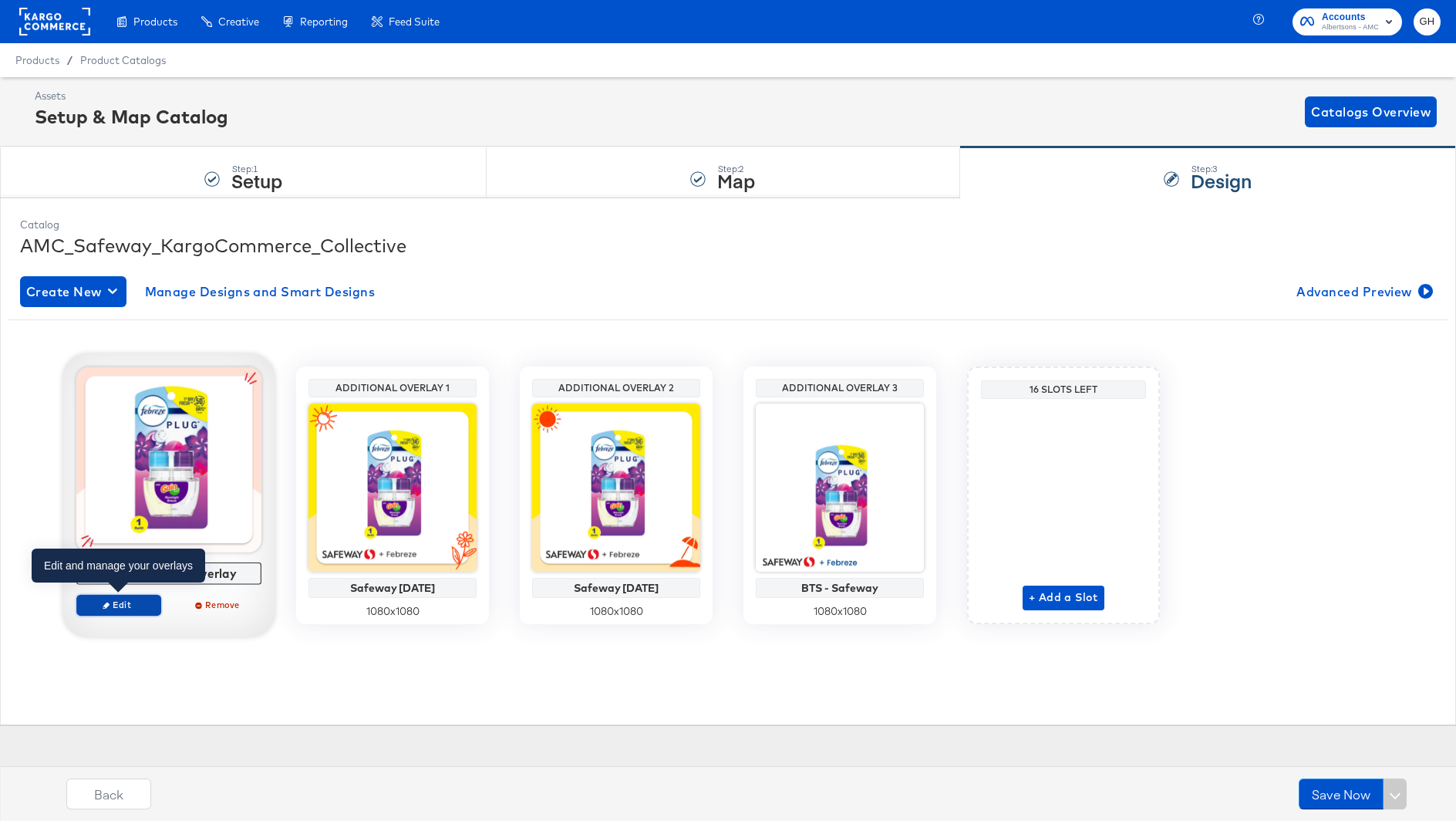 click on "Edit" at bounding box center (119, 604) 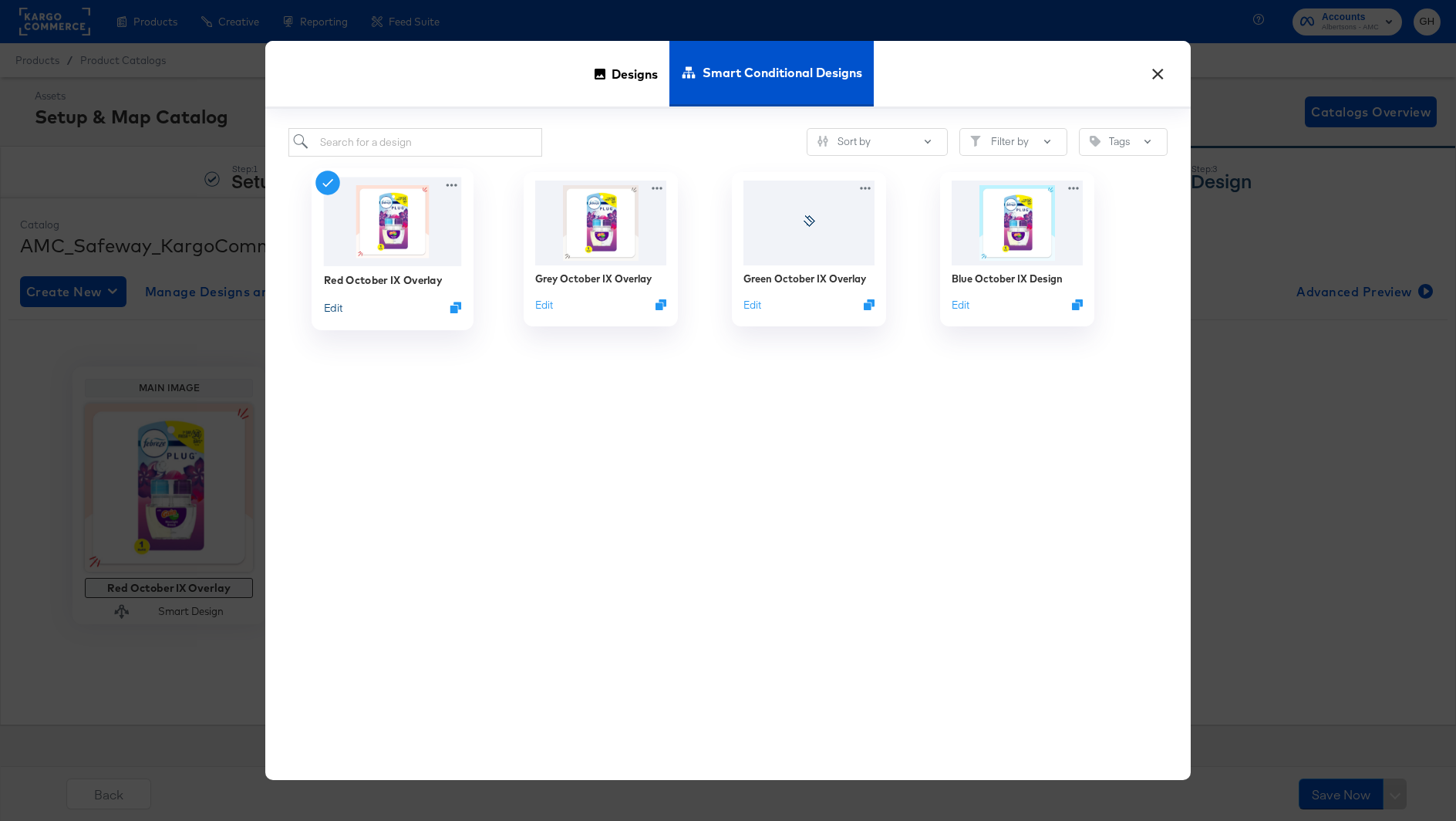 click on "Edit" at bounding box center [333, 307] 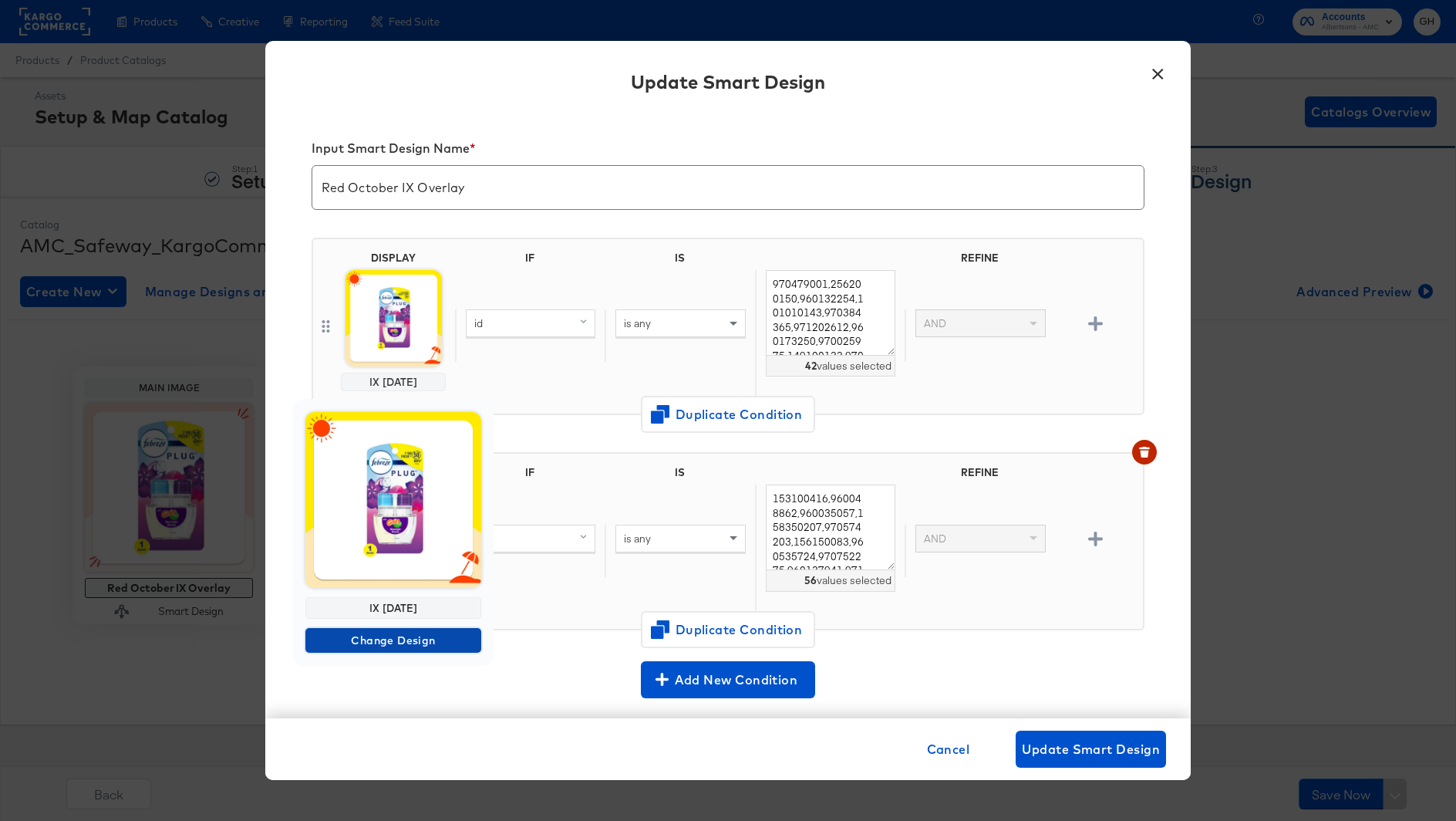 click on "Change Design" at bounding box center (393, 640) 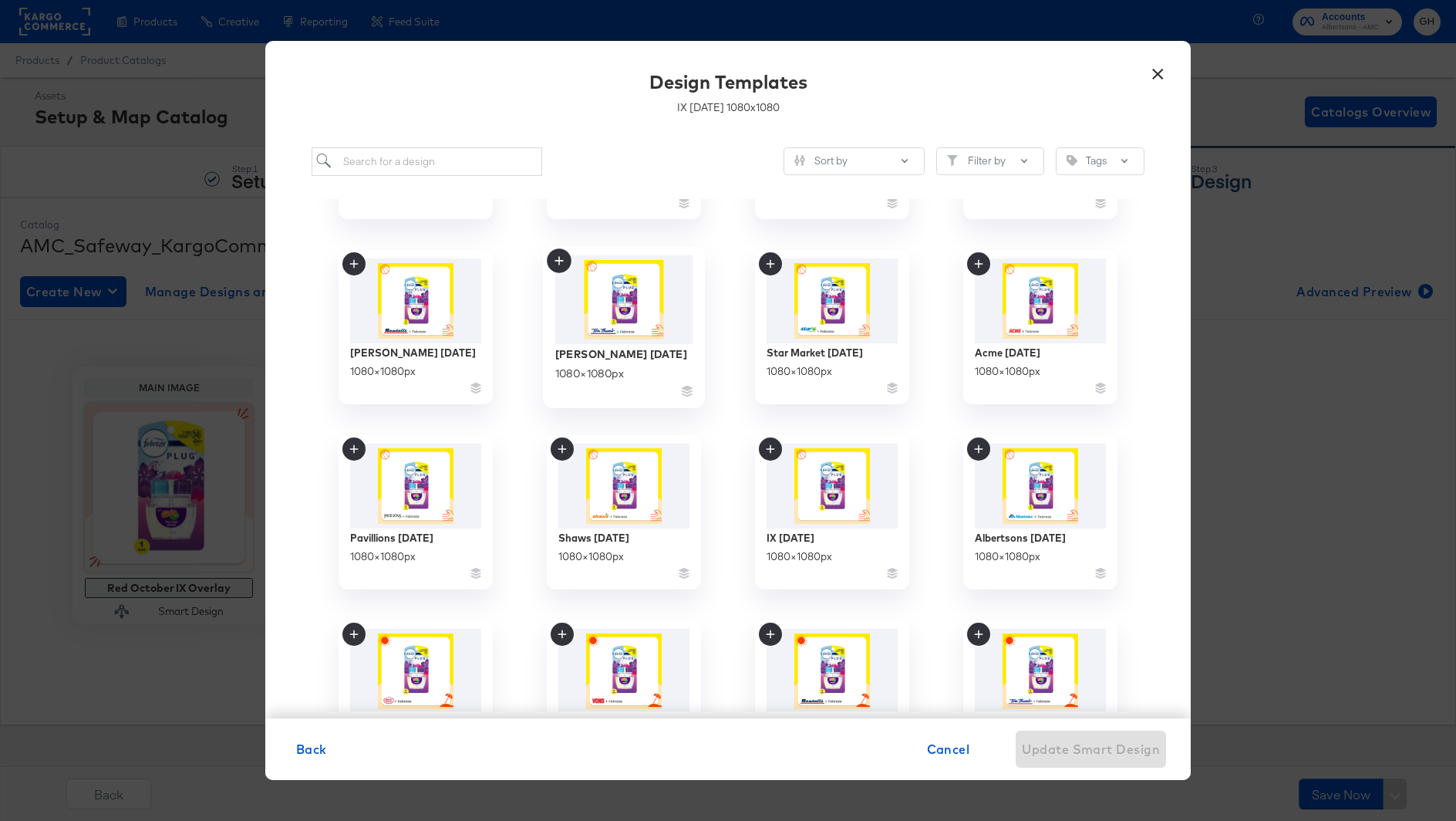 scroll, scrollTop: 161, scrollLeft: 0, axis: vertical 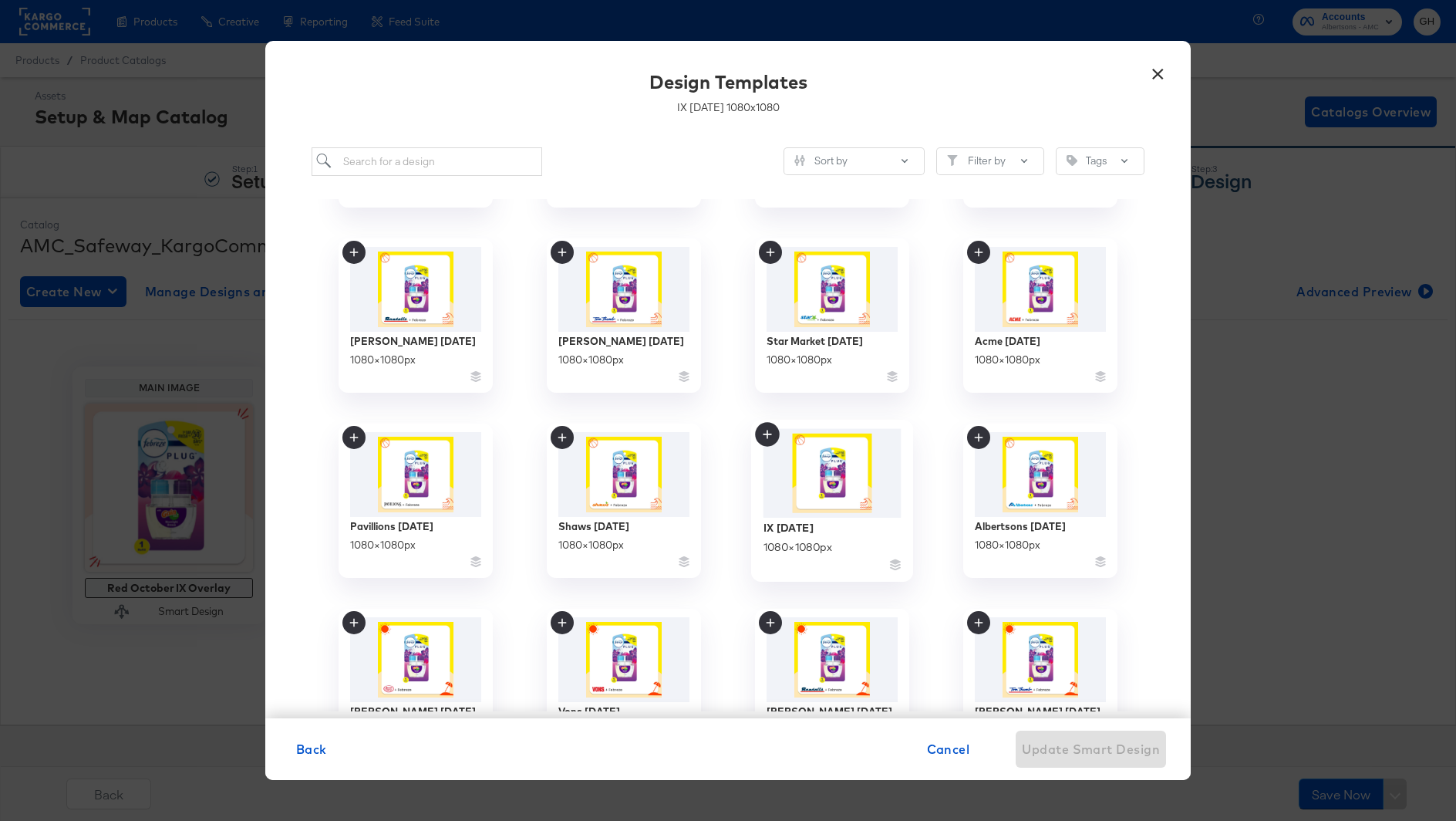 click at bounding box center [832, 473] 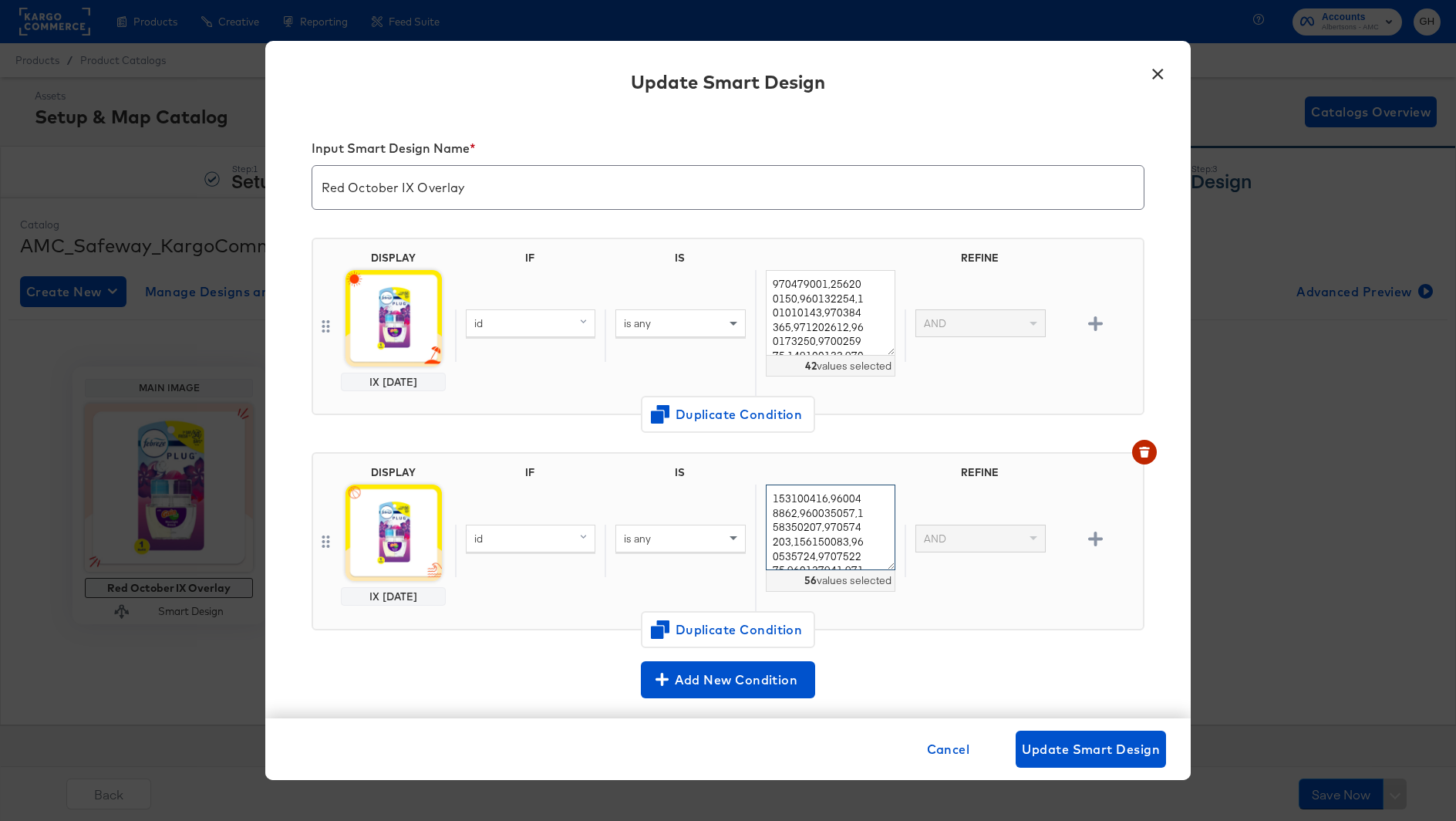 click on "153100416,960048862,960035057,158350207,970574203,156150083,960535724,970752275,960137941,971210439,960049192,970467545,960083503,970025975,960272977,960458189,252120248,970072553,960080844,960043728,971076816,256200150,970464539,971193853,152050397,960505857,960314248,960144008,970839034,970469994,960014720,960531157,153010227,970463347,960035058,960011186,149100143,156150048,970484255,970668759,960035005,971006684,960049024,960197728,970465270,156400277,101010153,971193834,970308179,153010405,970462552,158500387,960091068,960032845,960521911,971193827" at bounding box center (831, 527) 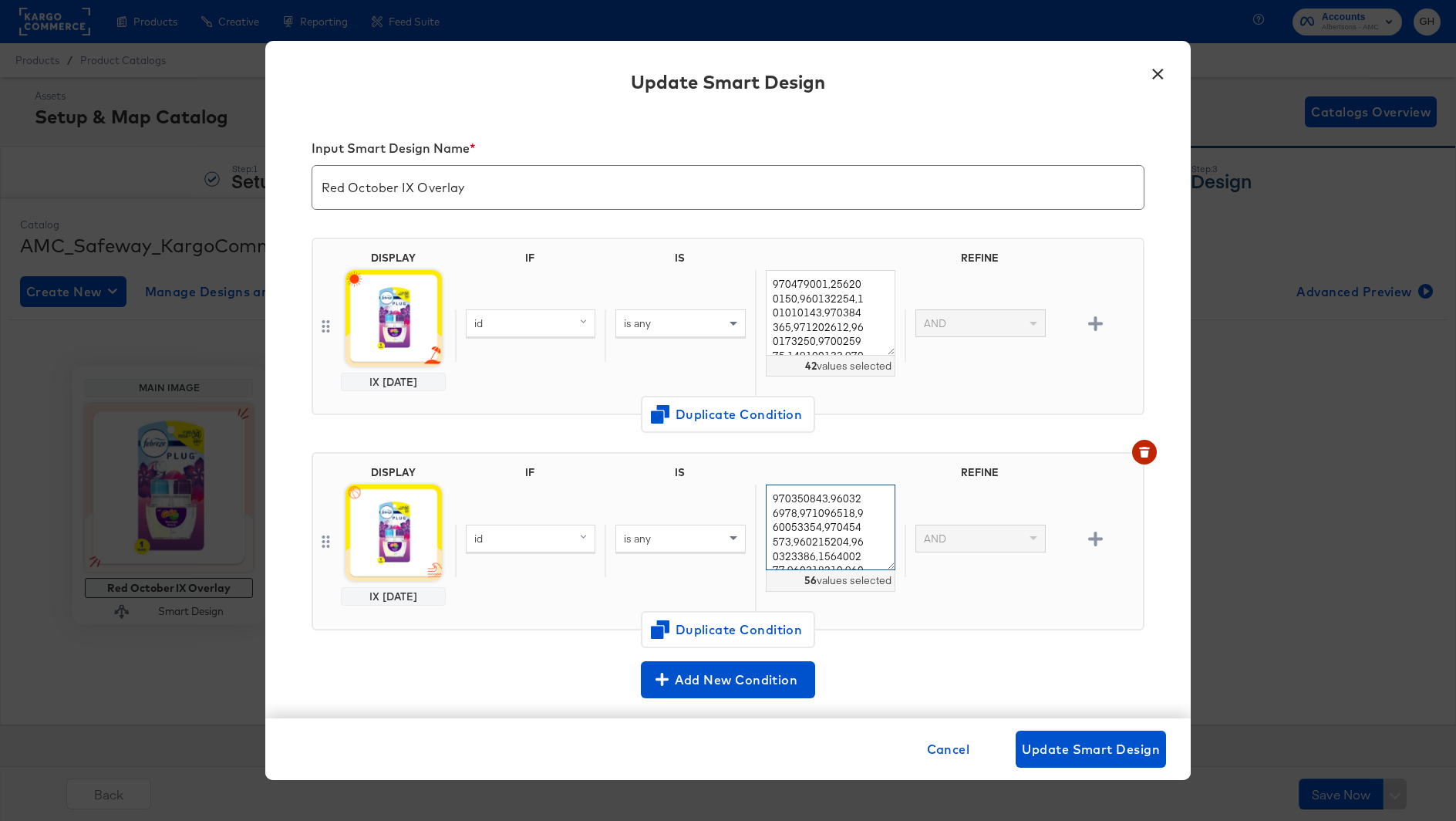 scroll, scrollTop: 295, scrollLeft: 0, axis: vertical 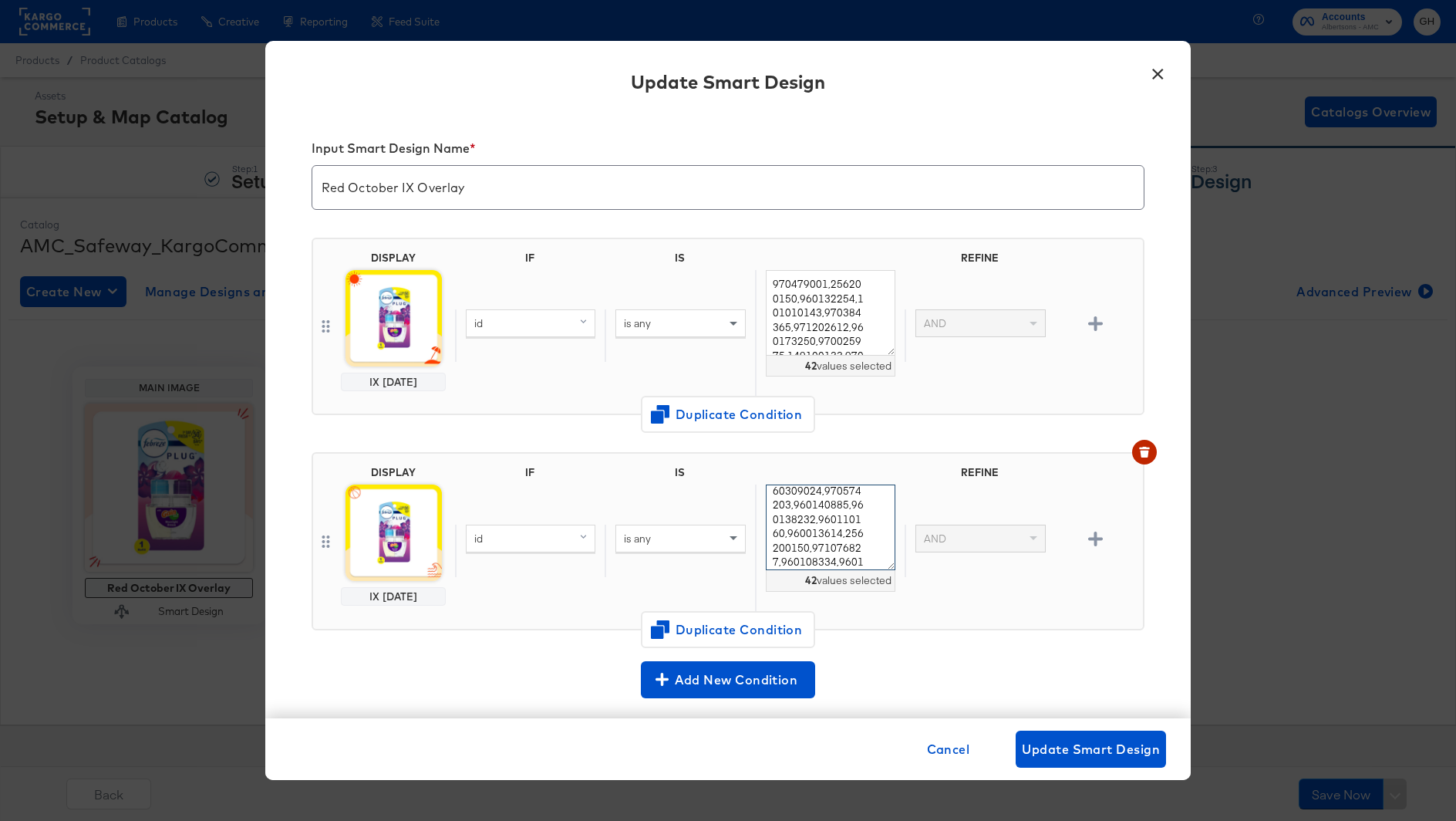 type on "970350843,960326978,971096518,960053354,970454573,960215204,960323386,156400277,960318310,960419517,970407045,960125351,960197122,156150048,149100143,101010153,970518998,960461652,960079438,156150083,149100215,960018045,970466821,960125224,960111377,970025975,970839034,970484255,970466820,960125660,970557306,960309024,970574203,960140885,960138232,960110160,960013614,256200150,971076827,960108334,960138233,960124769" 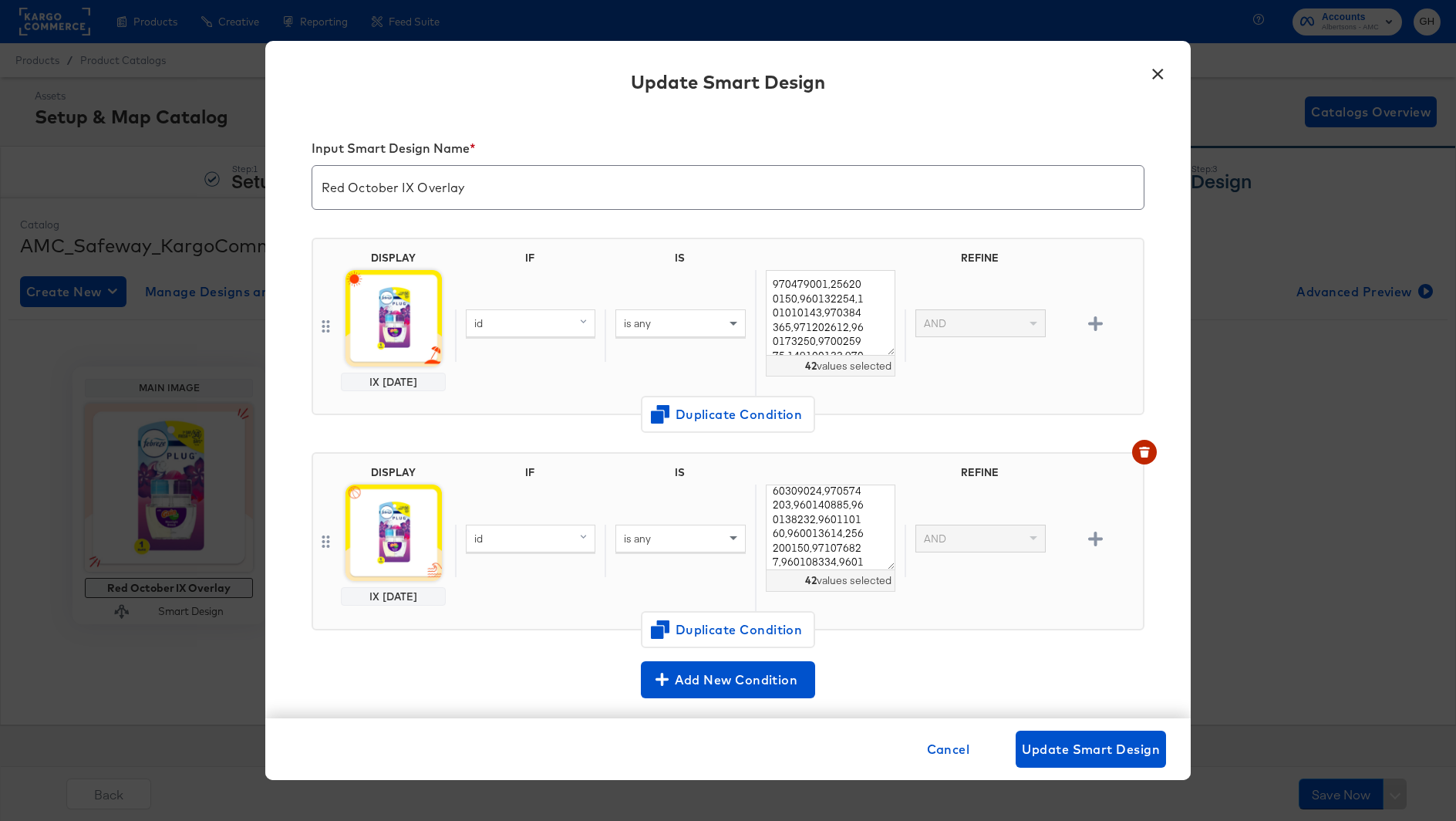 click on "id is any 970350843,960326978,971096518,960053354,970454573,960215204,960323386,156400277,960318310,960419517,970407045,960125351,960197122,156150048,149100143,101010153,970518998,960461652,960079438,156150083,149100215,960018045,970466821,960125224,960111377,970025975,970839034,970484255,970466820,960125660,970557306,960309024,970574203,960140885,960138232,960110160,960013614,256200150,971076827,960108334,960138233,960124769 42  values selected AND" at bounding box center [796, 550] 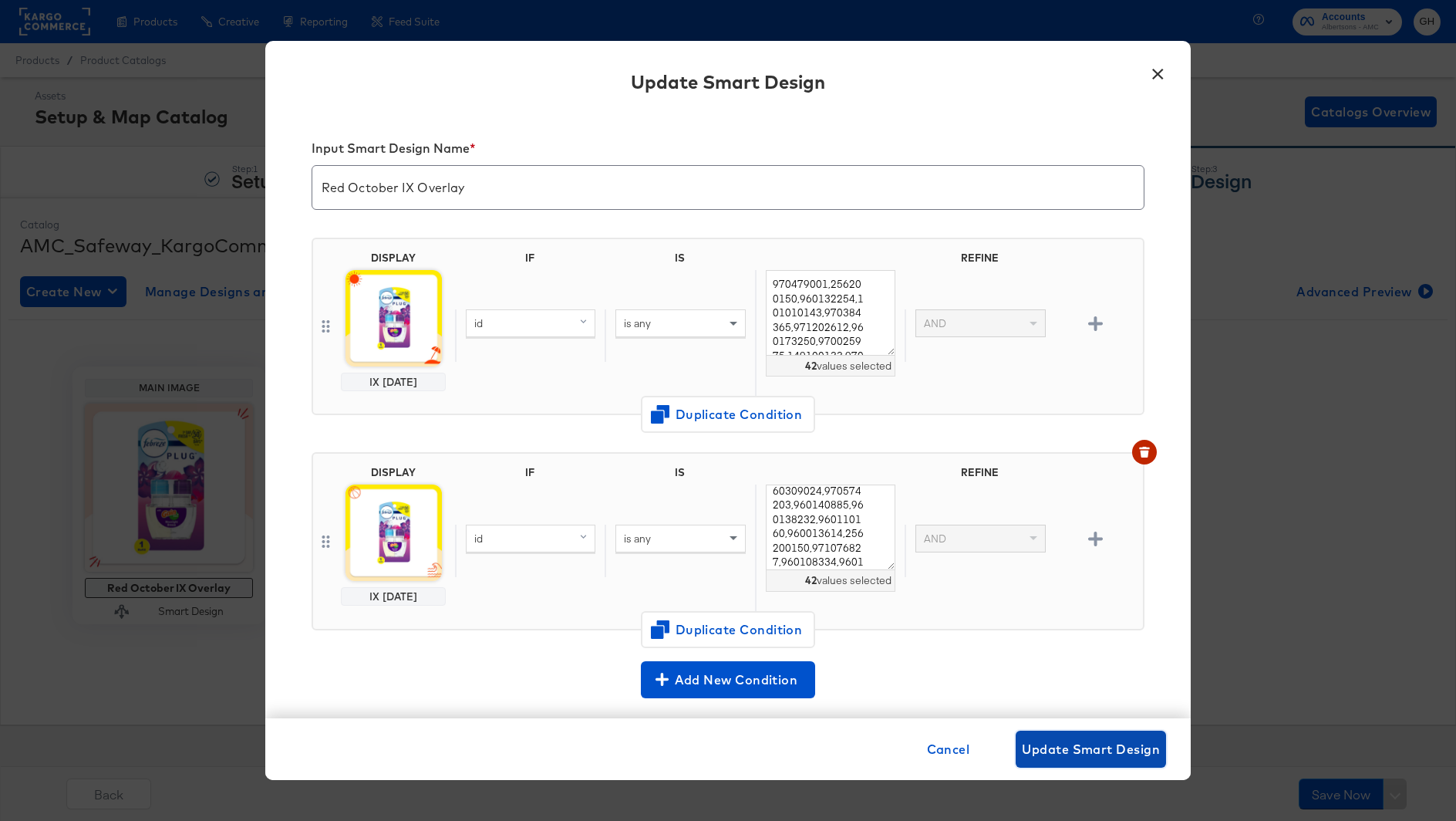 click on "Update Smart Design" at bounding box center [1090, 749] 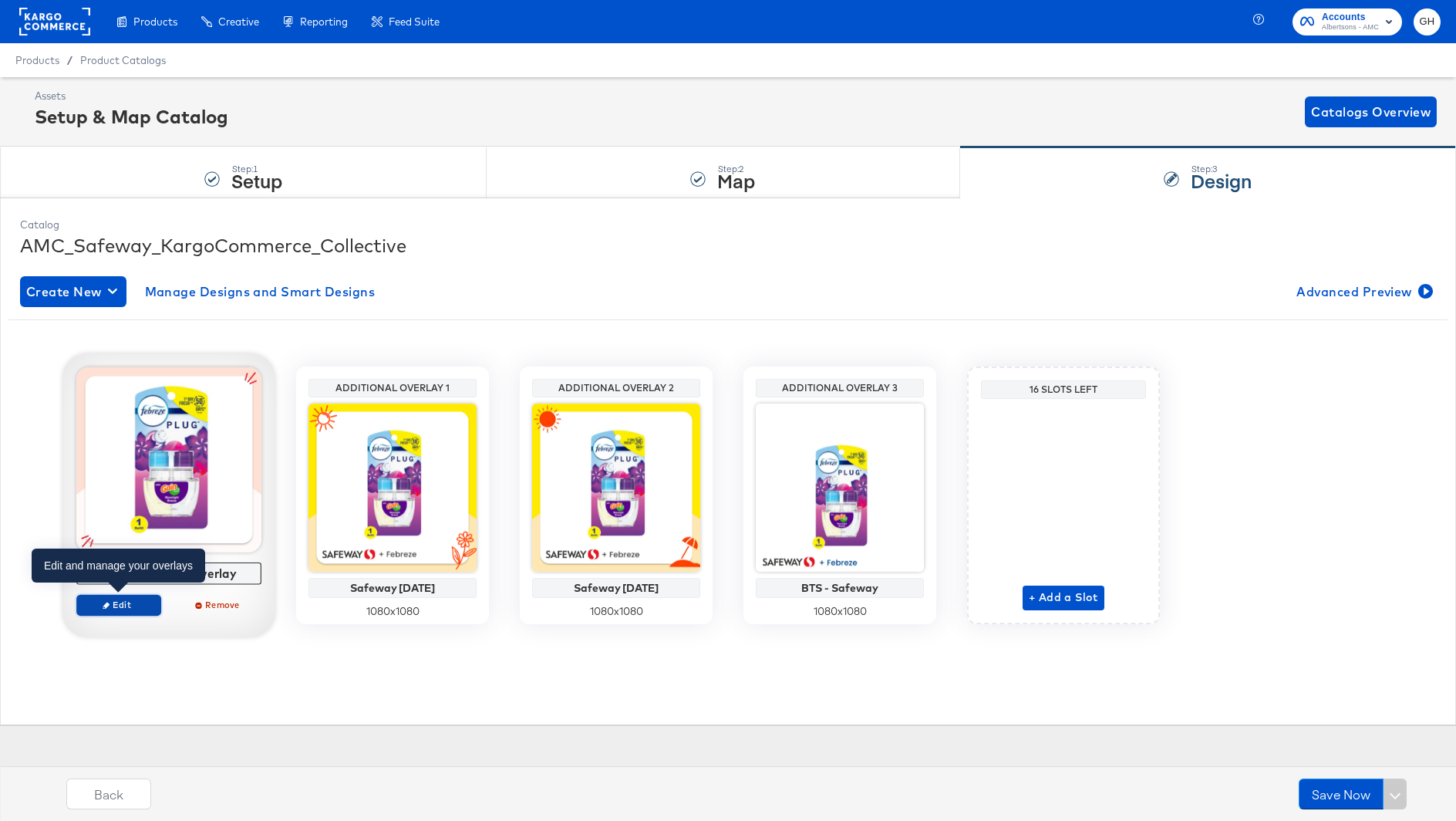click on "Edit" at bounding box center [119, 604] 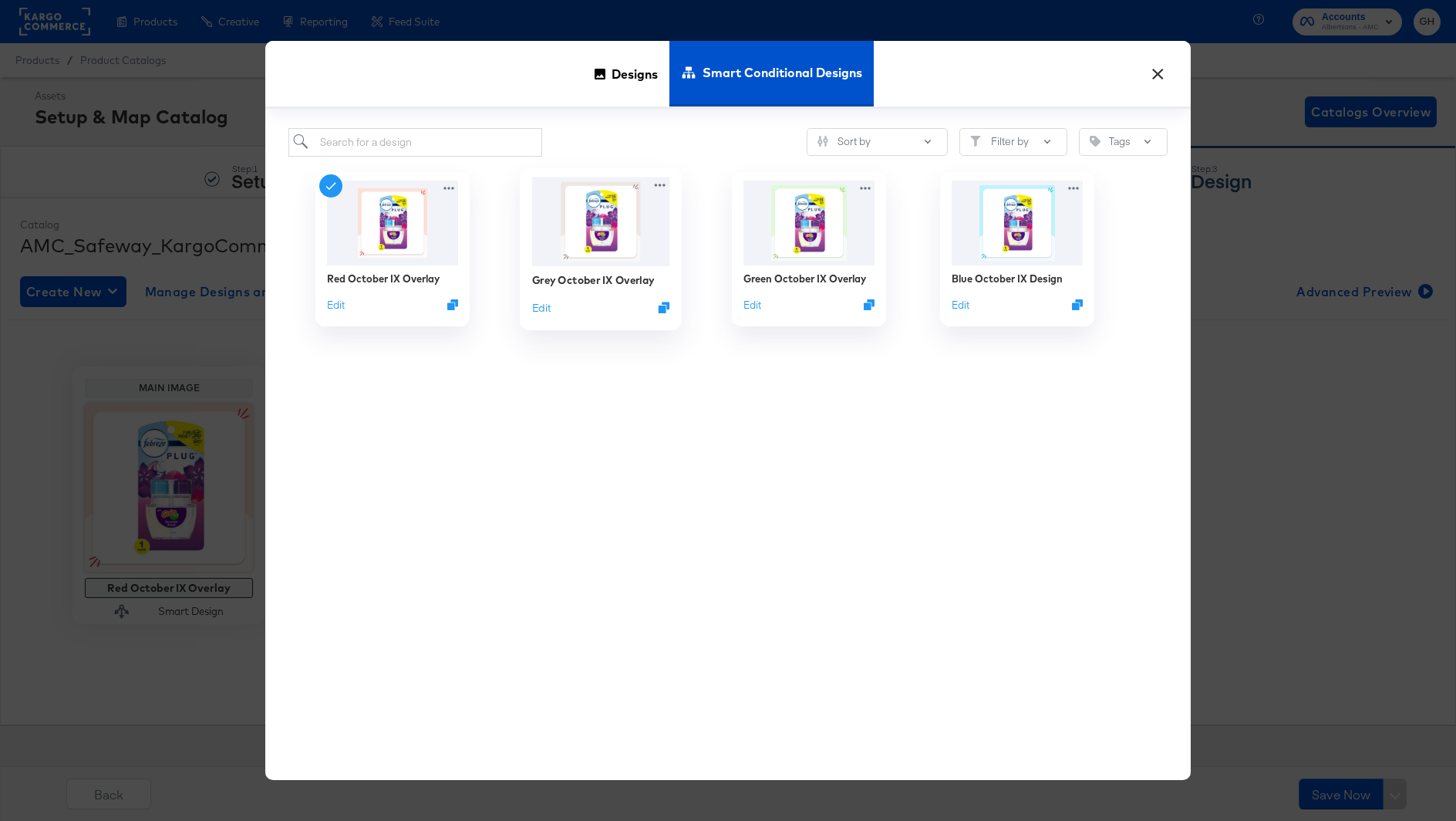 click on "Edit" at bounding box center (601, 307) 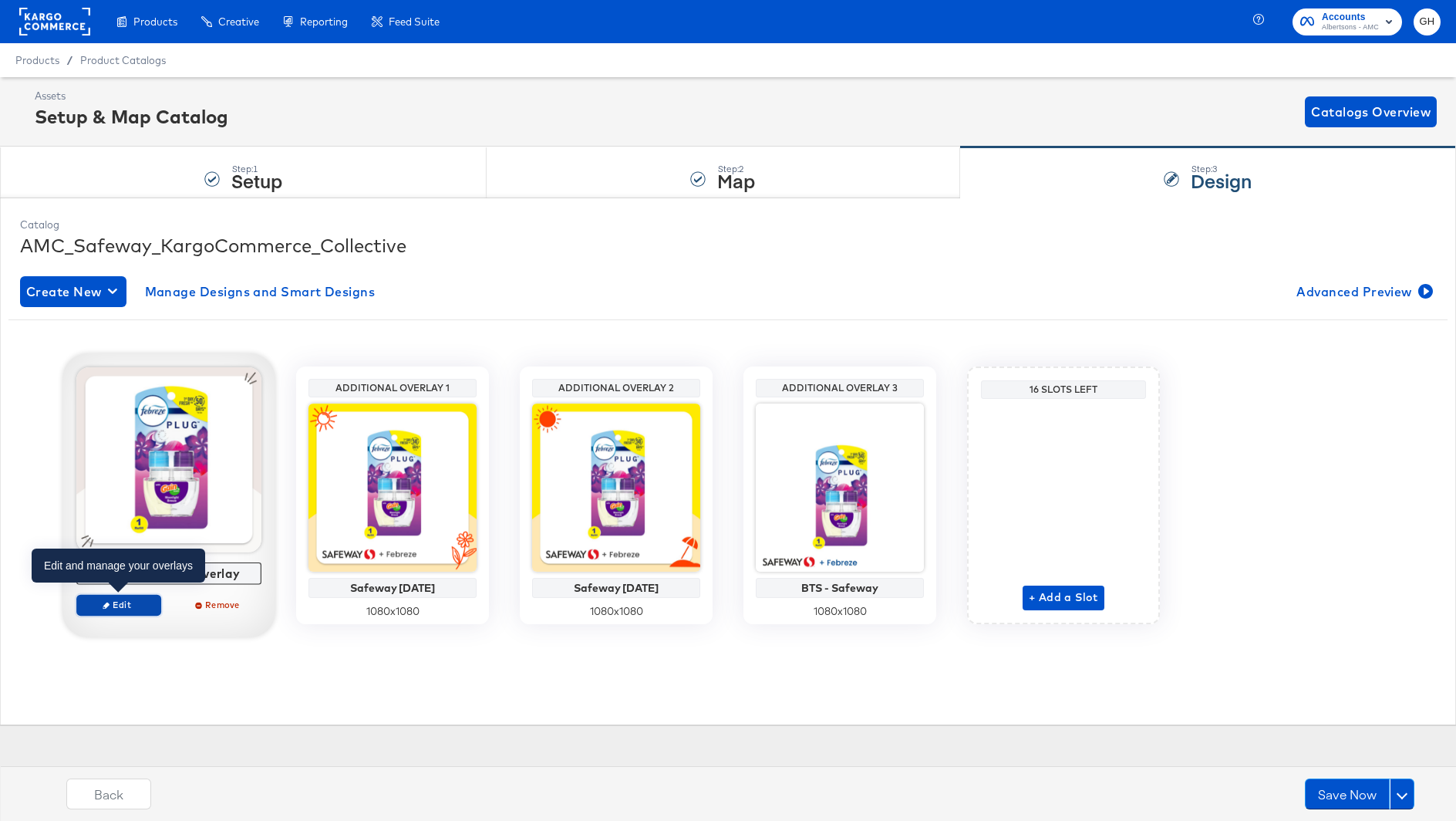 click on "Edit" at bounding box center (119, 604) 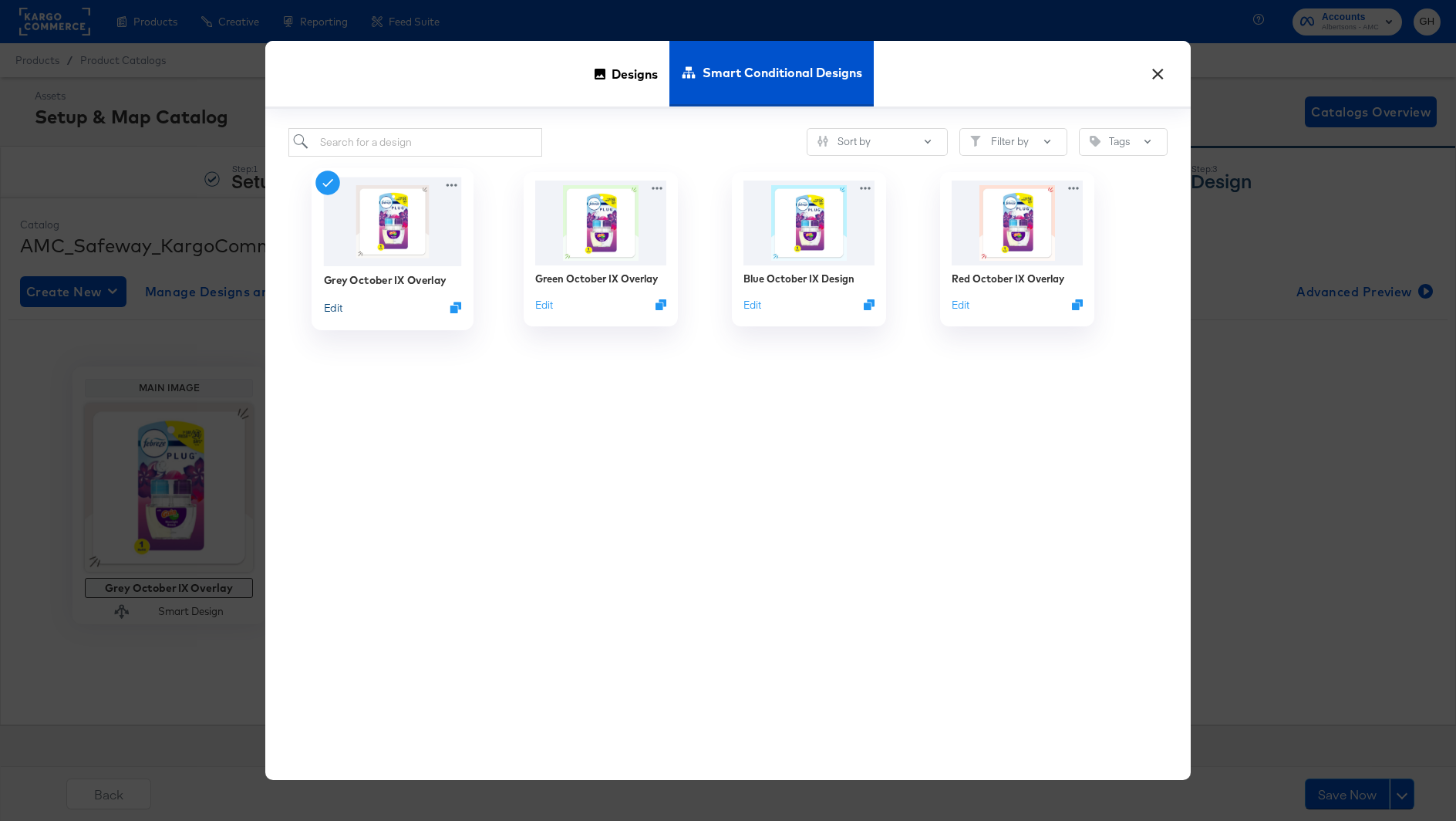 click on "Edit" at bounding box center (333, 307) 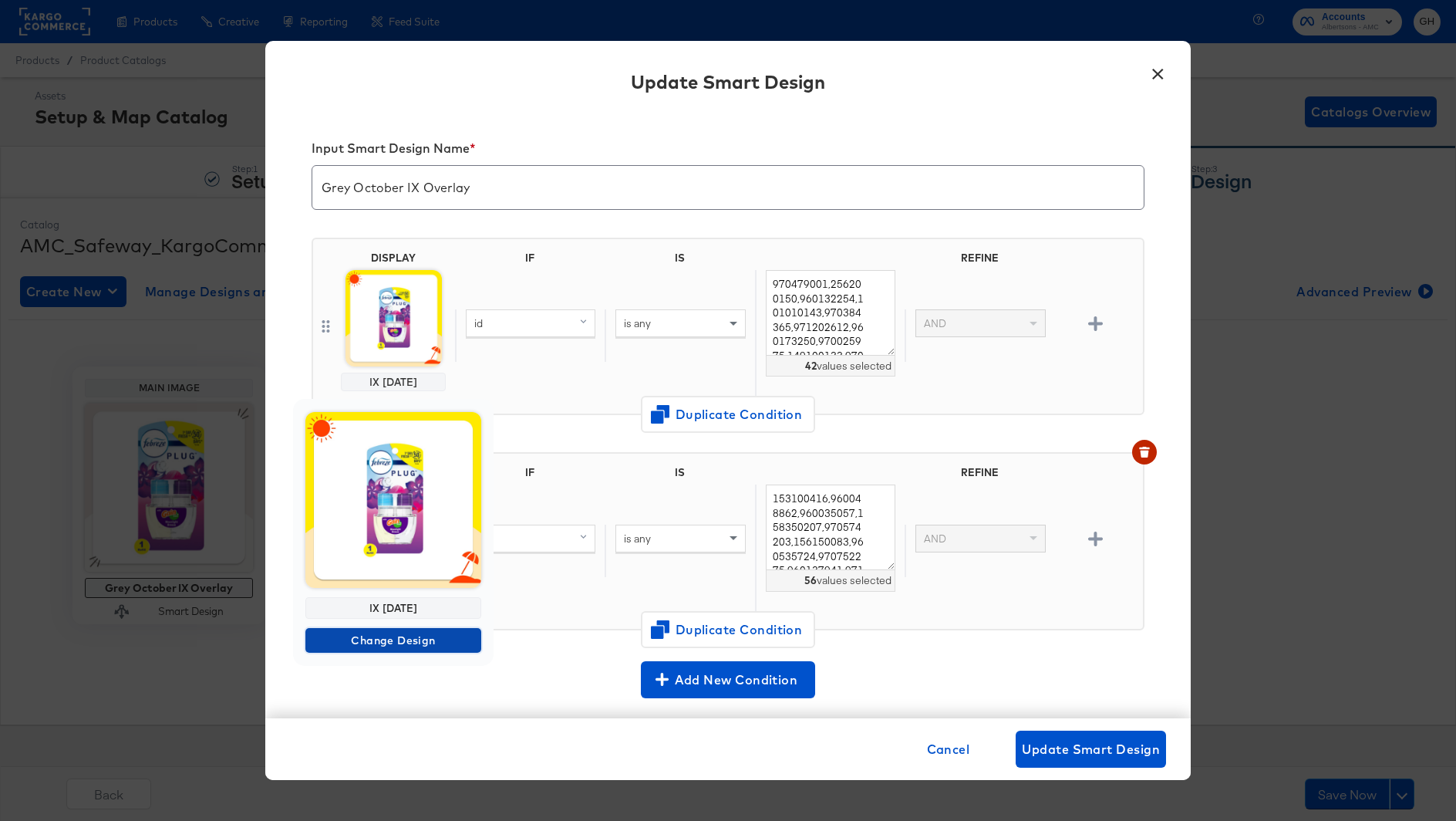 click on "Change Design" at bounding box center [393, 640] 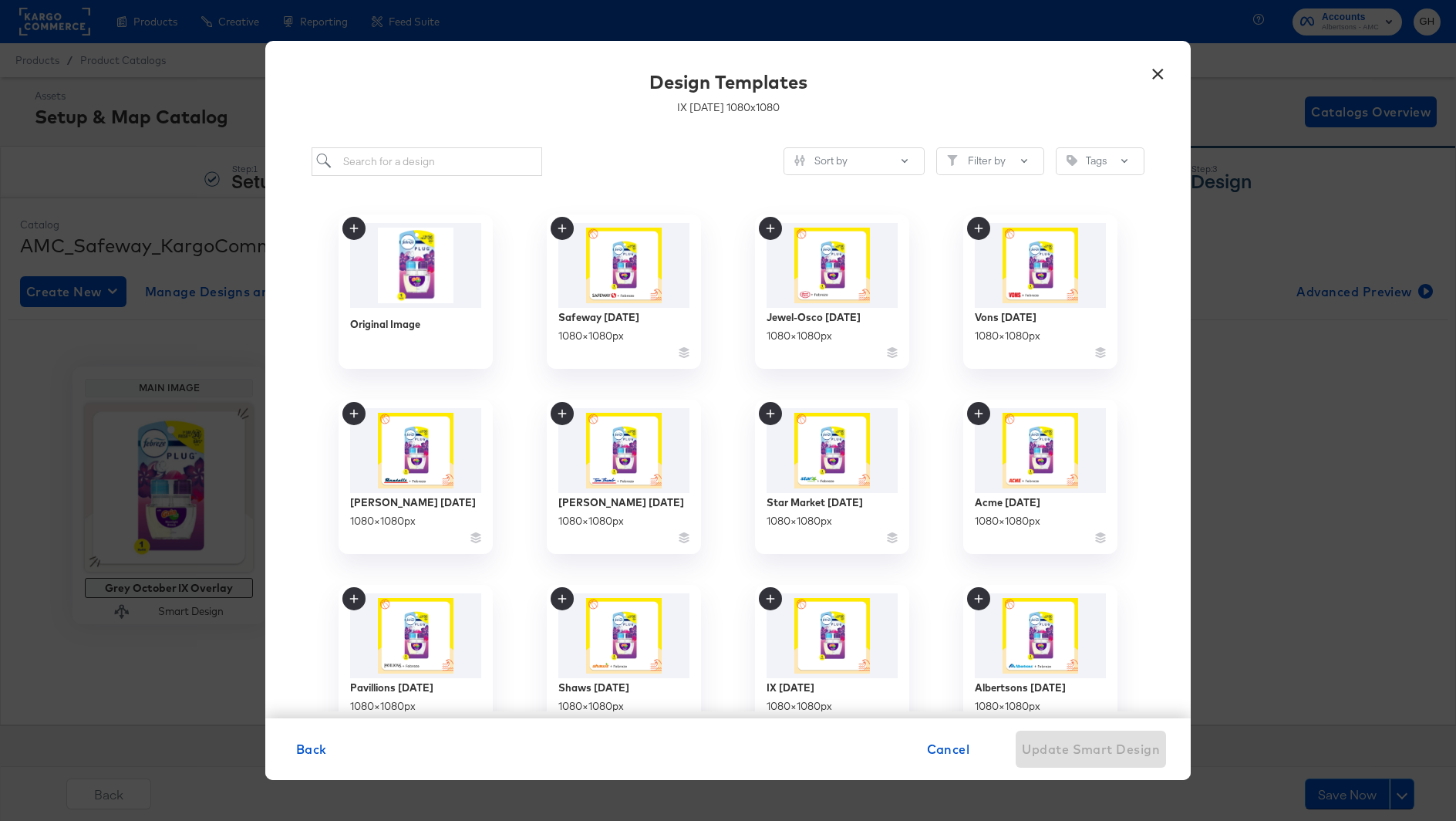 scroll, scrollTop: 56, scrollLeft: 0, axis: vertical 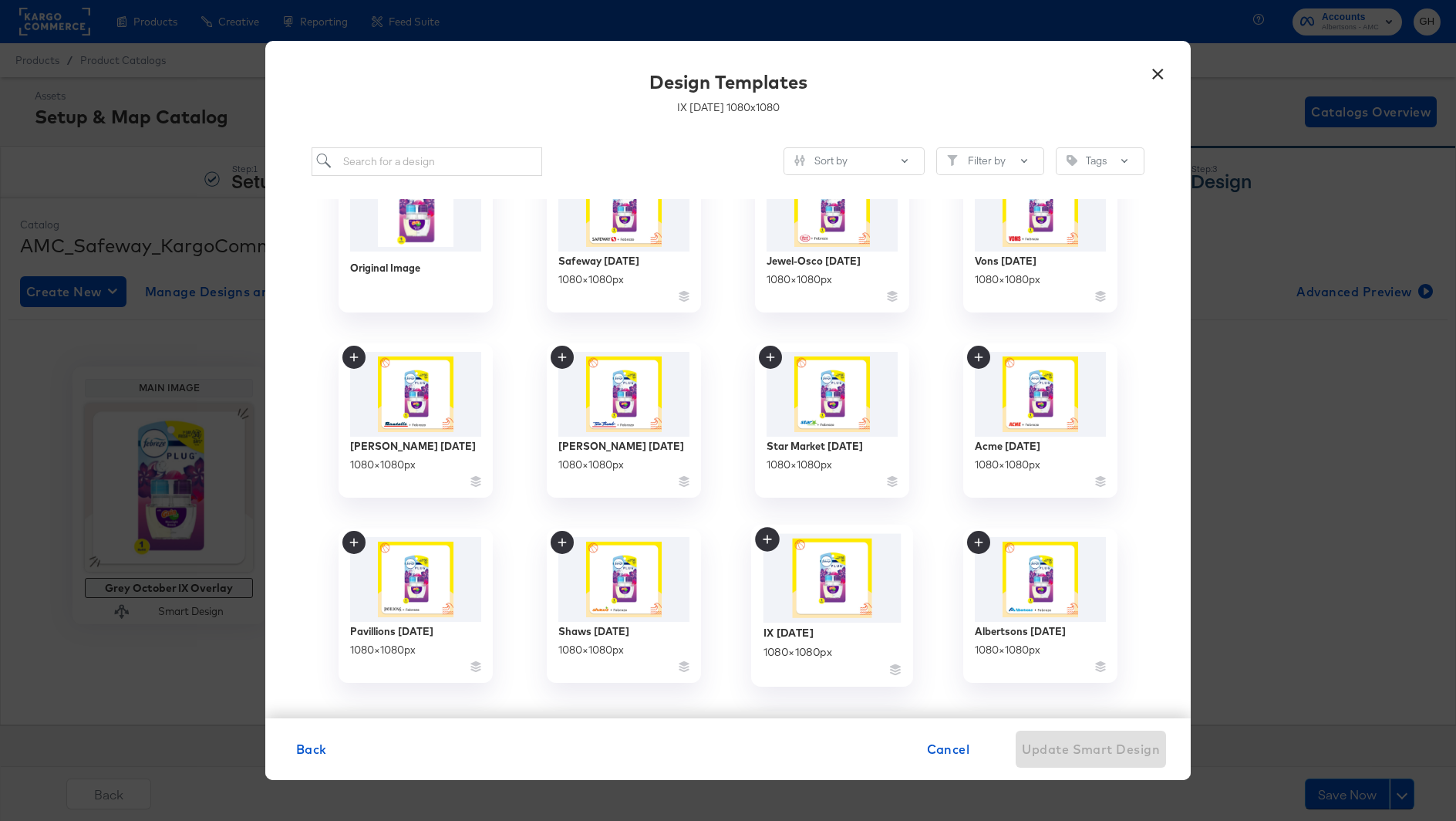 click at bounding box center (832, 578) 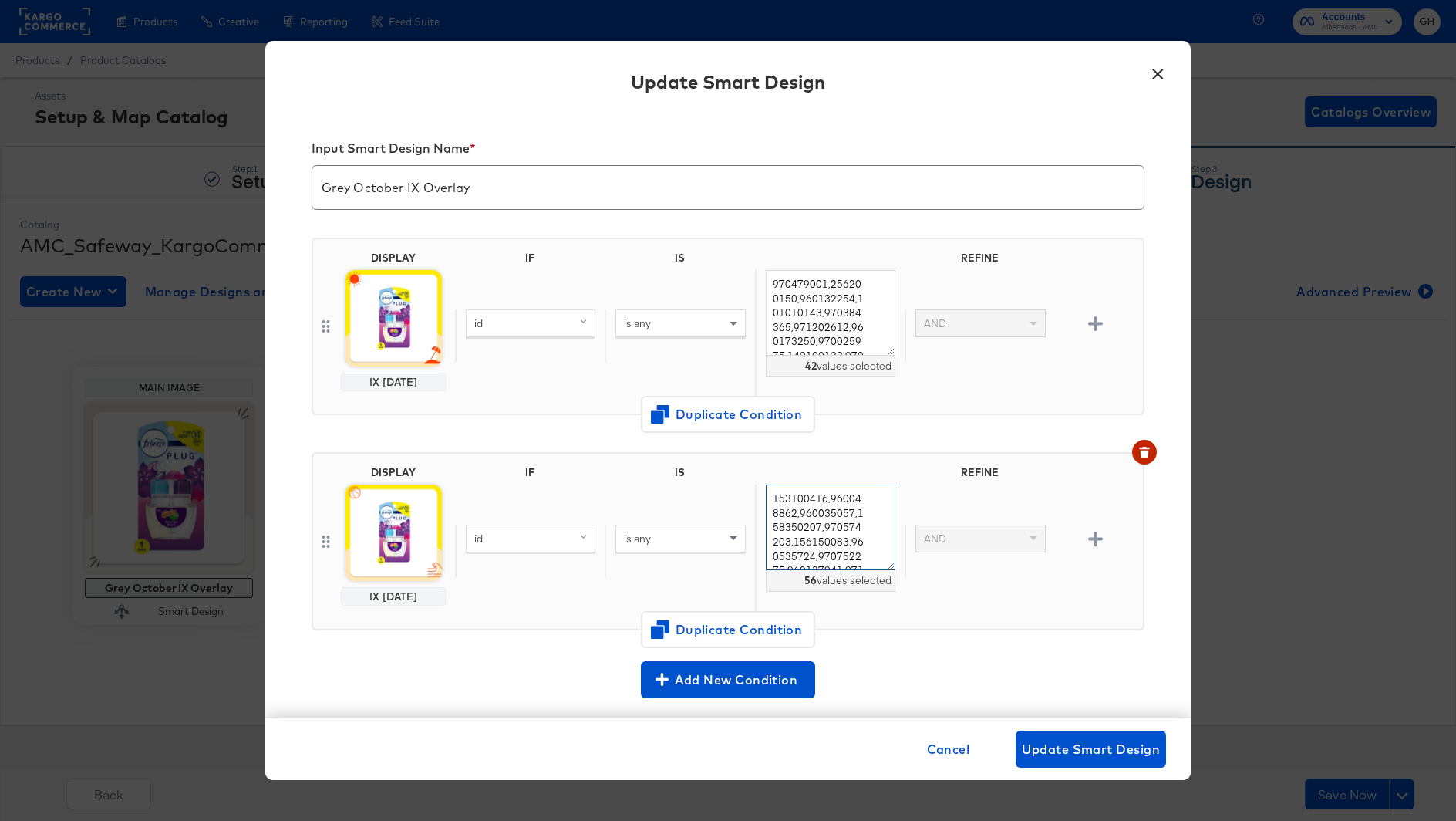 click on "153100416,960048862,960035057,158350207,970574203,156150083,960535724,970752275,960137941,971210439,960049192,970467545,960083503,970025975,960272977,960458189,252120248,970072553,960080844,960043728,971076816,256200150,970464539,971193853,152050397,960505857,960314248,960144008,970839034,970469994,960014720,960531157,153010227,970463347,960035058,960011186,149100143,156150048,970484255,970668759,960035005,971006684,960049024,960197728,970465270,156400277,101010153,971193834,970308179,153010405,970462552,158500387,960091068,960032845,960521911,971193827" at bounding box center (831, 527) 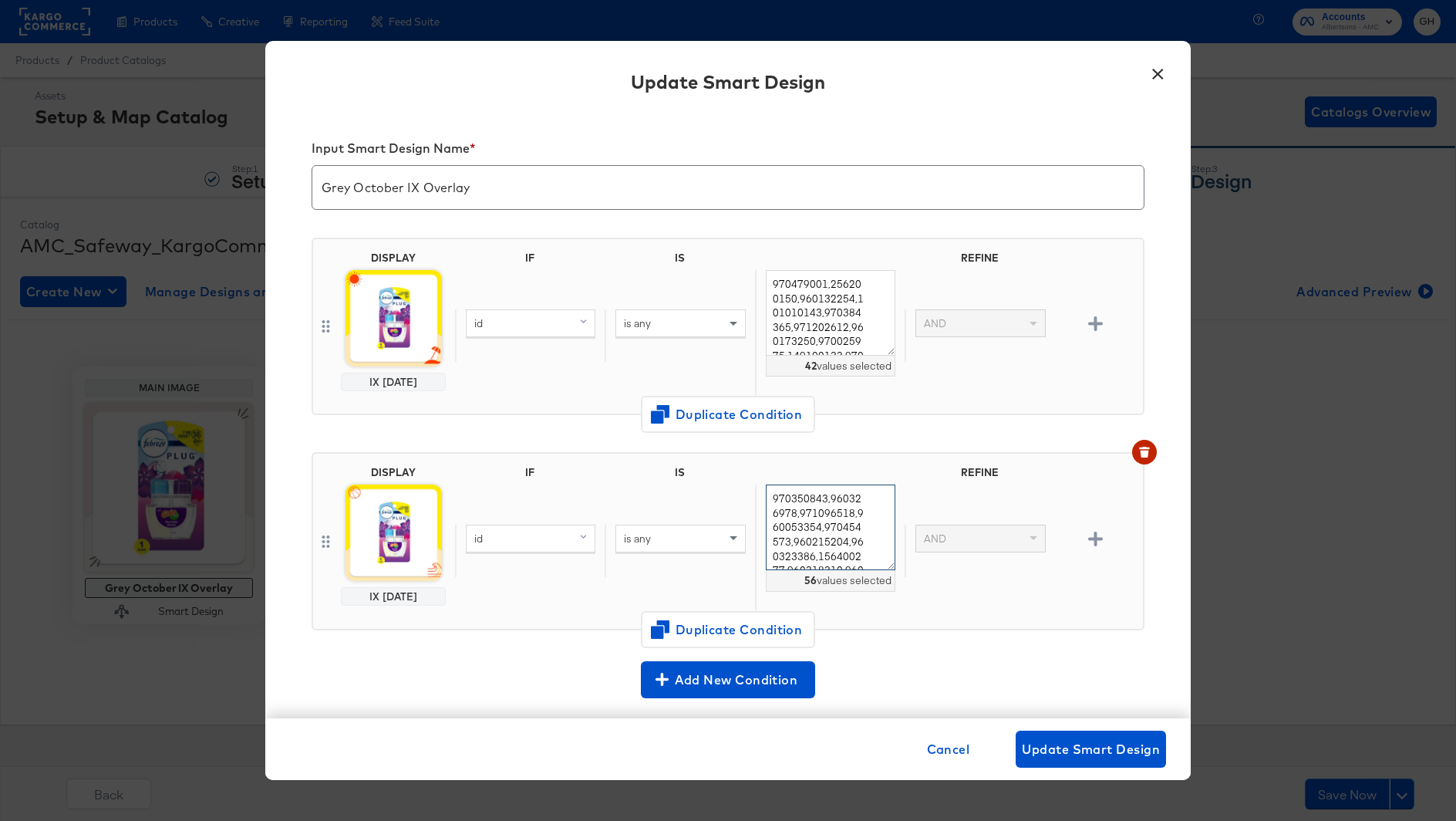 scroll, scrollTop: 295, scrollLeft: 0, axis: vertical 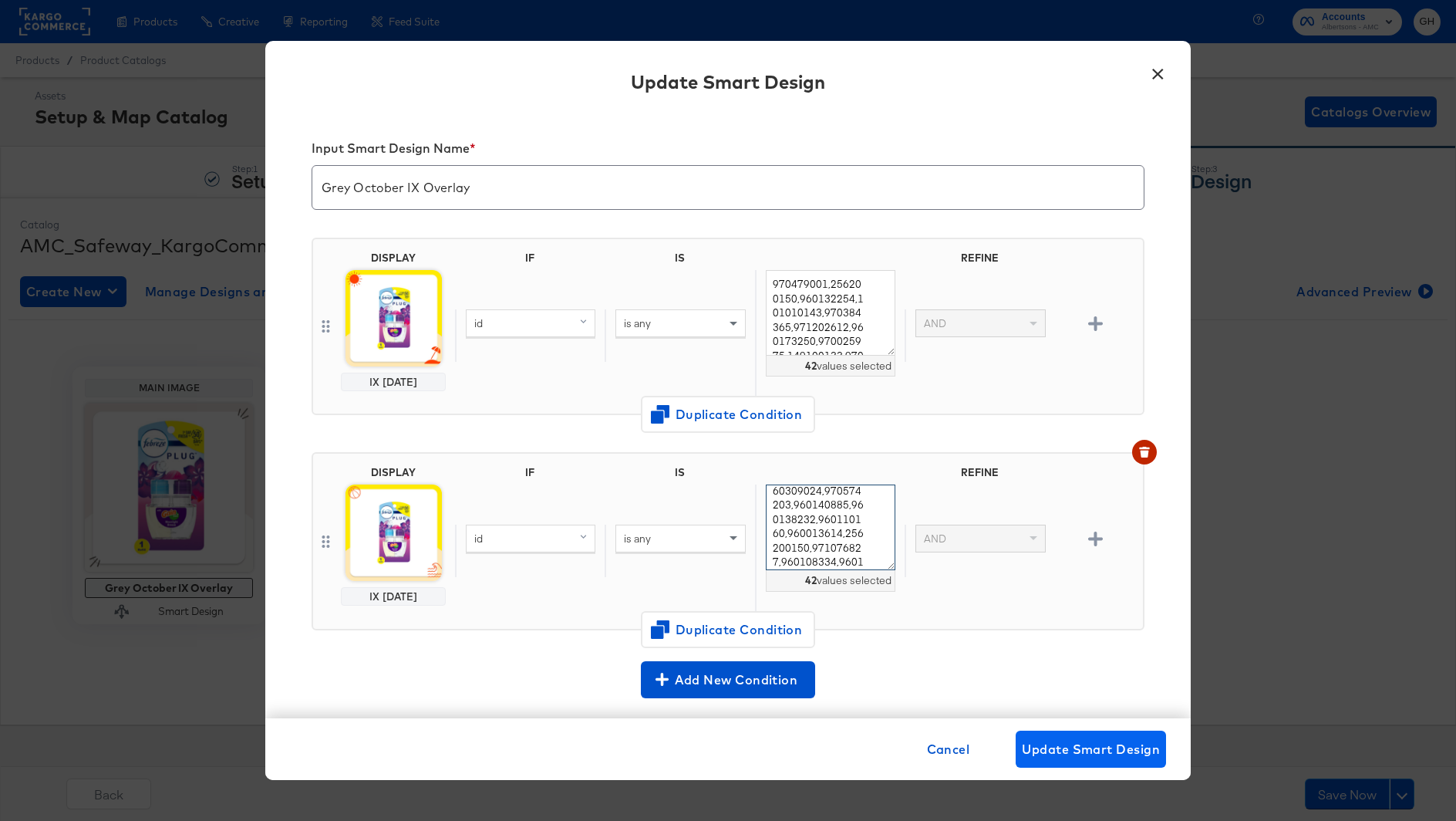 type on "970350843,960326978,971096518,960053354,970454573,960215204,960323386,156400277,960318310,960419517,970407045,960125351,960197122,156150048,149100143,101010153,970518998,960461652,960079438,156150083,149100215,960018045,970466821,960125224,960111377,970025975,970839034,970484255,970466820,960125660,970557306,960309024,970574203,960140885,960138232,960110160,960013614,256200150,971076827,960108334,960138233,960124769" 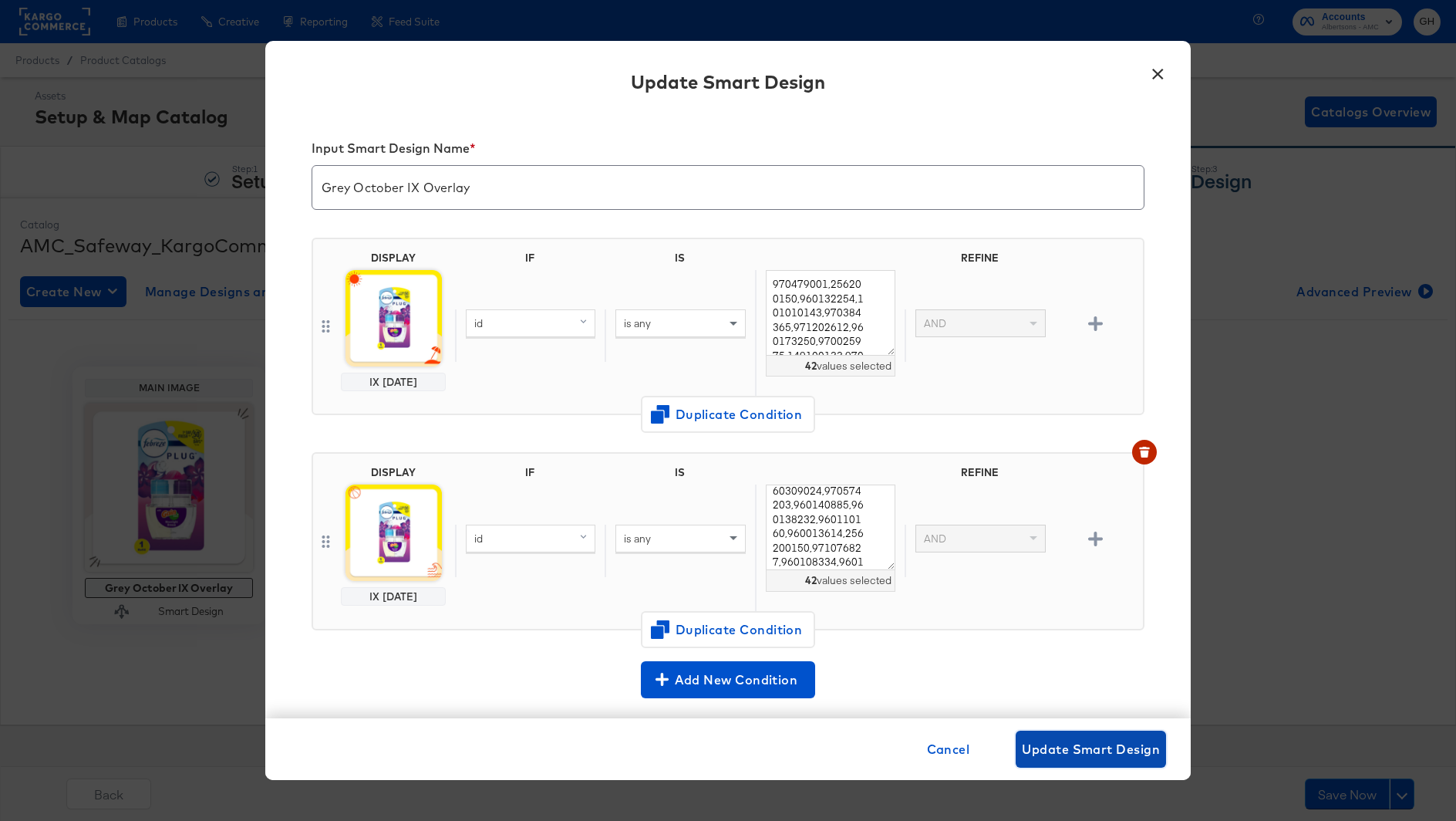click on "Update Smart Design" at bounding box center [1090, 749] 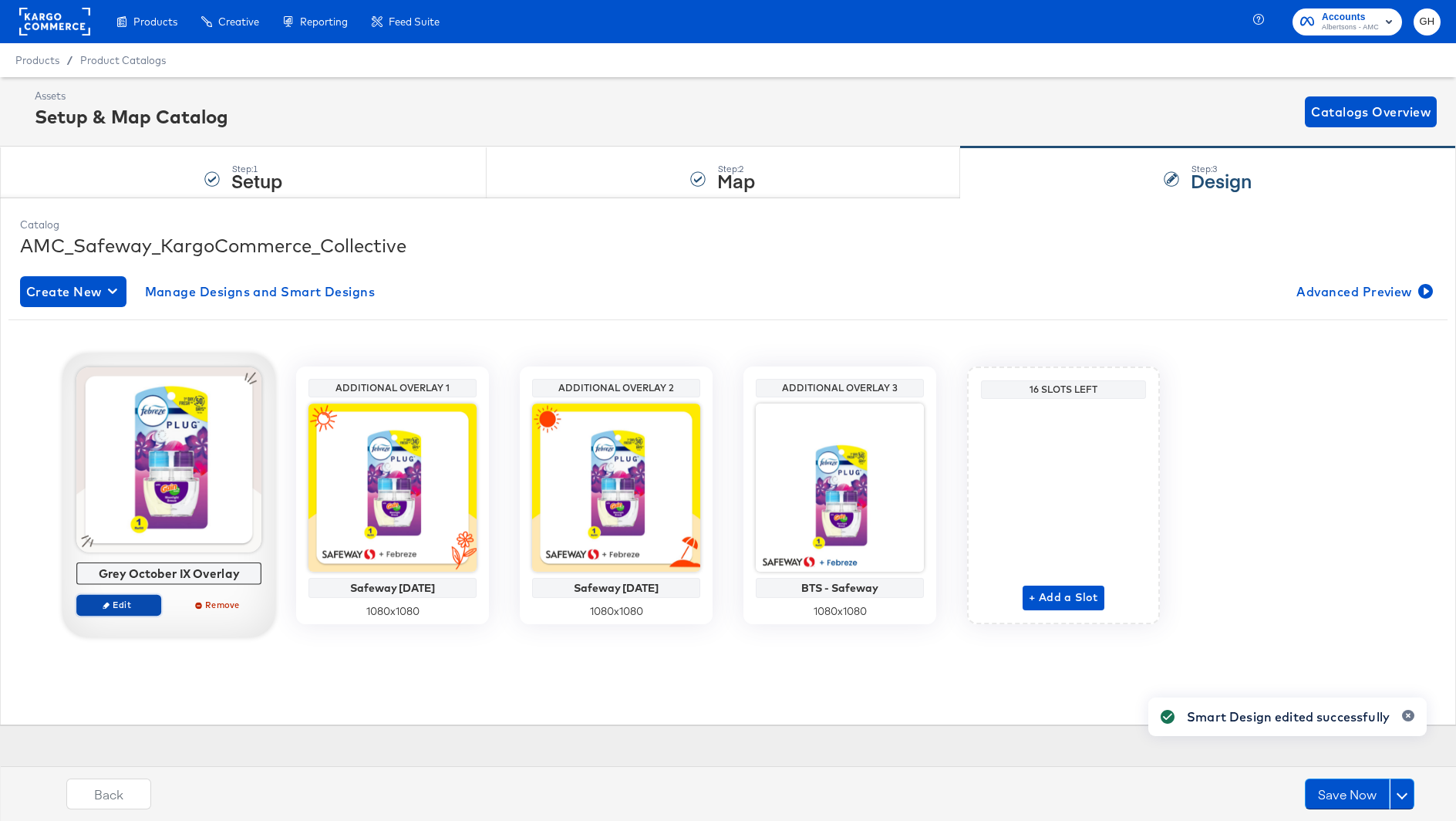 click on "Edit" at bounding box center (119, 604) 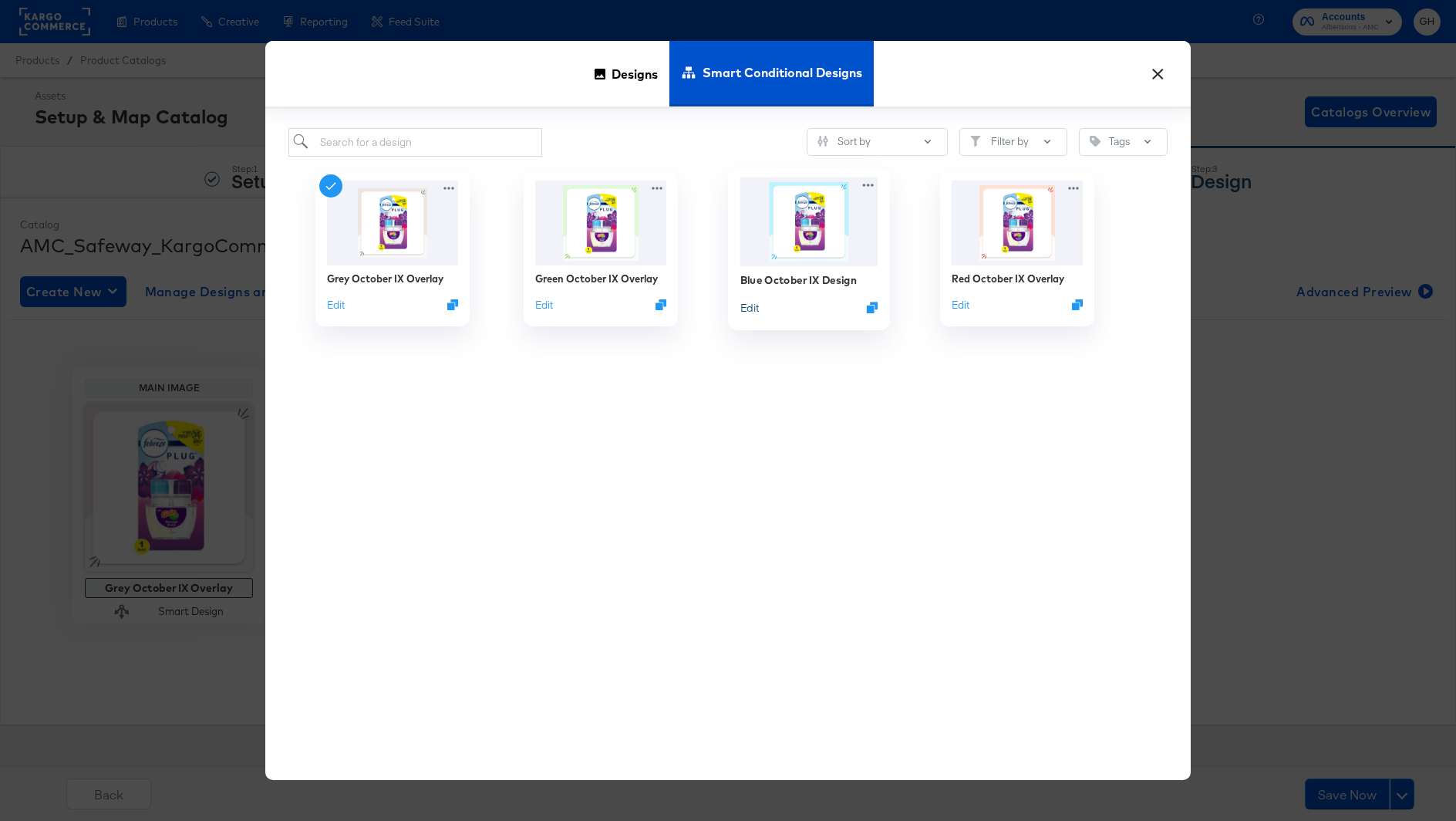 click on "Edit" at bounding box center [750, 307] 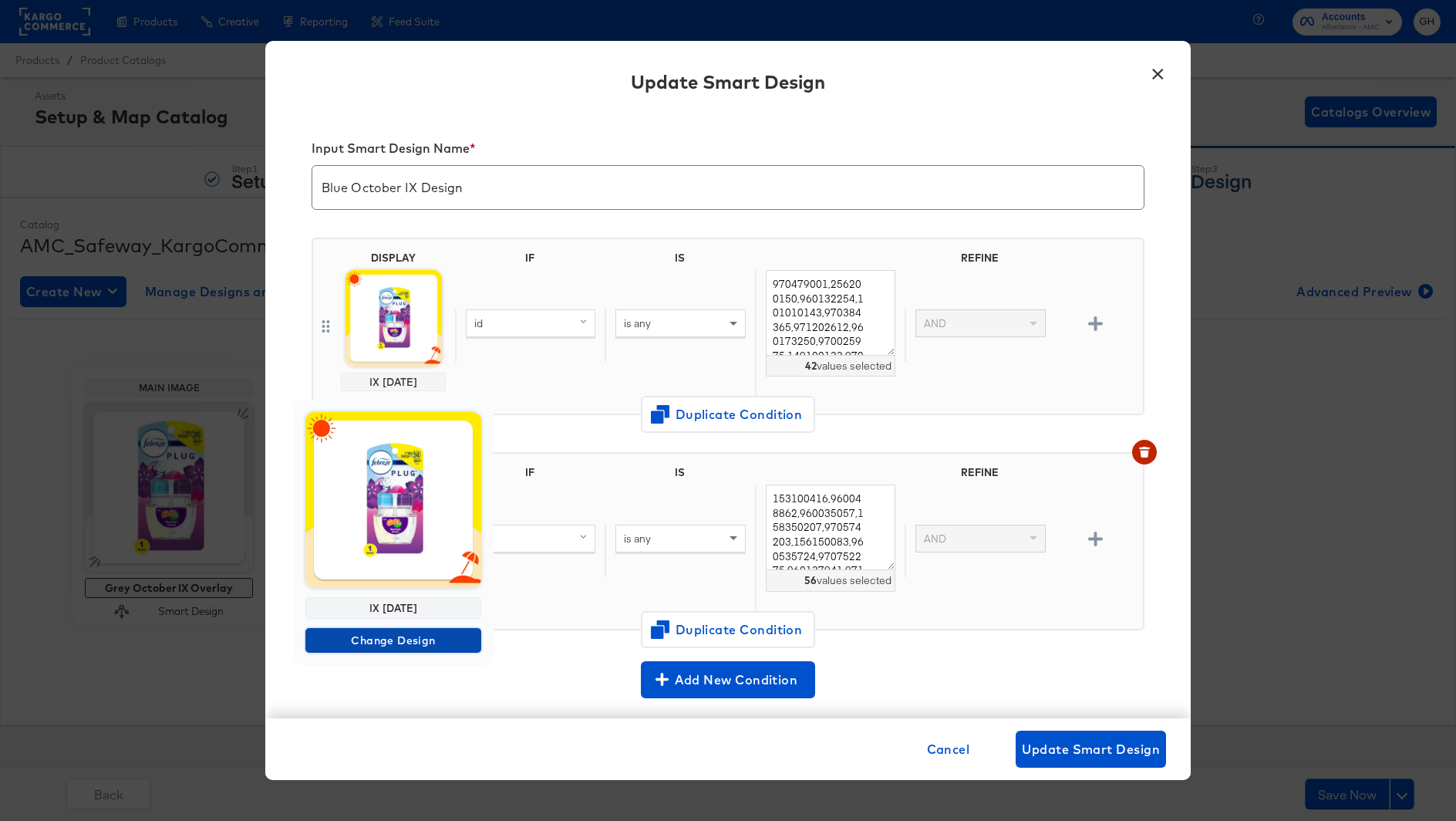 click on "Change Design" at bounding box center (393, 640) 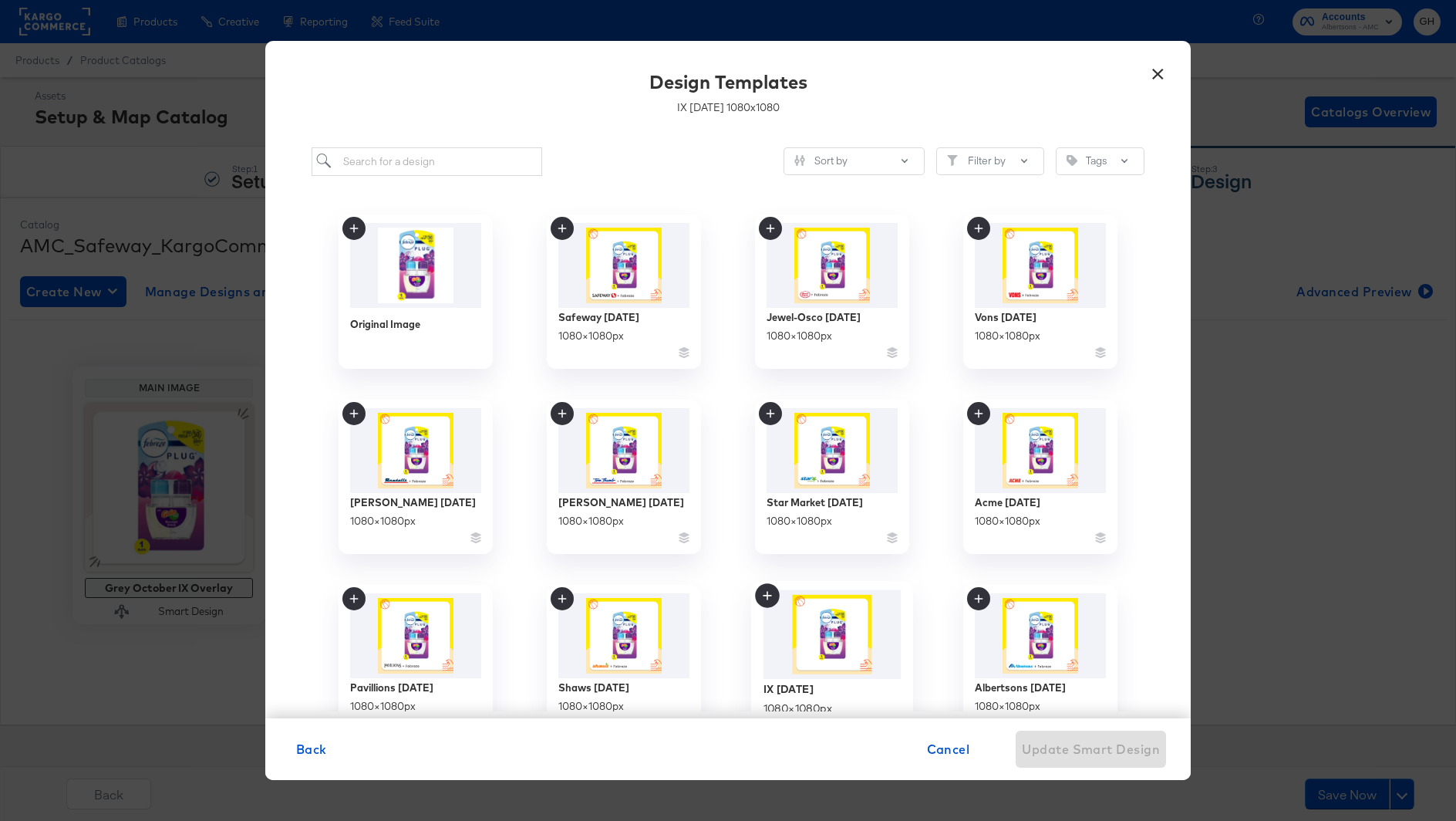 click at bounding box center [832, 634] 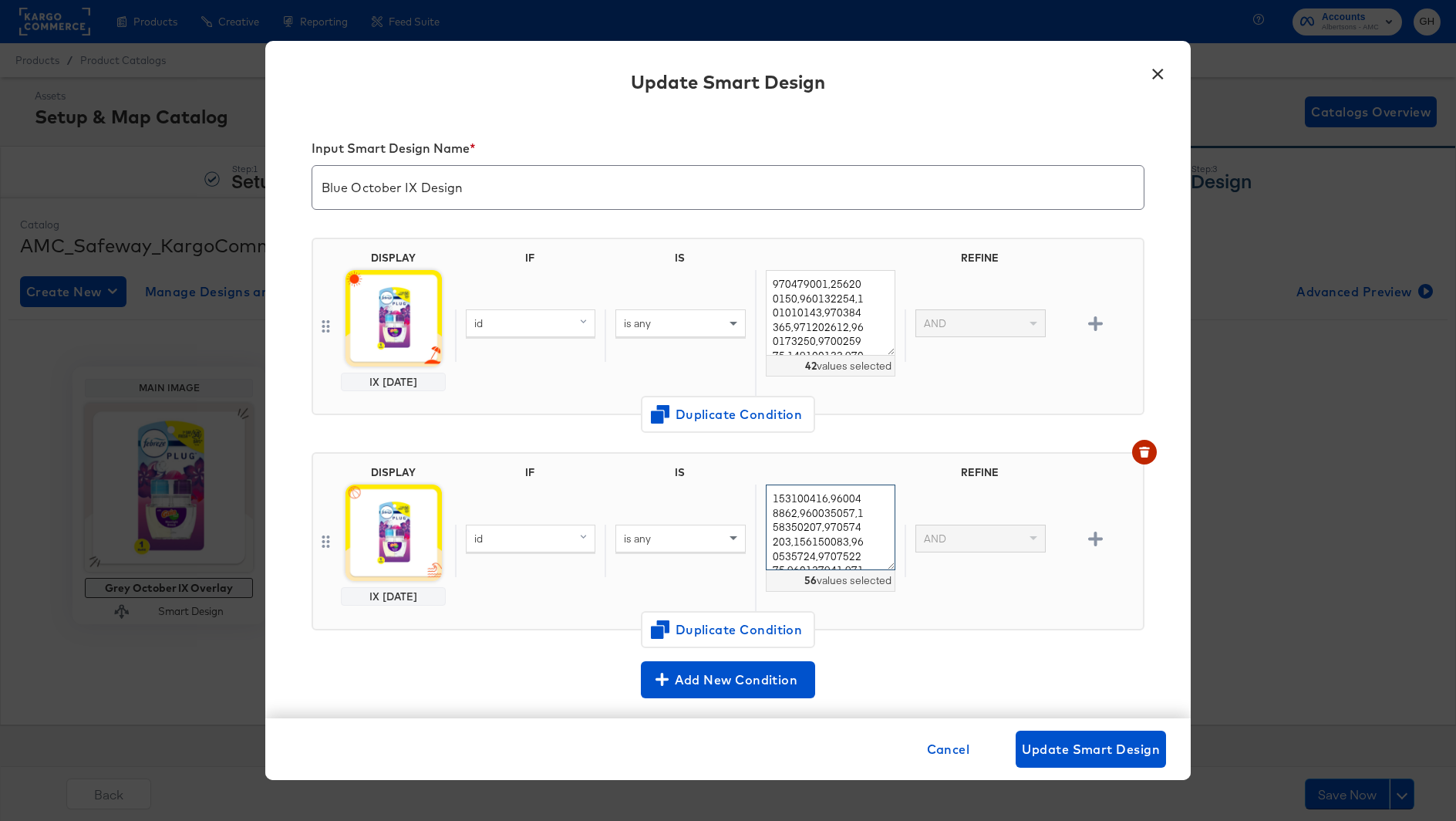 click on "153100416,960048862,960035057,158350207,970574203,156150083,960535724,970752275,960137941,971210439,960049192,970467545,960083503,970025975,960272977,960458189,252120248,970072553,960080844,960043728,971076816,256200150,970464539,971193853,152050397,960505857,960314248,960144008,970839034,970469994,960014720,960531157,153010227,970463347,960035058,960011186,149100143,156150048,970484255,970668759,960035005,971006684,960049024,960197728,970465270,156400277,101010153,971193834,970308179,153010405,970462552,158500387,960091068,960032845,960521911,971193827" at bounding box center [831, 527] 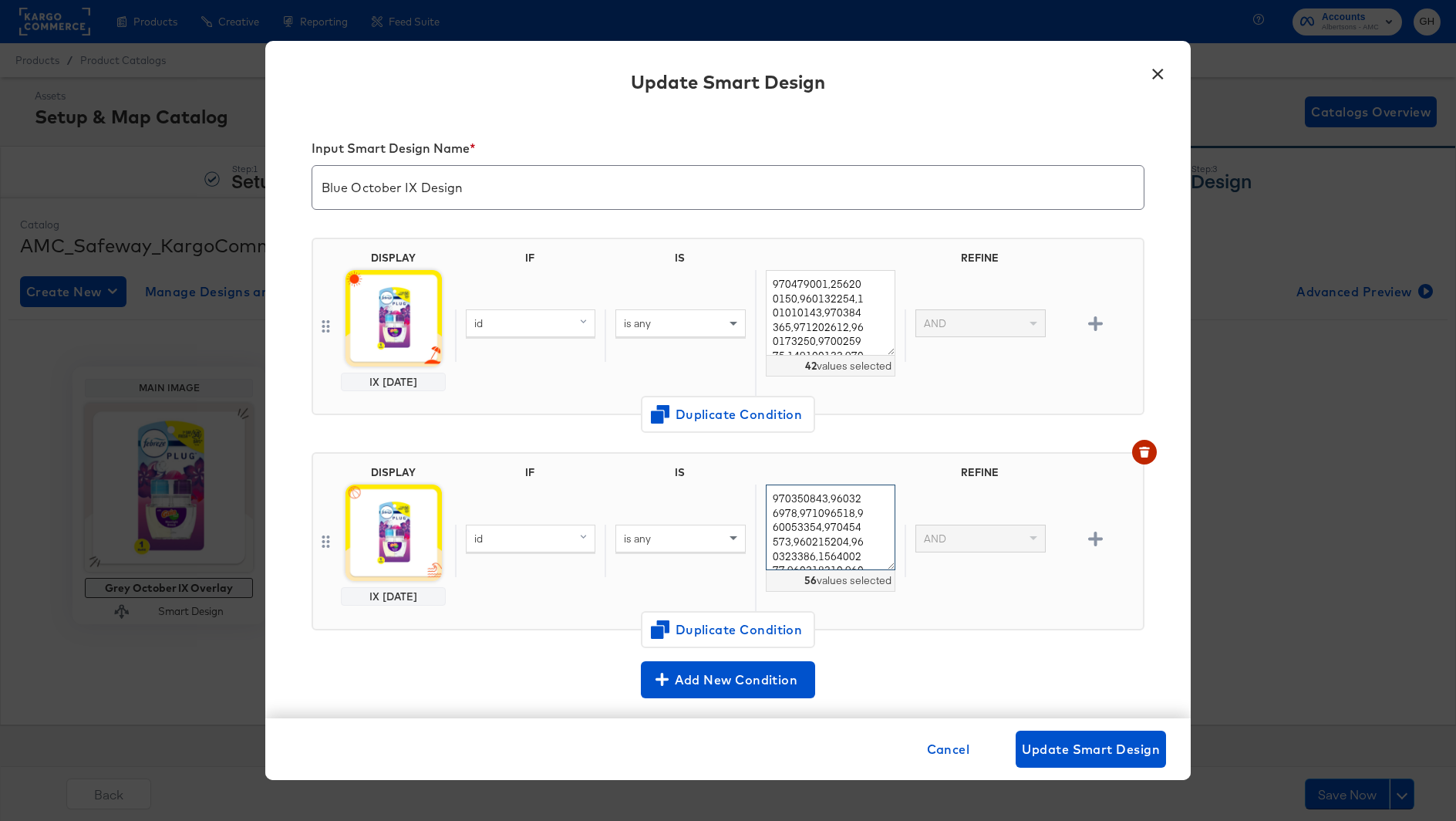scroll, scrollTop: 295, scrollLeft: 0, axis: vertical 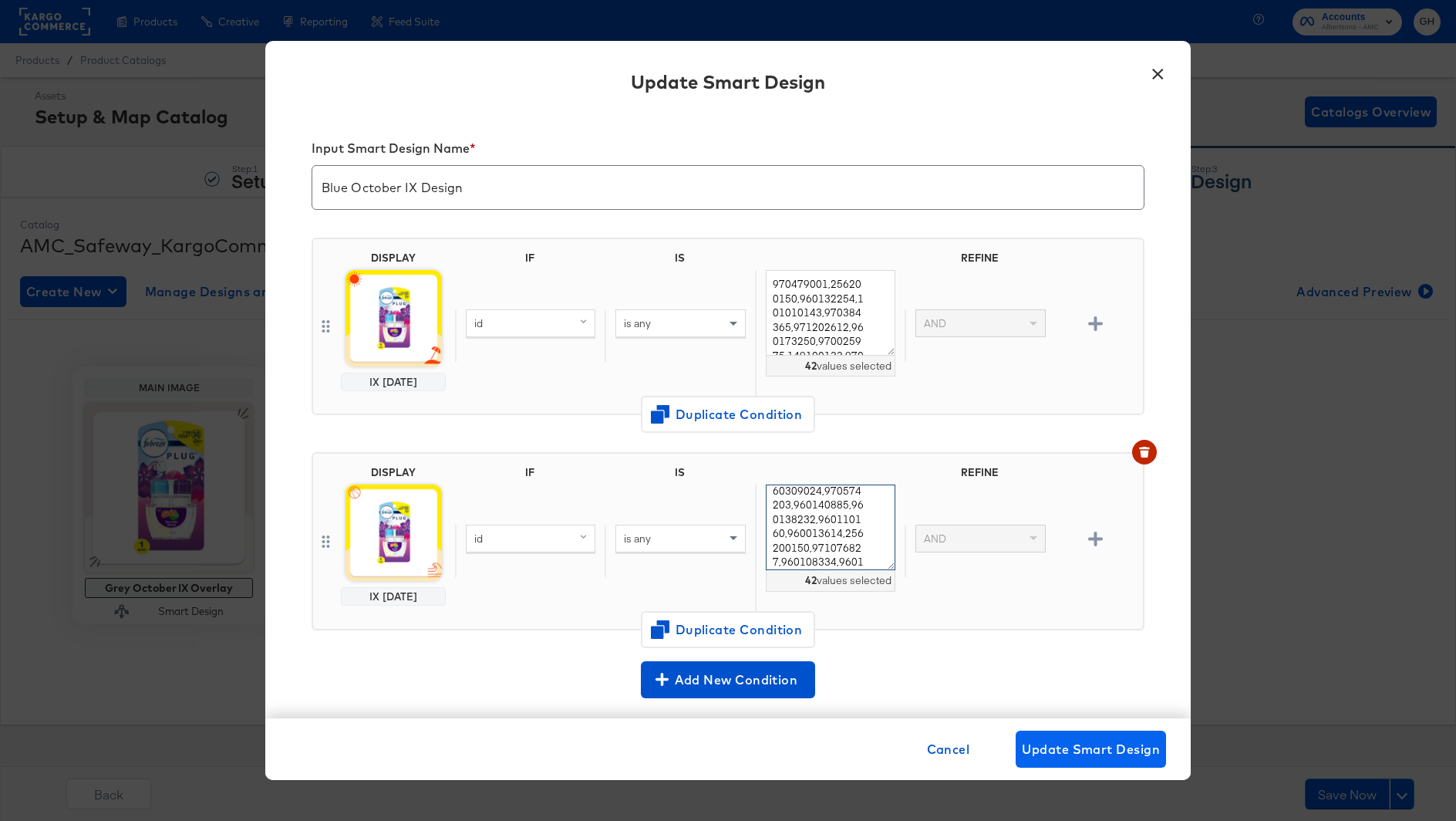 type on "970350843,960326978,971096518,960053354,970454573,960215204,960323386,156400277,960318310,960419517,970407045,960125351,960197122,156150048,149100143,101010153,970518998,960461652,960079438,156150083,149100215,960018045,970466821,960125224,960111377,970025975,970839034,970484255,970466820,960125660,970557306,960309024,970574203,960140885,960138232,960110160,960013614,256200150,971076827,960108334,960138233,960124769" 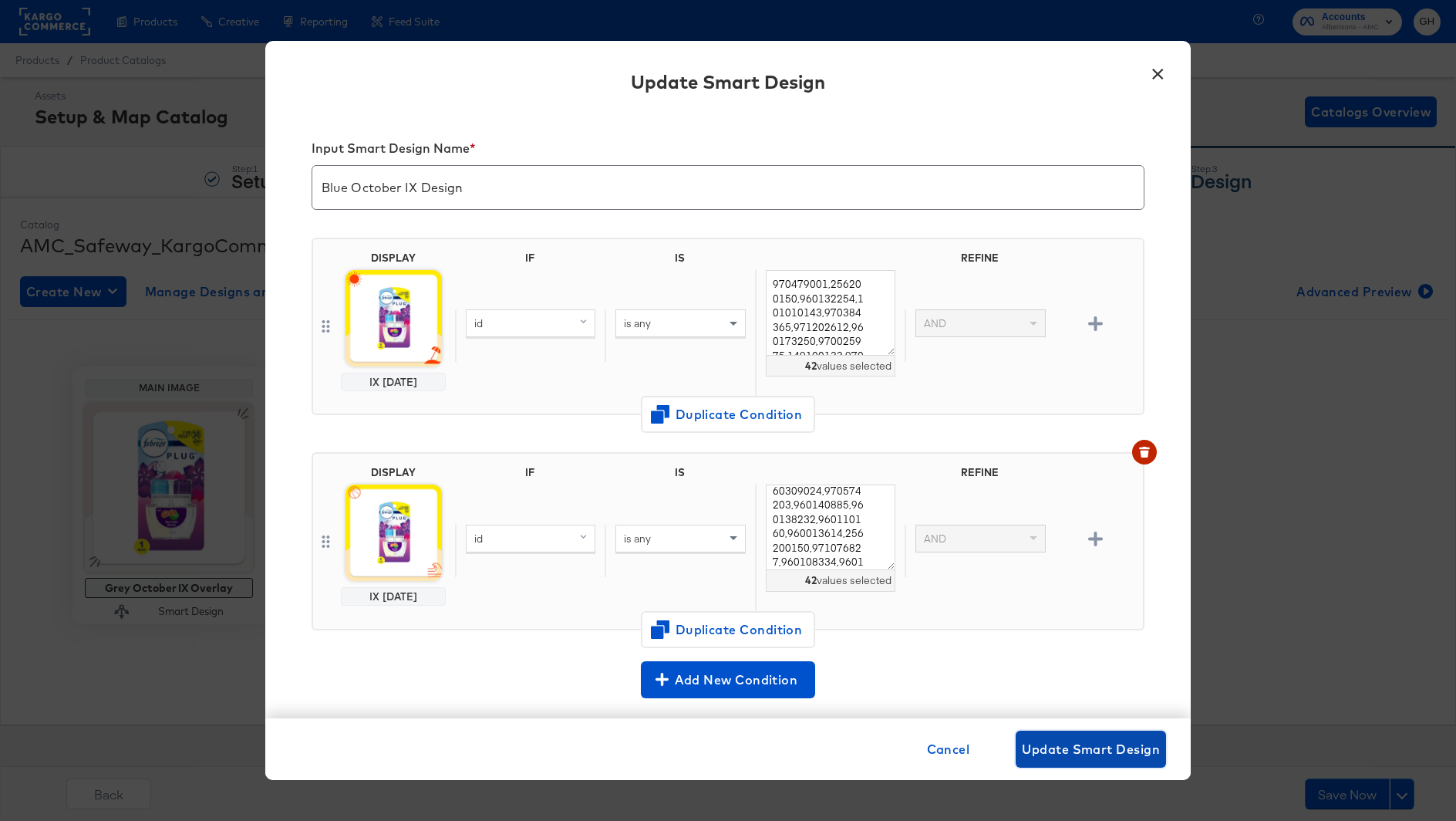 click on "Update Smart Design" at bounding box center (1090, 749) 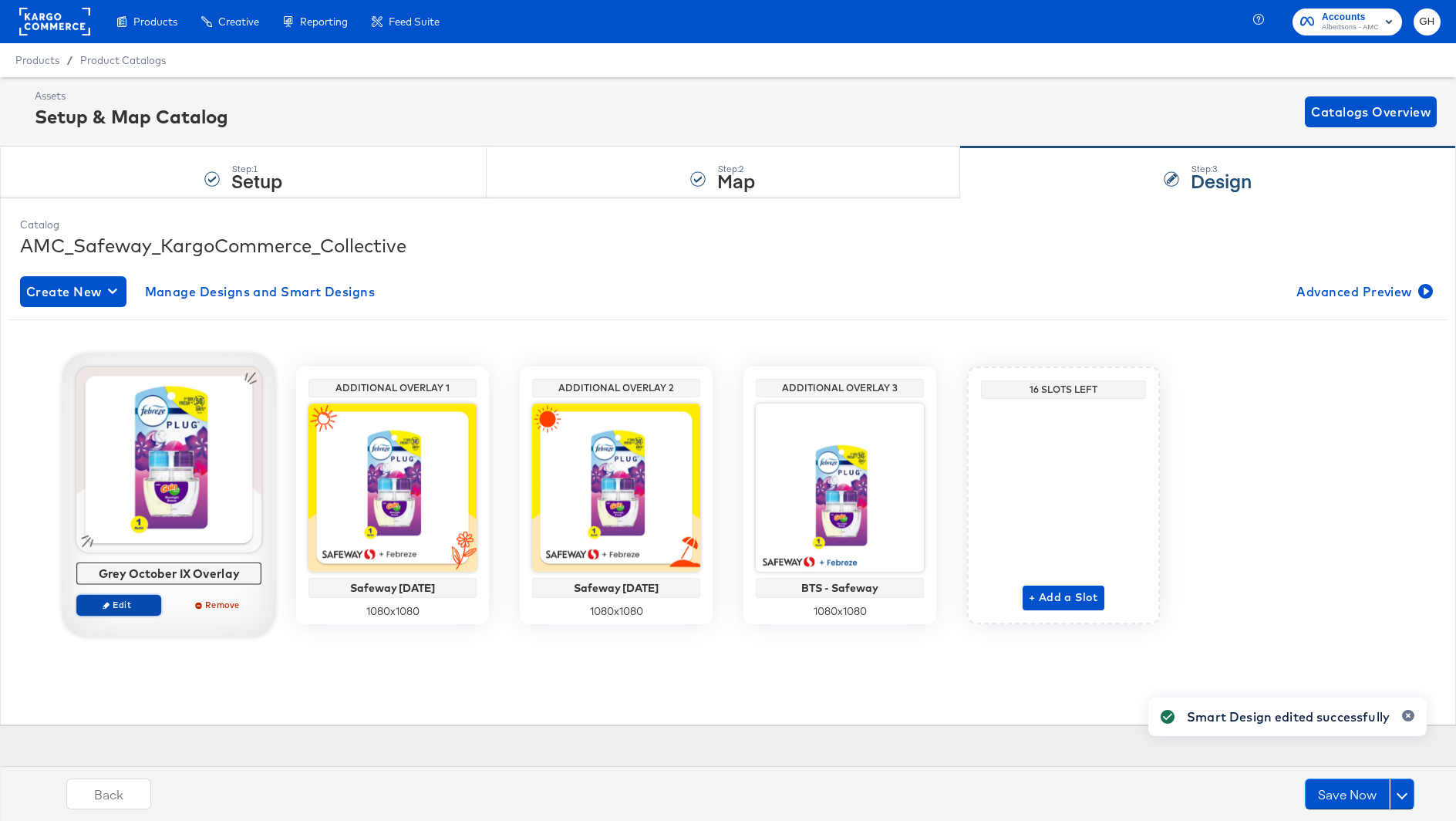 click on "Edit" at bounding box center [119, 604] 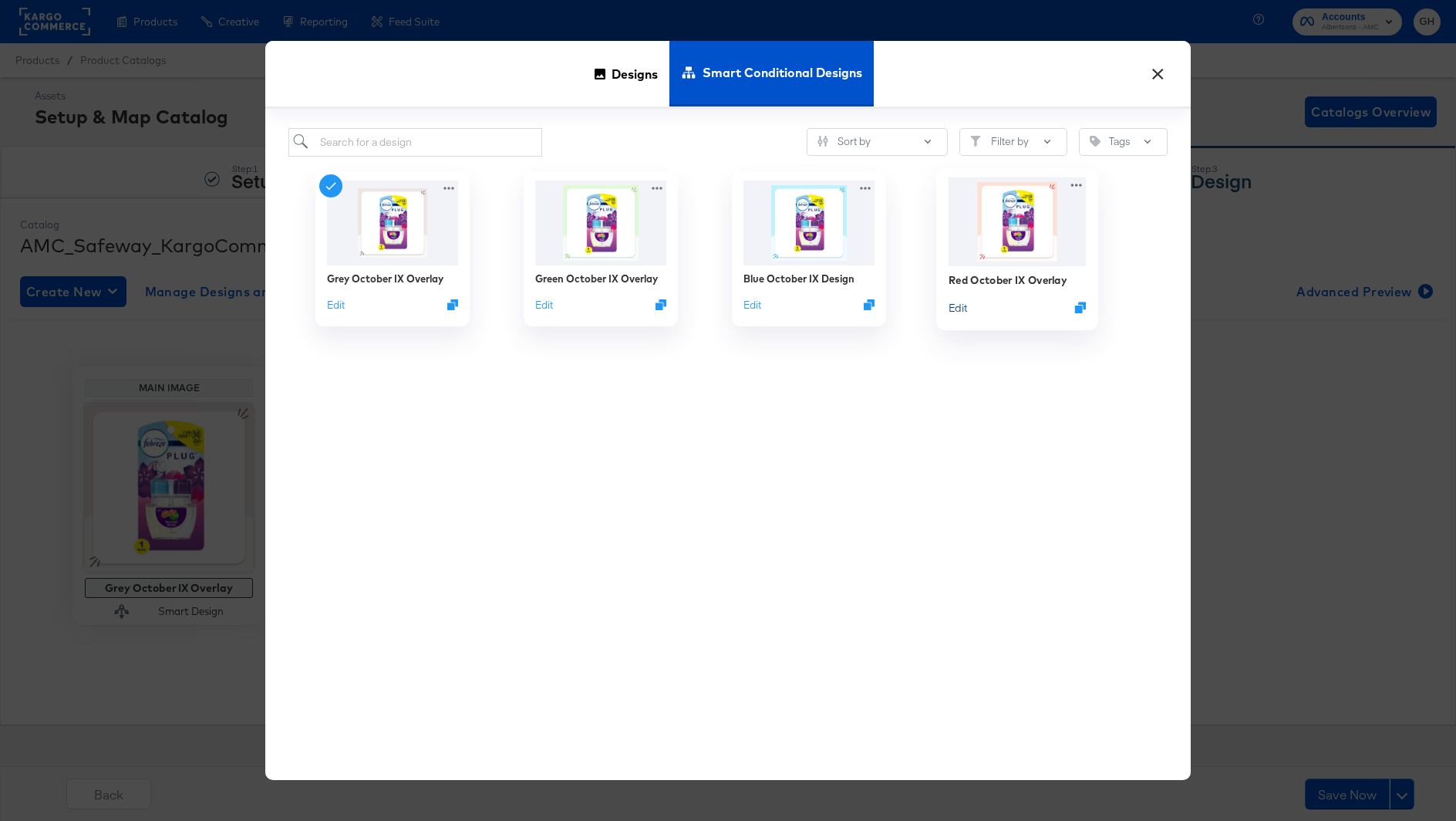 click on "Edit" at bounding box center (958, 307) 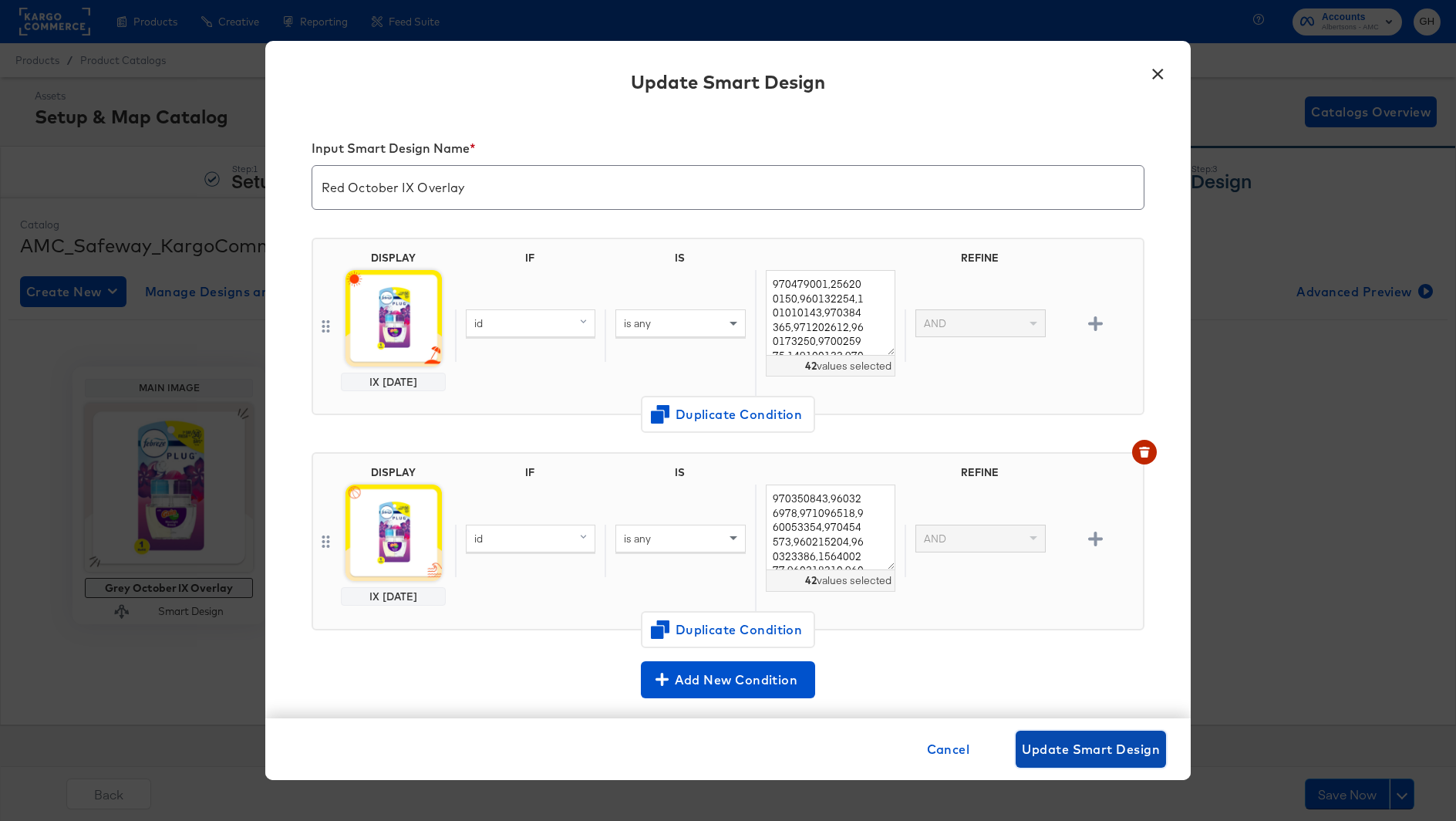 click on "Update Smart Design" at bounding box center (1090, 749) 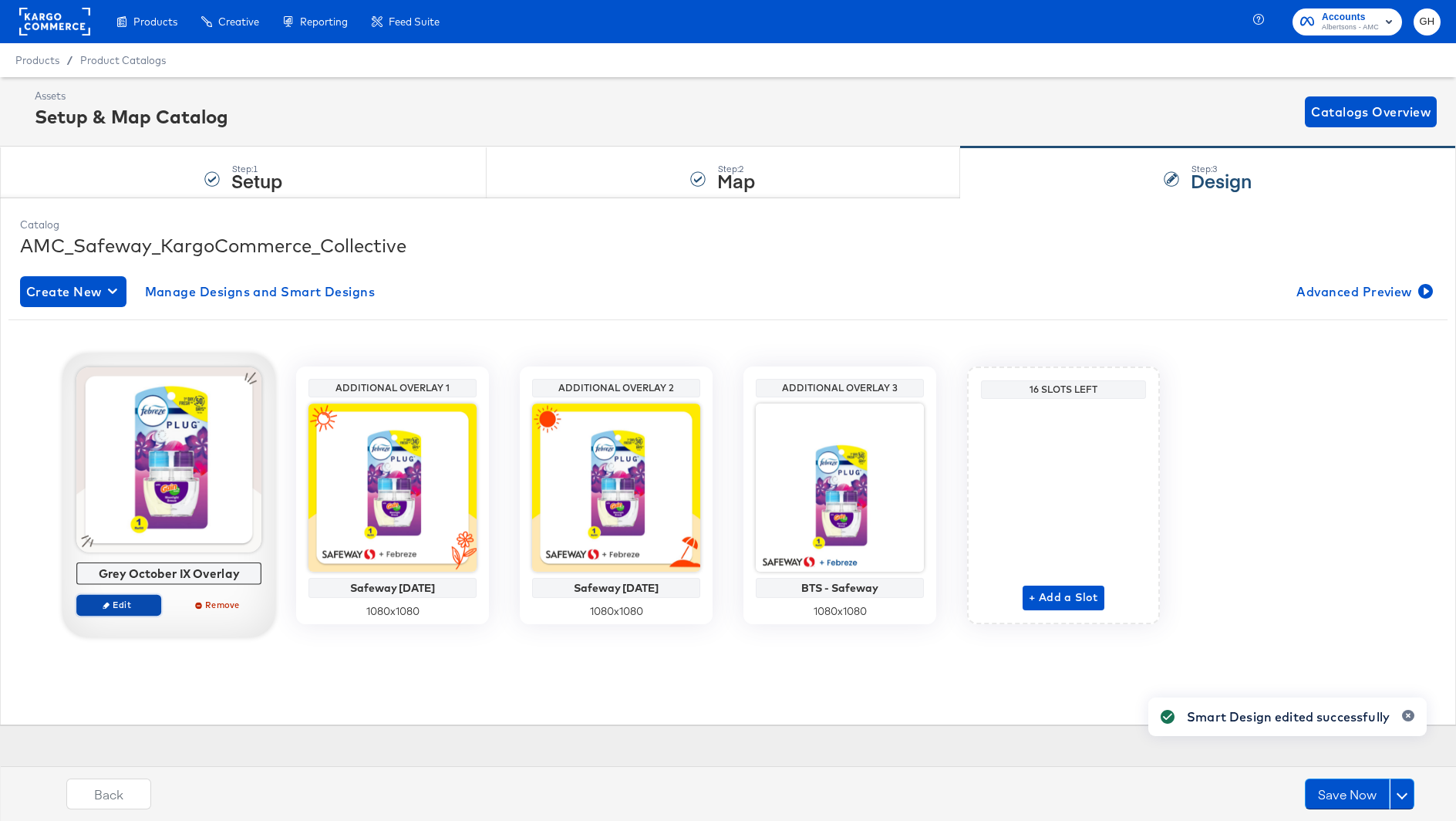 click on "Edit" at bounding box center [119, 604] 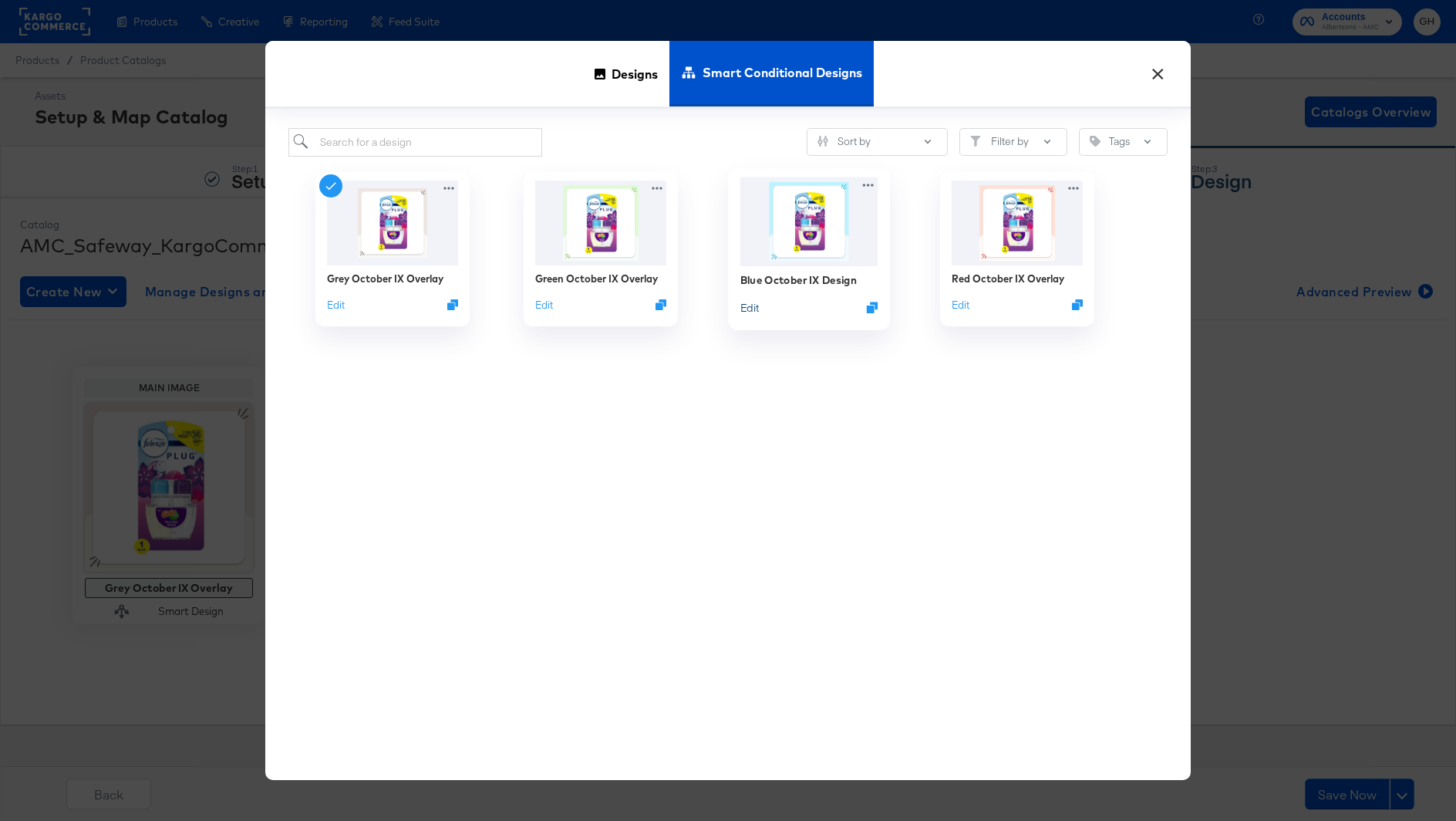 click on "Edit" at bounding box center (750, 307) 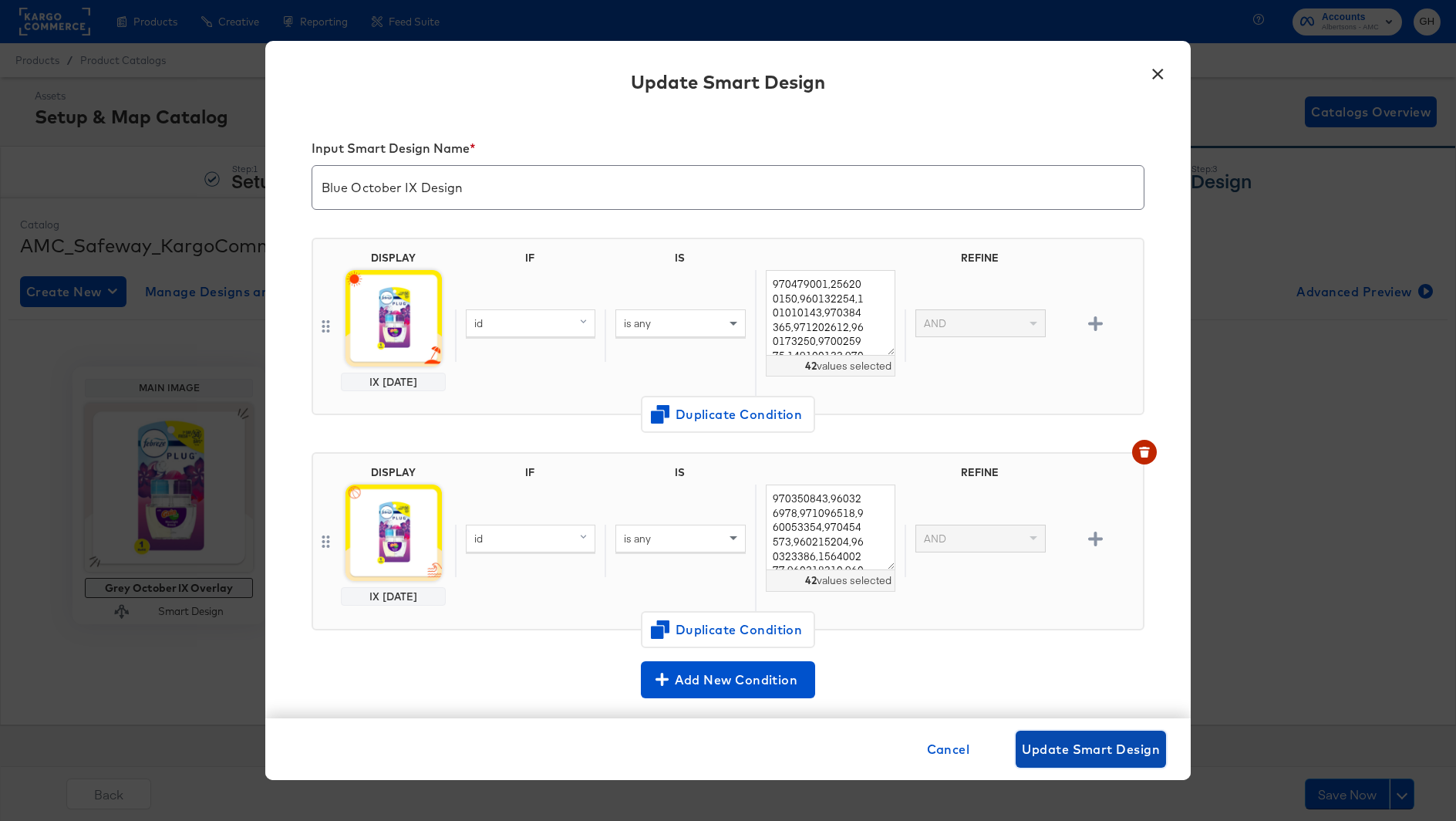 click on "Update Smart Design" at bounding box center [1090, 749] 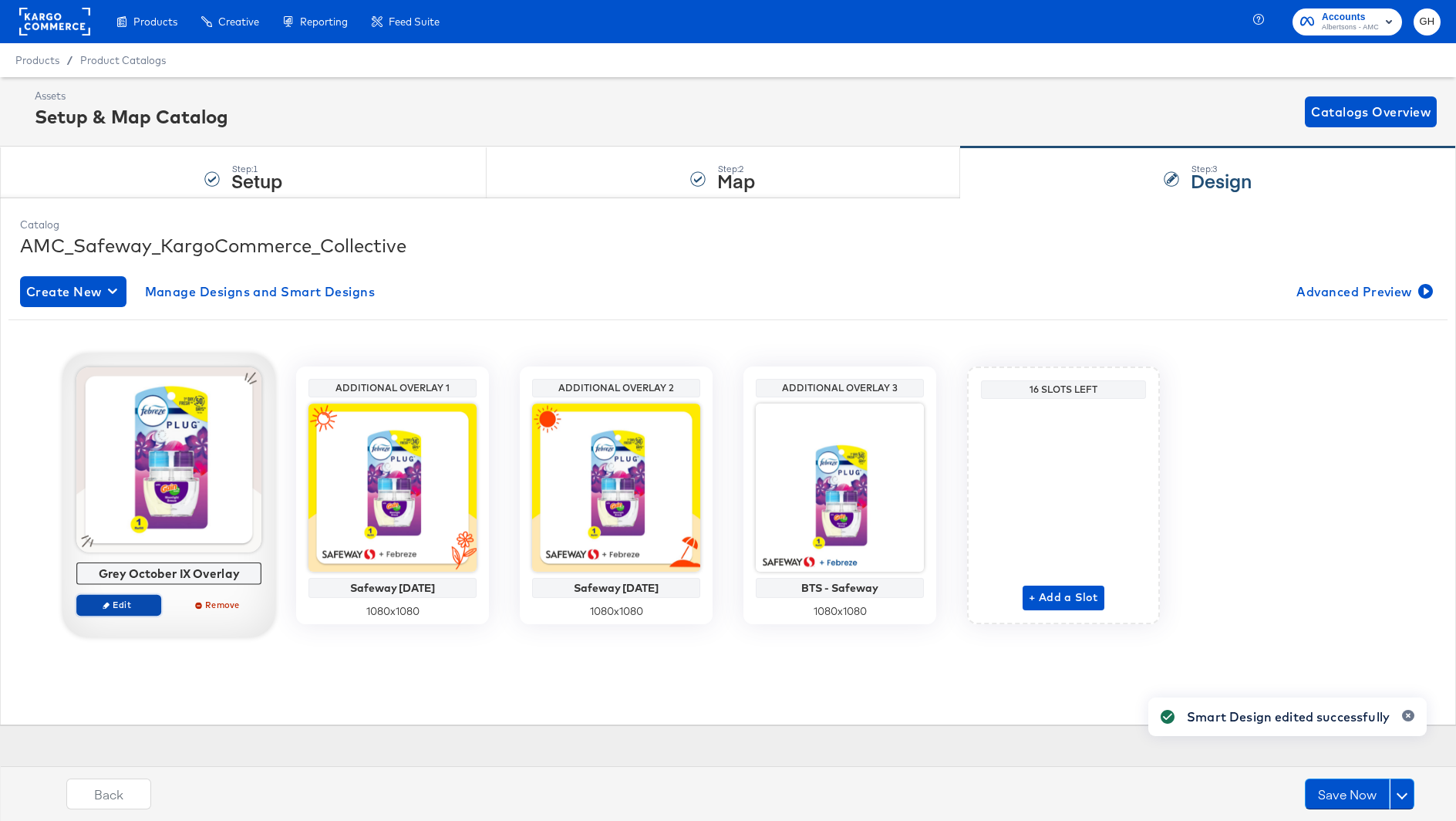 click on "Edit" at bounding box center (119, 604) 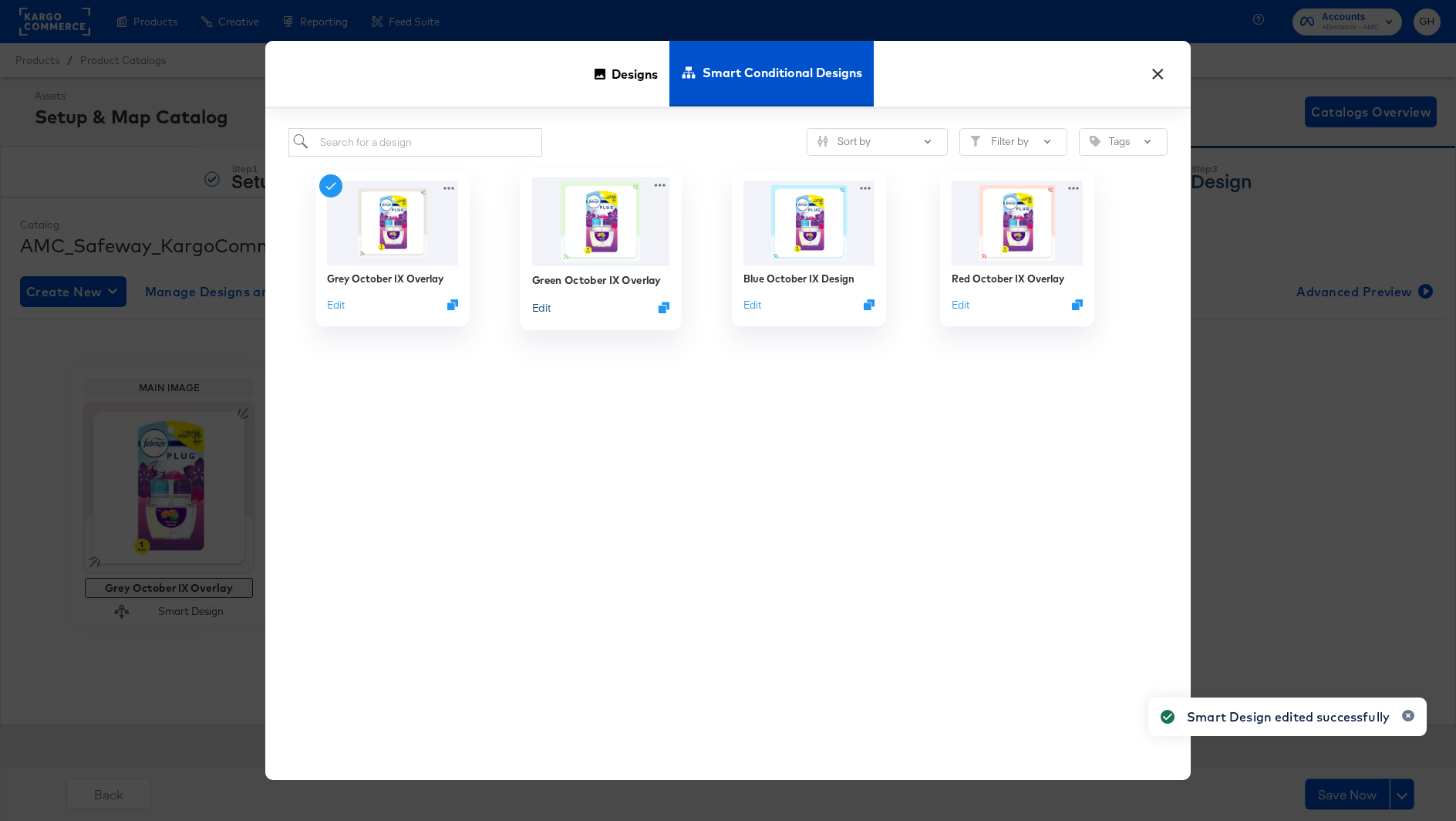 click on "Edit" at bounding box center (541, 307) 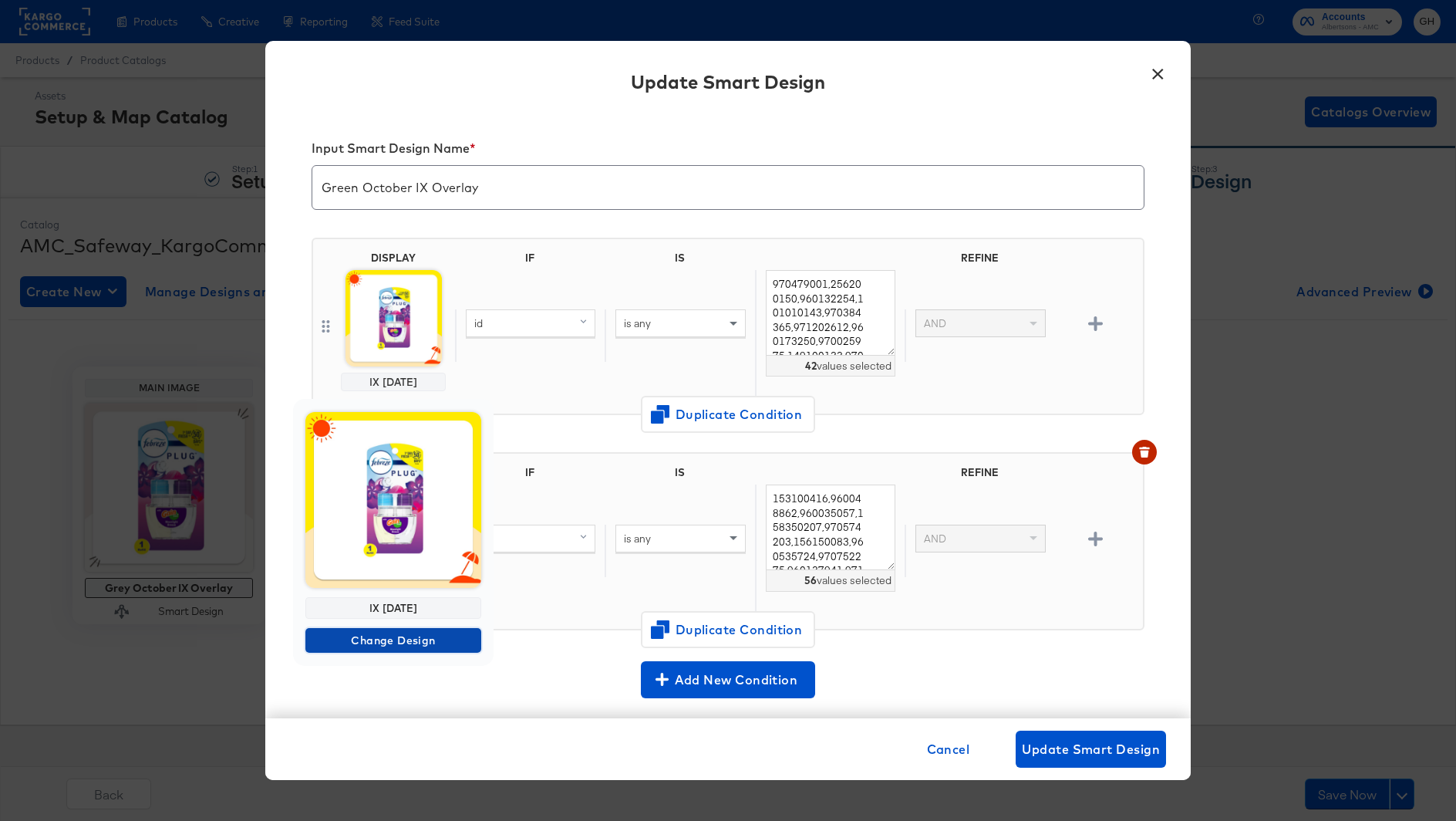 click on "Change Design" at bounding box center (393, 640) 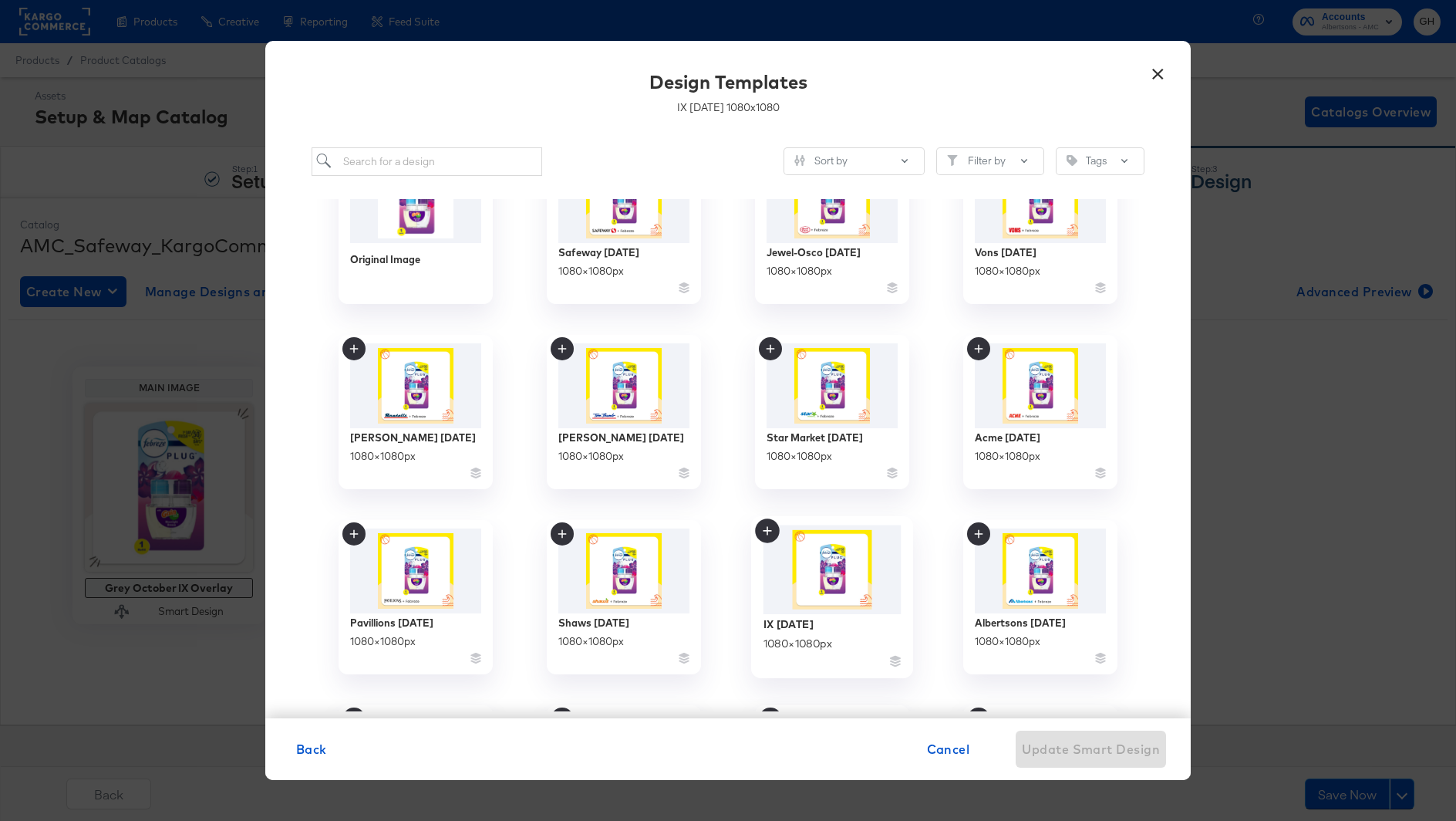 scroll, scrollTop: 74, scrollLeft: 0, axis: vertical 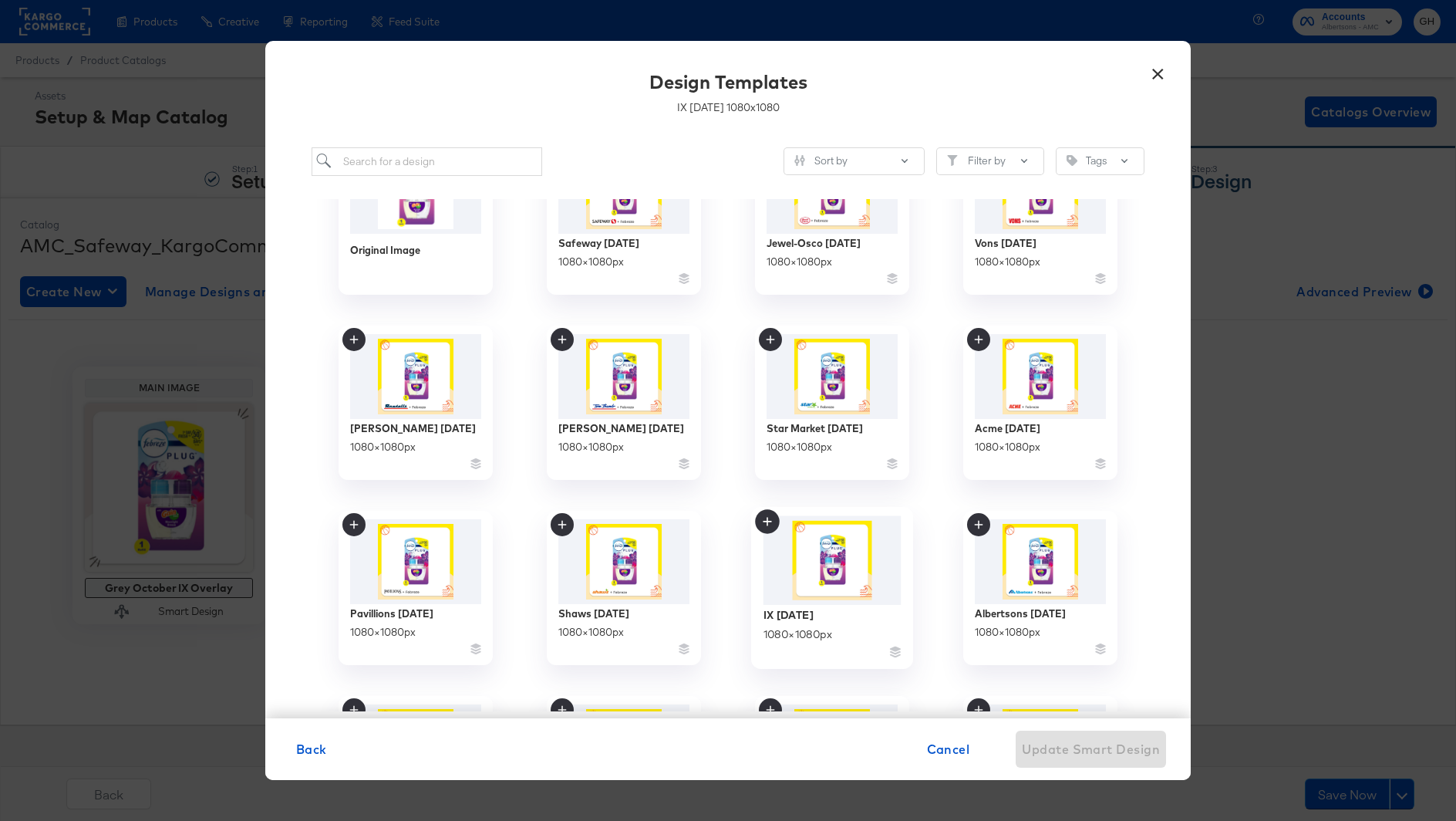 click at bounding box center (832, 560) 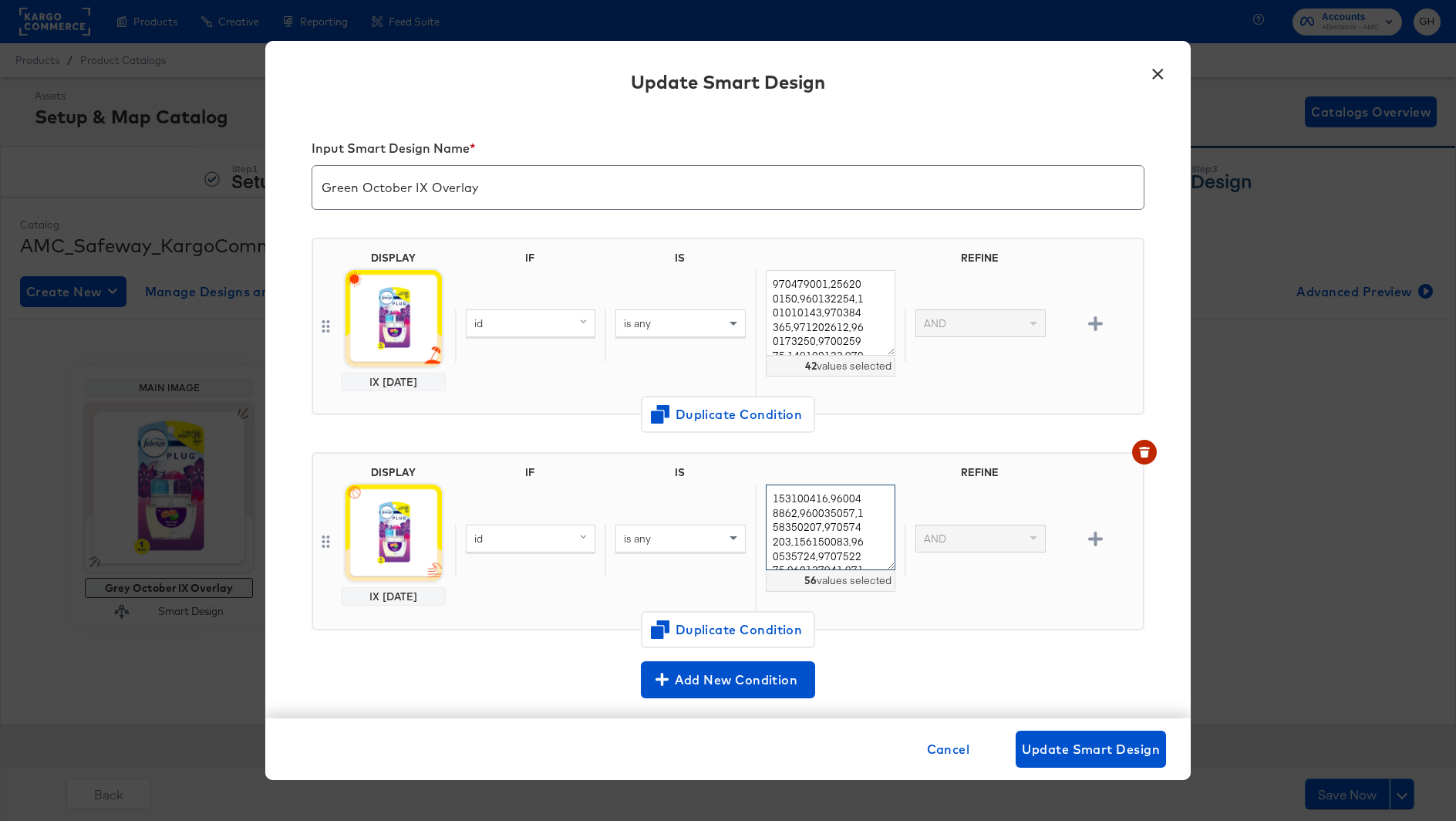 click on "153100416,960048862,960035057,158350207,970574203,156150083,960535724,970752275,960137941,971210439,960049192,970467545,960083503,970025975,960272977,960458189,252120248,970072553,960080844,960043728,971076816,256200150,970464539,971193853,152050397,960505857,960314248,960144008,970839034,970469994,960014720,960531157,153010227,970463347,960035058,960011186,149100143,156150048,970484255,970668759,960035005,971006684,960049024,960197728,970465270,156400277,101010153,971193834,970308179,153010405,970462552,158500387,960091068,960032845,960521911,971193827" at bounding box center [831, 527] 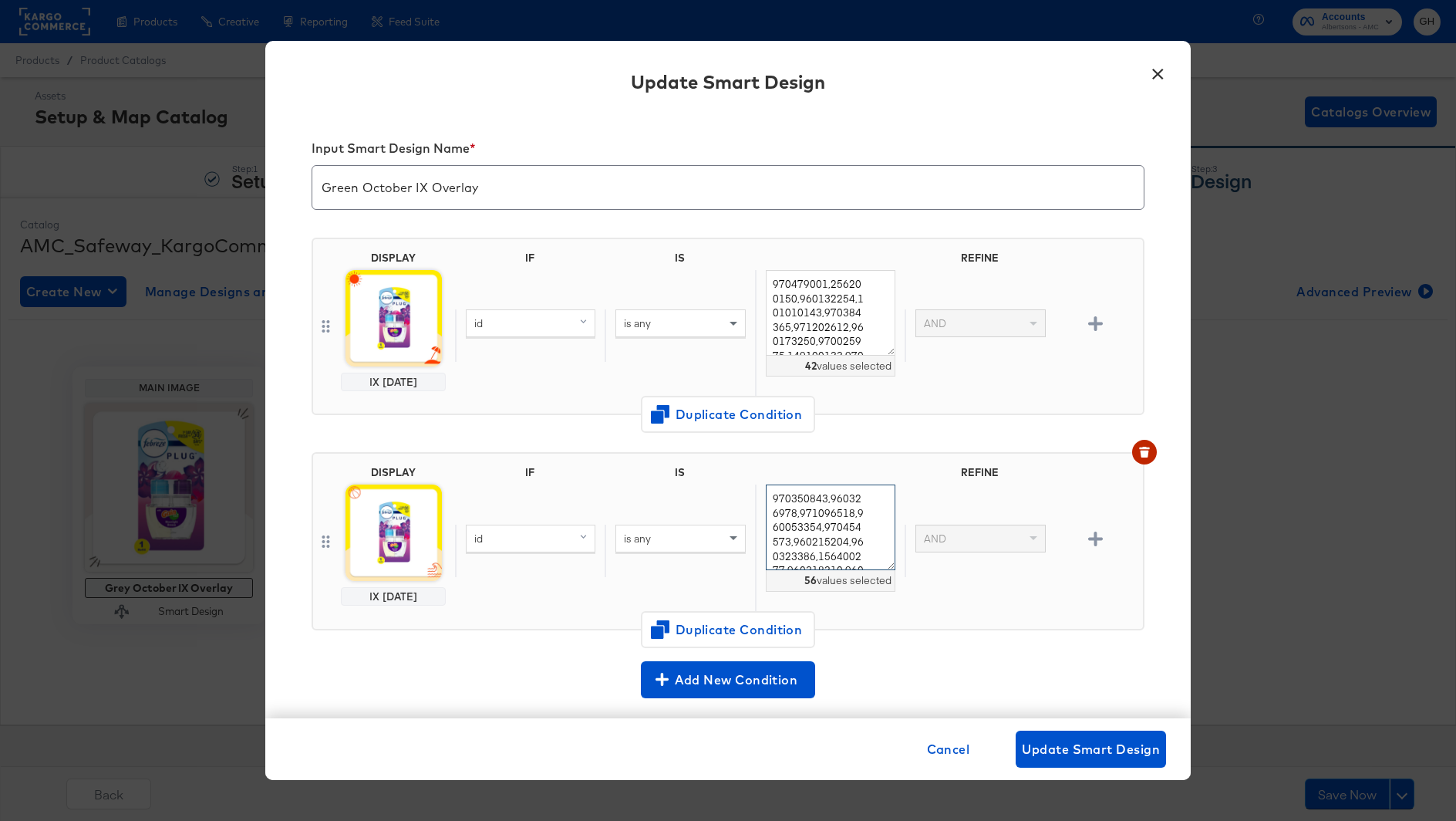 scroll, scrollTop: 295, scrollLeft: 0, axis: vertical 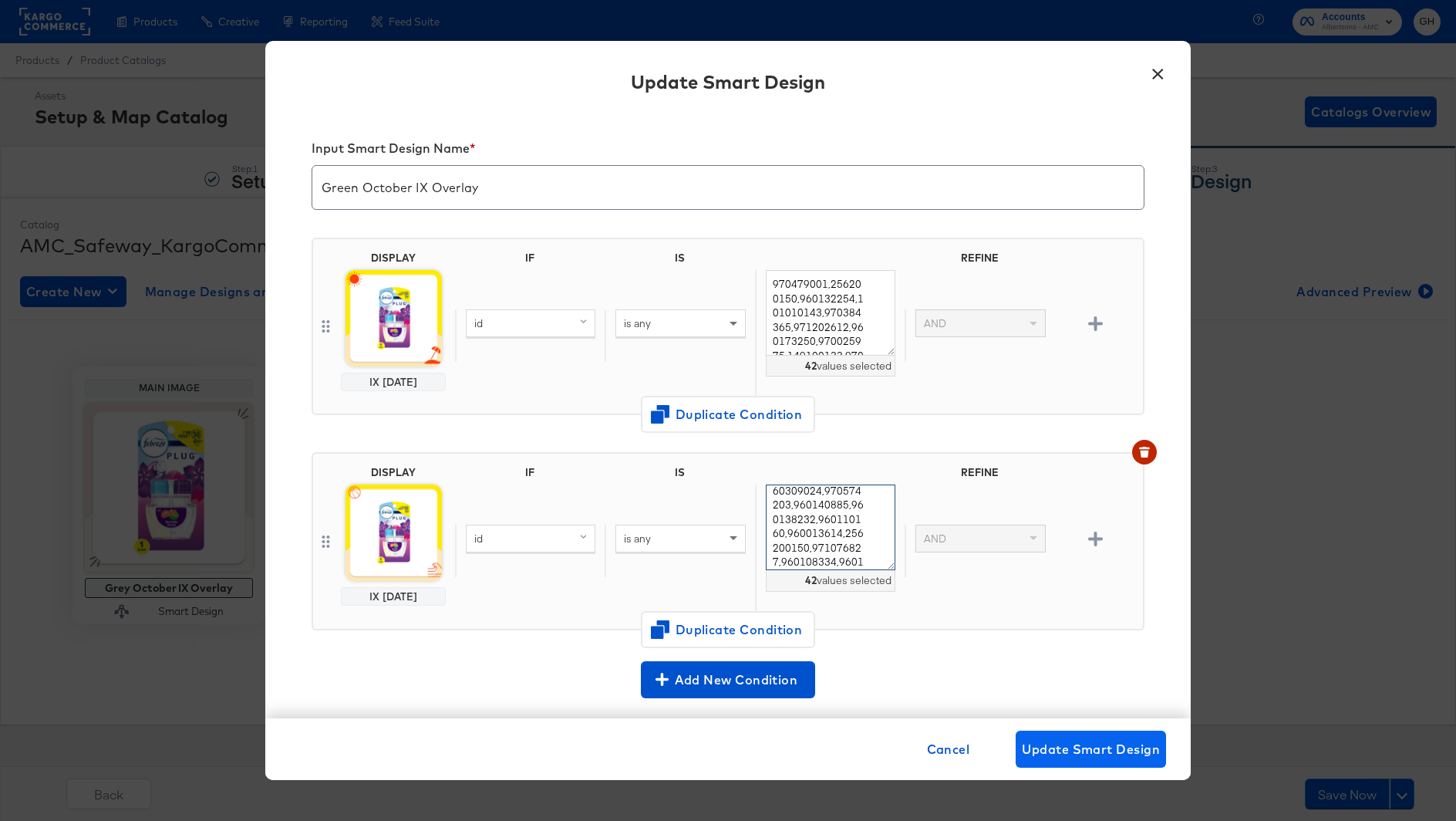 type on "970350843,960326978,971096518,960053354,970454573,960215204,960323386,156400277,960318310,960419517,970407045,960125351,960197122,156150048,149100143,101010153,970518998,960461652,960079438,156150083,149100215,960018045,970466821,960125224,960111377,970025975,970839034,970484255,970466820,960125660,970557306,960309024,970574203,960140885,960138232,960110160,960013614,256200150,971076827,960108334,960138233,960124769" 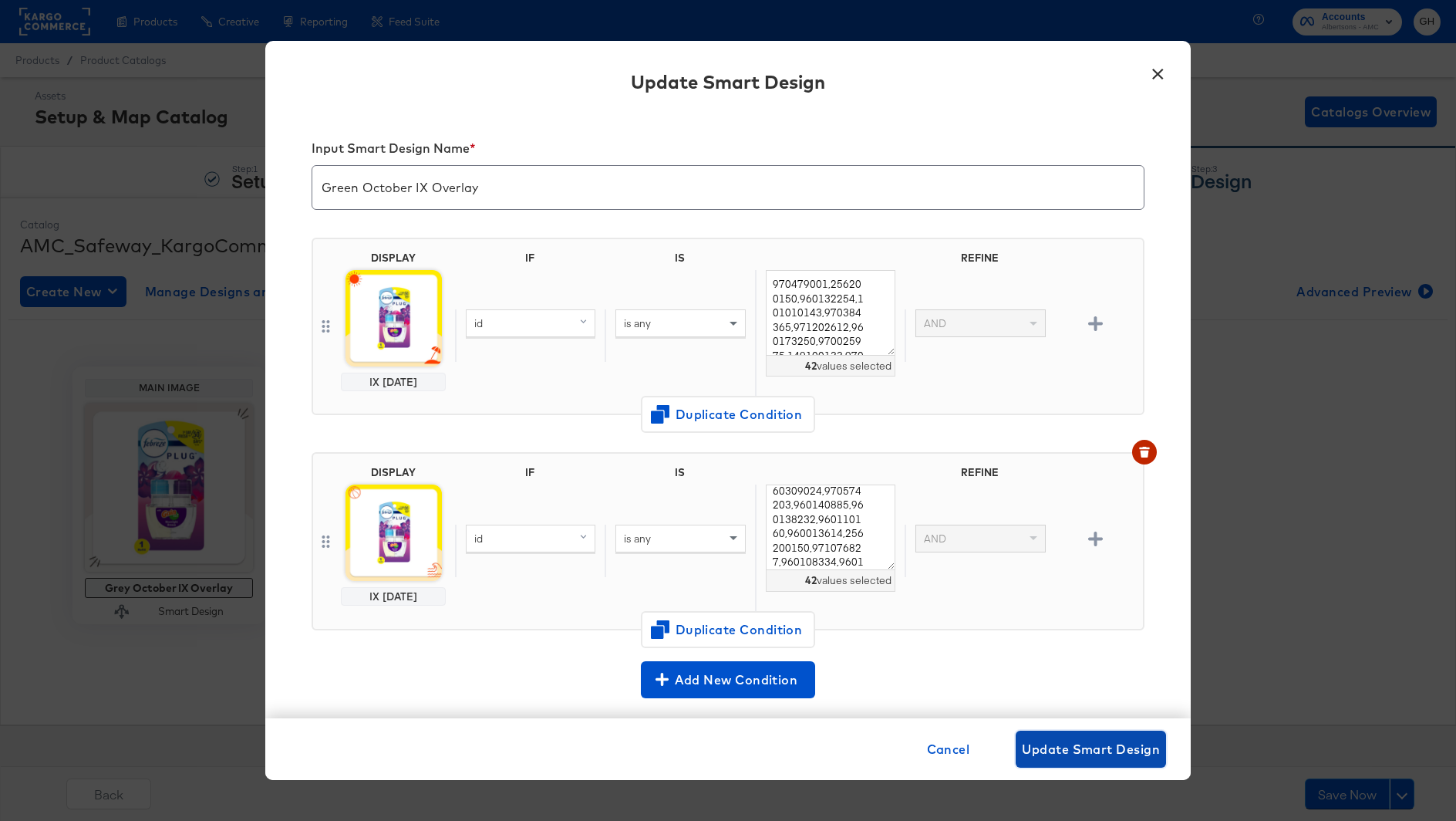 click on "Update Smart Design" at bounding box center [1090, 749] 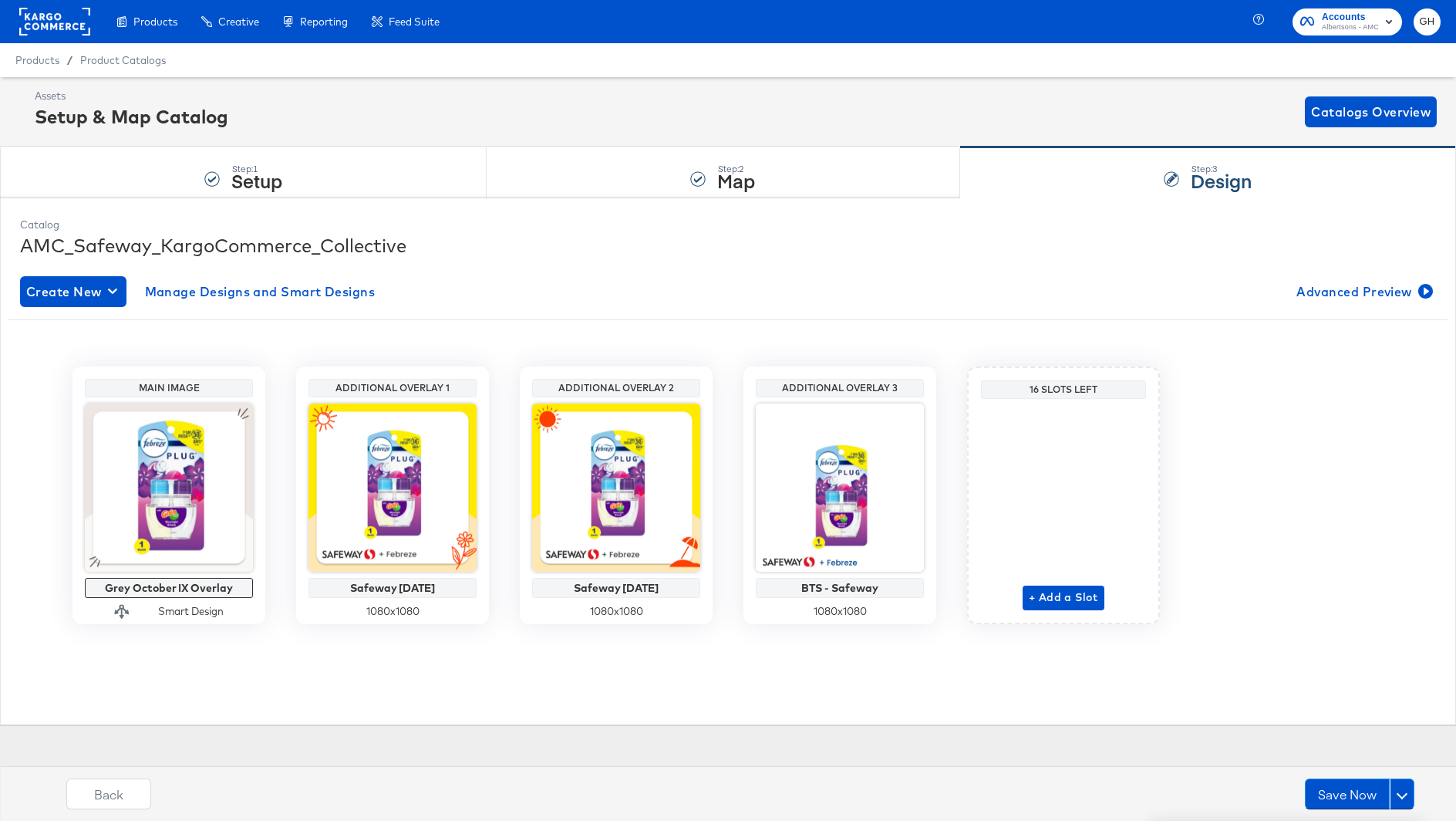 click at bounding box center [169, 488] 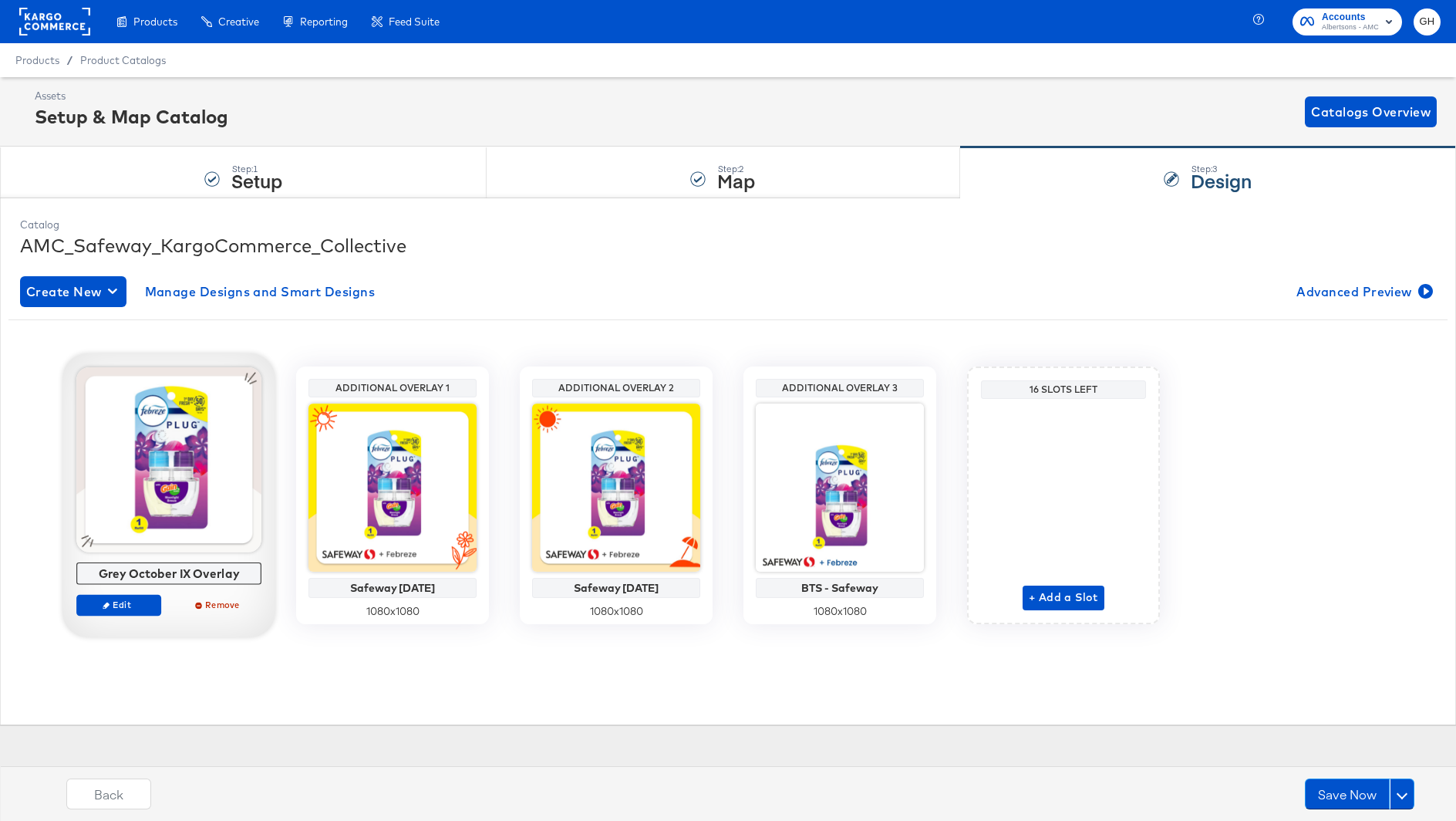 click at bounding box center (169, 460) 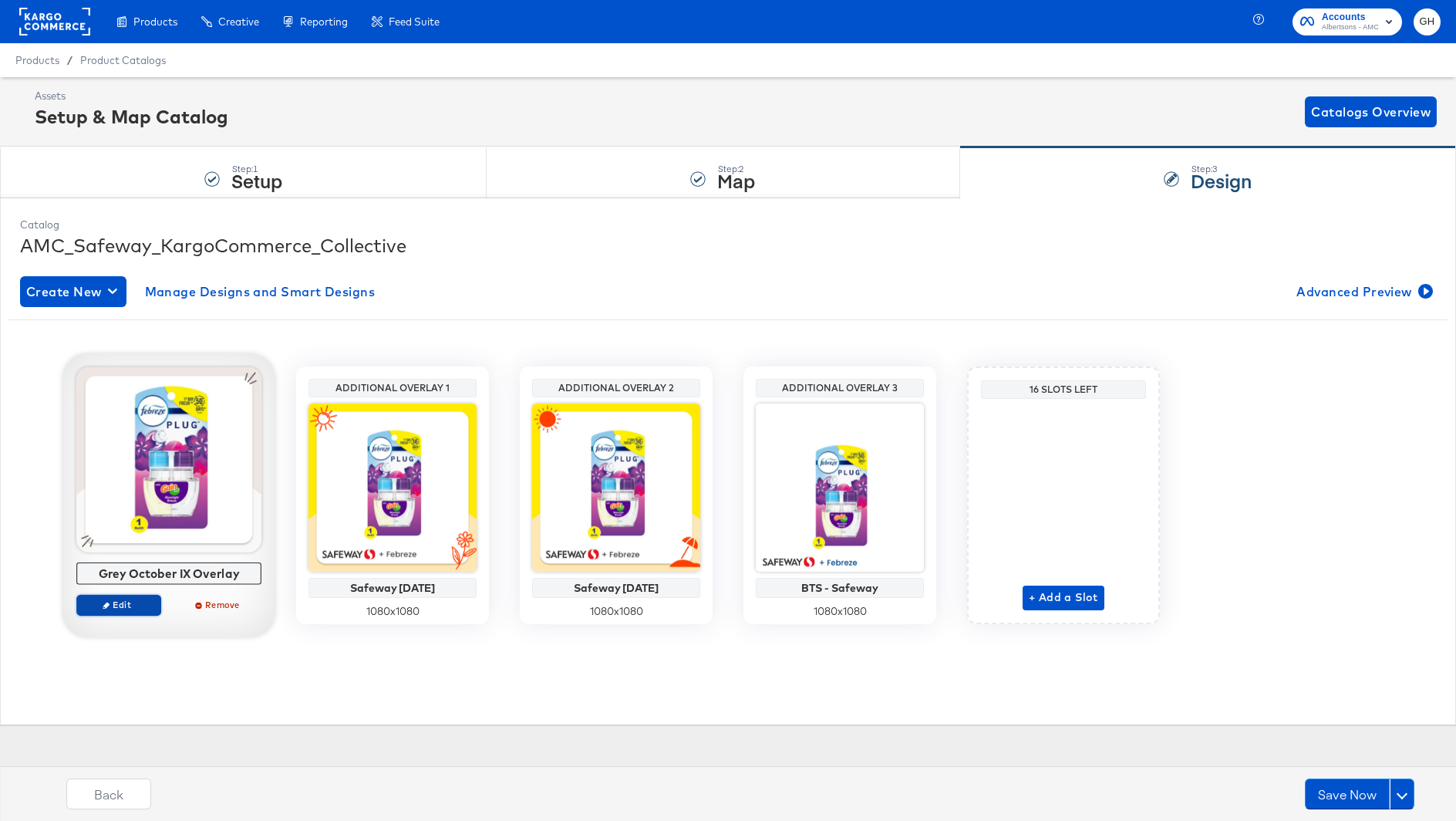 click on "Edit" at bounding box center [119, 605] 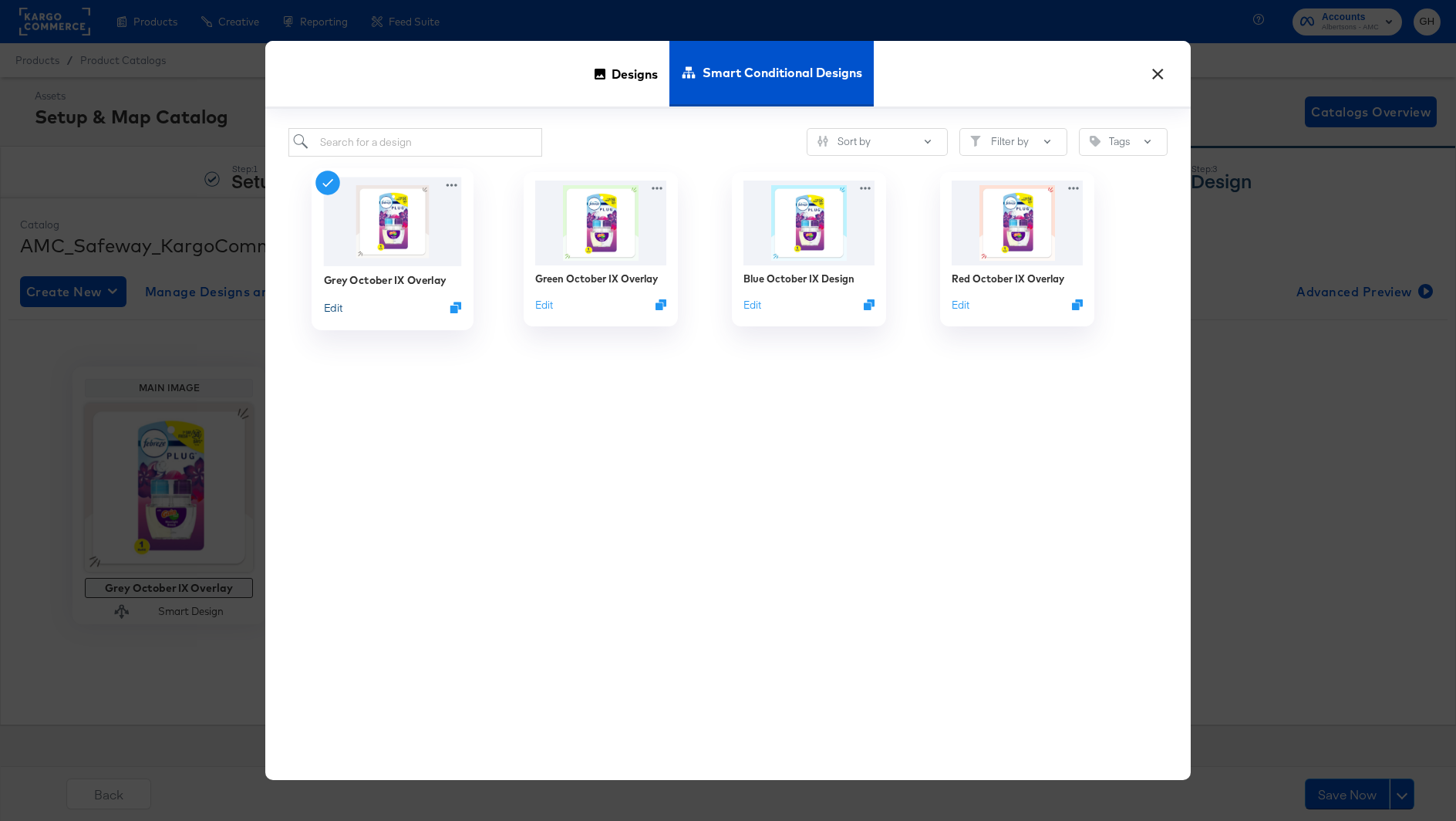 click on "Edit" at bounding box center (333, 307) 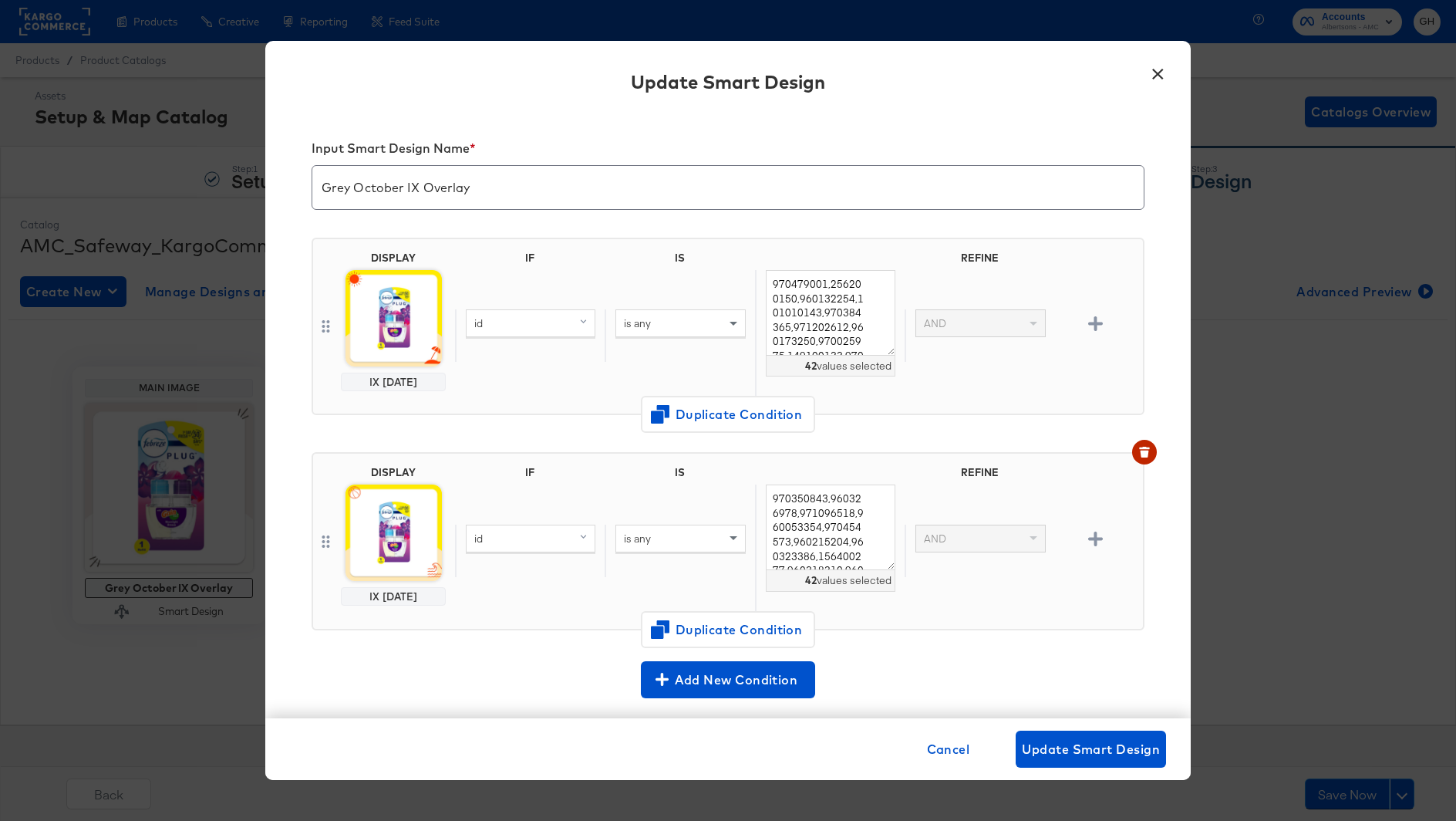 click on "Cancel Update Smart Design" at bounding box center (728, 749) 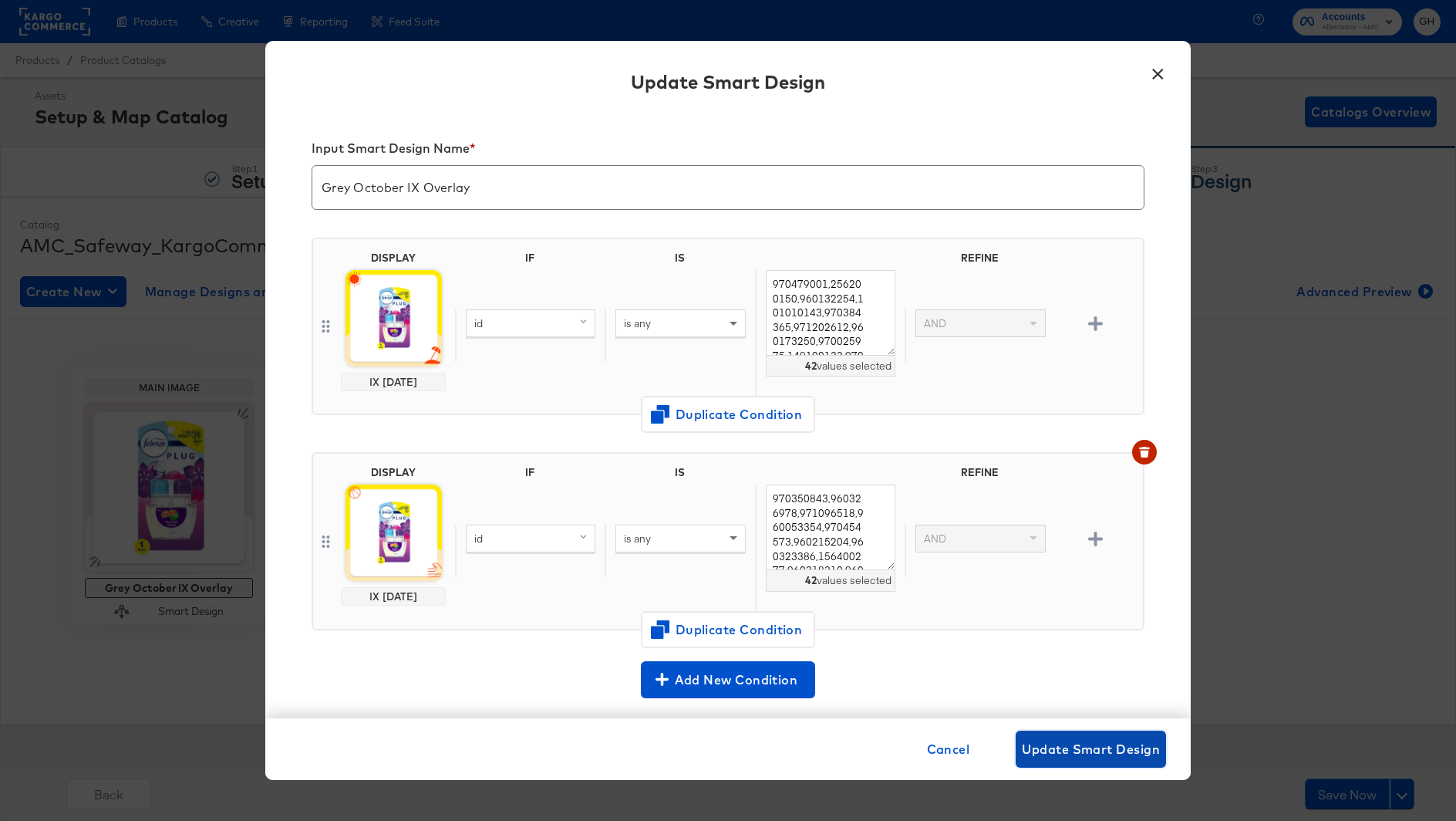 click on "Update Smart Design" at bounding box center [1090, 749] 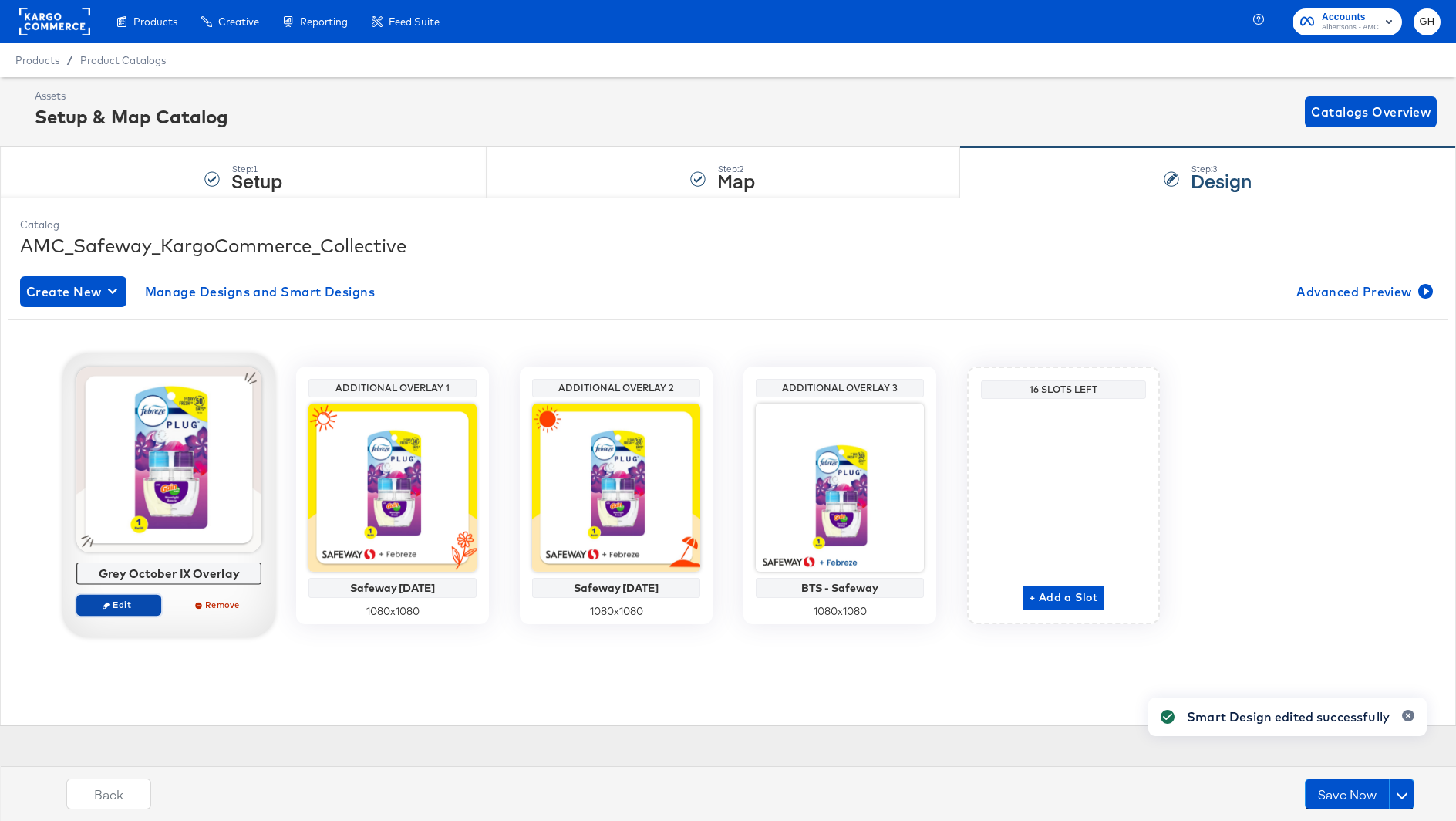 click on "Edit" at bounding box center (119, 604) 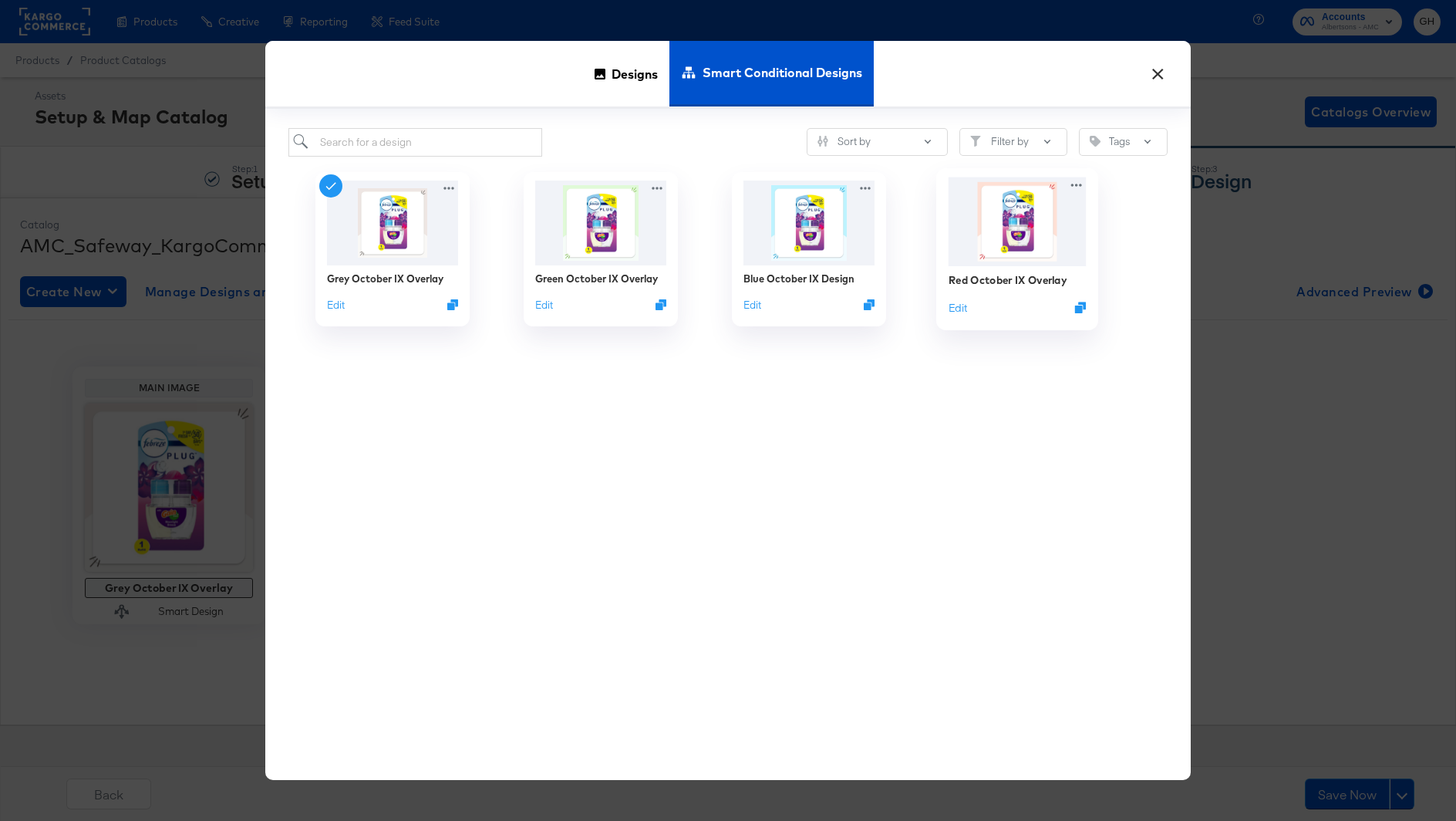 click at bounding box center (1017, 221) 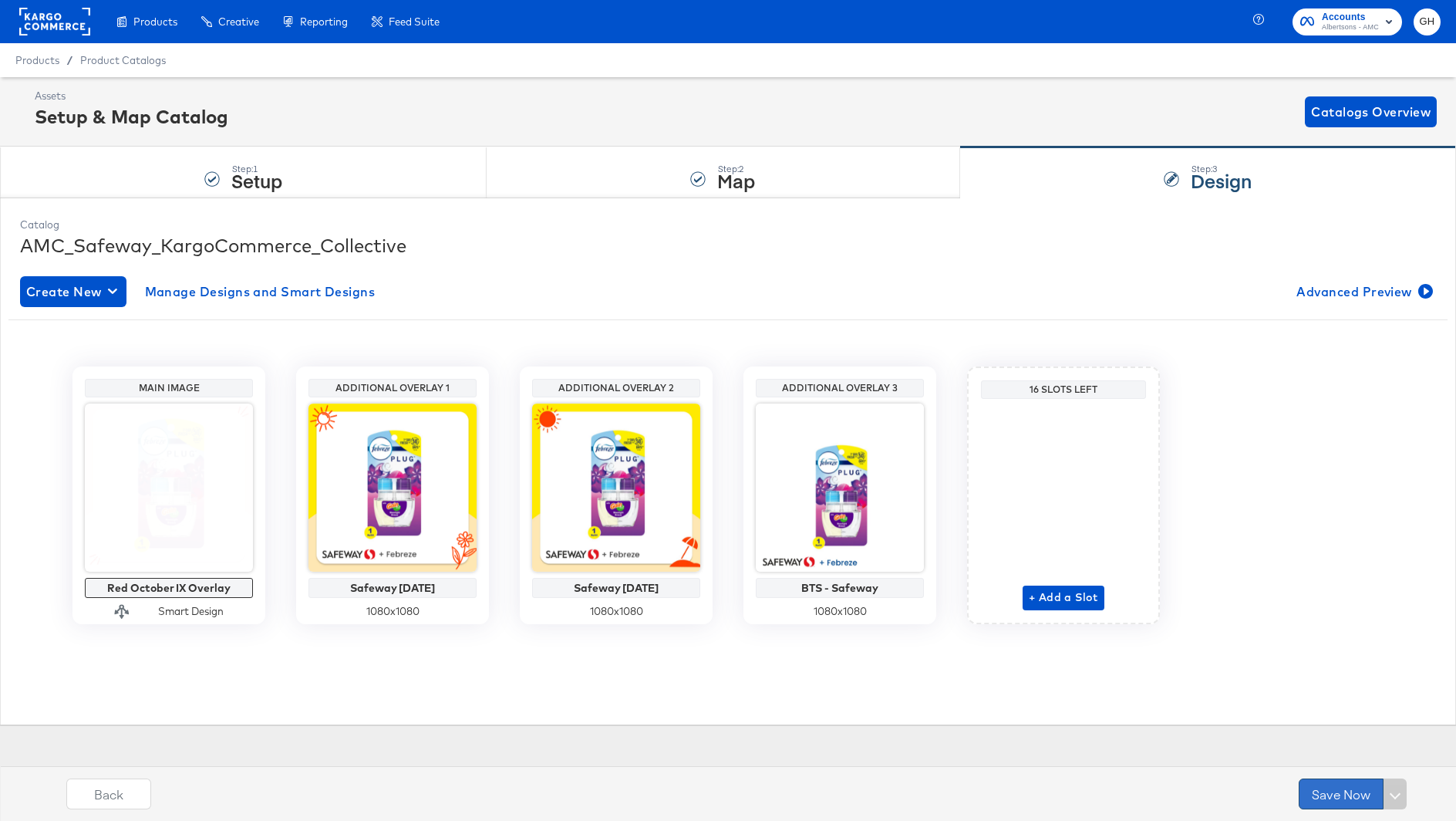 click on "Save Now" at bounding box center [1341, 794] 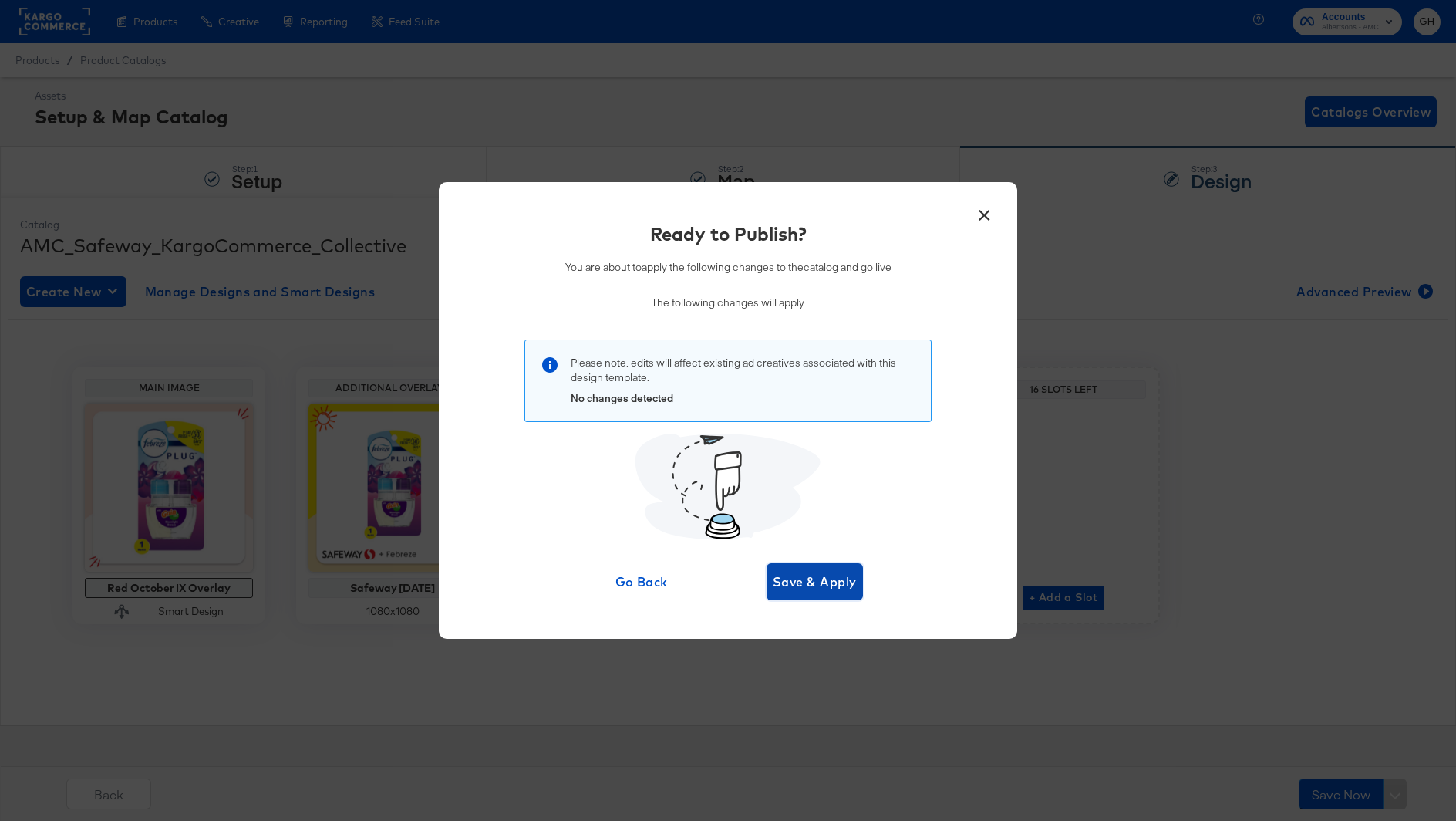 click on "Save & Apply" at bounding box center (814, 582) 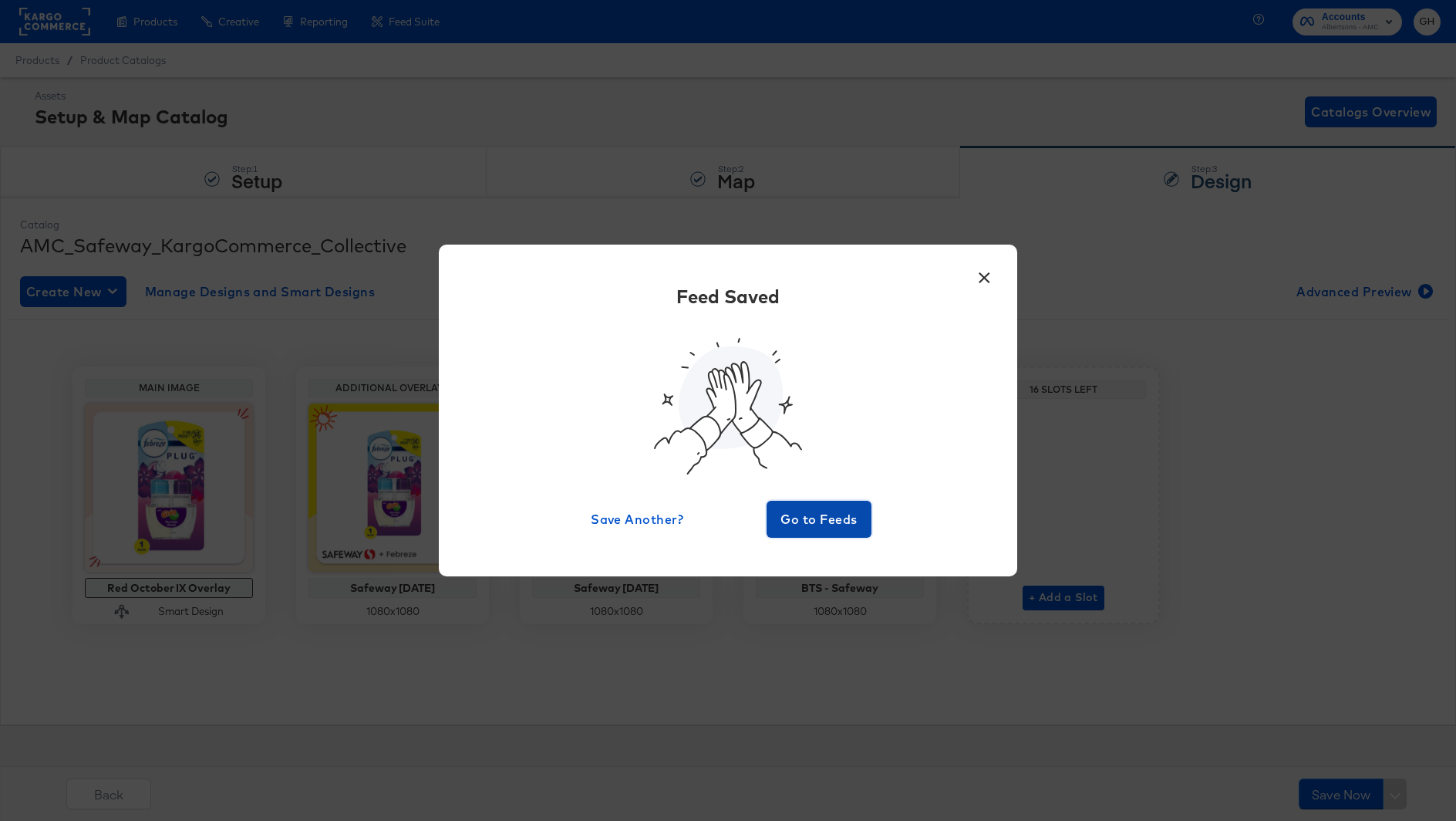 click on "Go to Feeds" at bounding box center (819, 519) 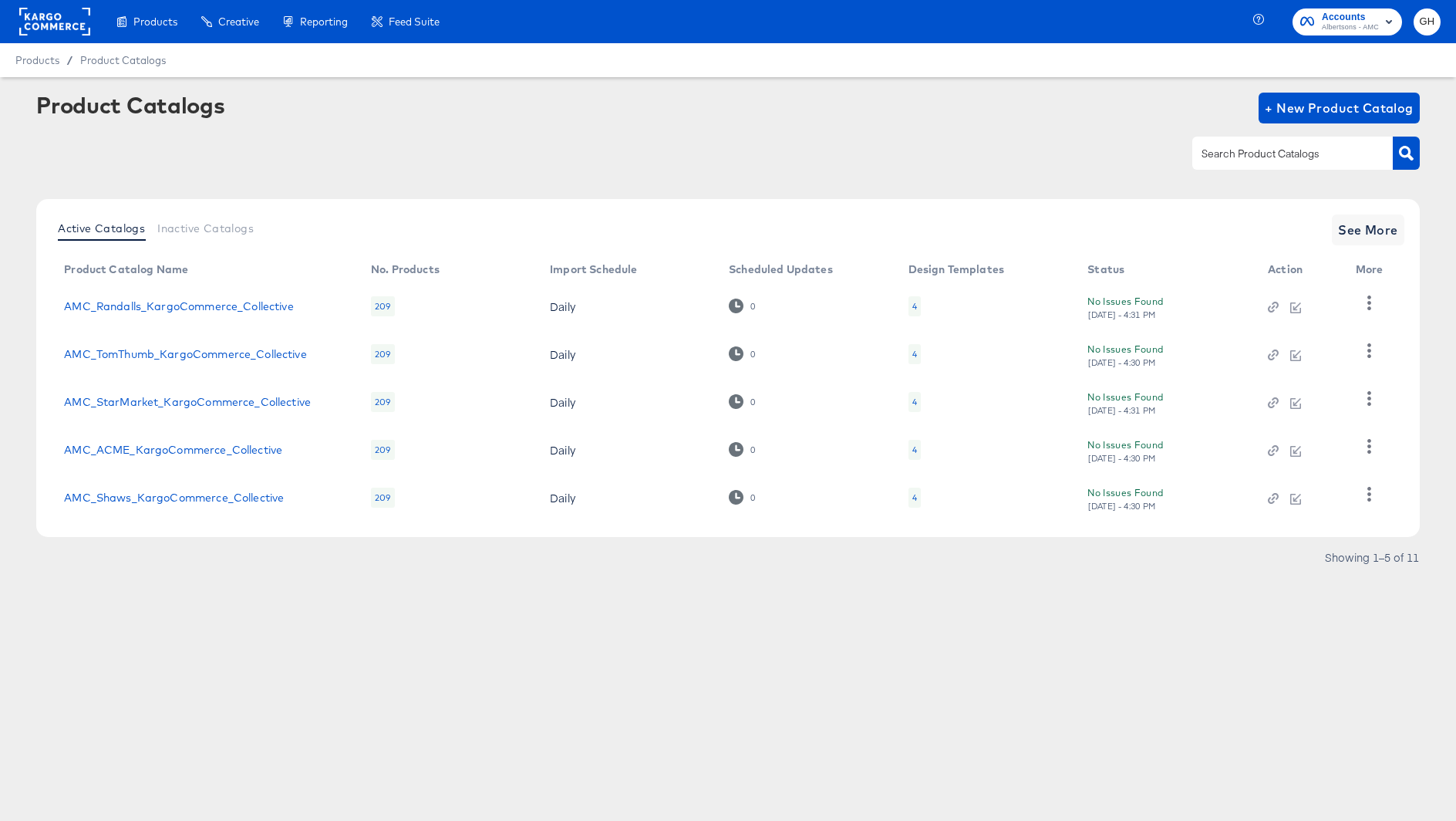 click on "4" at bounding box center (915, 306) 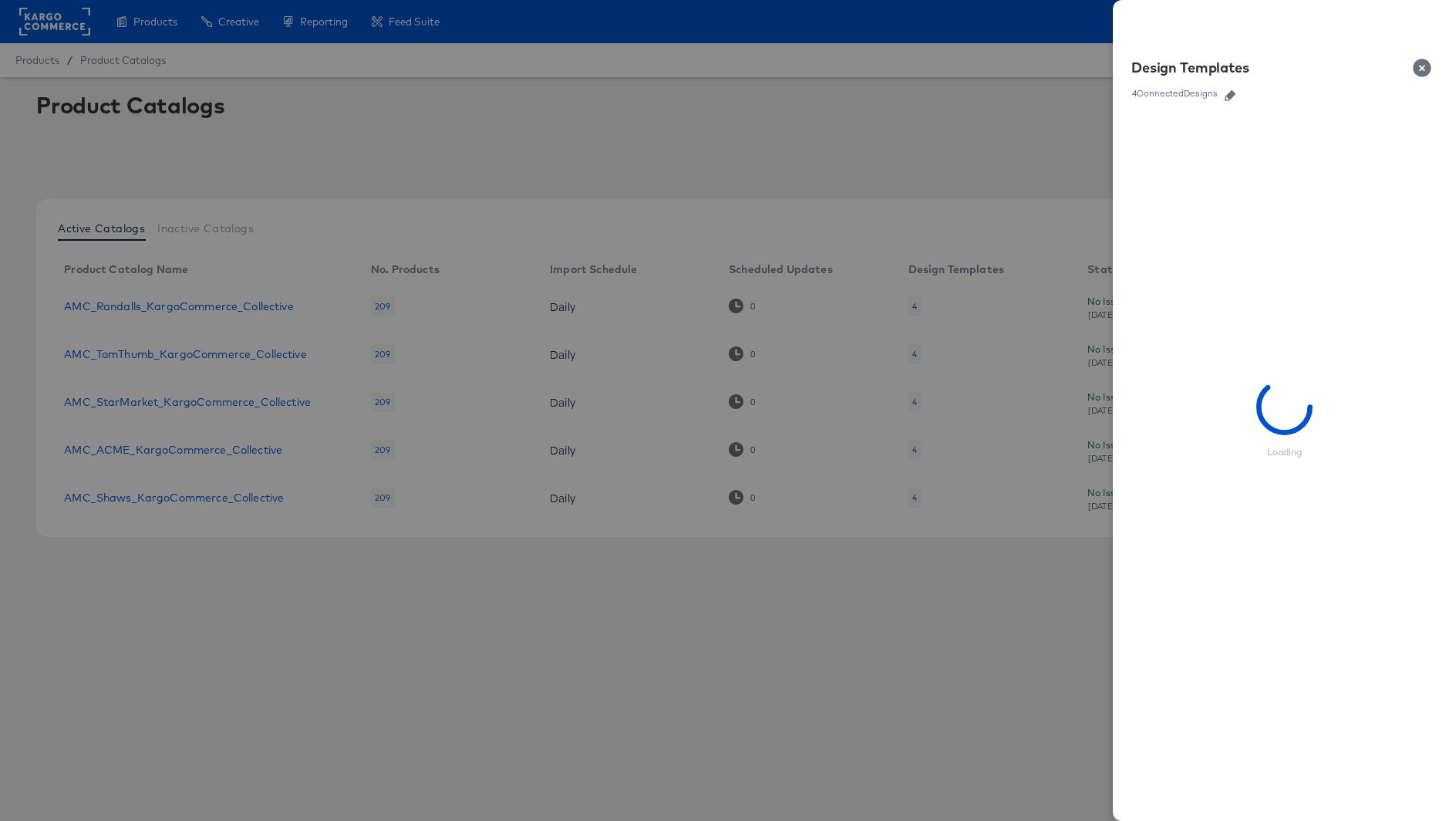 click on "Design Templates 4  Connected  Designs" at bounding box center [1284, 80] 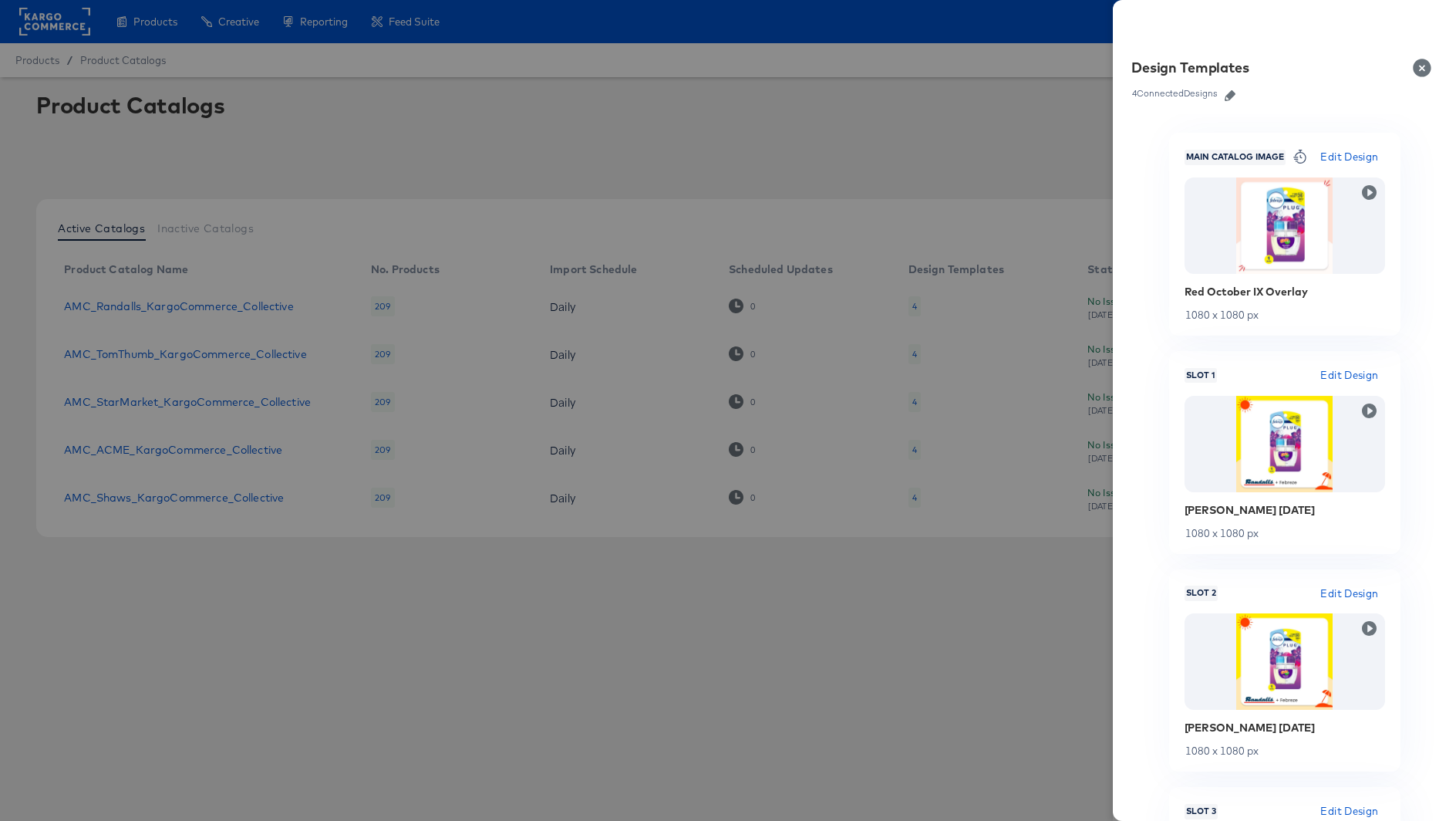 click 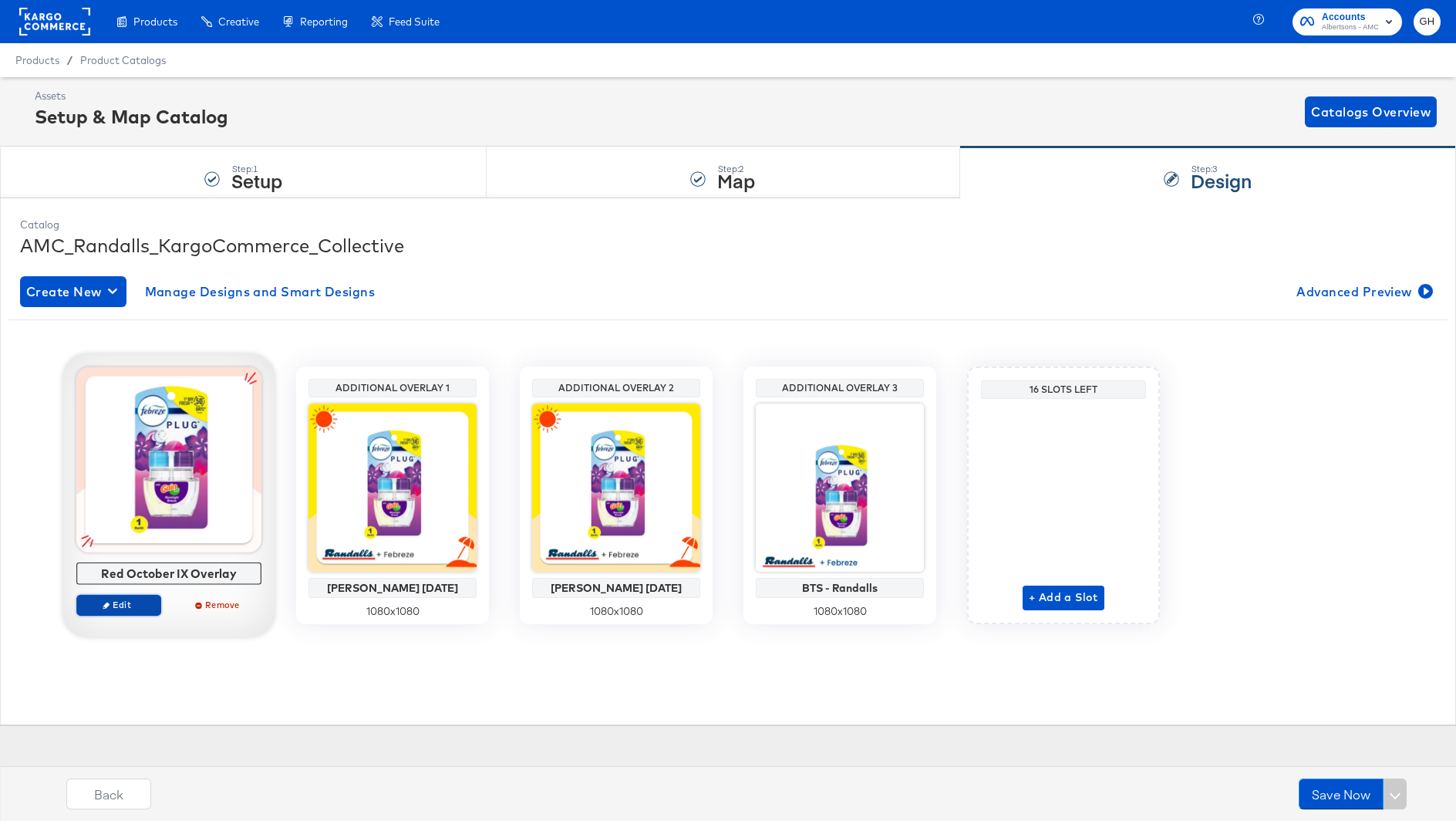 click on "Edit" at bounding box center [119, 604] 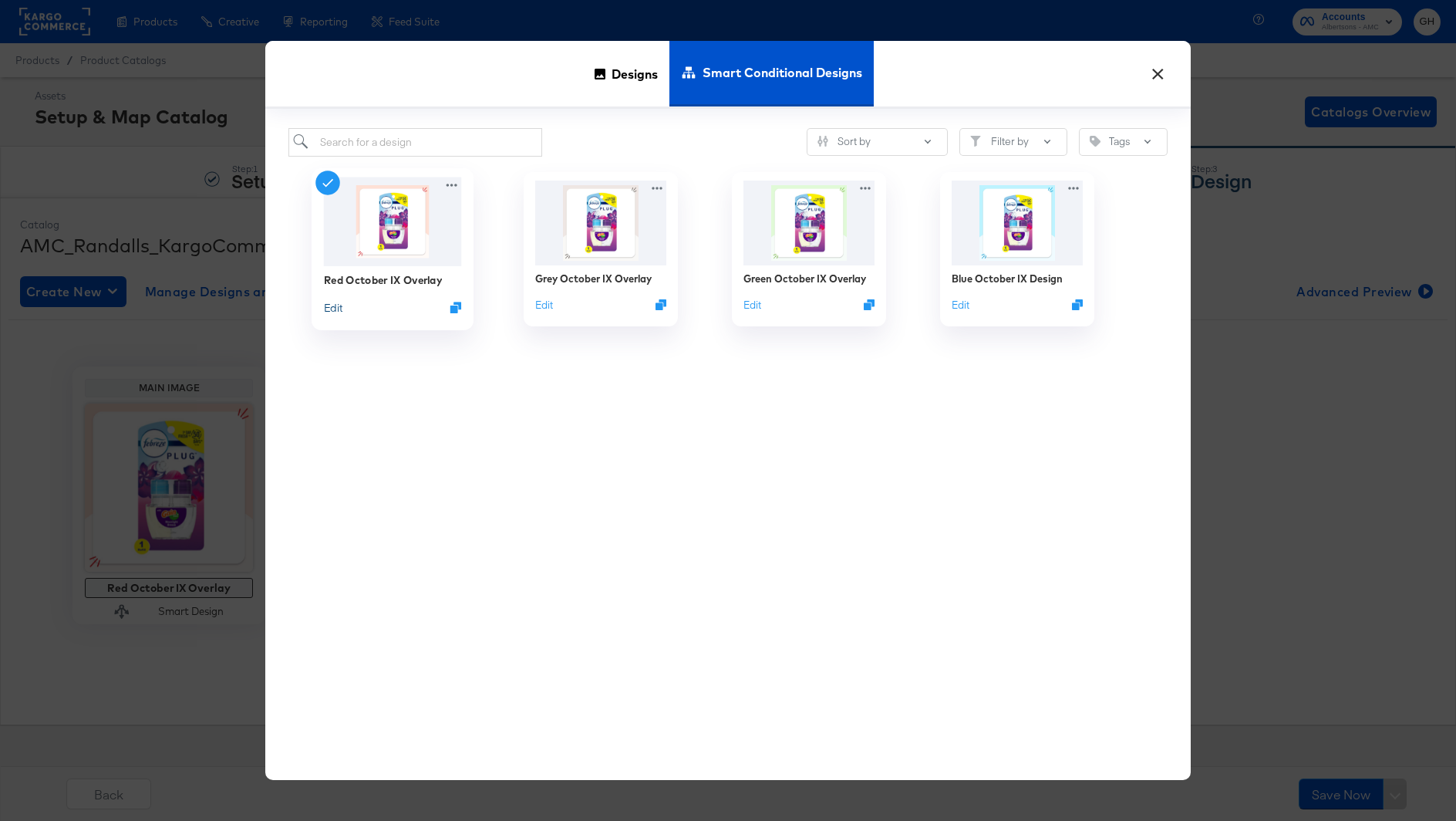 click on "Edit" at bounding box center (333, 307) 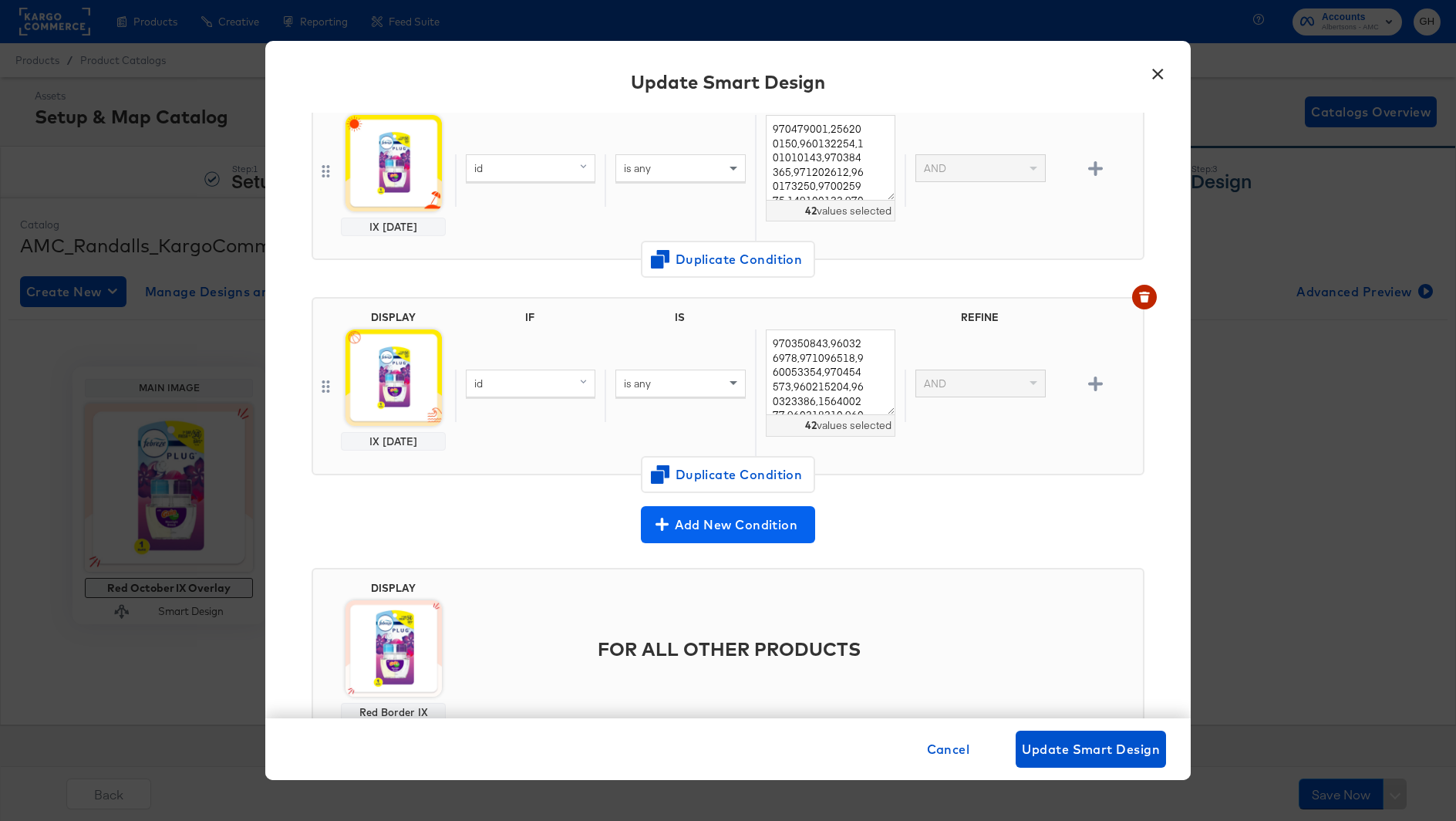 scroll, scrollTop: 210, scrollLeft: 0, axis: vertical 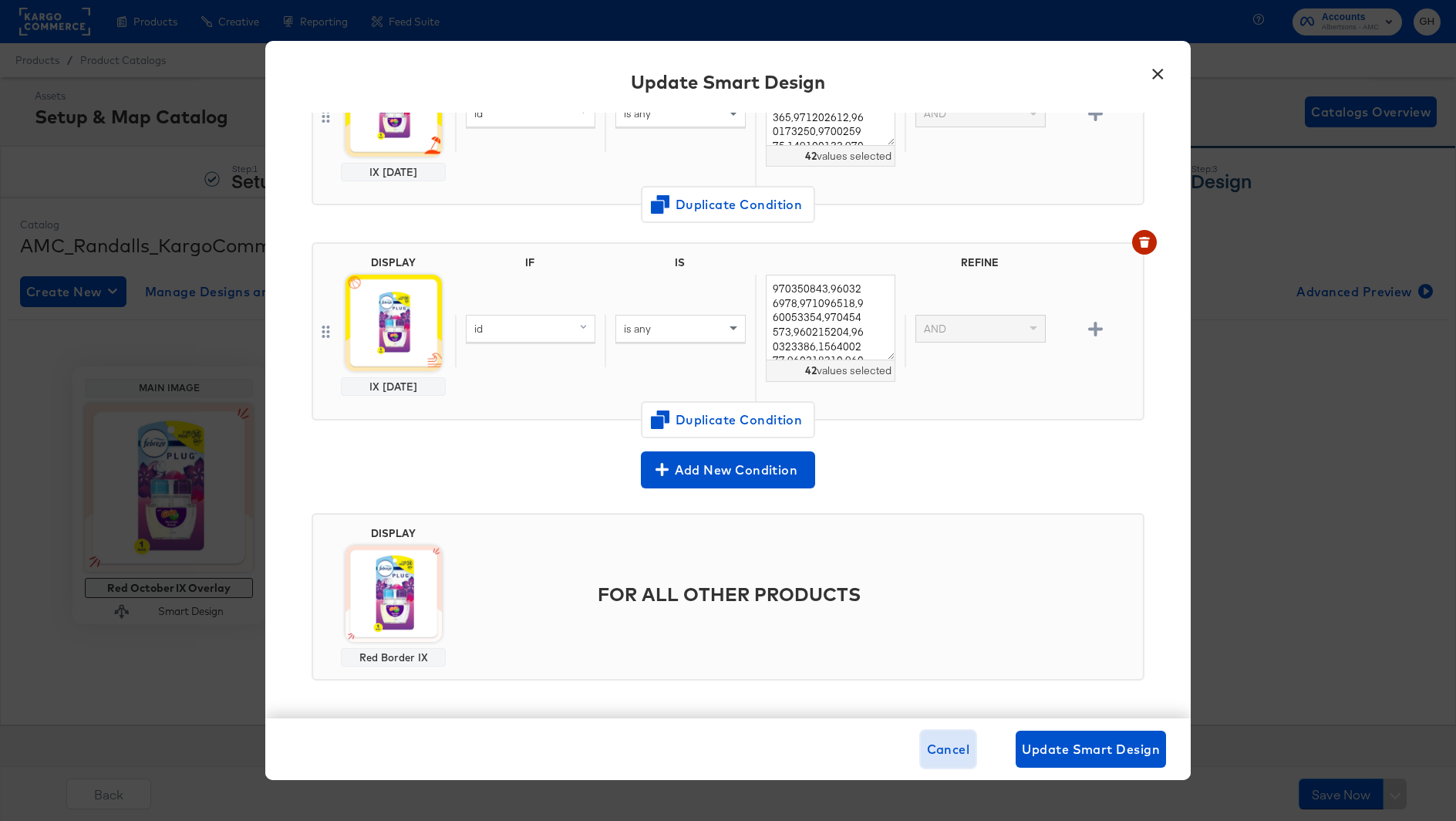 click on "Cancel" at bounding box center [949, 749] 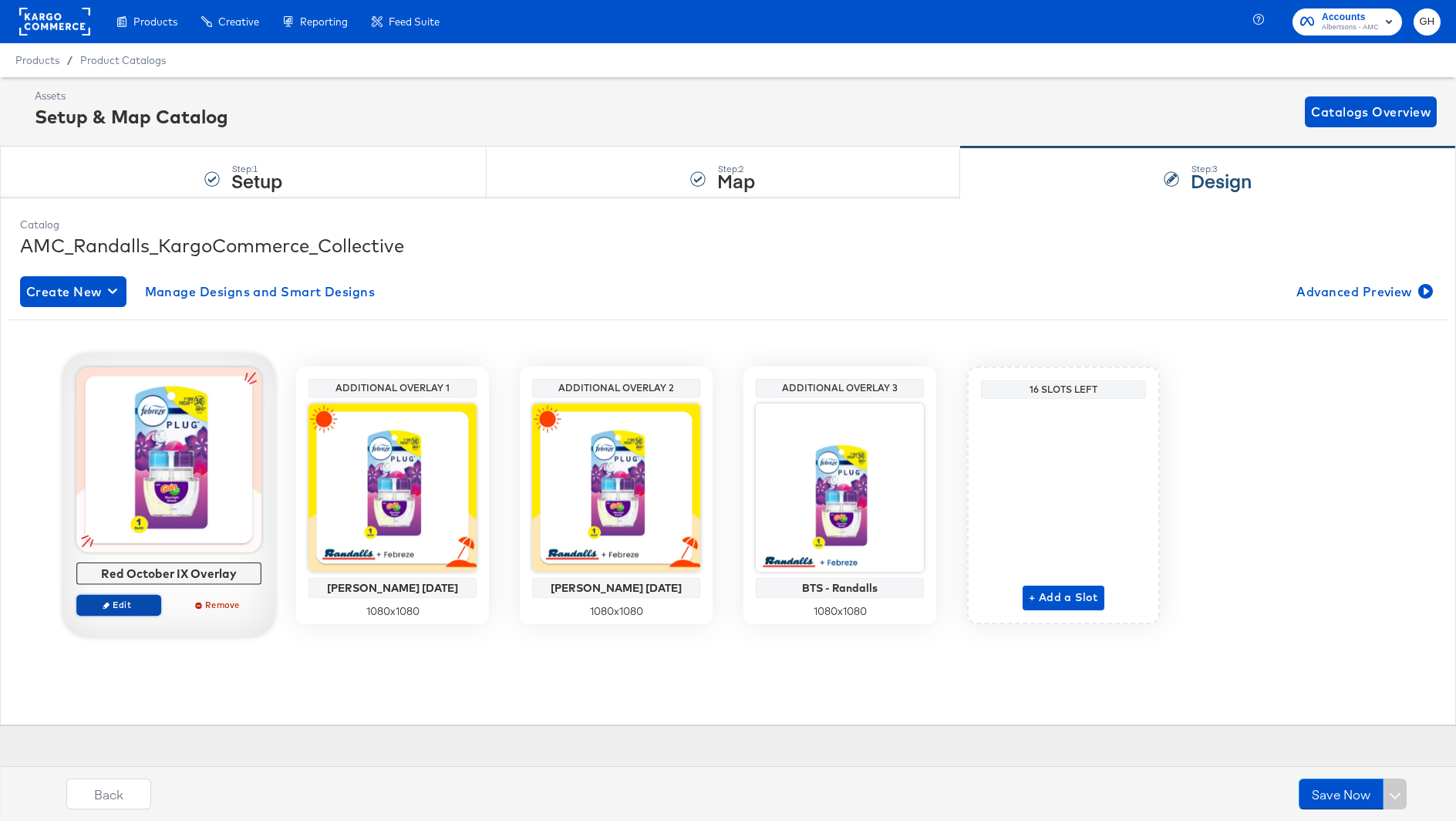 click on "Edit" at bounding box center (119, 604) 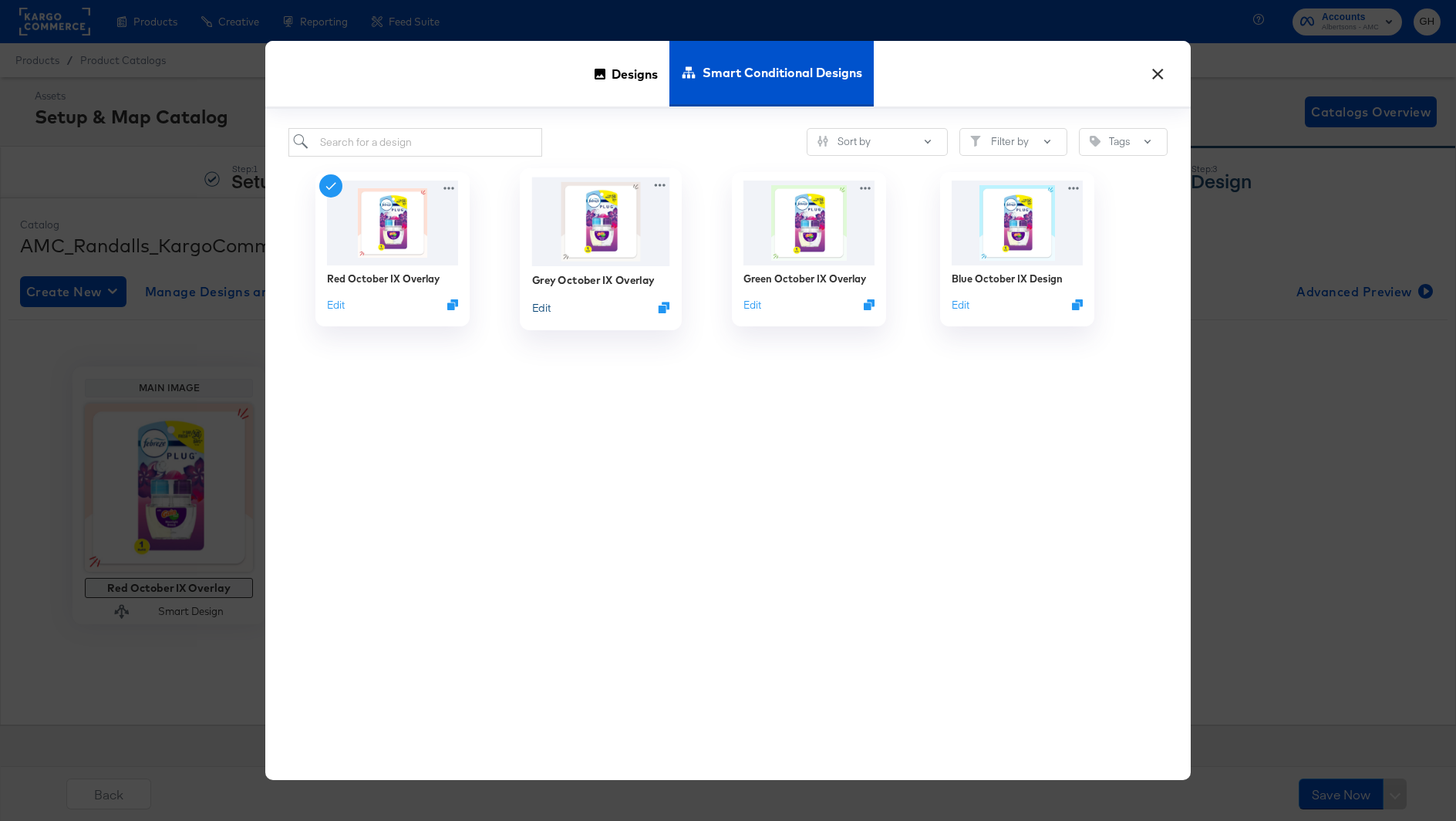 click on "Edit" at bounding box center [541, 307] 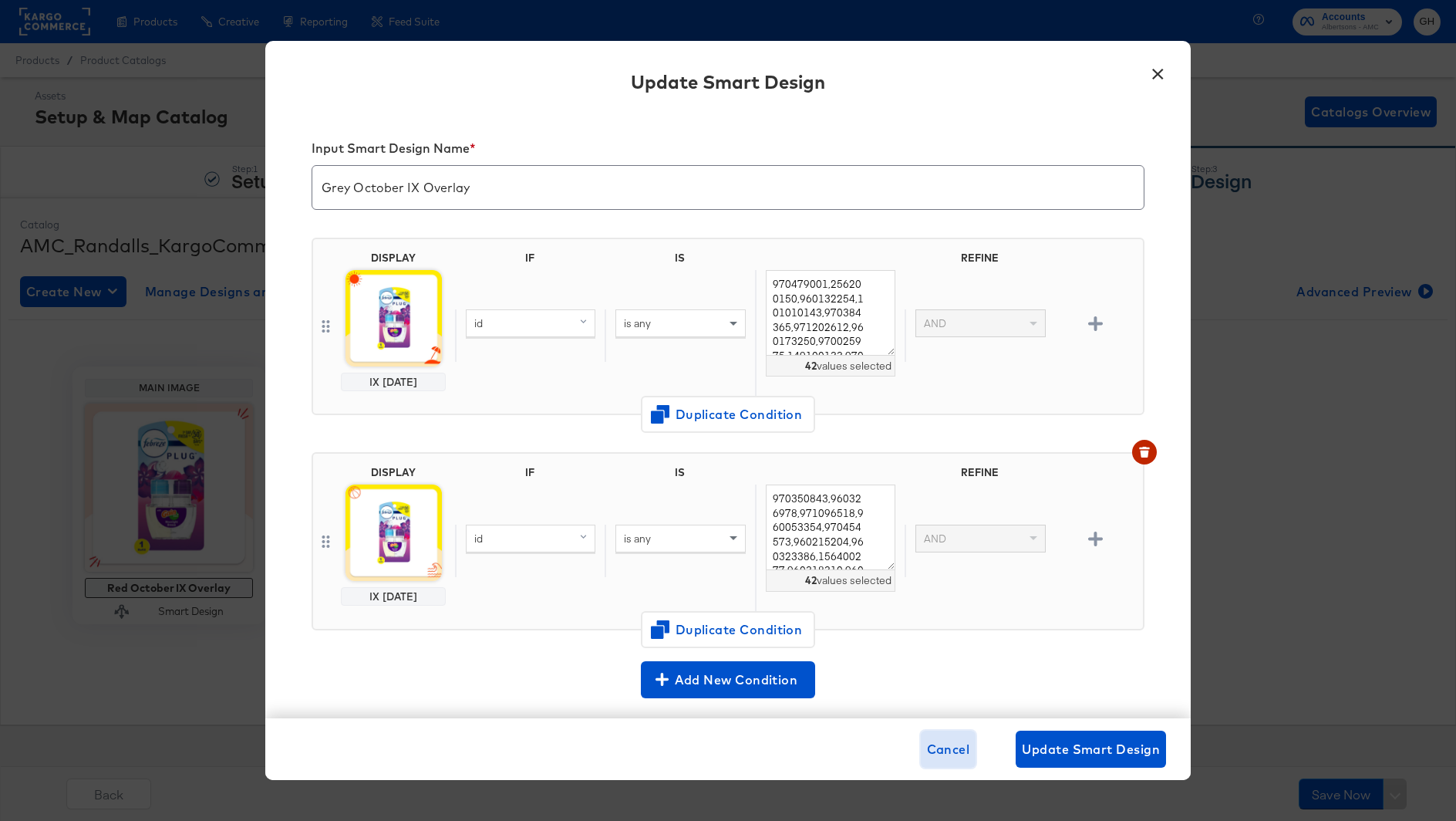 click on "Cancel" at bounding box center (949, 749) 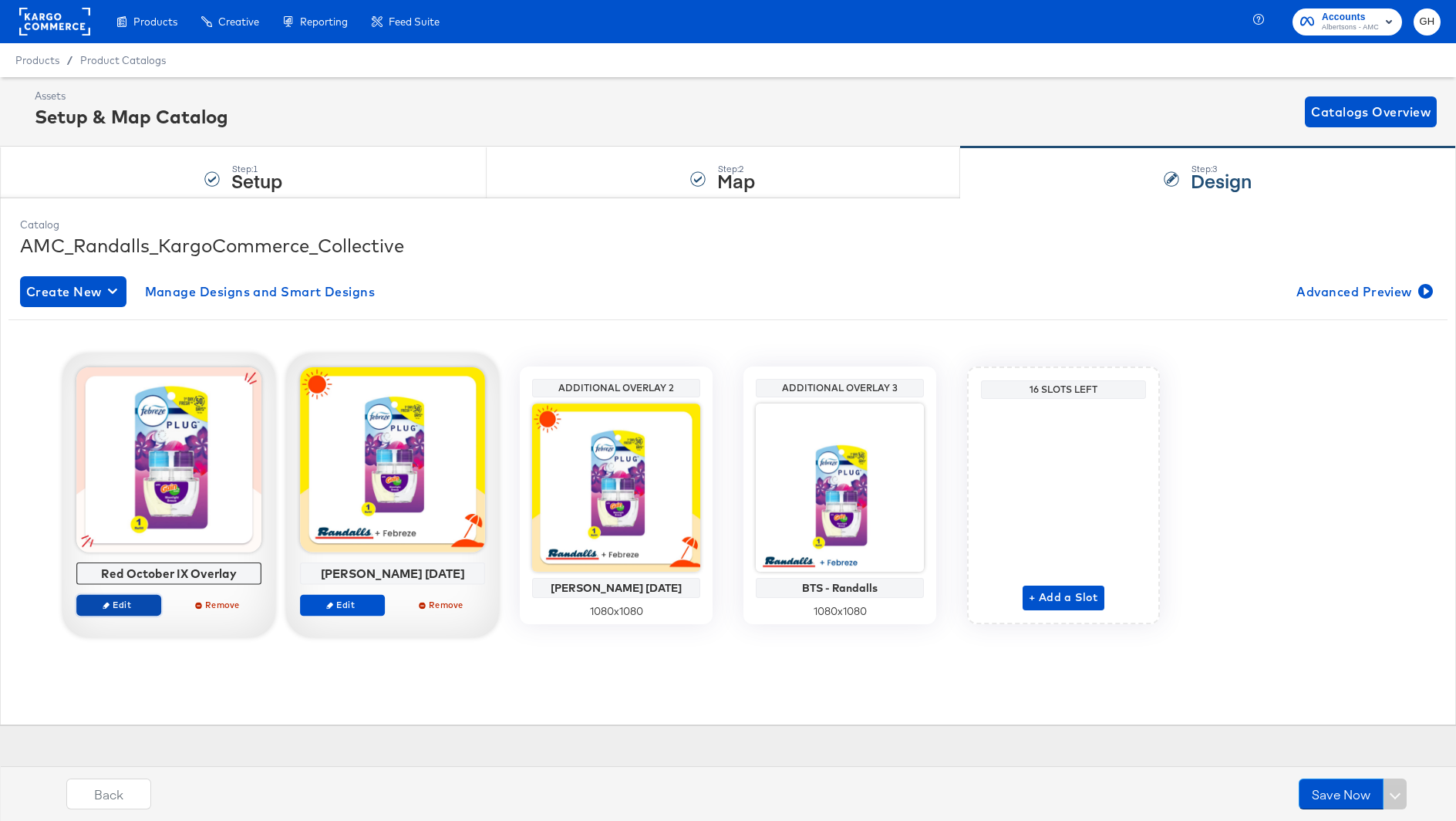 click on "Edit" at bounding box center (119, 604) 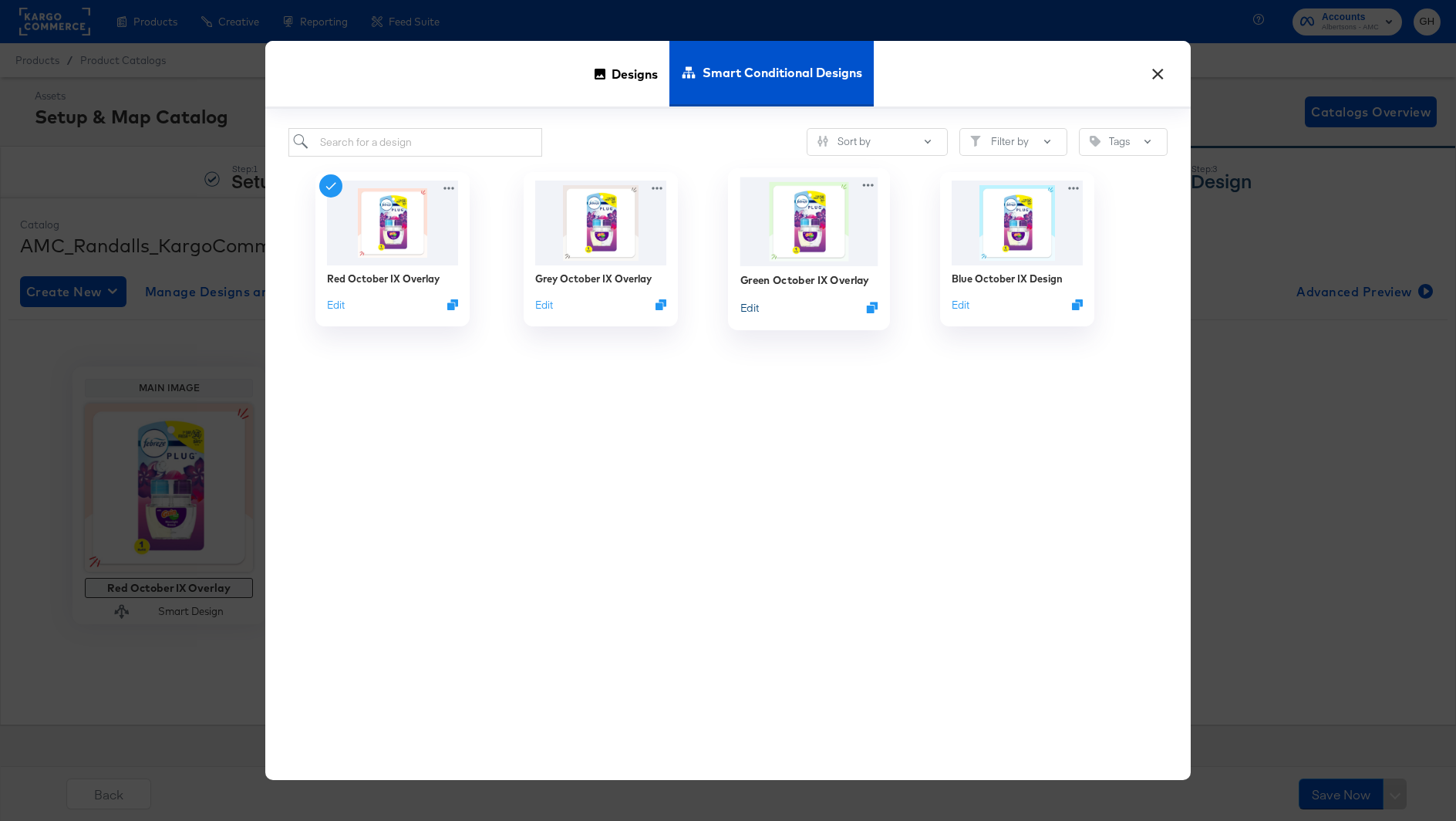 click on "Edit" at bounding box center (750, 307) 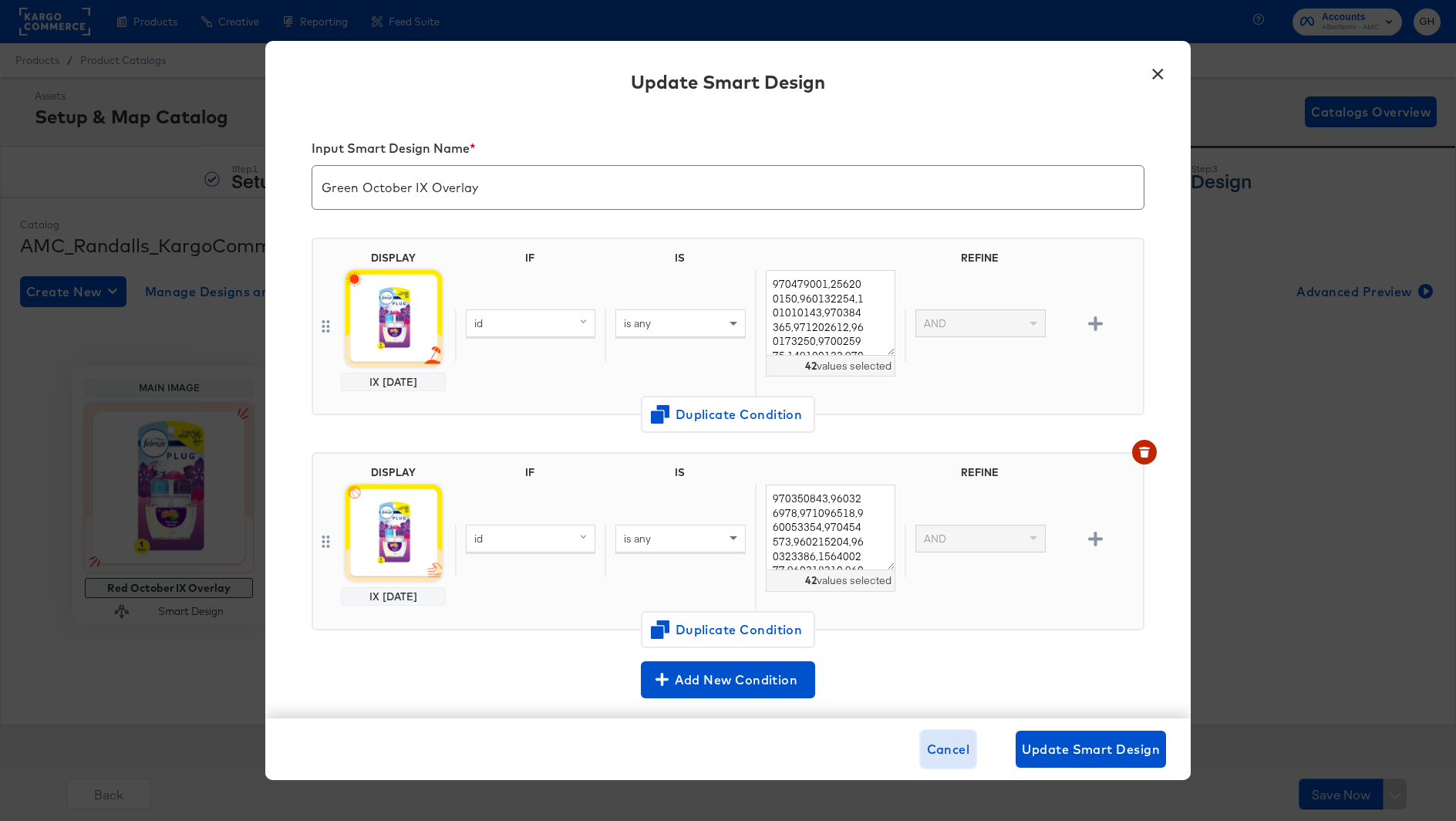 click on "Cancel" at bounding box center [949, 749] 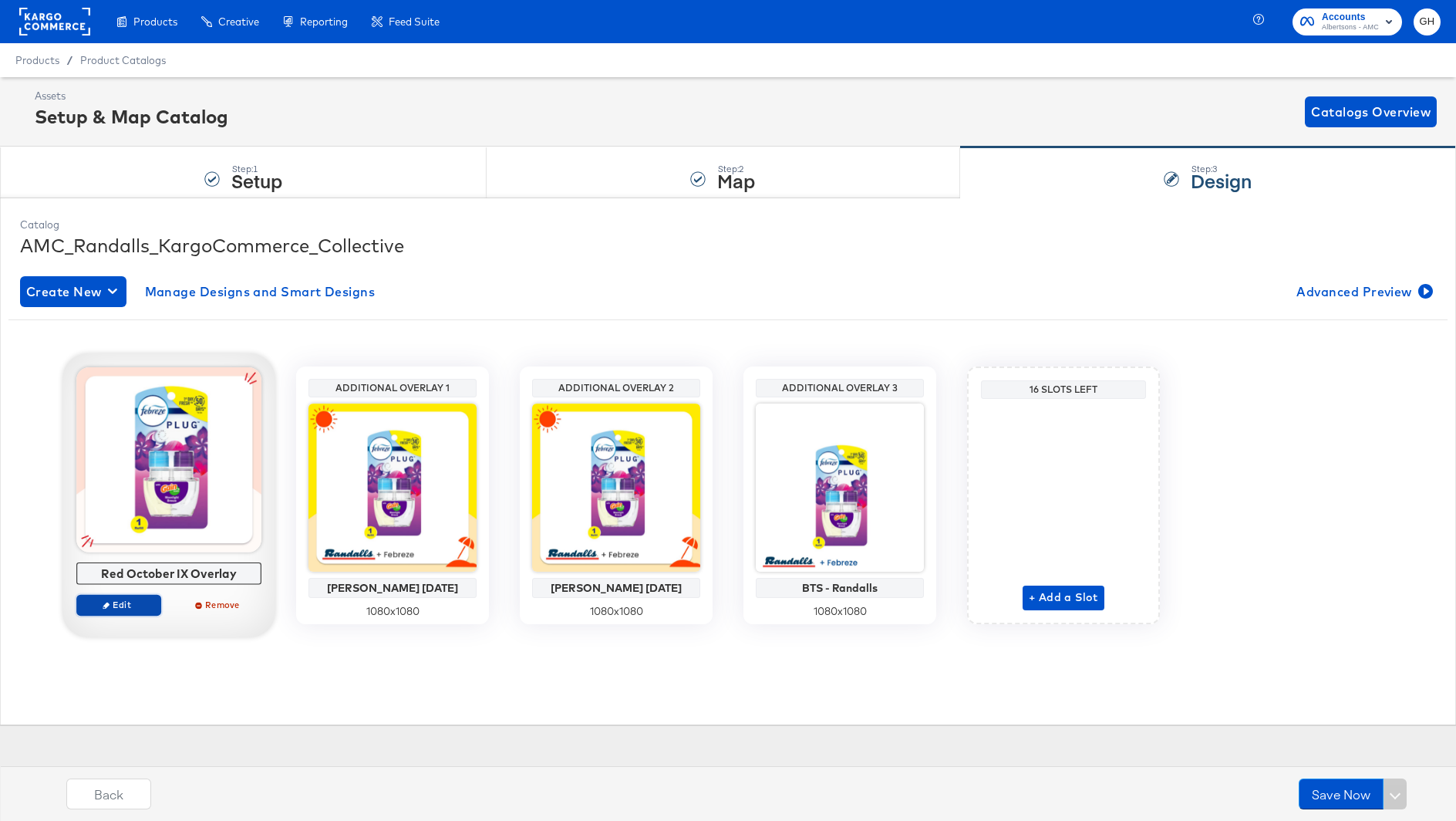 click on "Edit" at bounding box center (119, 604) 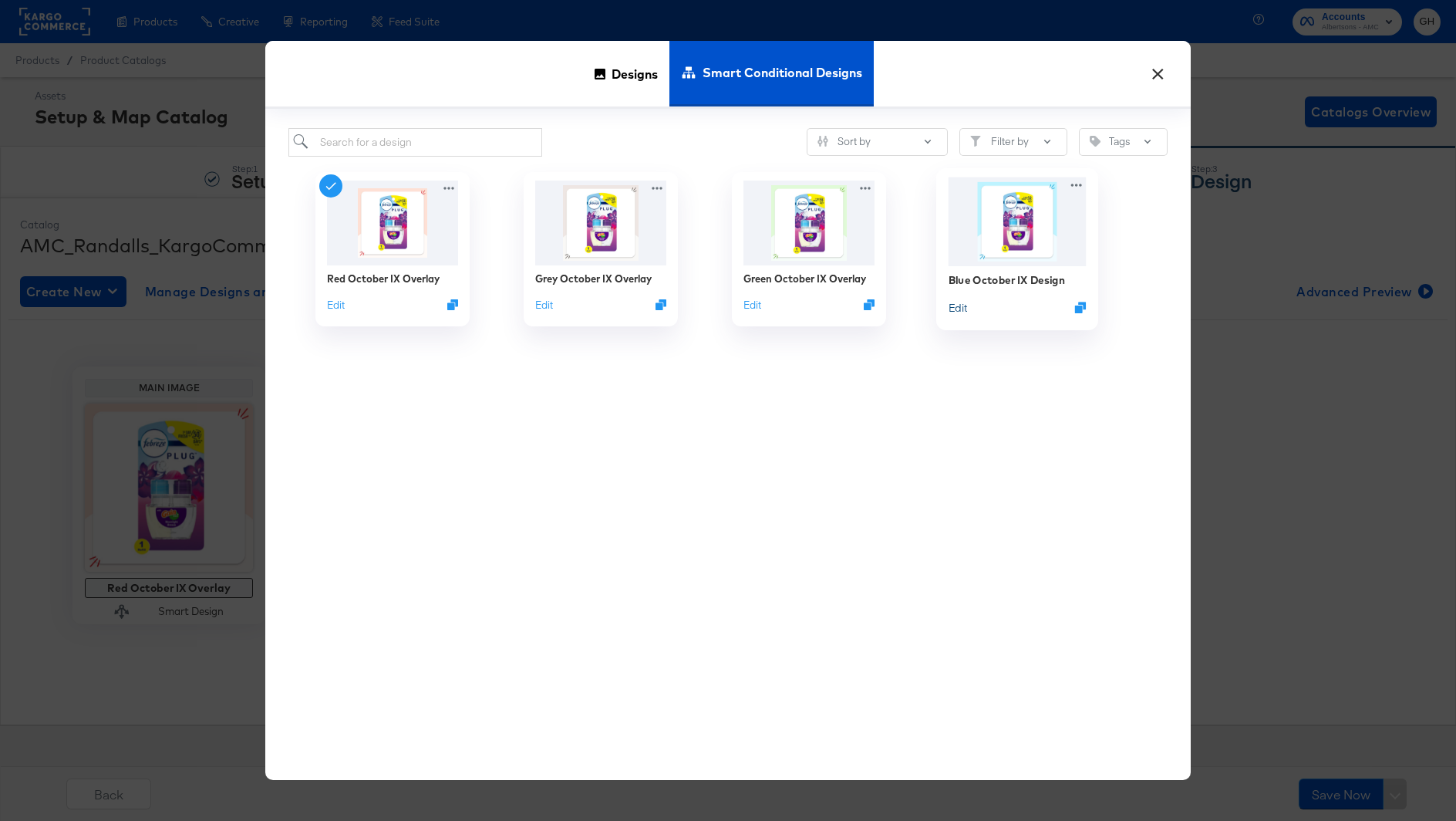 click on "Edit" at bounding box center (958, 307) 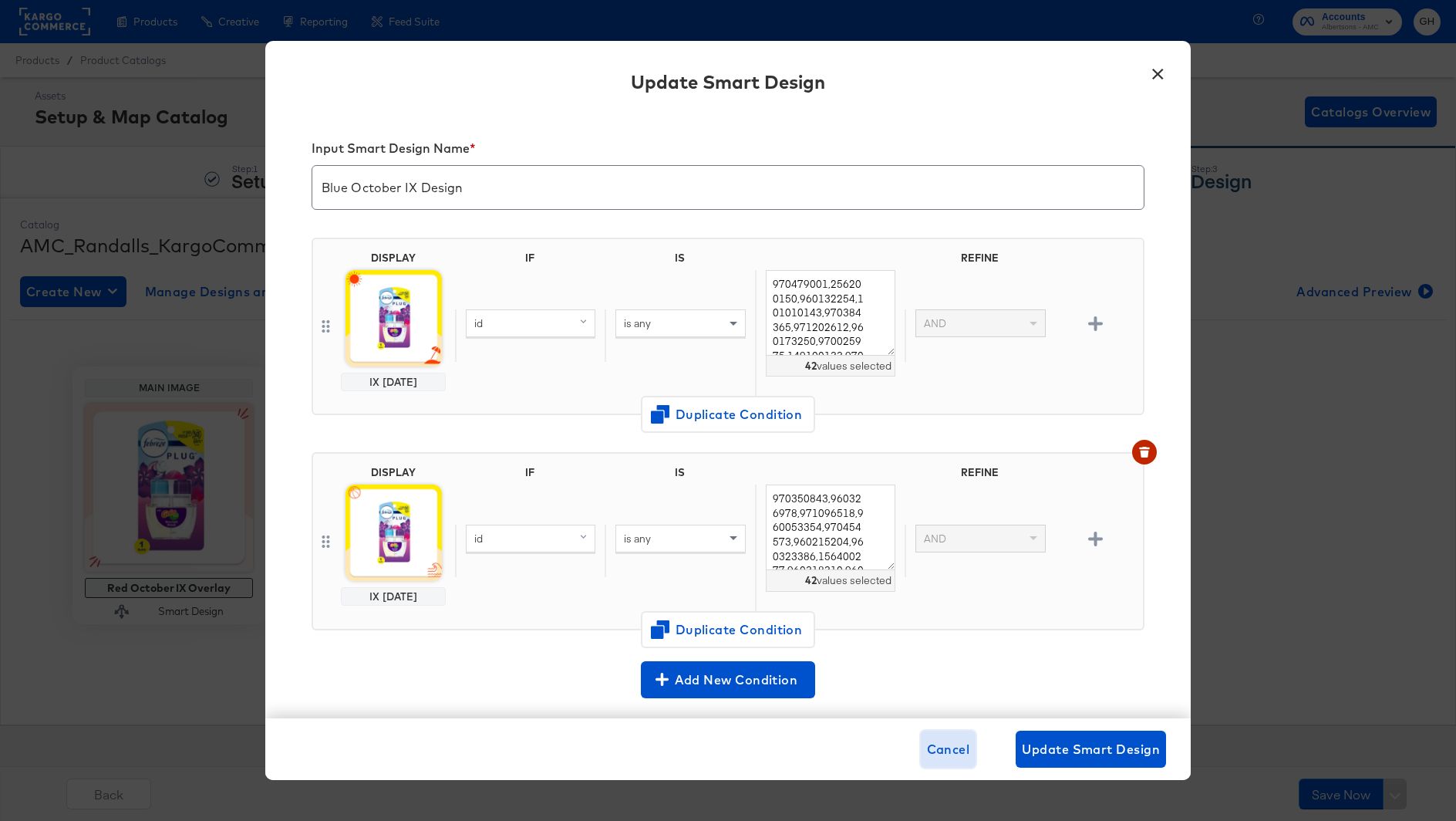 click on "Cancel" at bounding box center (949, 749) 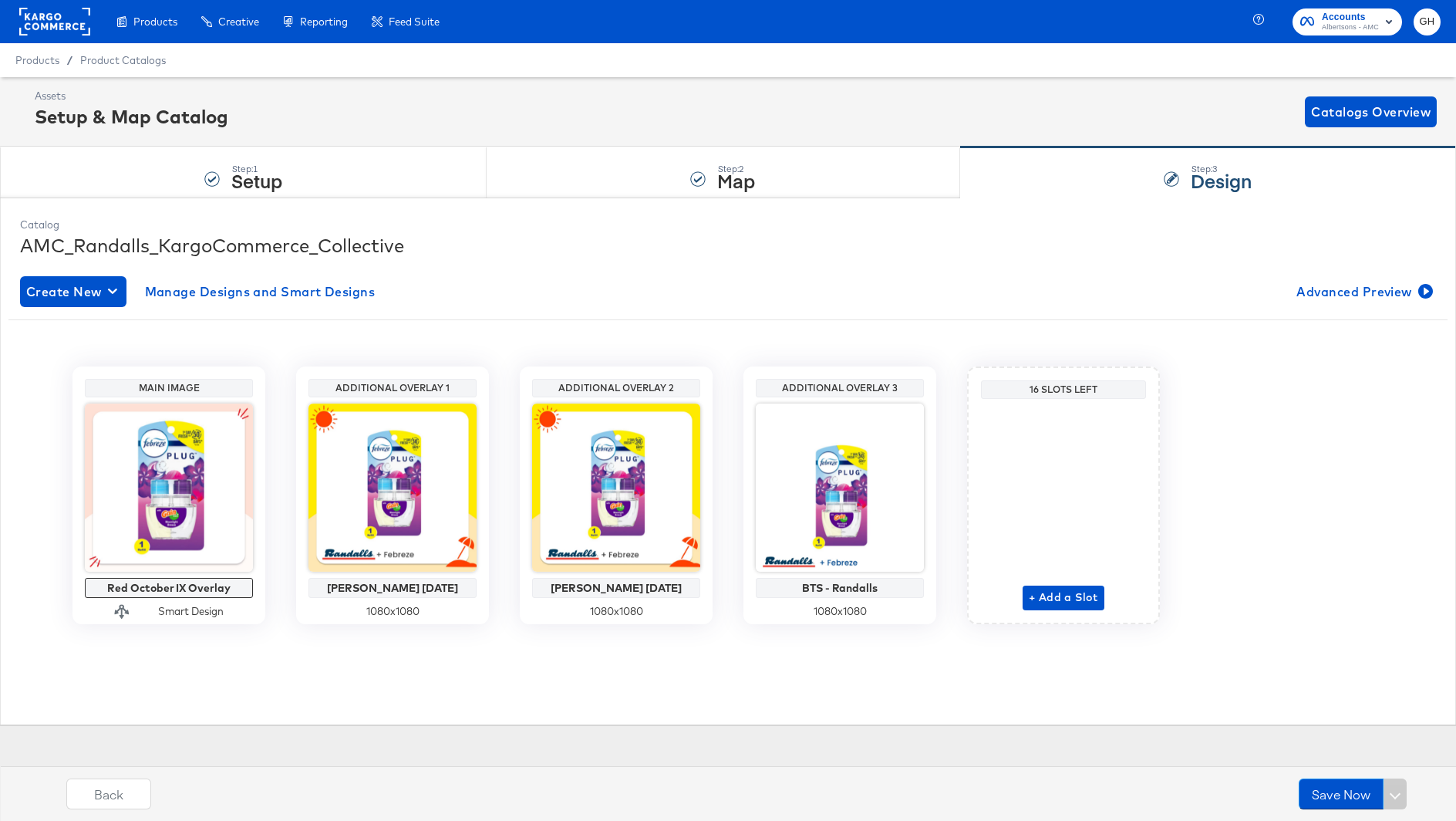 click 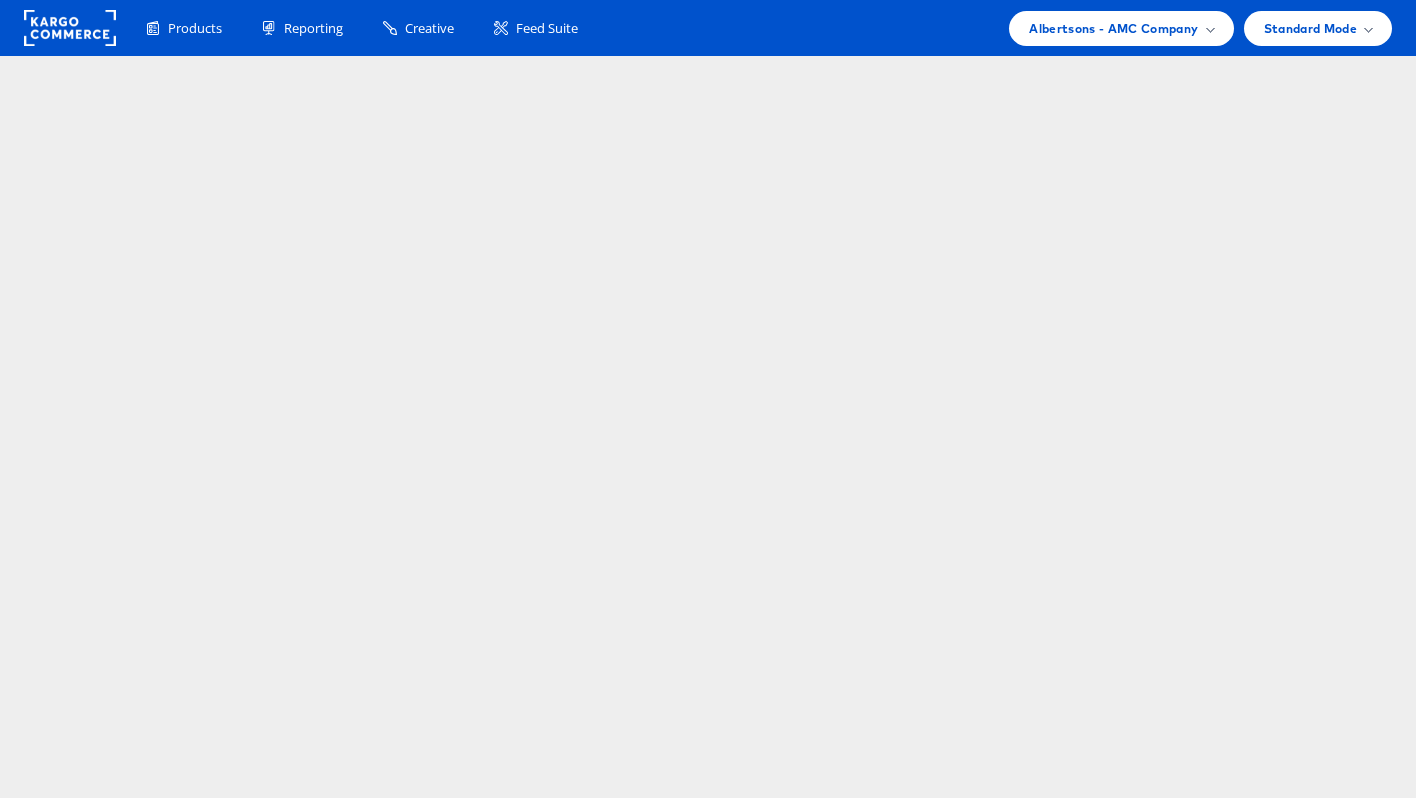 scroll, scrollTop: 0, scrollLeft: 0, axis: both 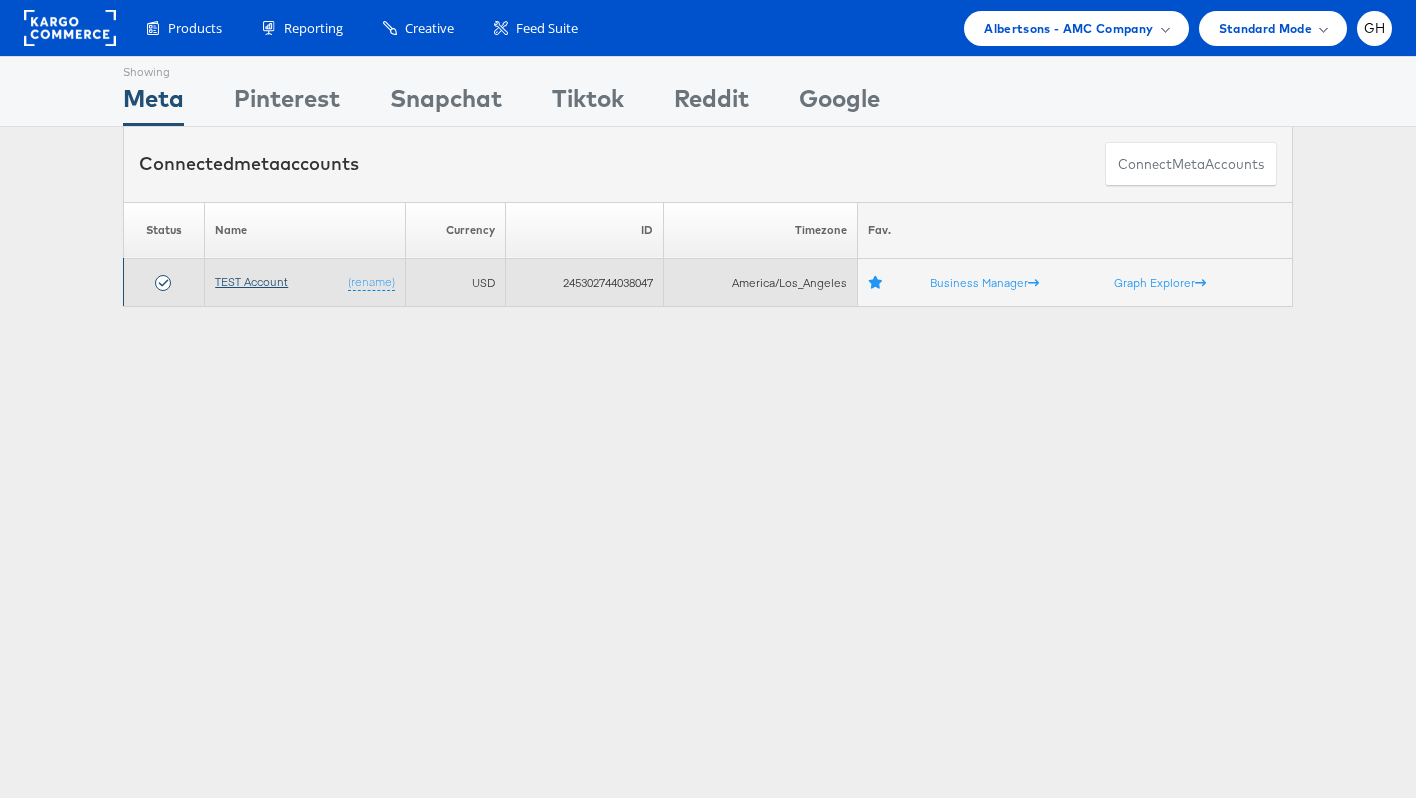 click on "TEST Account" at bounding box center [251, 281] 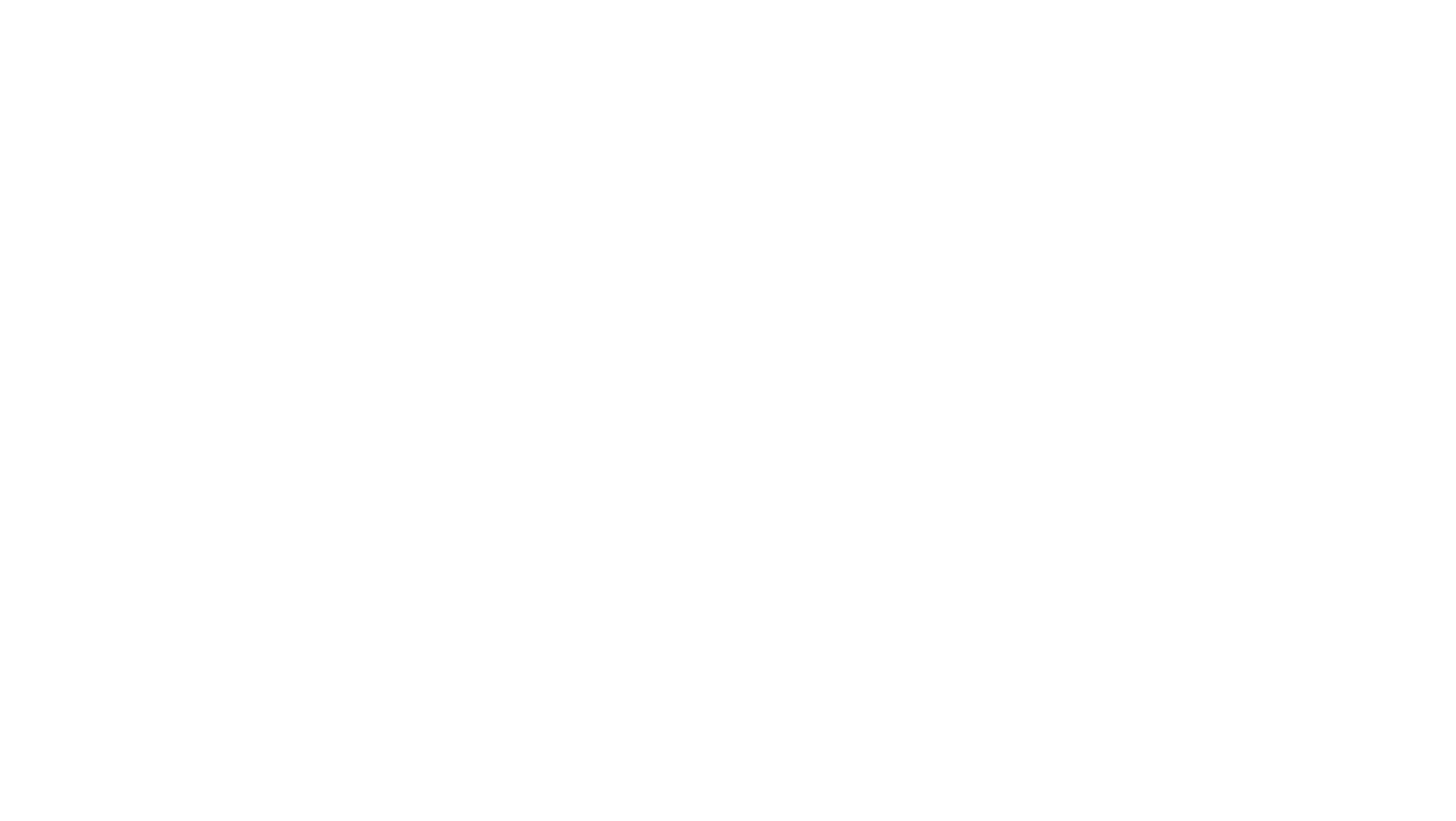 scroll, scrollTop: 0, scrollLeft: 0, axis: both 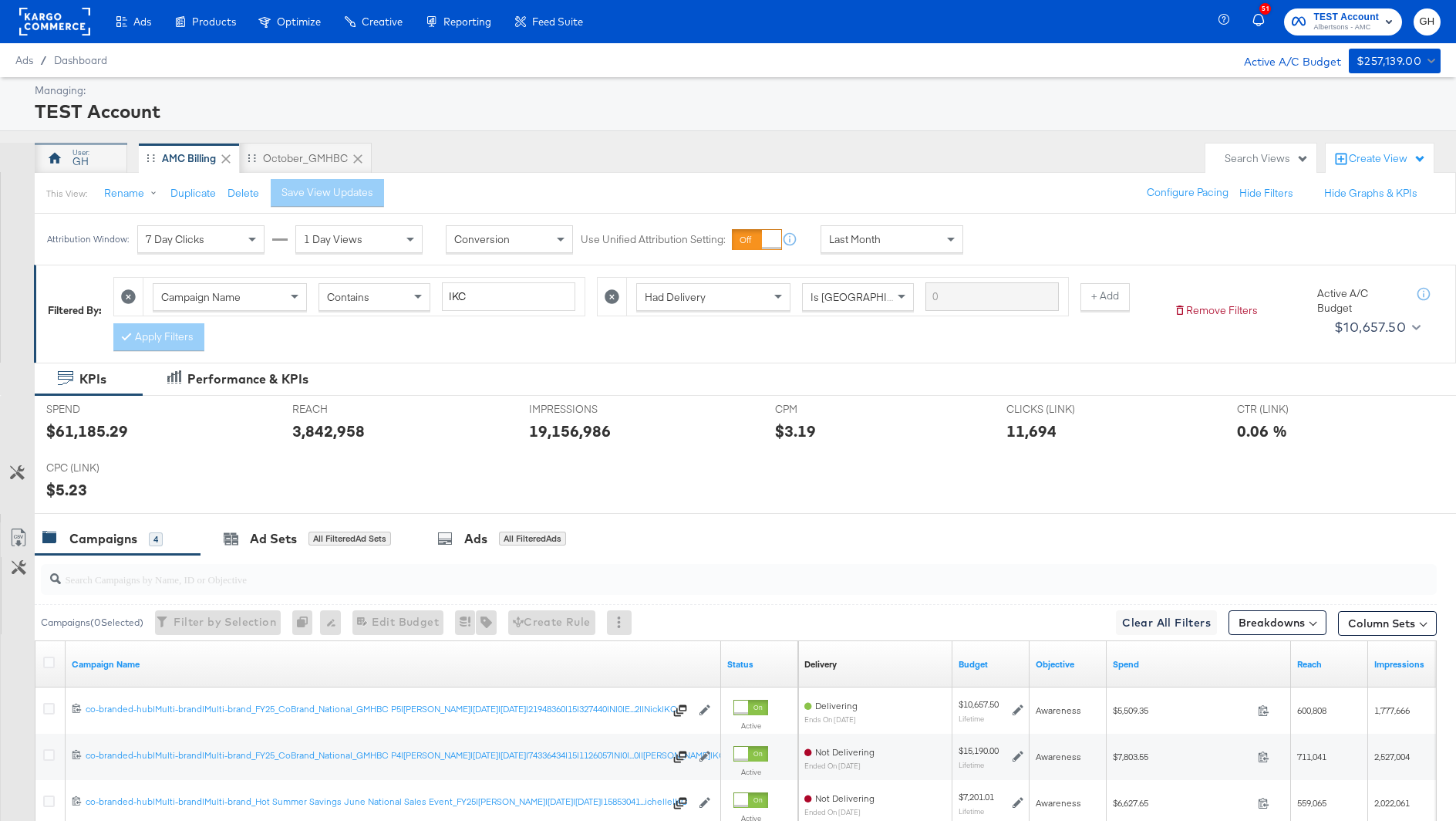 click on "GH" at bounding box center (81, 158) 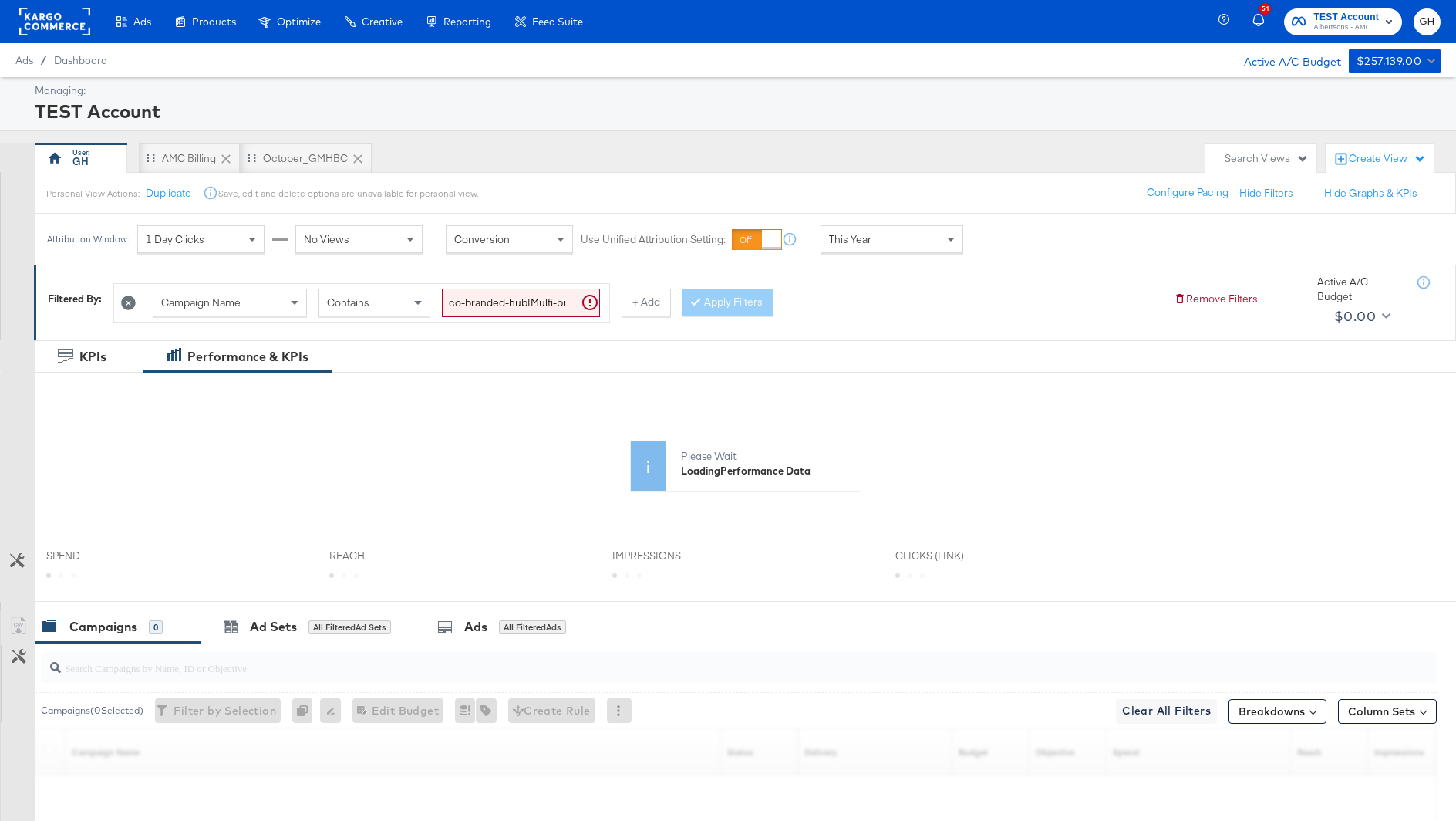 click on "co-branded-hub|Multi-brand|Multi-brand_FY25_CoBrand_National_GMHBC P6|SAL|7/16/2025|8/12/2025|37790300|16.48|622895|N|0|EM97407437934014|EM97407437934014||Michelle|KC" at bounding box center (521, 302) 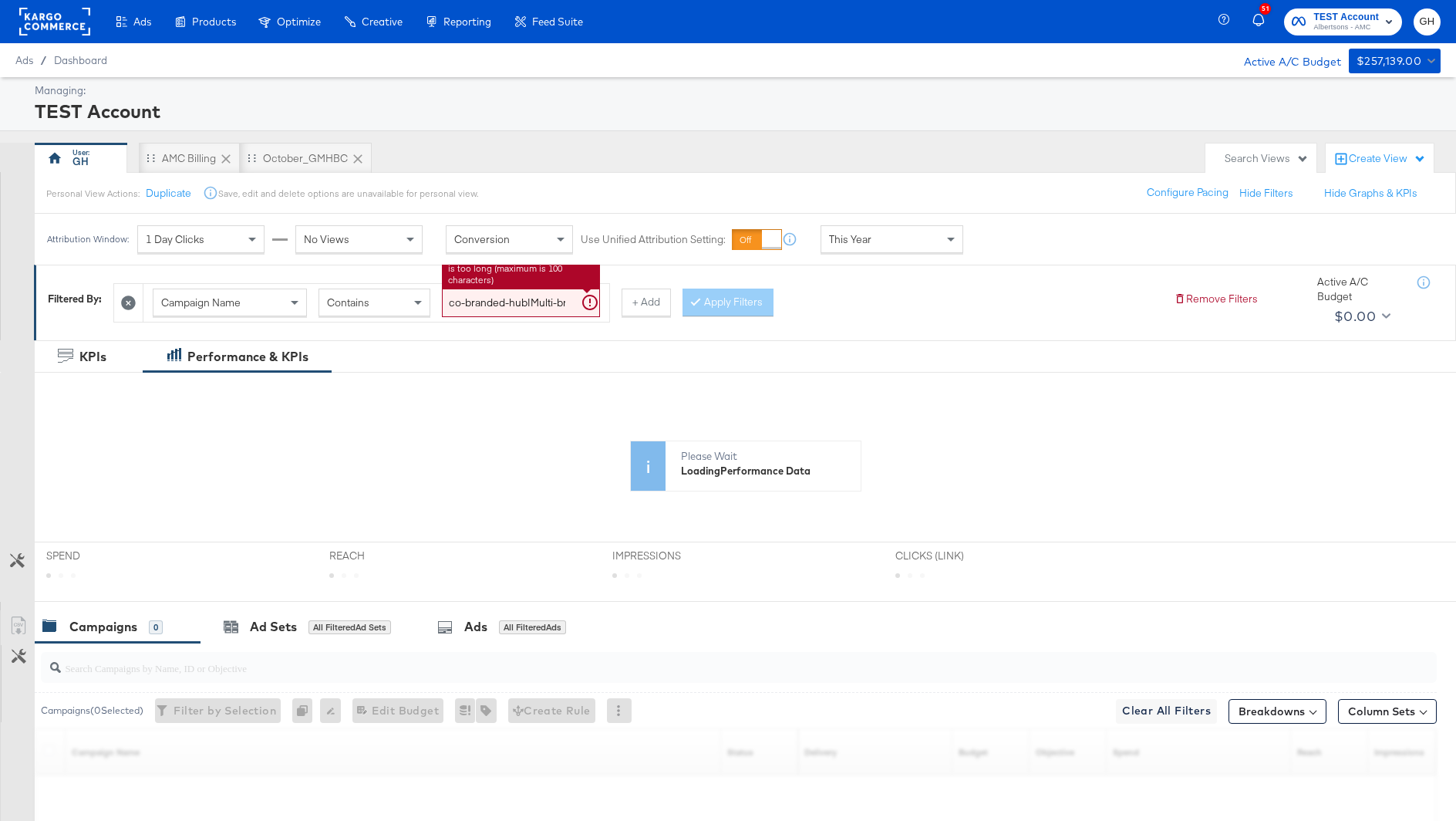 click on "co-branded-hub|Multi-brand|Multi-brand_FY25_CoBrand_National_GMHBC P6|SAL|7/16/2025|8/12/2025|37790300|16.48|622895|N|0|EM97407437934014|EM97407437934014||Michelle|KC" at bounding box center (521, 302) 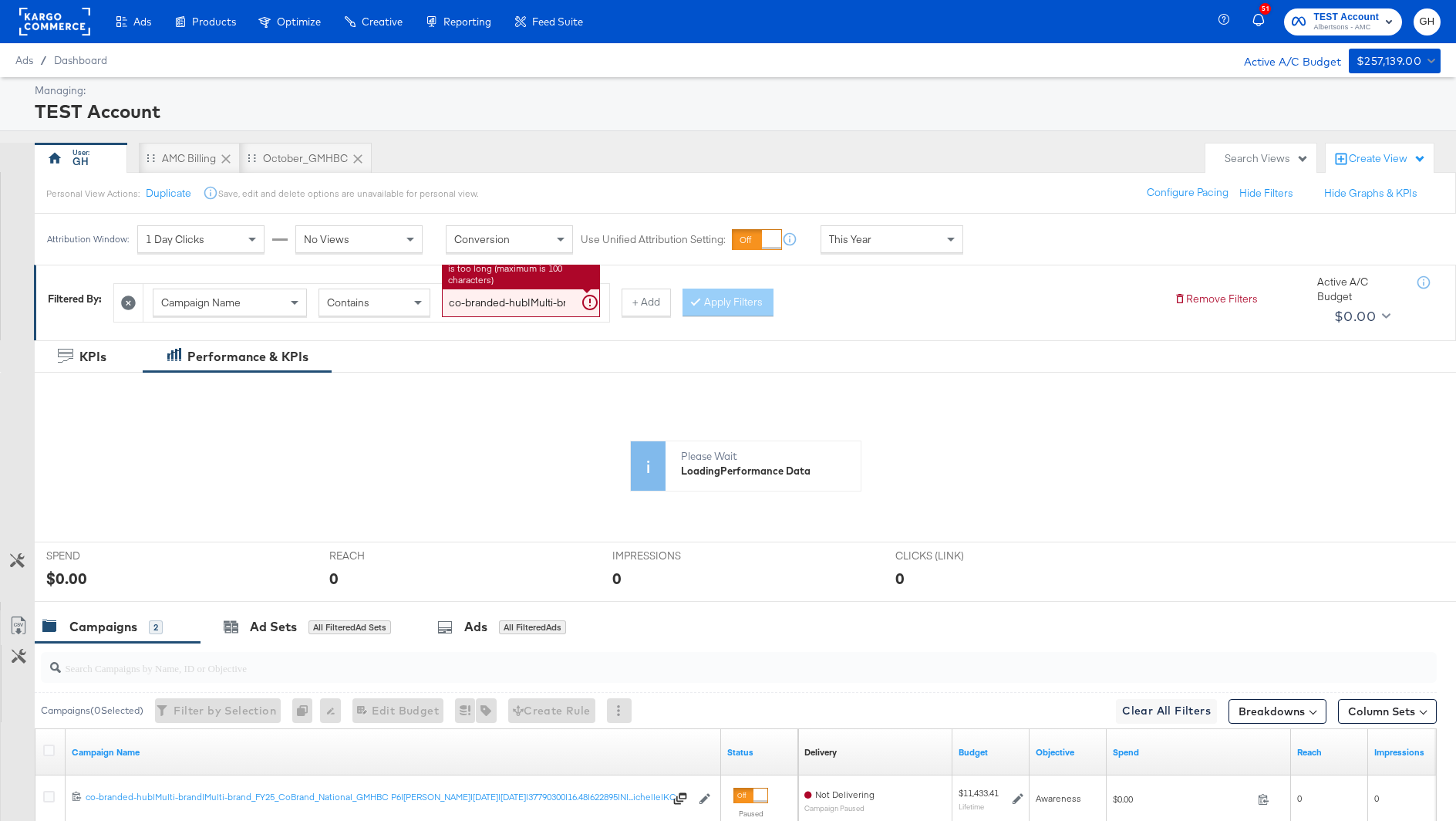 click on "Campaign Name" at bounding box center (201, 302) 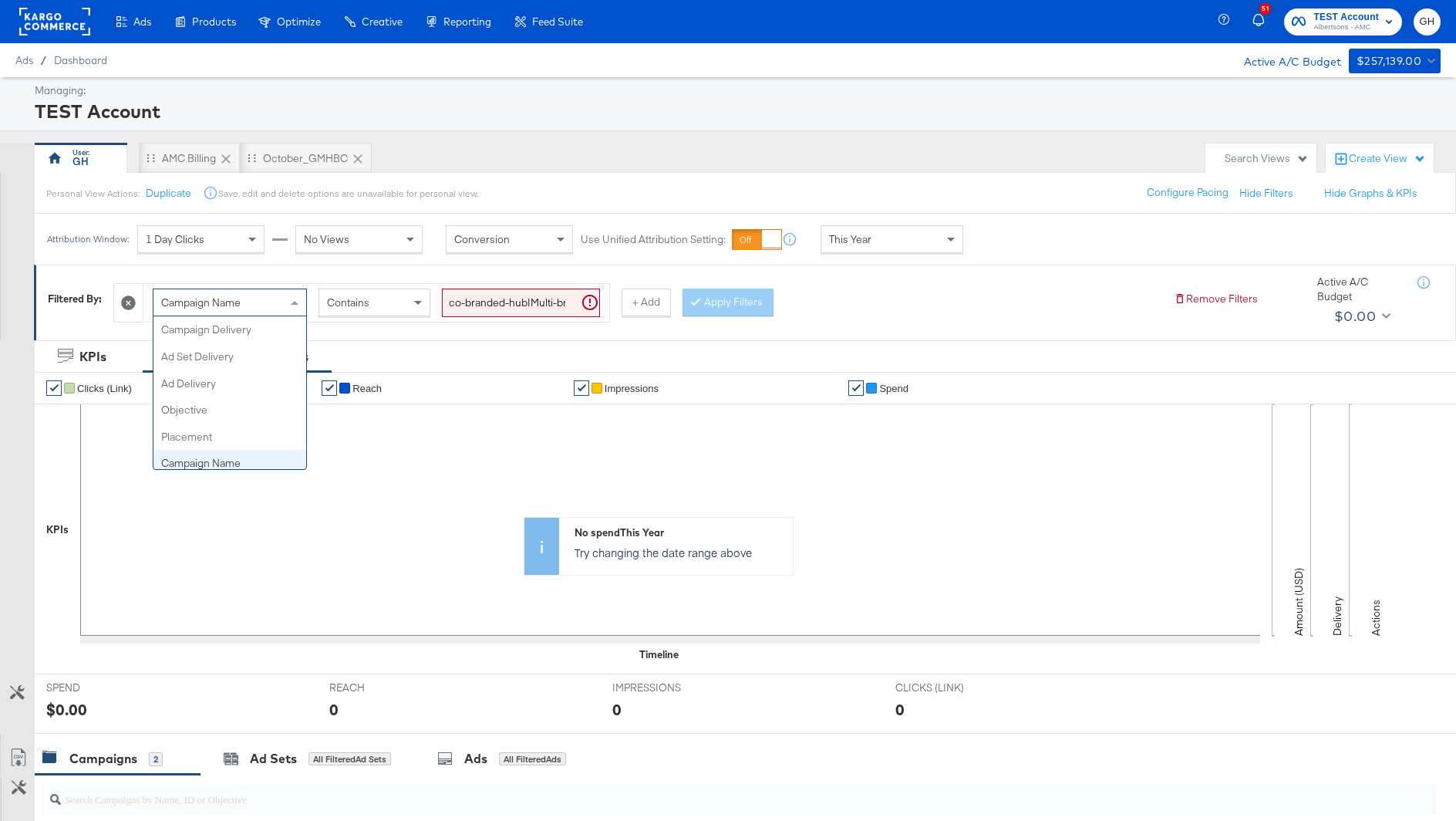 scroll, scrollTop: 133, scrollLeft: 0, axis: vertical 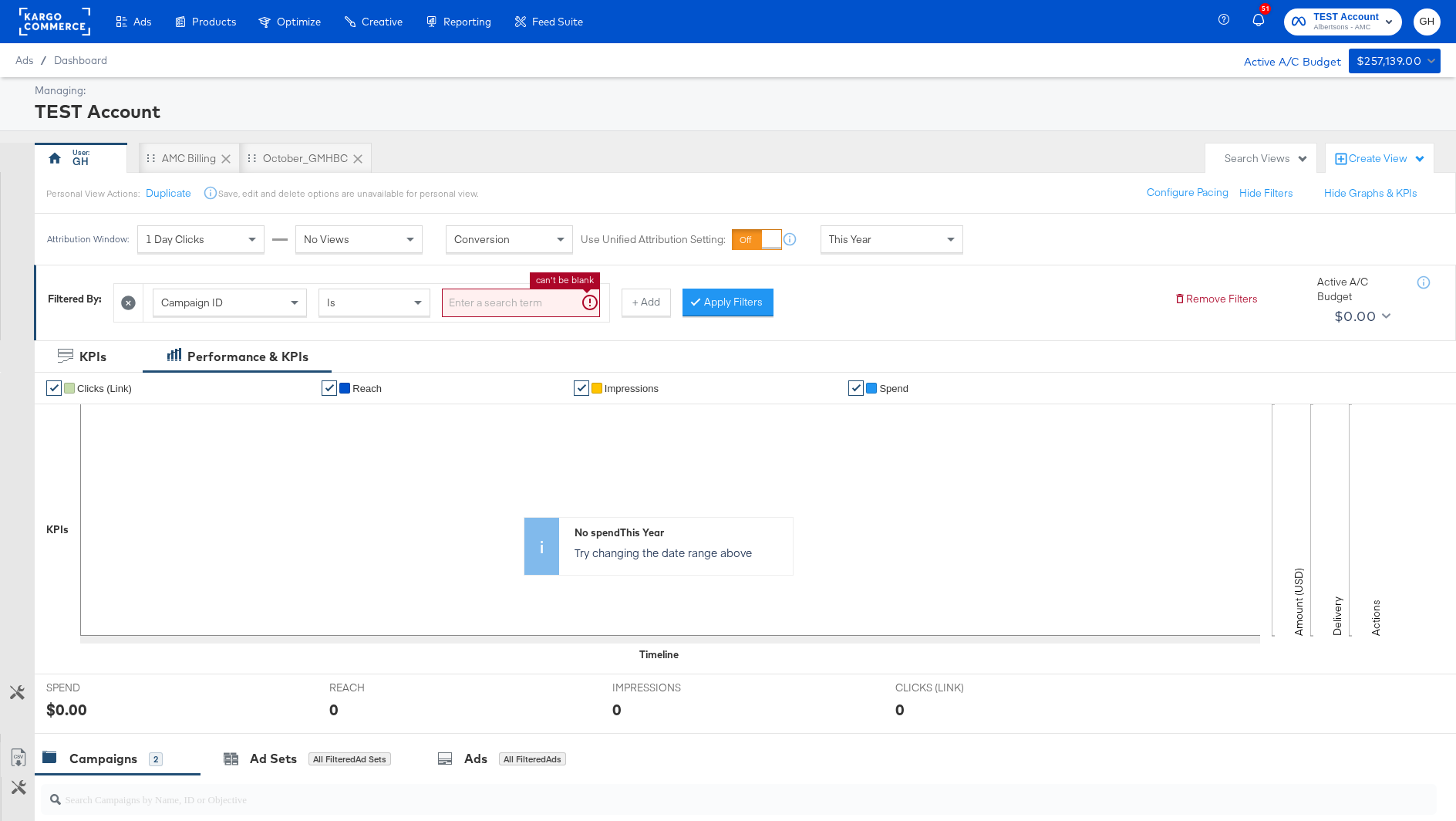 click at bounding box center (521, 302) 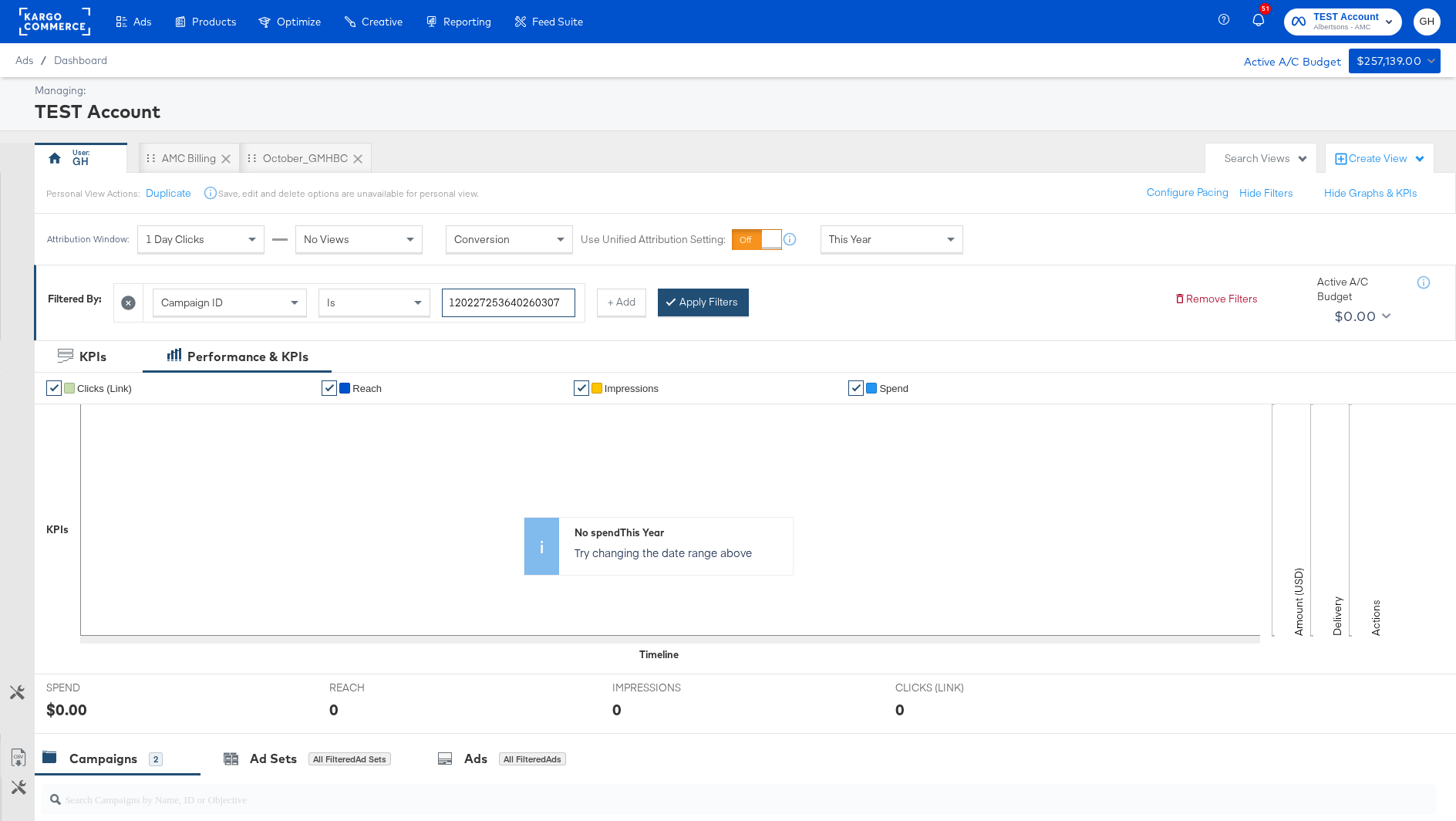 type on "120227253640260307" 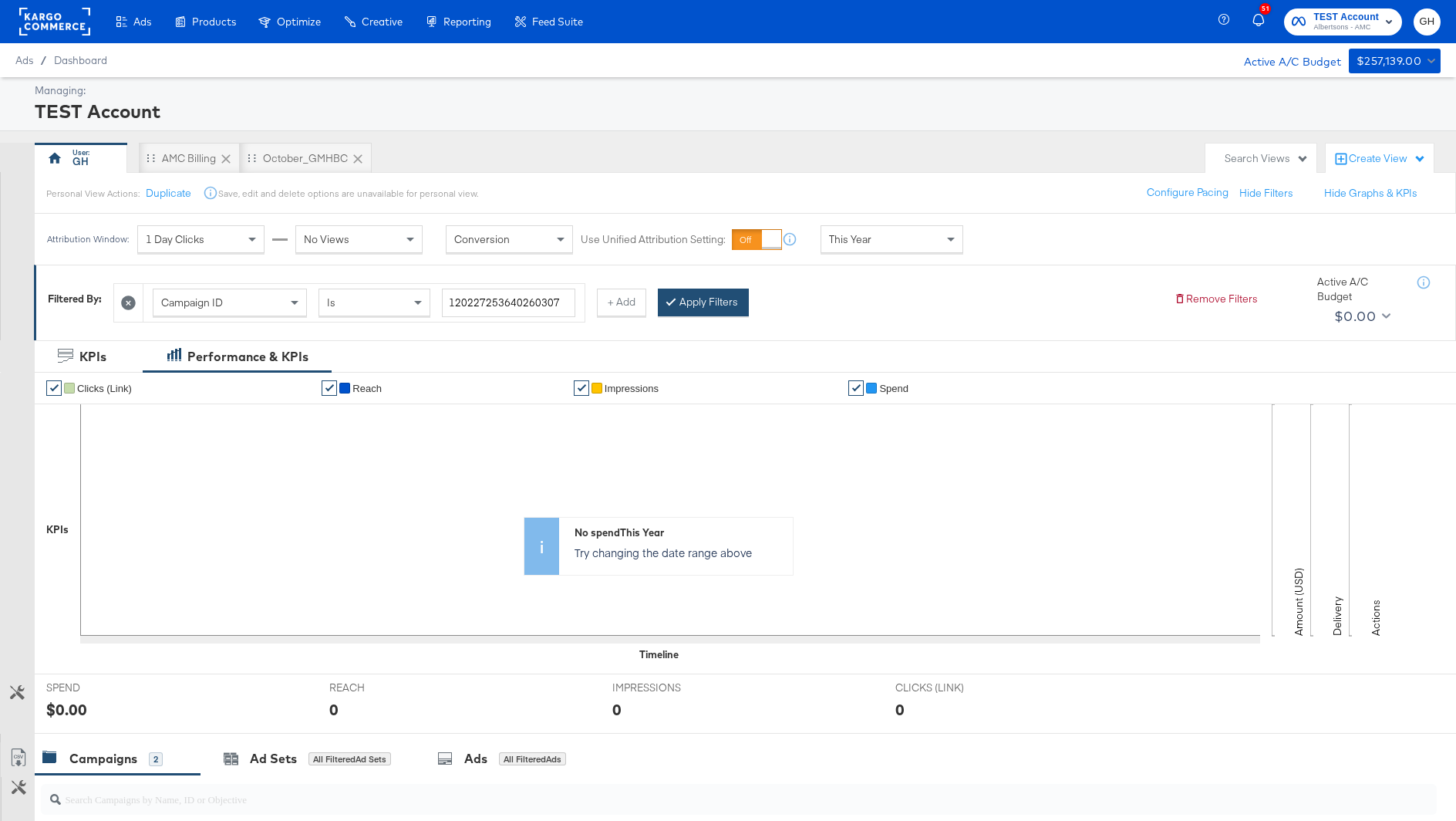 click on "Apply Filters" at bounding box center (703, 302) 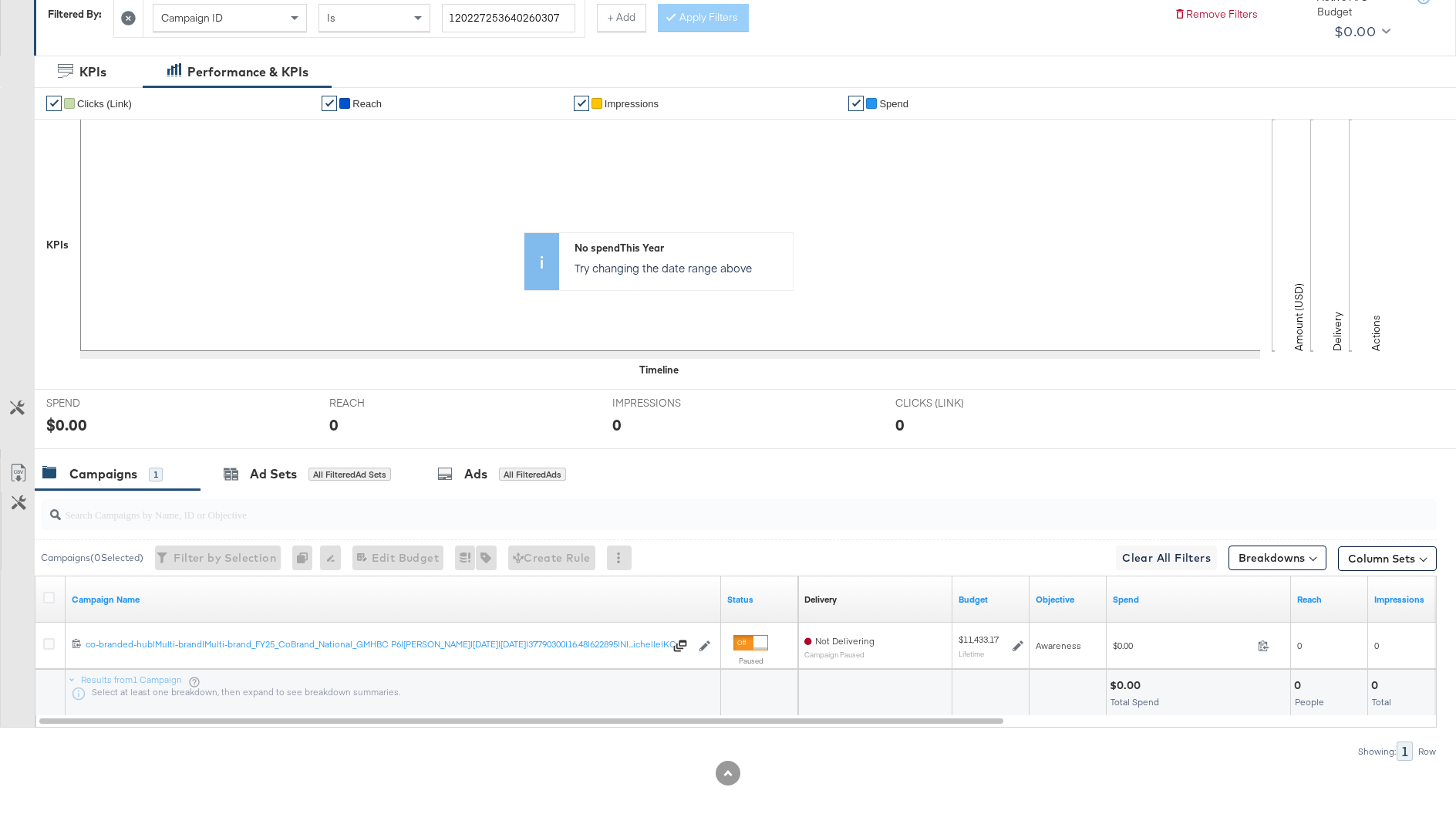 scroll, scrollTop: 0, scrollLeft: 0, axis: both 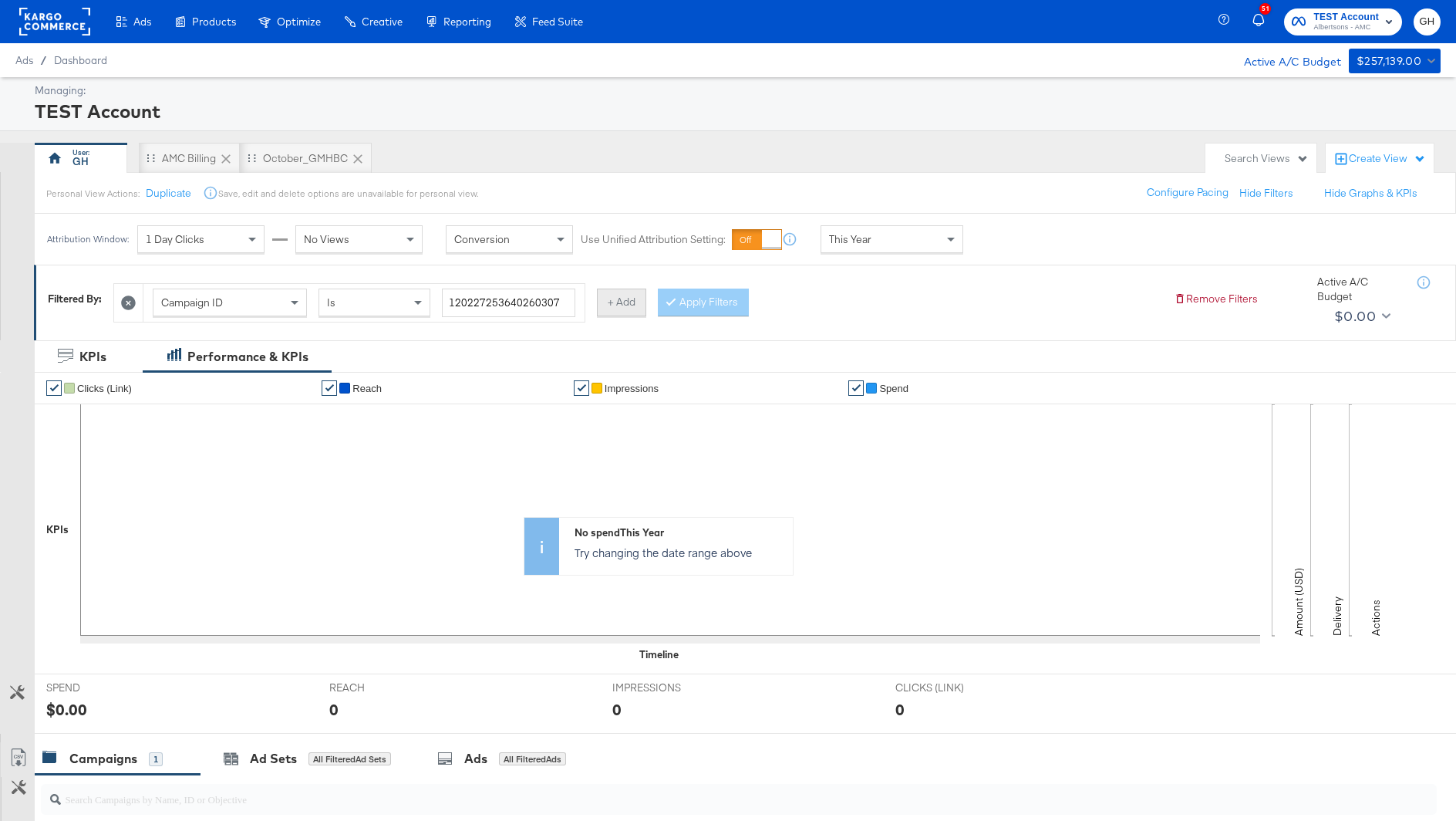 click on "+ Add" at bounding box center [622, 302] 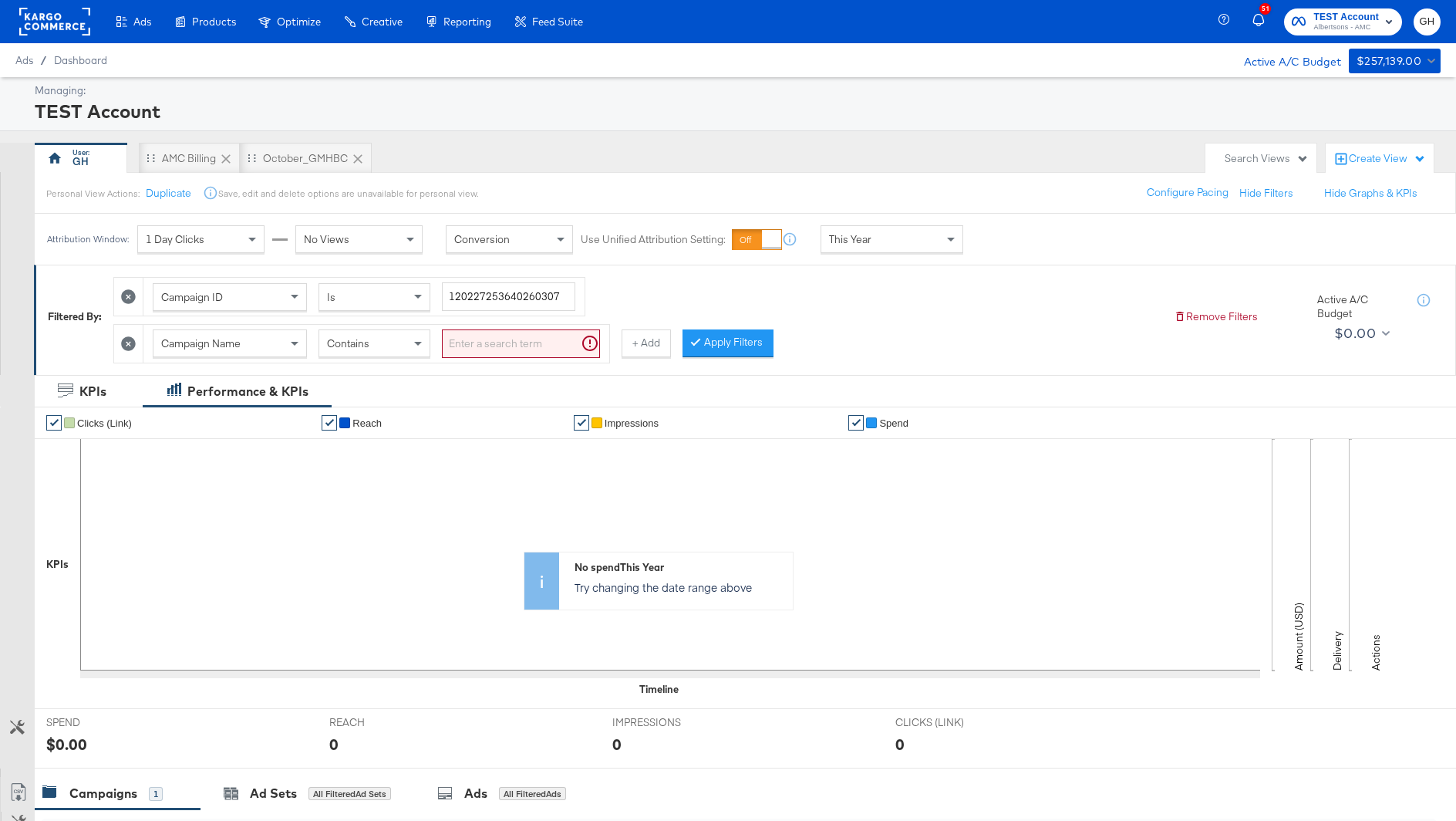 click on "Campaign Name" at bounding box center (230, 343) 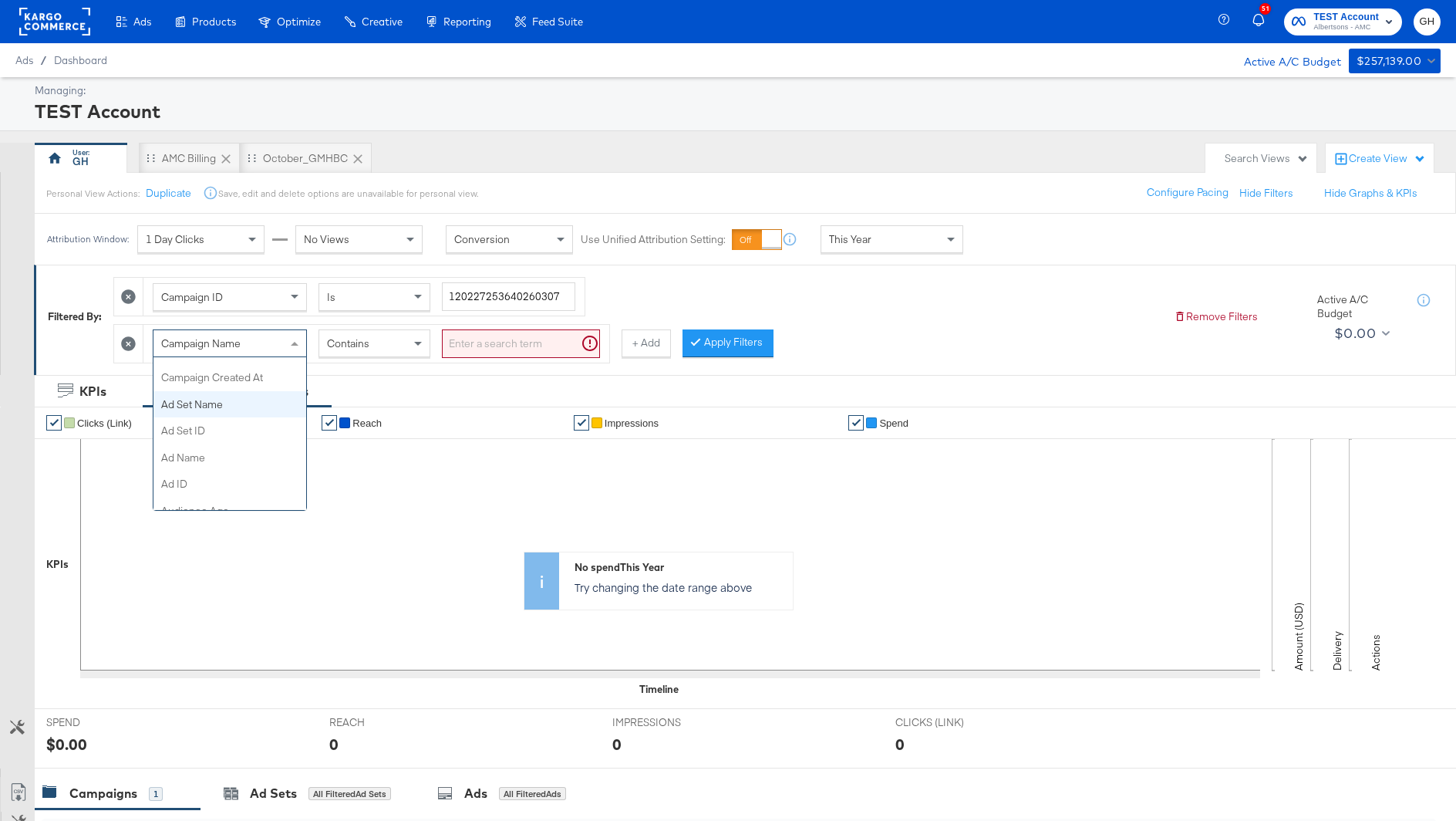 scroll, scrollTop: 186, scrollLeft: 0, axis: vertical 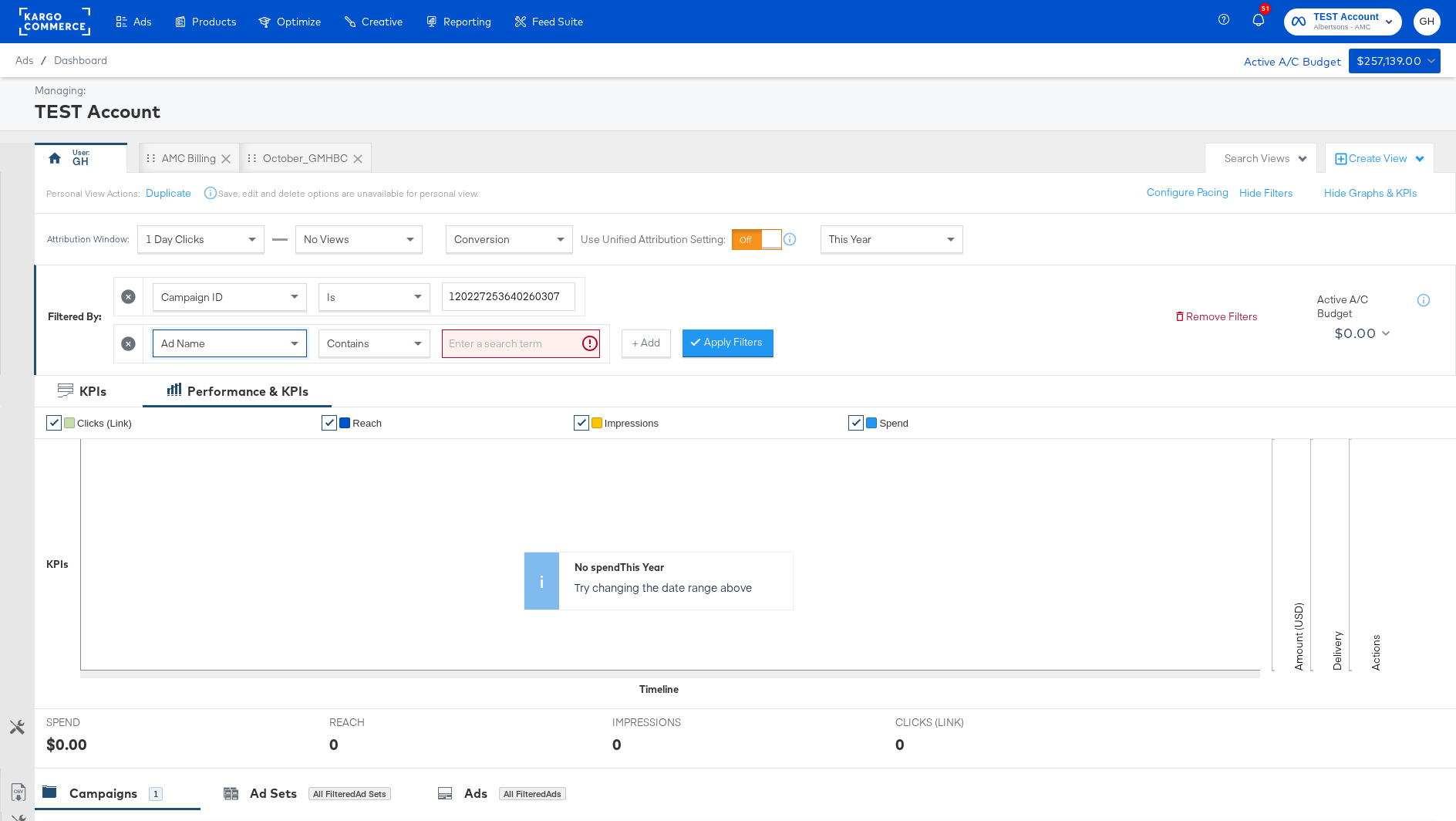 click on "Contains" at bounding box center (348, 343) 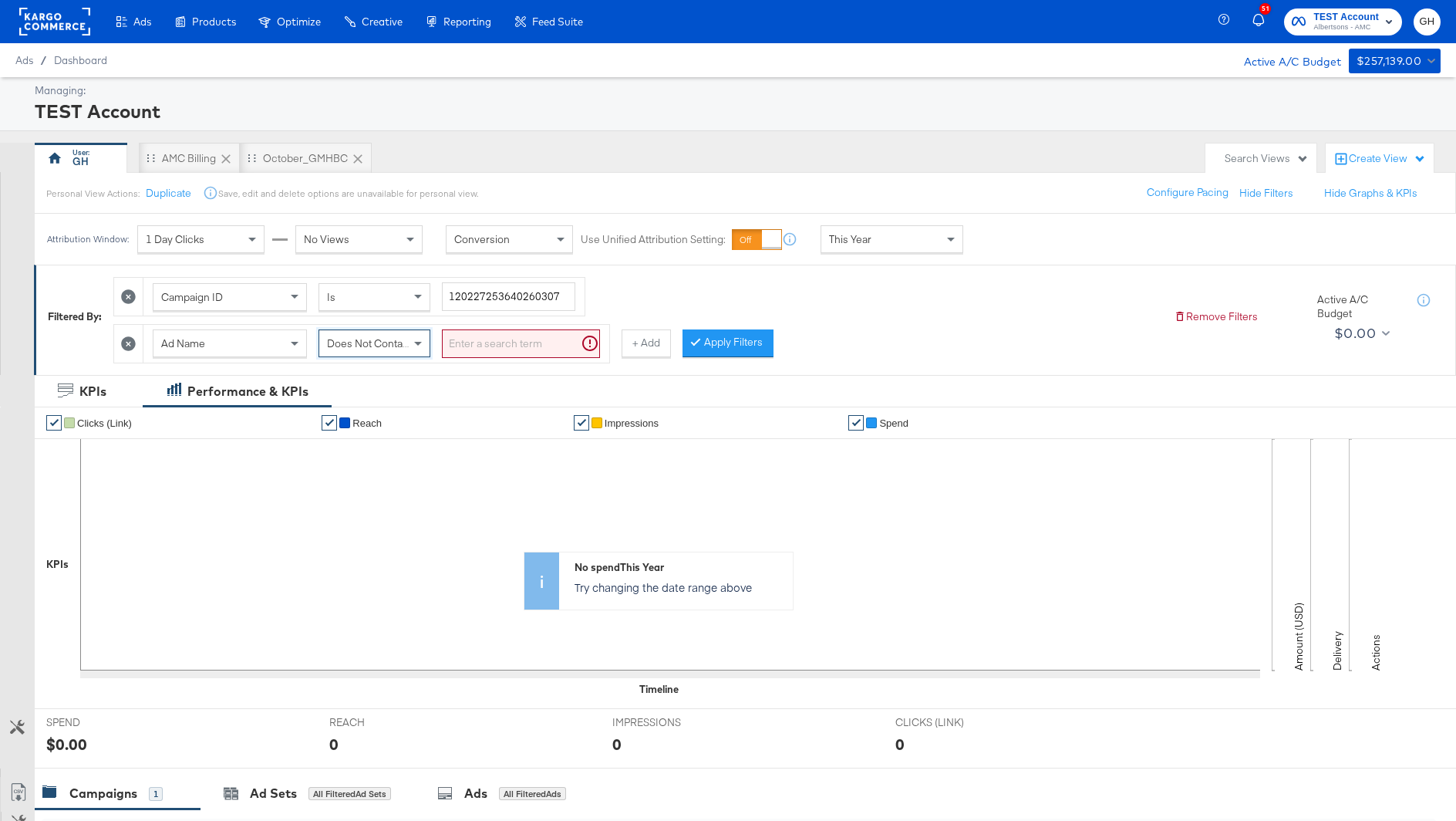 click at bounding box center [521, 343] 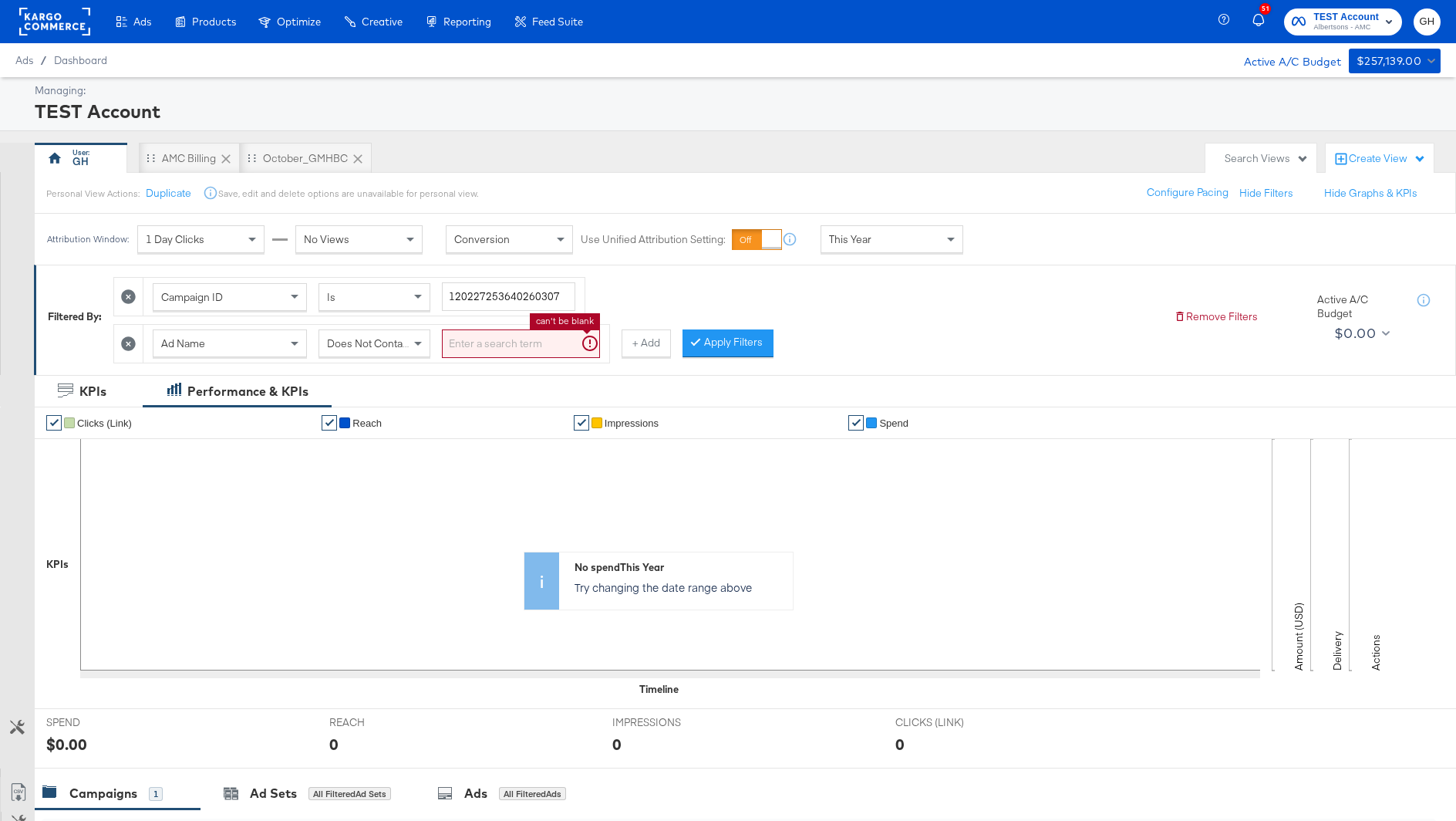 paste on "Multiversion" 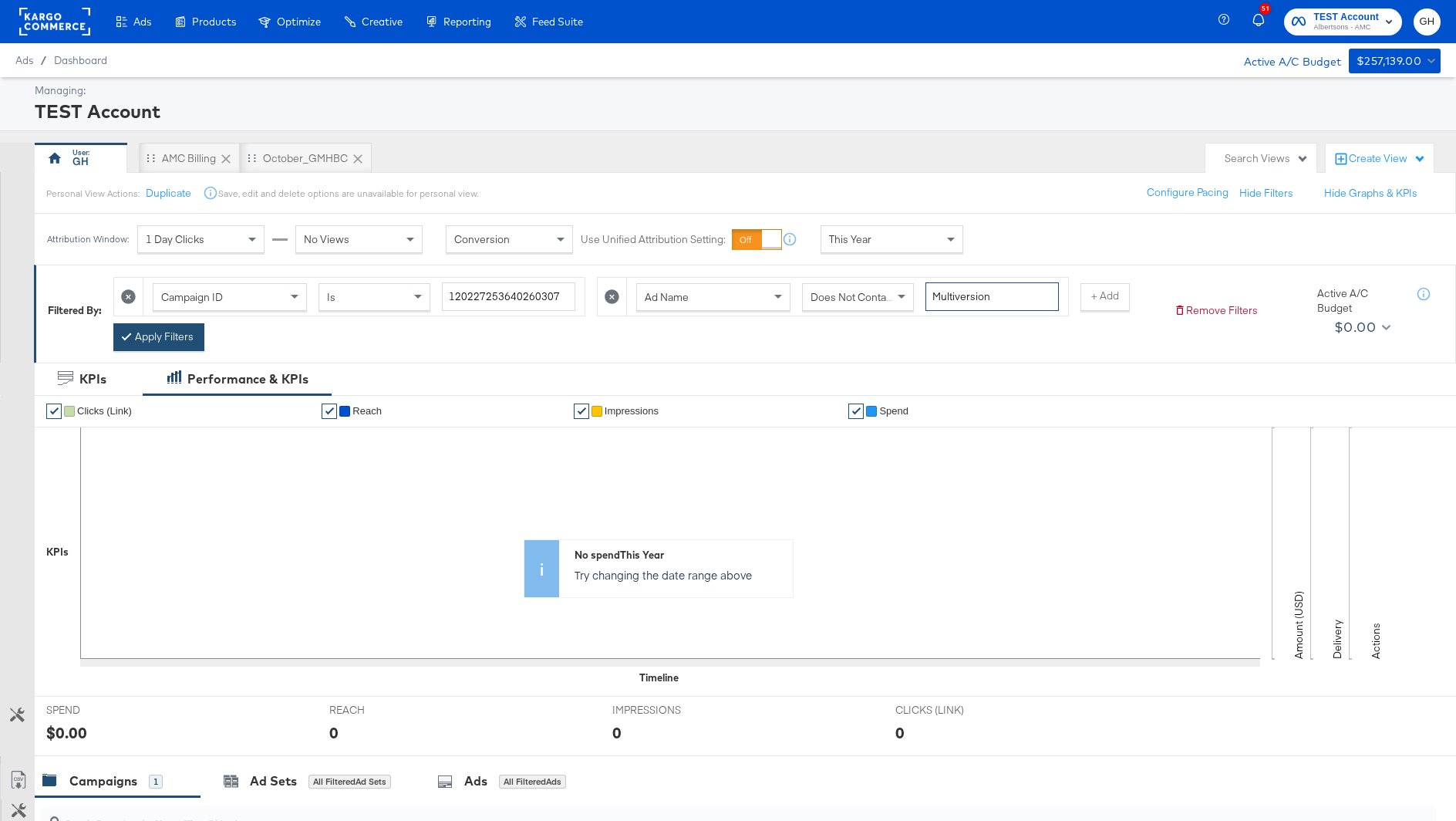 type on "Multiversion" 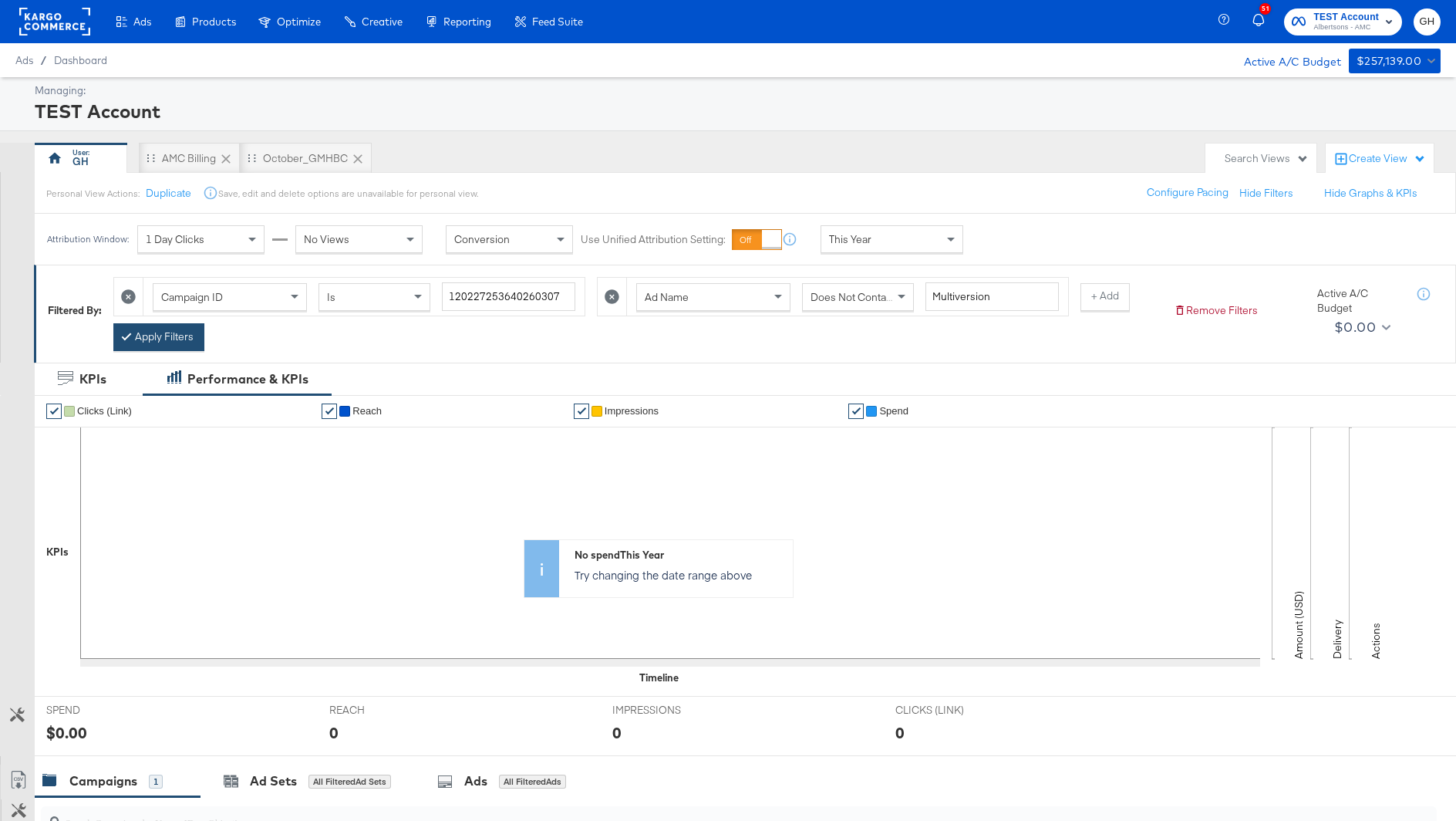 click on "Apply Filters" at bounding box center (159, 337) 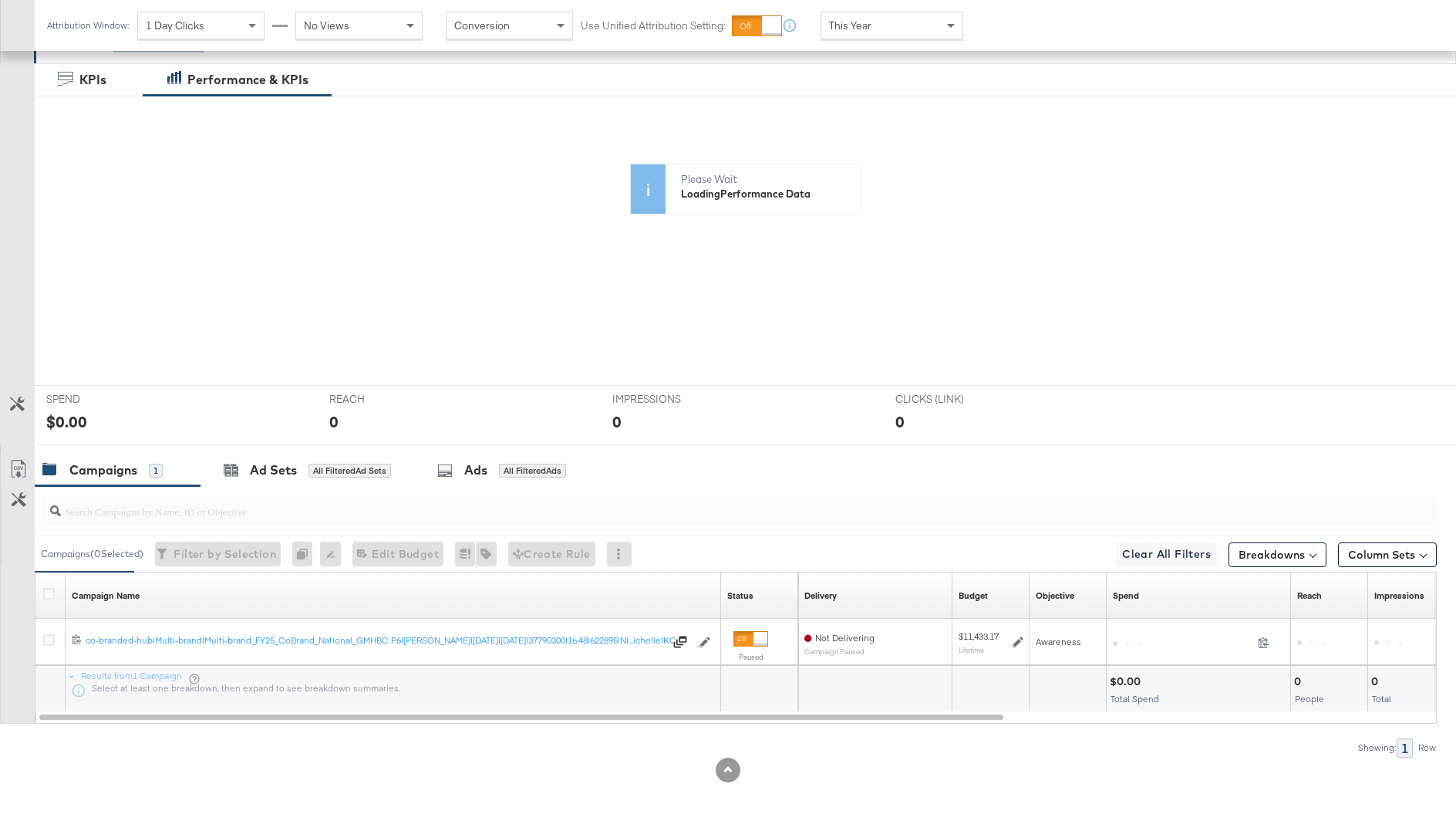scroll, scrollTop: 300, scrollLeft: 0, axis: vertical 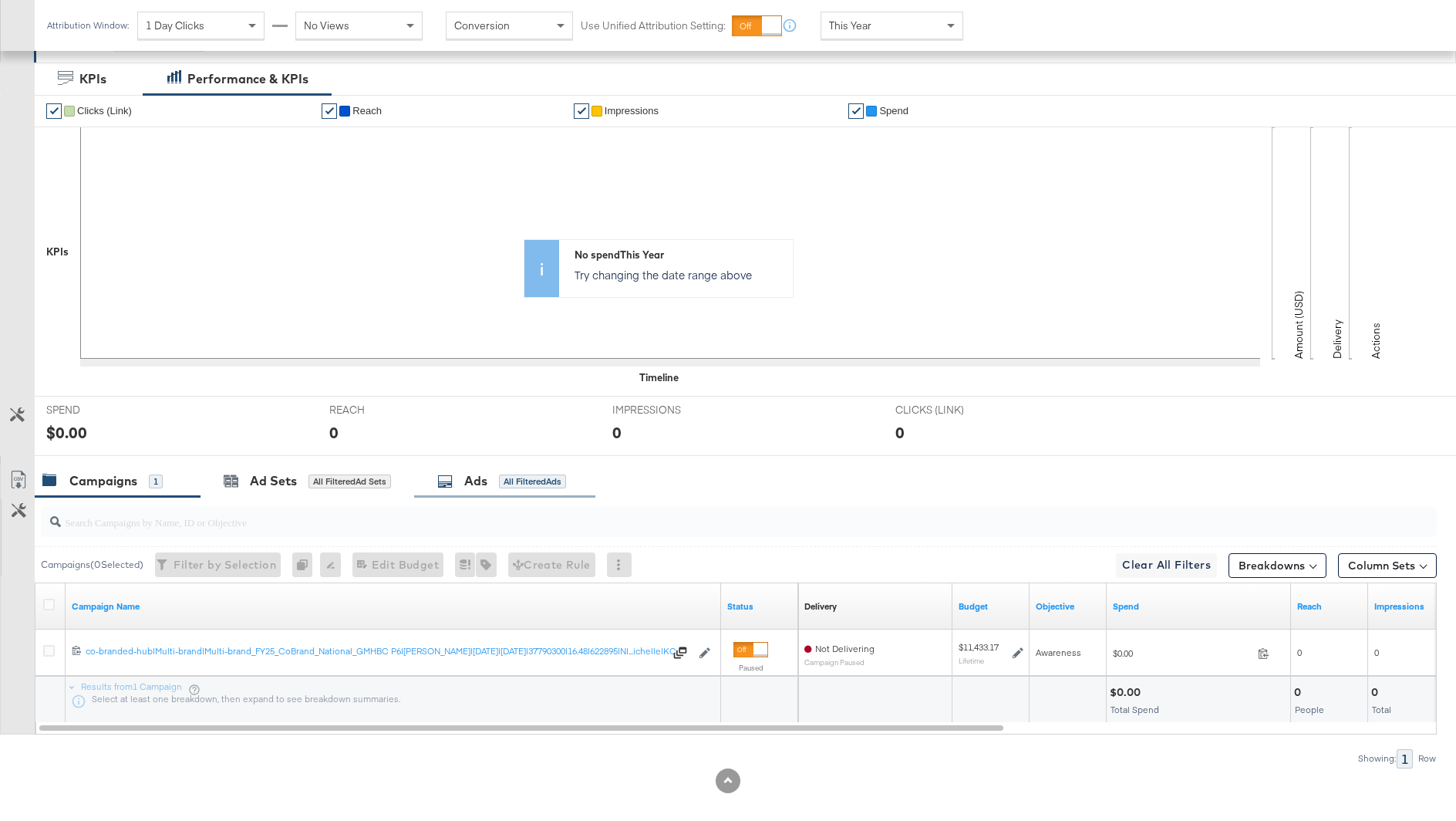 click on "Ads" at bounding box center (476, 481) 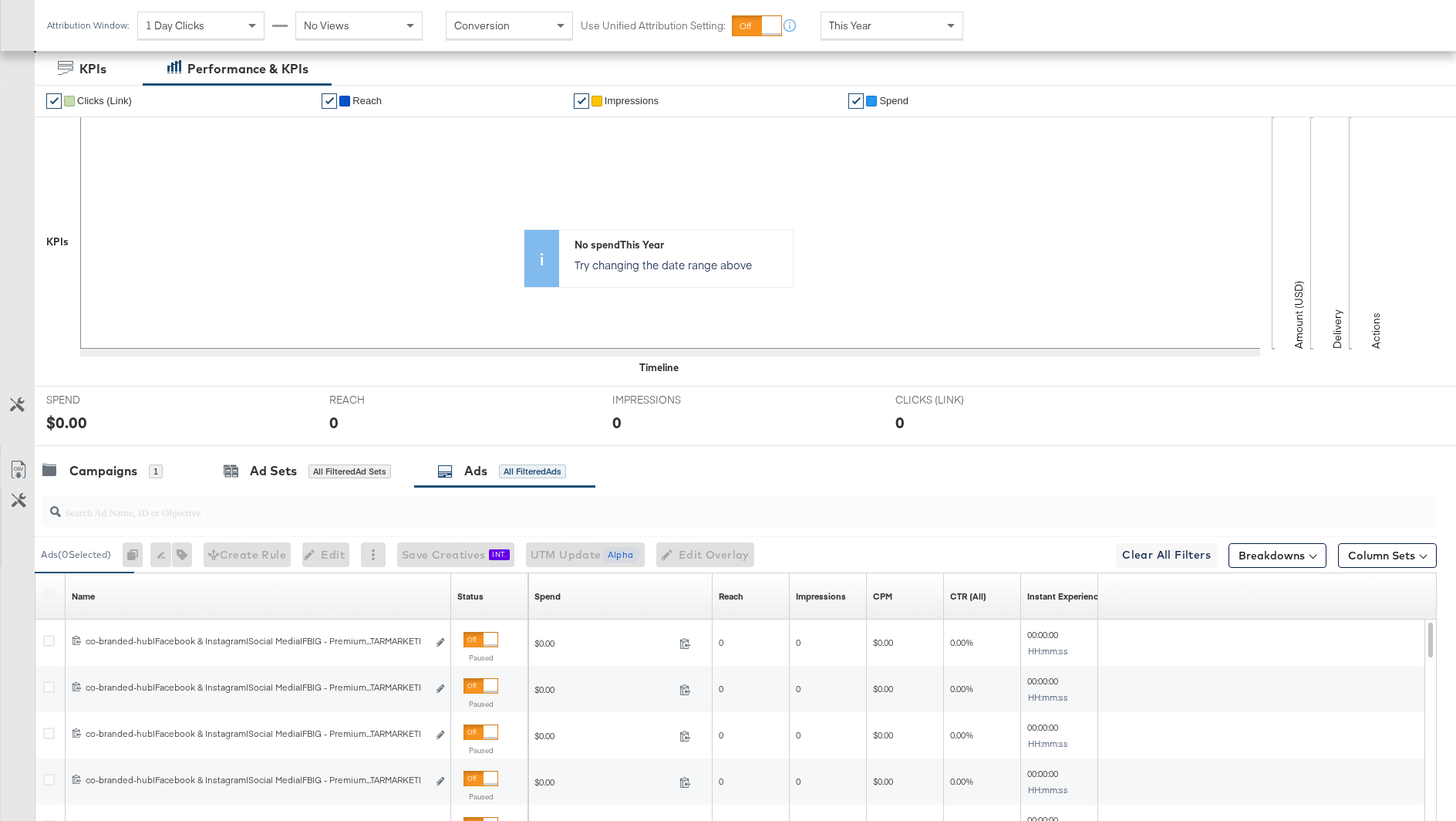 scroll, scrollTop: 312, scrollLeft: 0, axis: vertical 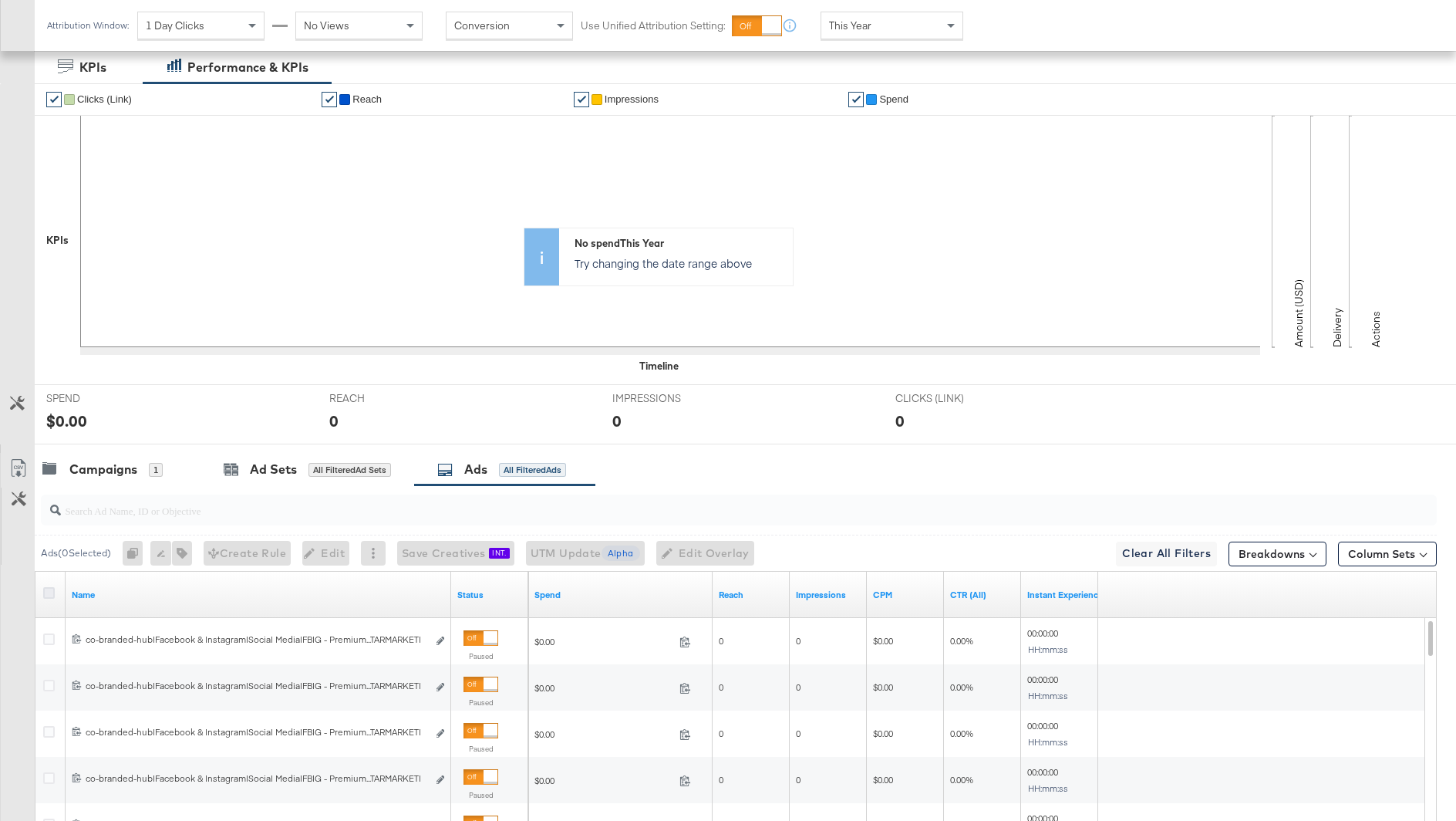click at bounding box center [49, 593] 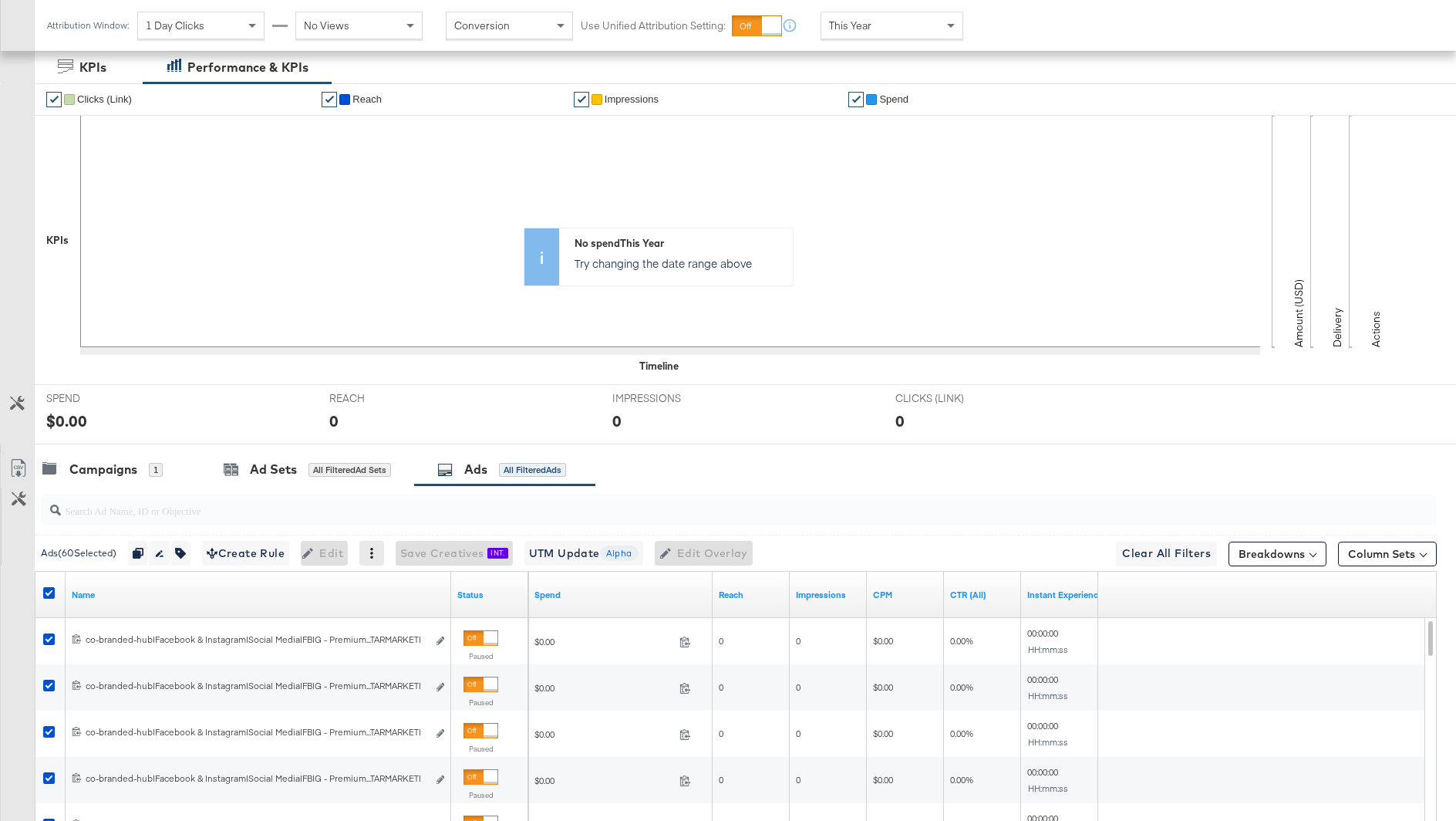 click 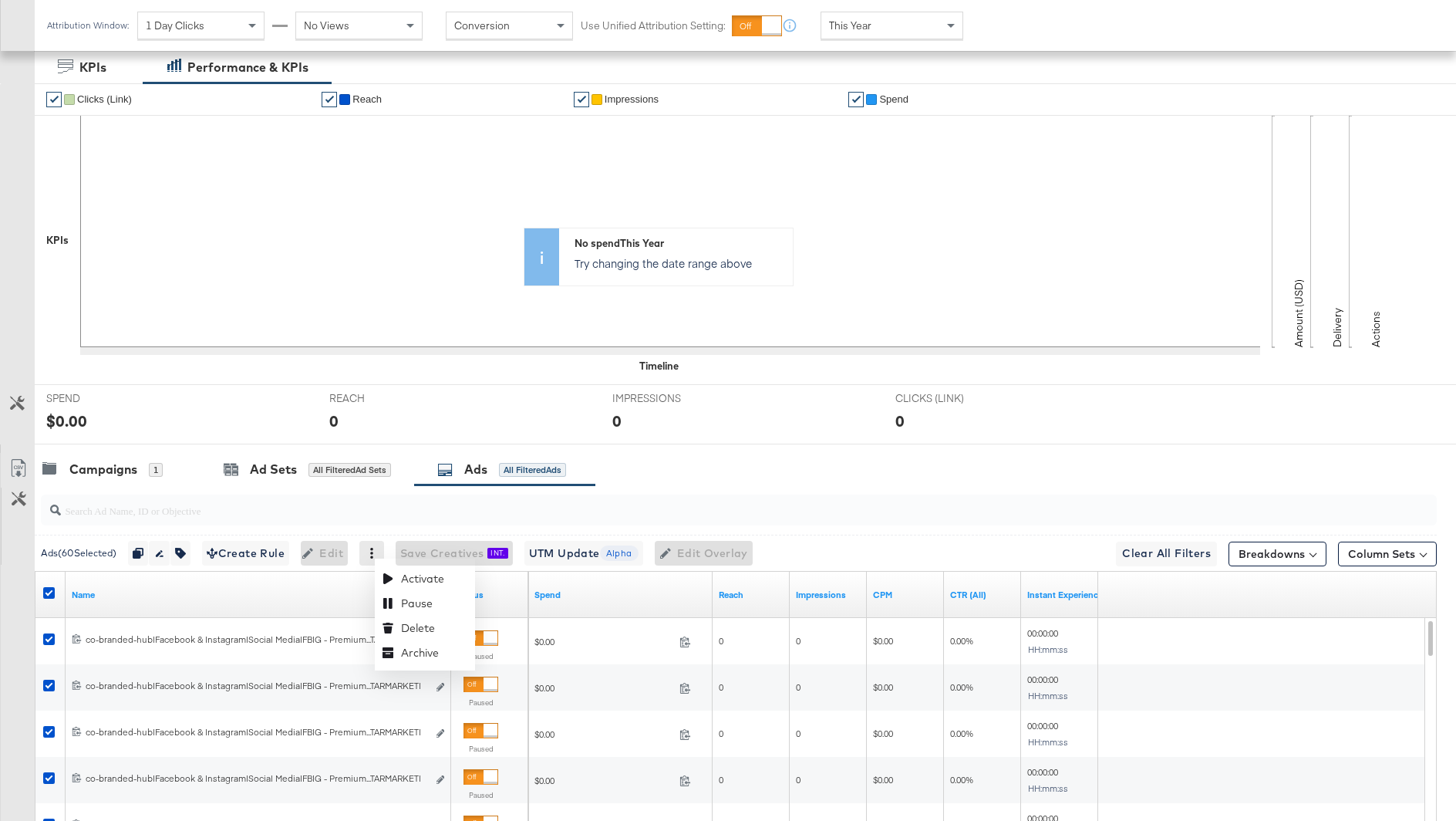 click 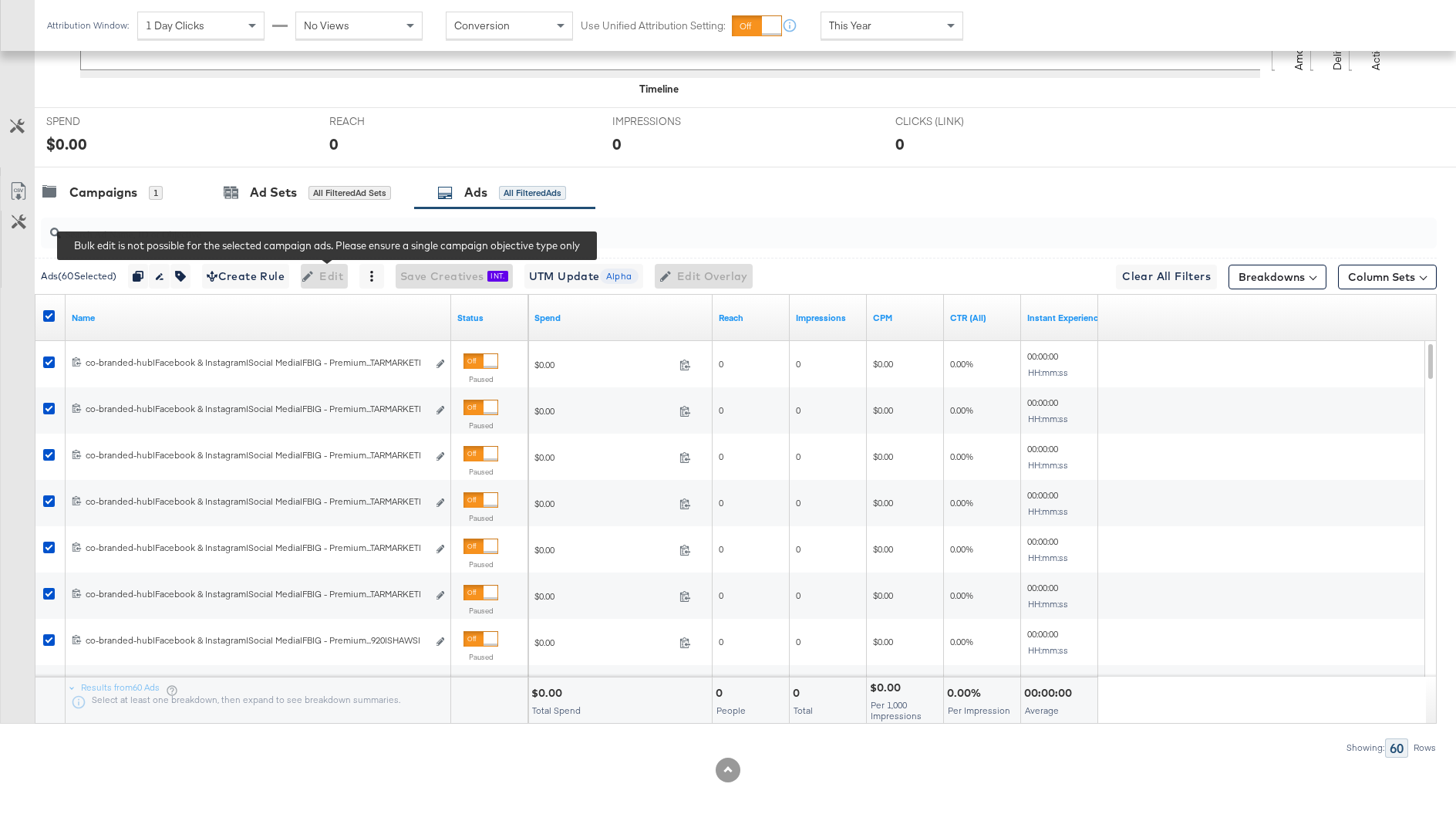 scroll, scrollTop: 583, scrollLeft: 0, axis: vertical 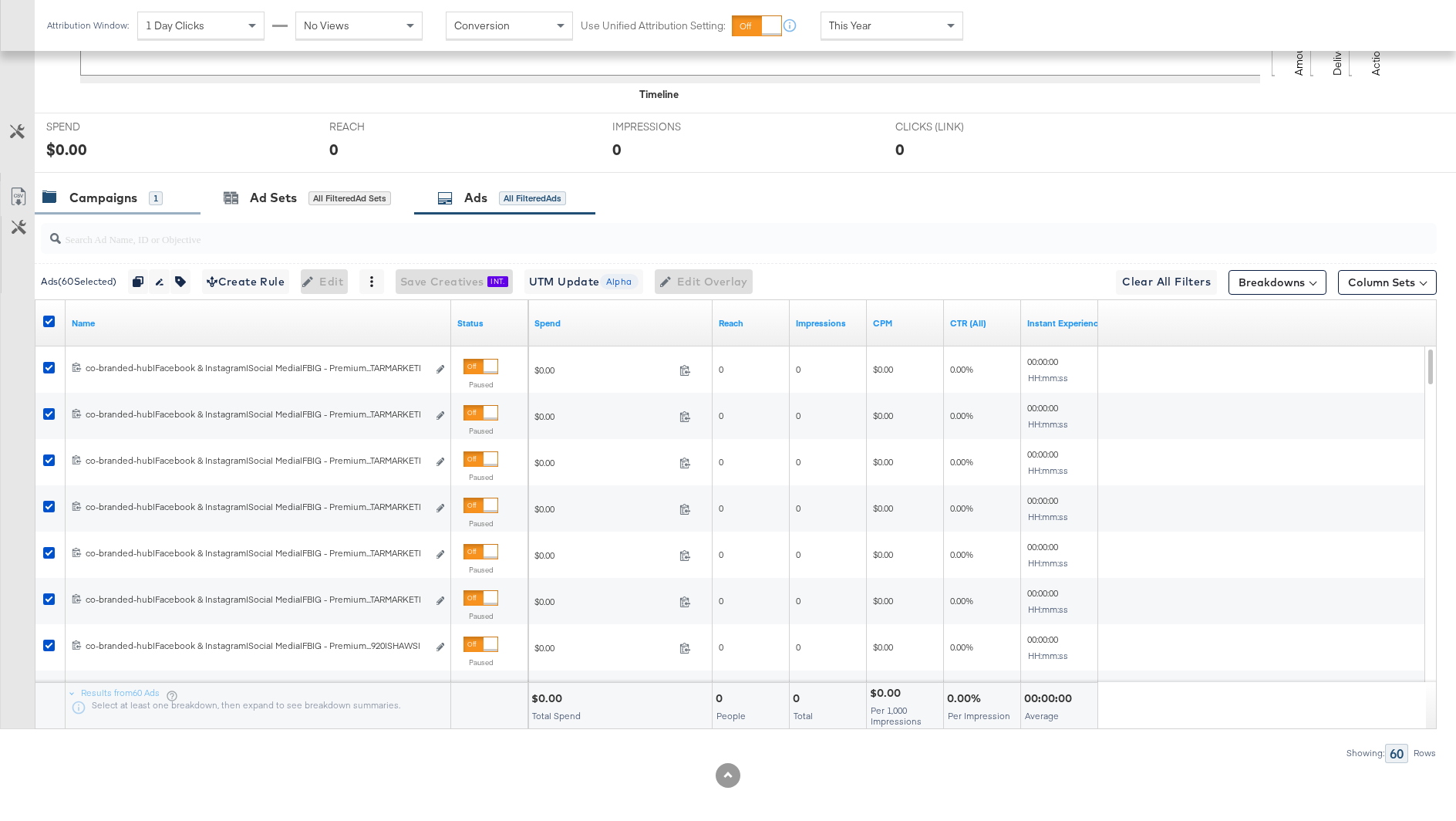 click on "Campaigns" at bounding box center [103, 198] 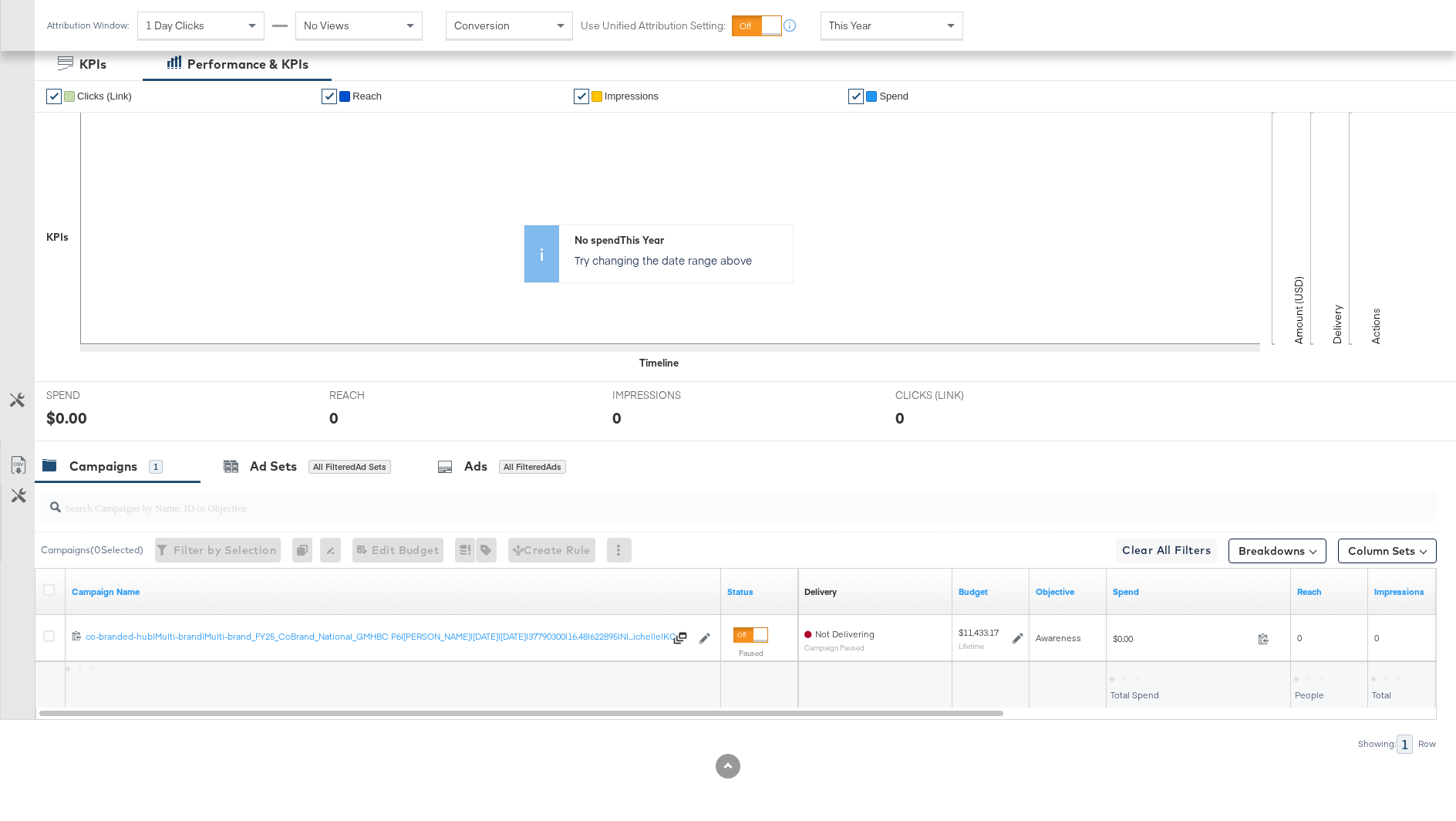 scroll, scrollTop: 311, scrollLeft: 0, axis: vertical 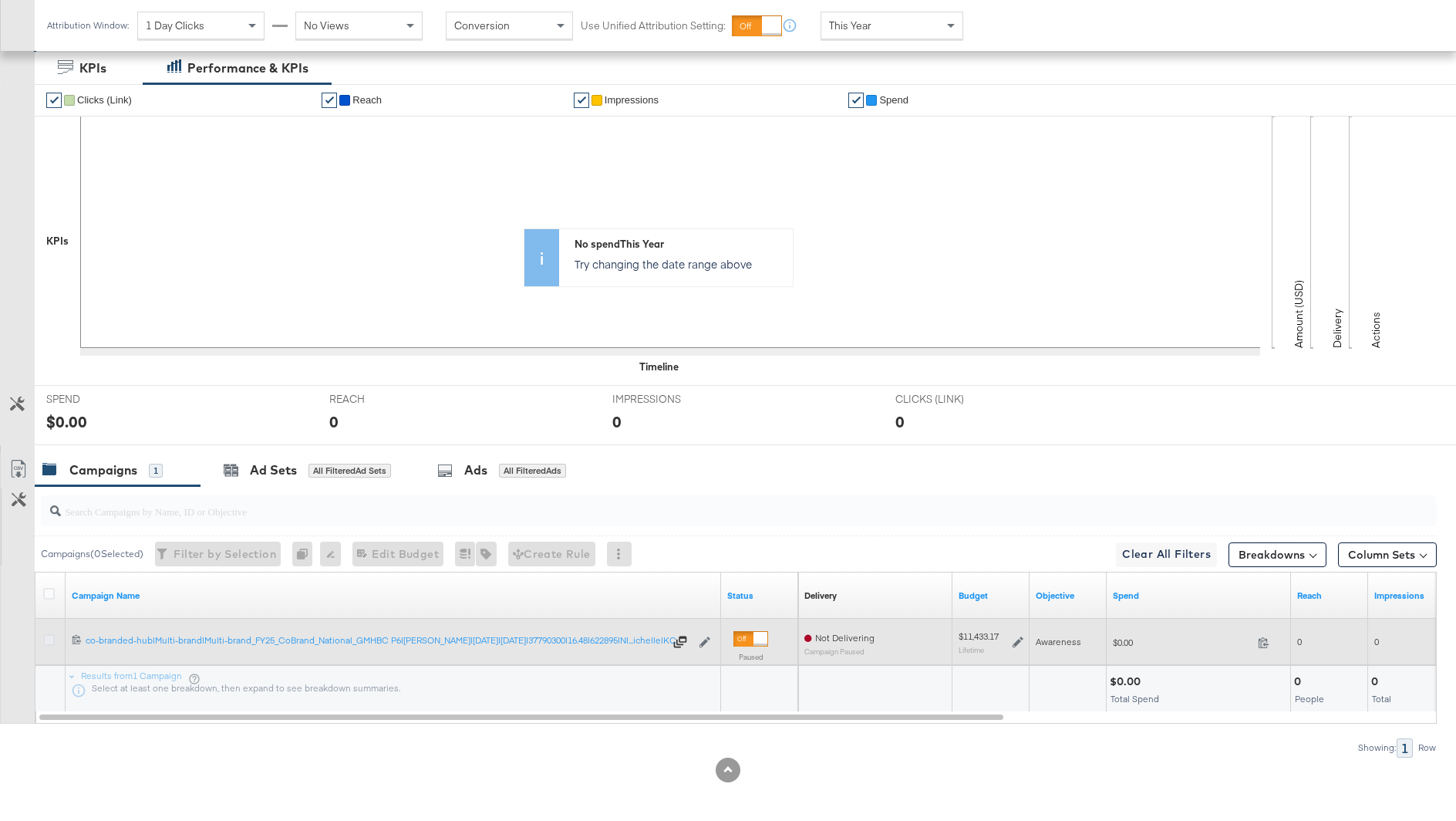 click at bounding box center (49, 640) 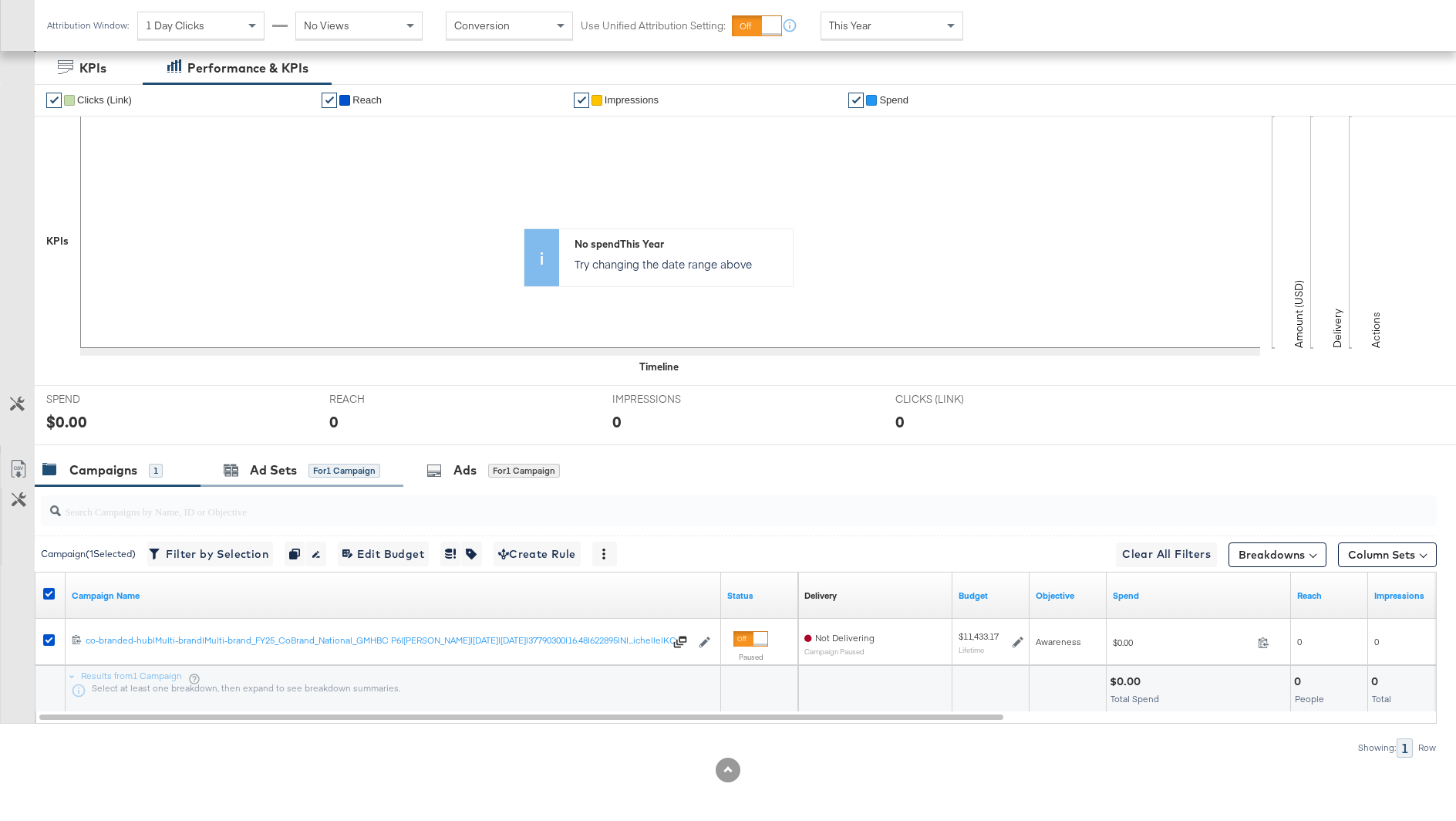 click on "Ad Sets for  1   Campaign" at bounding box center (302, 470) 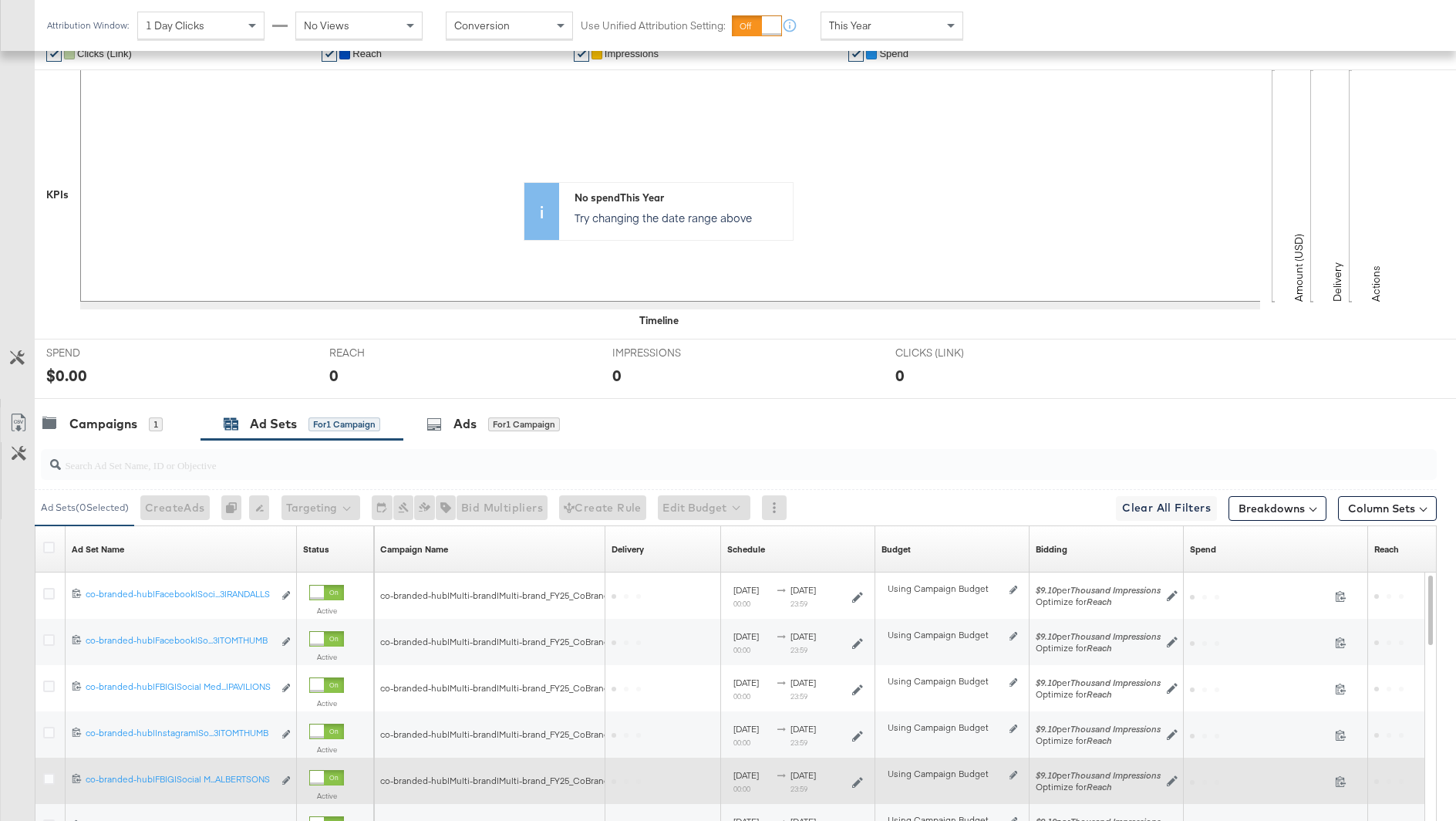scroll, scrollTop: 583, scrollLeft: 0, axis: vertical 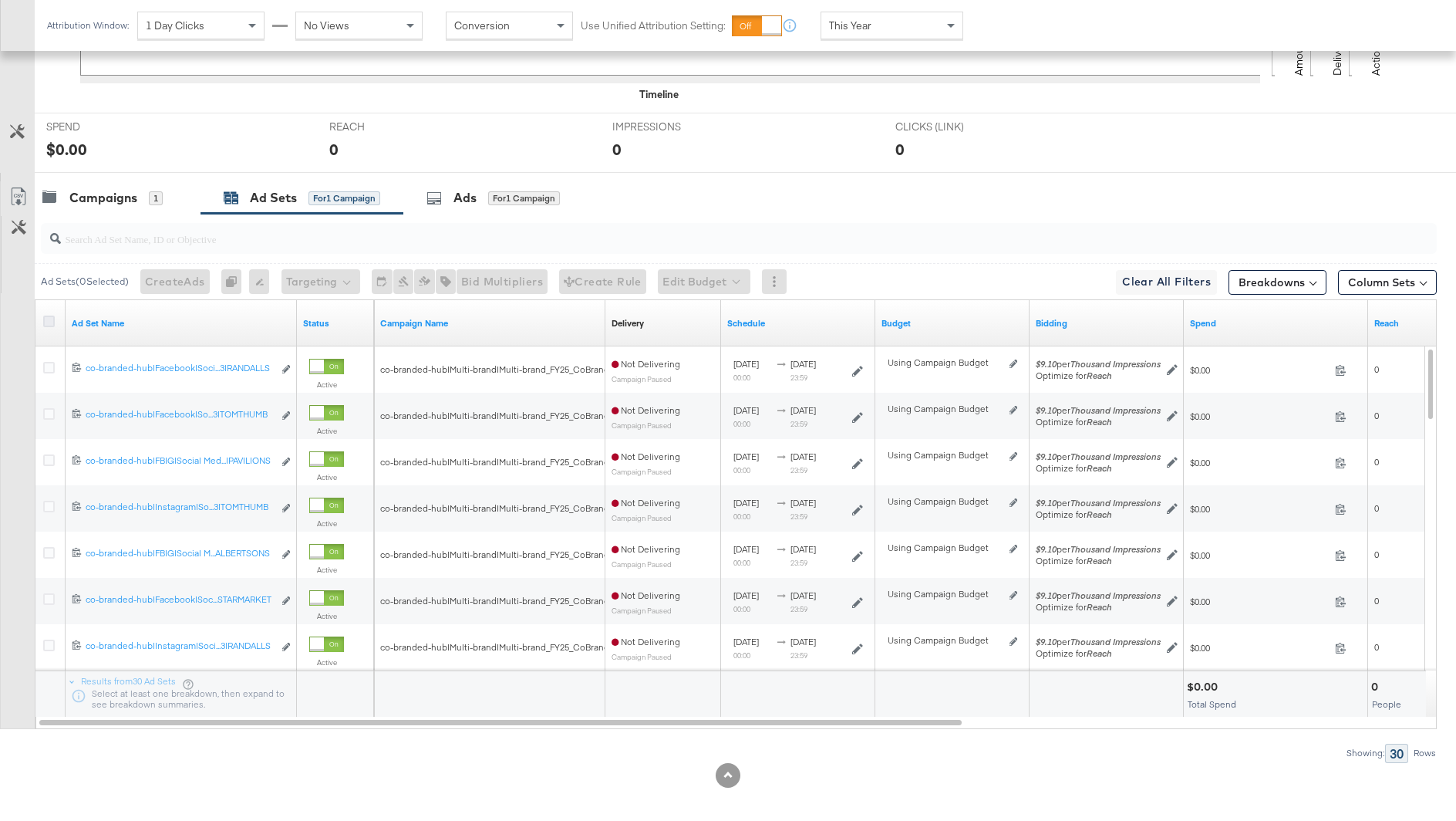 click at bounding box center (49, 321) 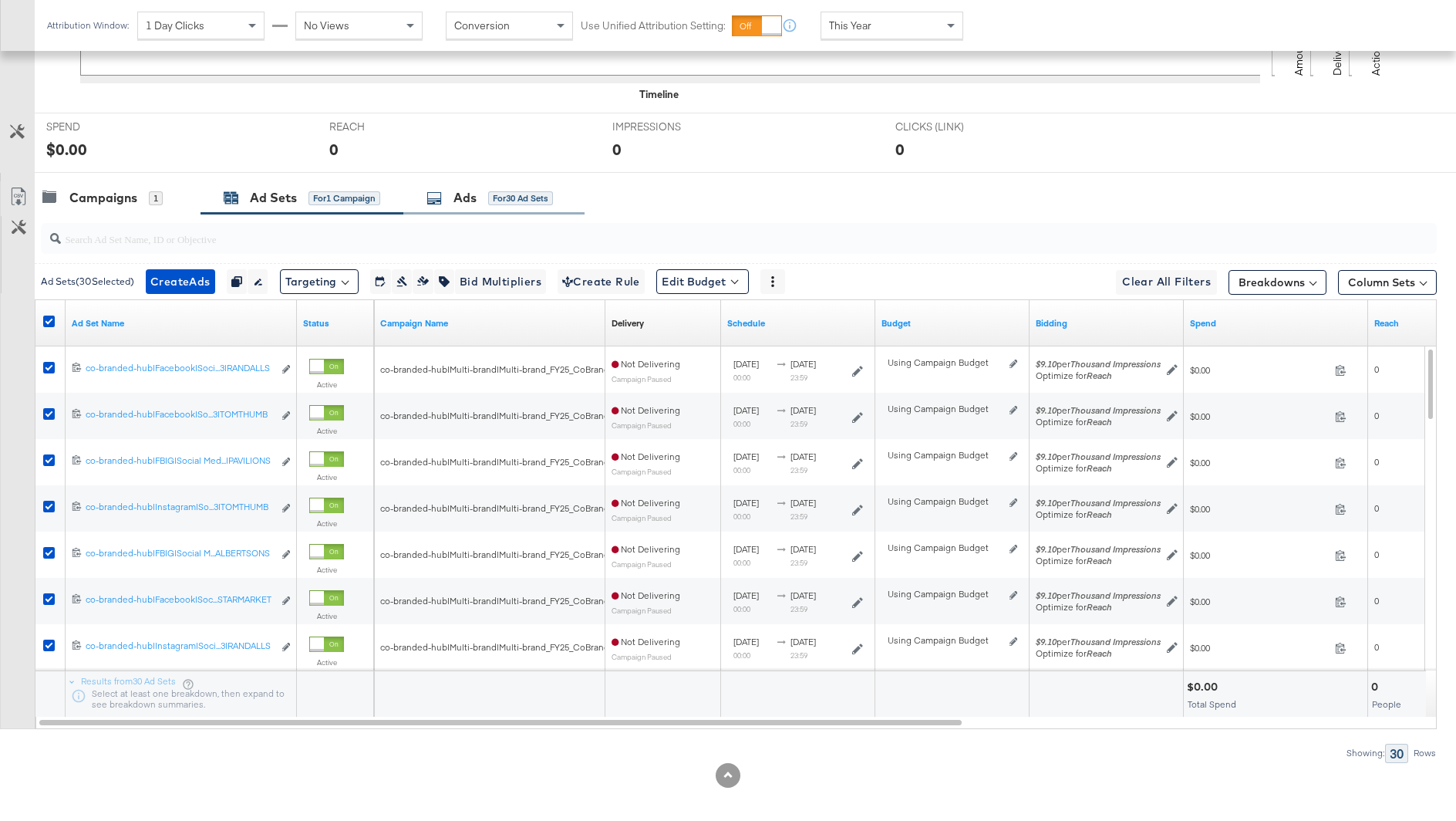 click on "Ads for  30   Ad Sets" at bounding box center (494, 198) 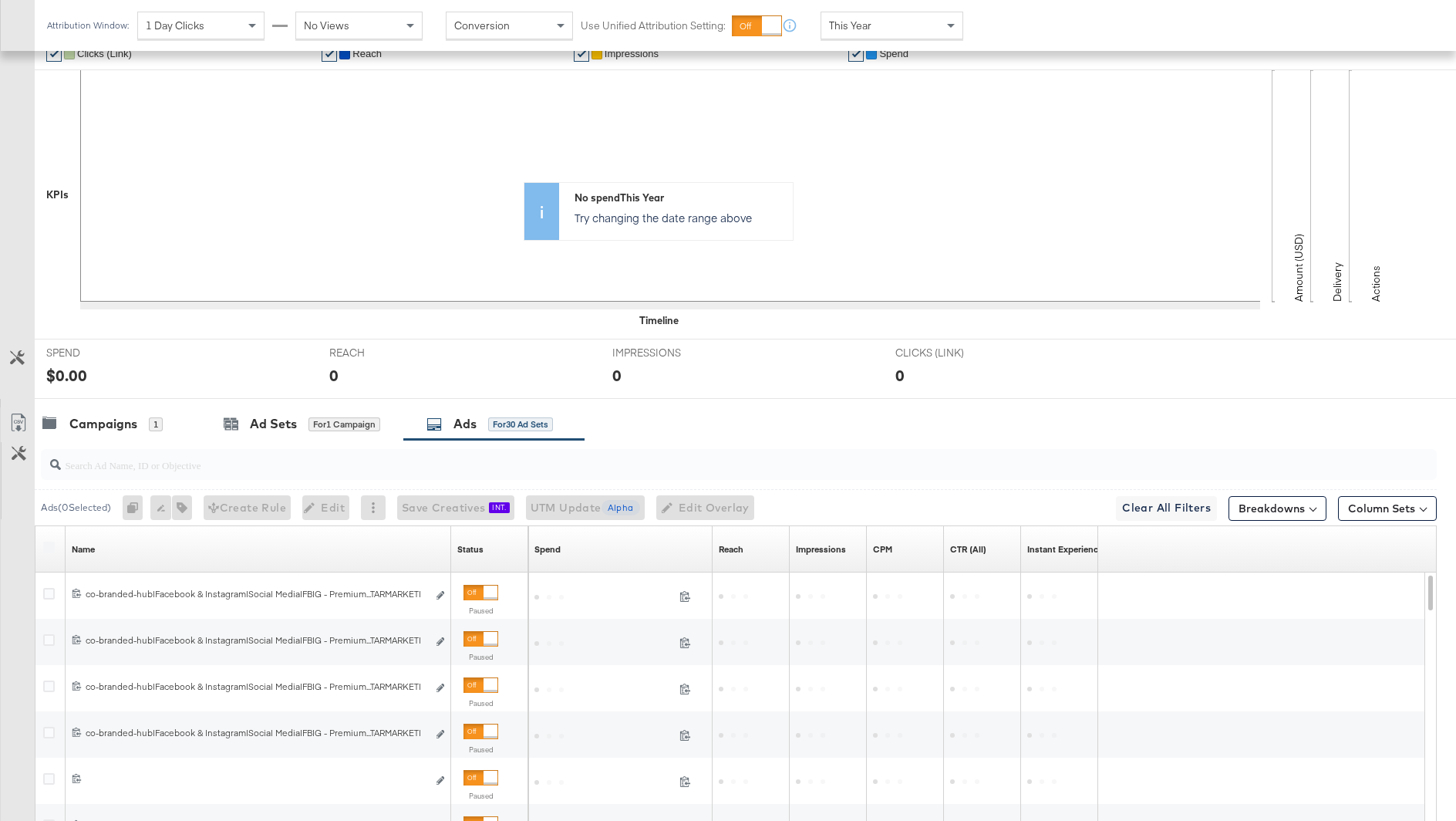 scroll, scrollTop: 583, scrollLeft: 0, axis: vertical 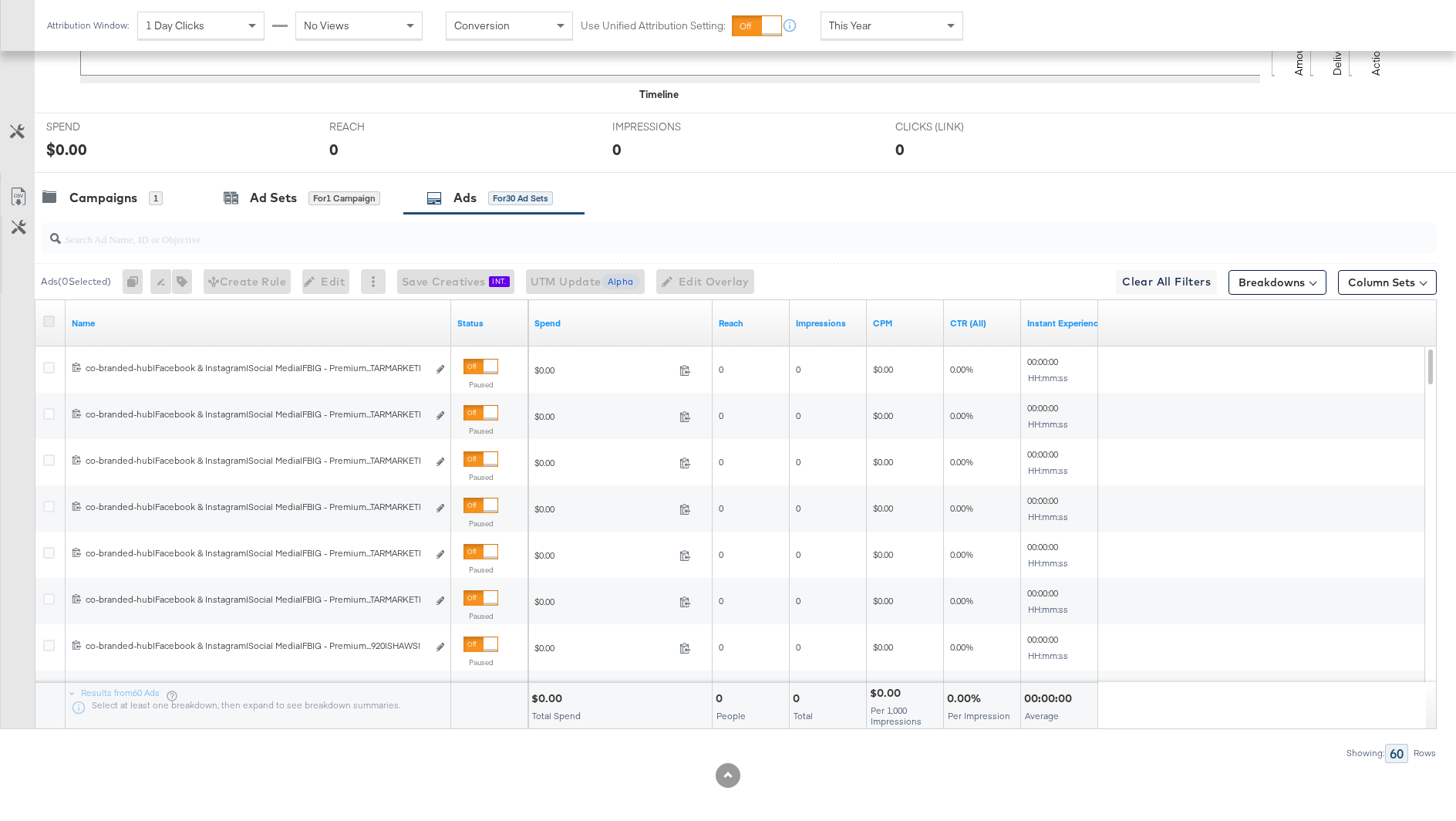click at bounding box center [49, 321] 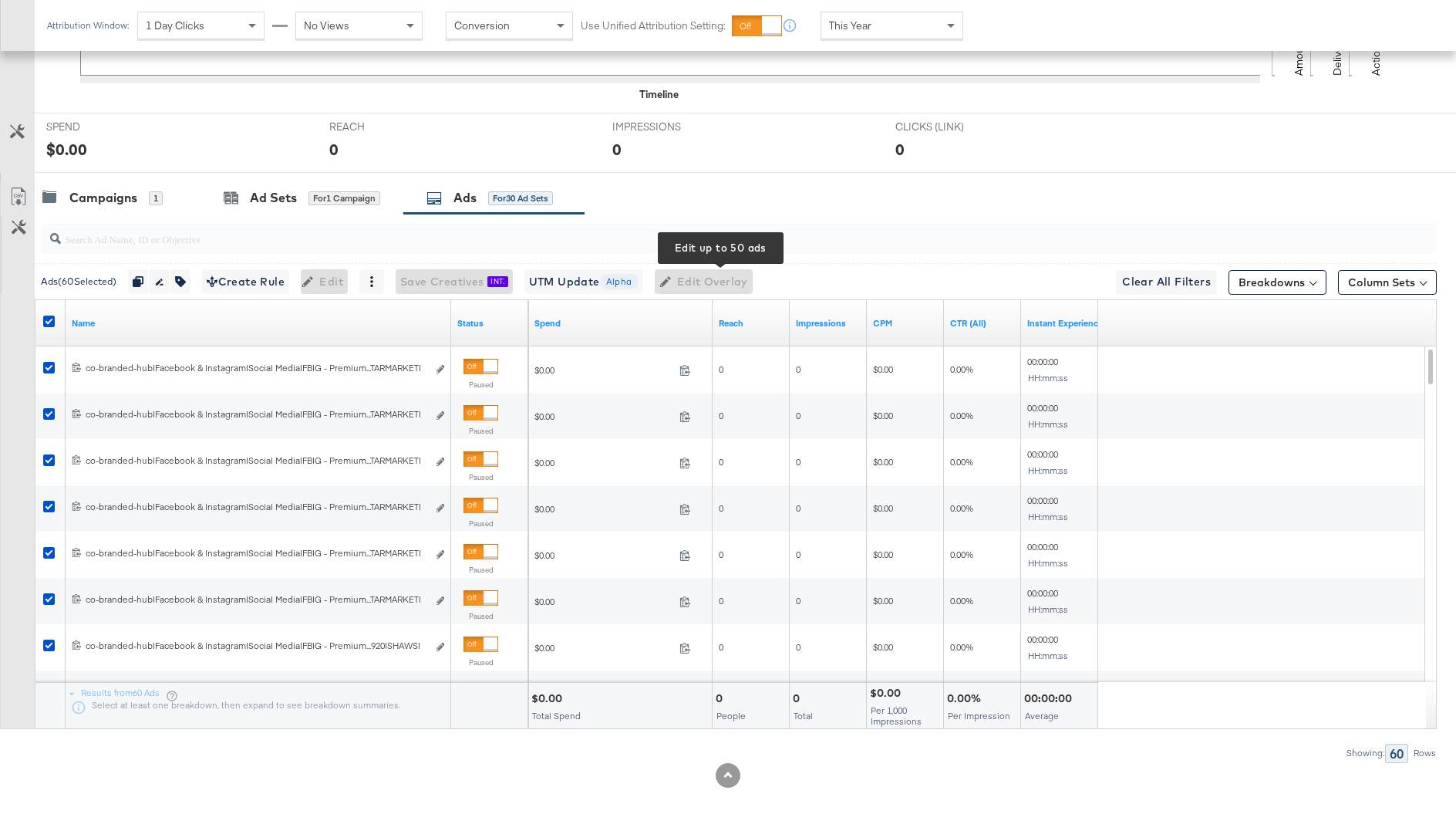 click on "Edit Overlay Edit up to 50 ads" at bounding box center (703, 282) 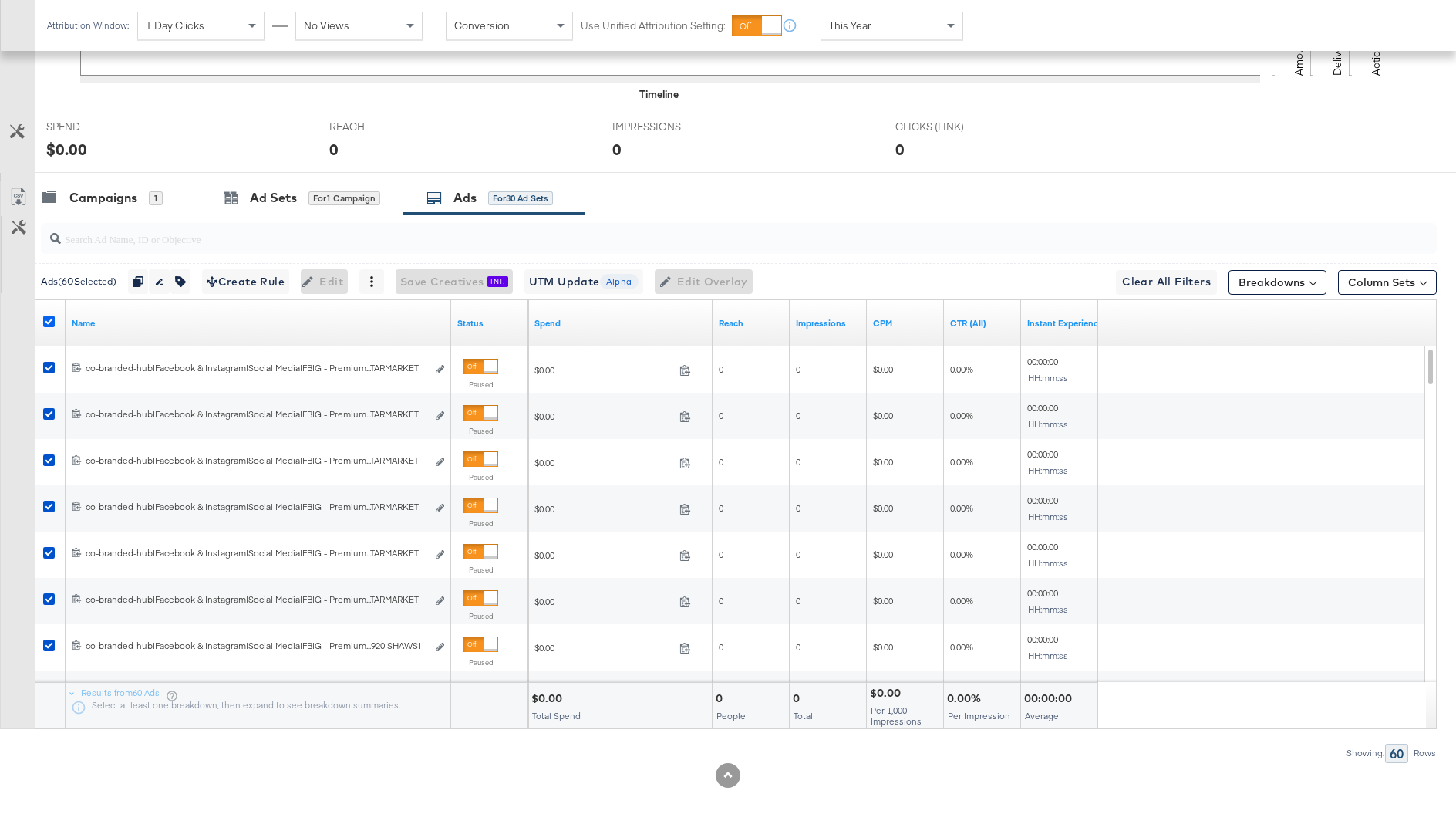 click at bounding box center (49, 321) 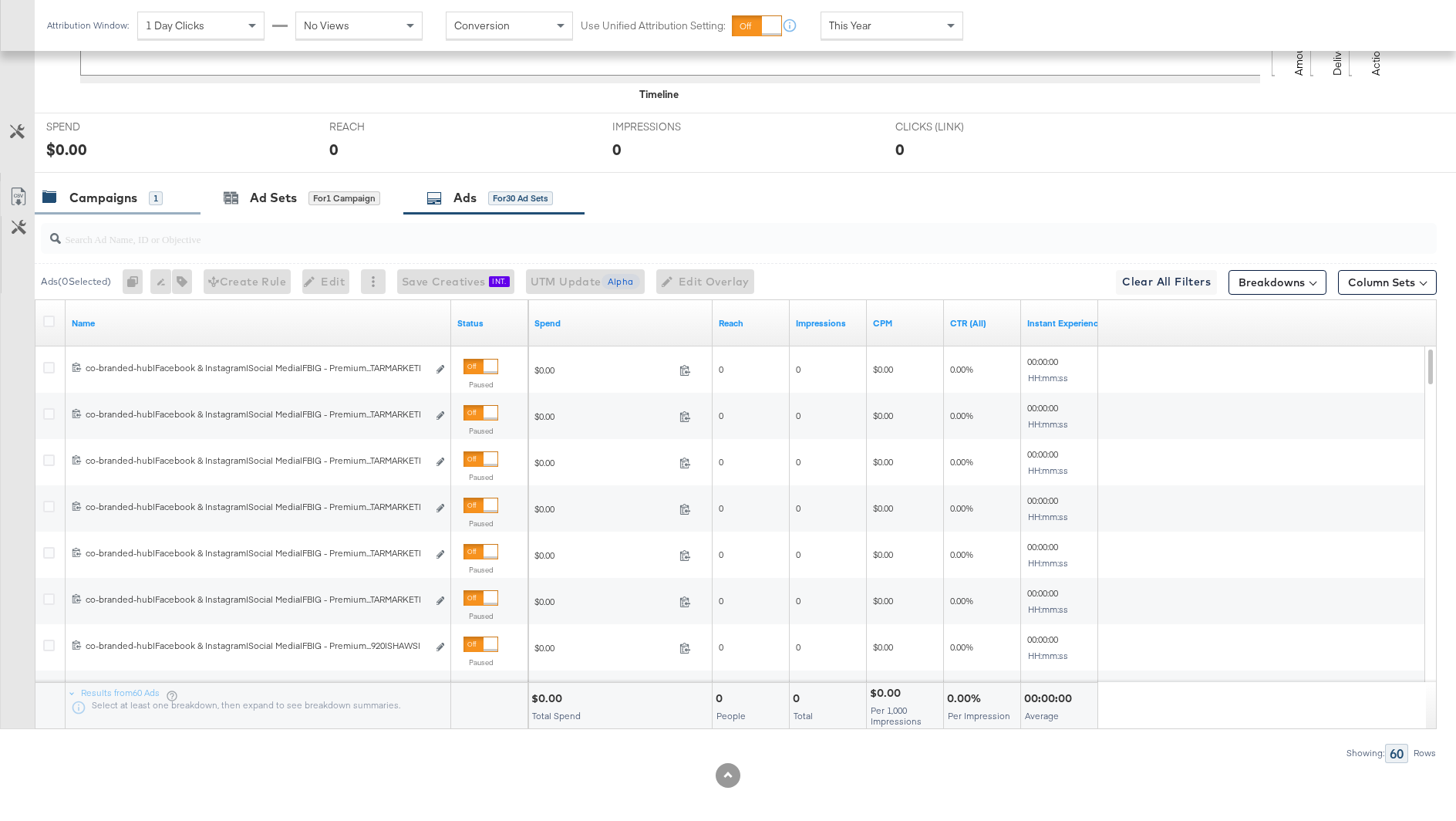 click on "Campaigns 1" at bounding box center (117, 198) 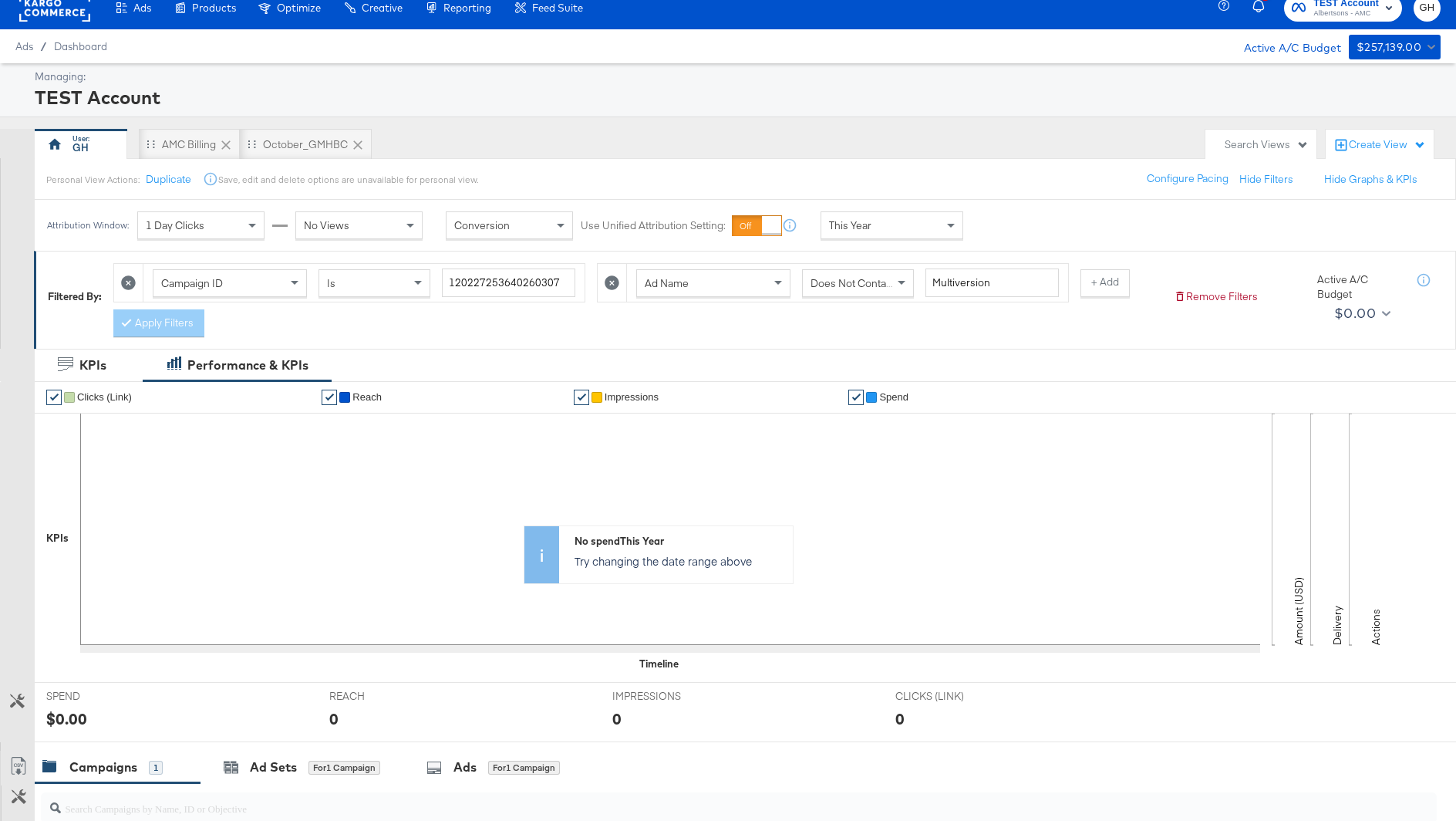 scroll, scrollTop: 0, scrollLeft: 0, axis: both 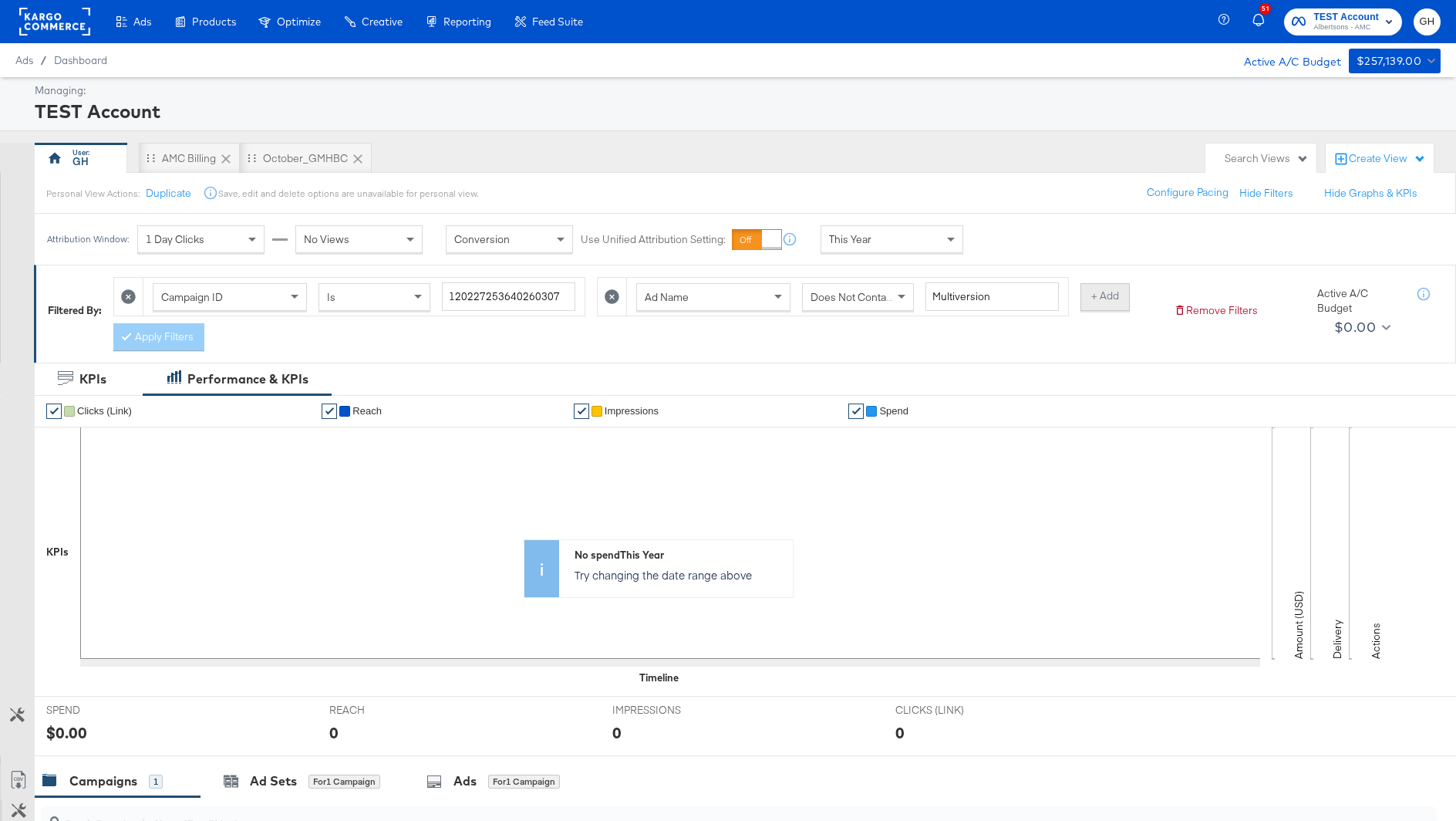 click on "+ Add" at bounding box center [1105, 297] 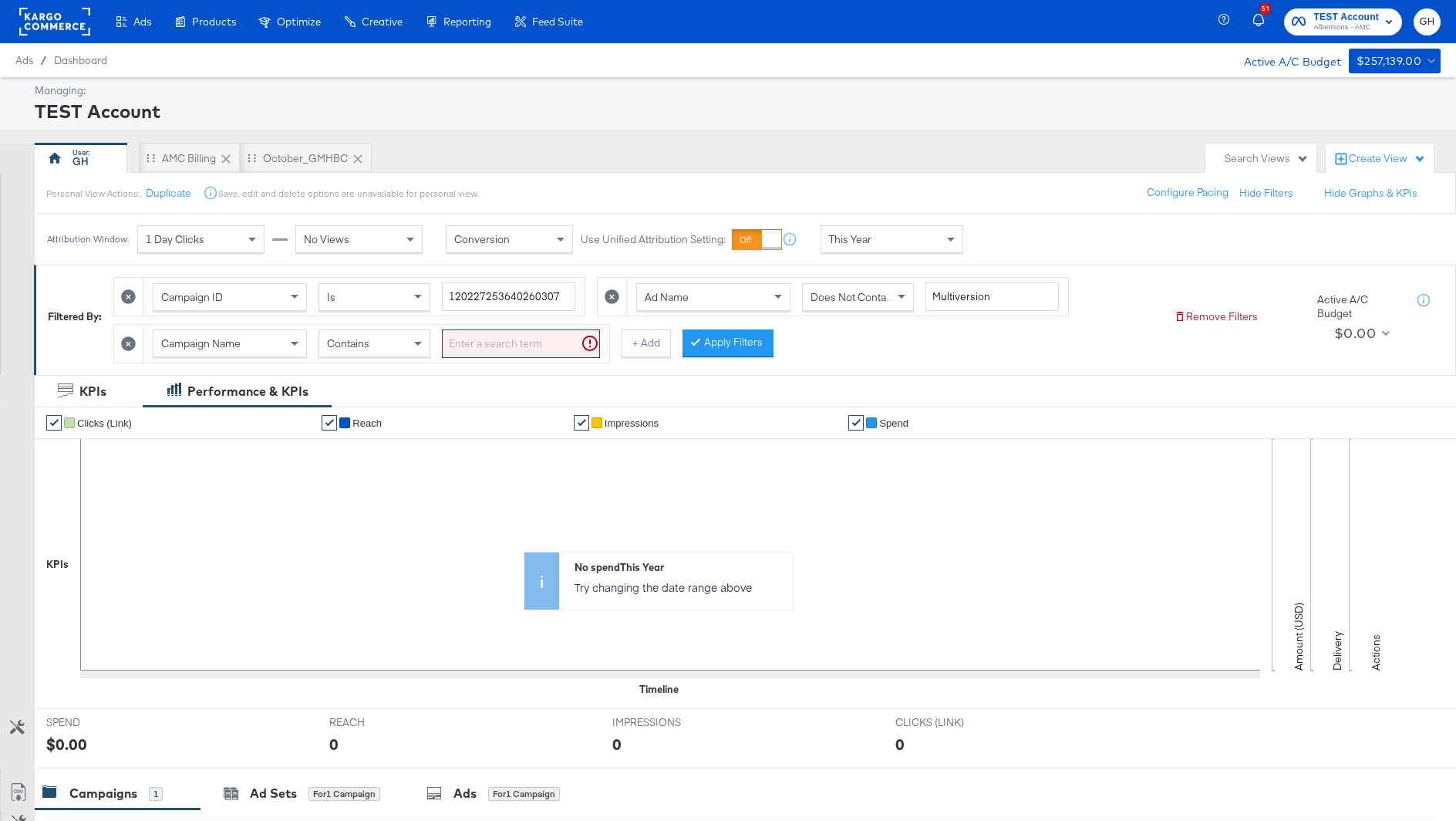 click on "Campaign Name" at bounding box center [230, 343] 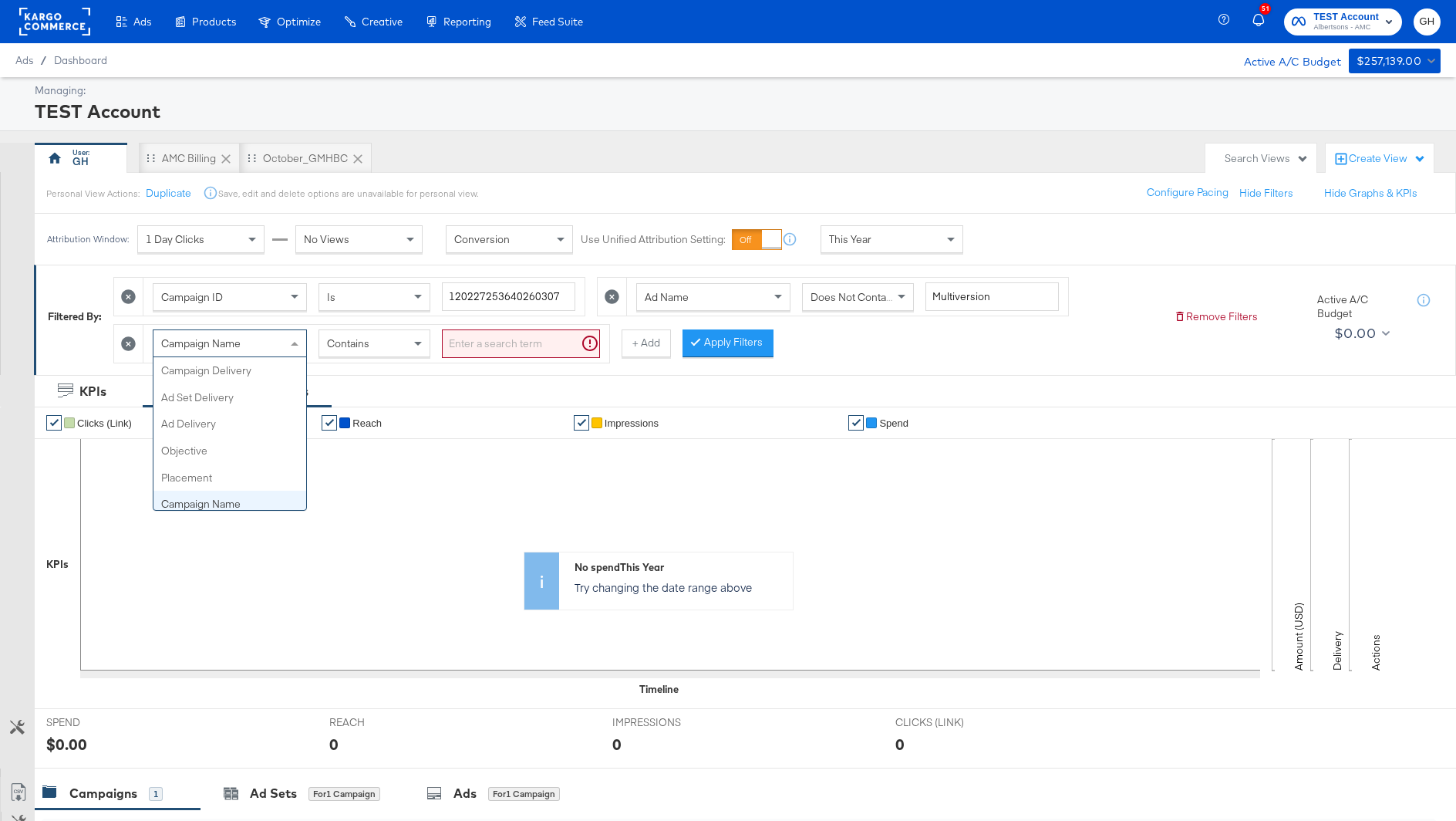 scroll, scrollTop: 133, scrollLeft: 0, axis: vertical 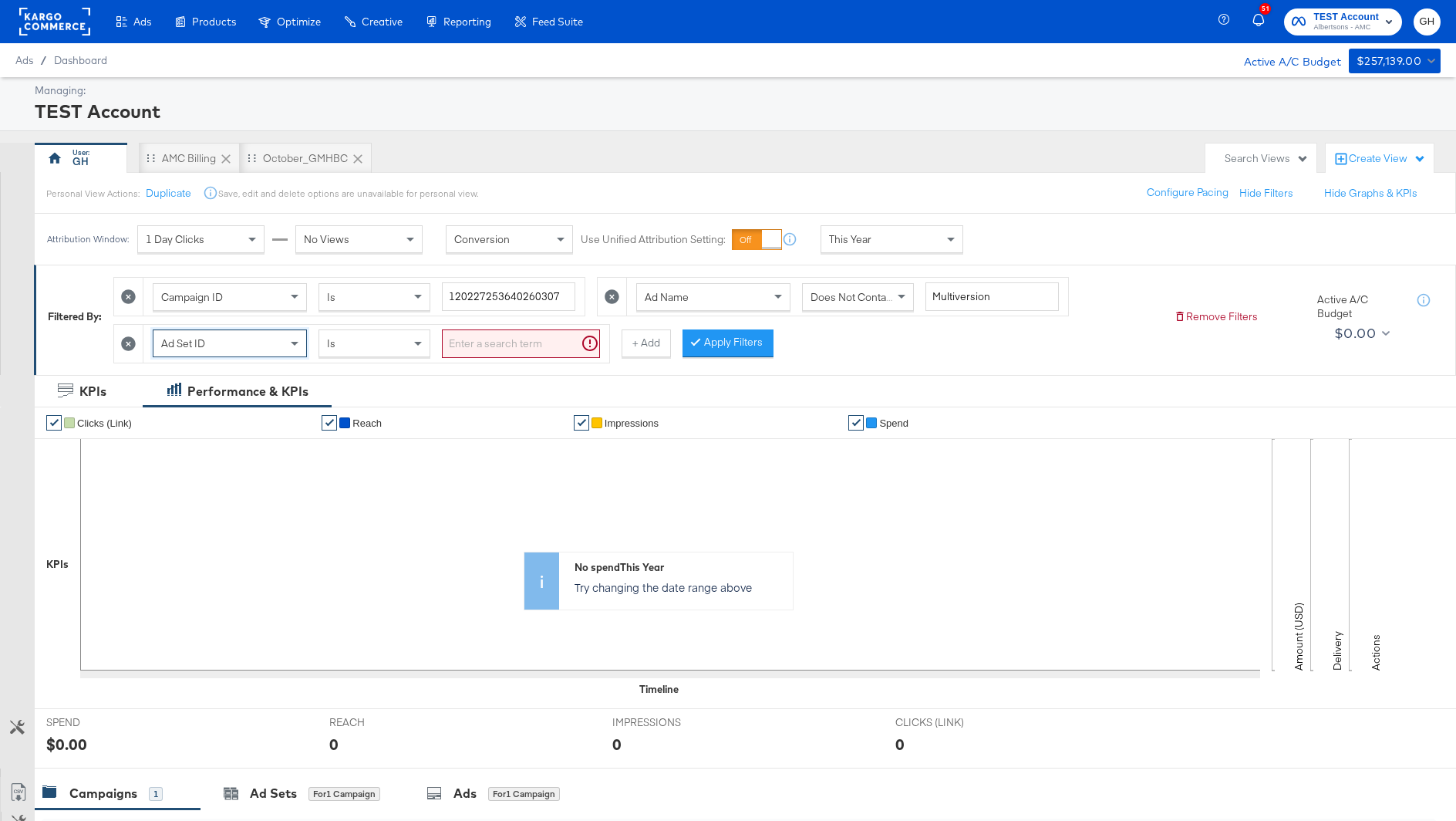 click on "Campaign ID Is 120227253640260307" at bounding box center [364, 296] 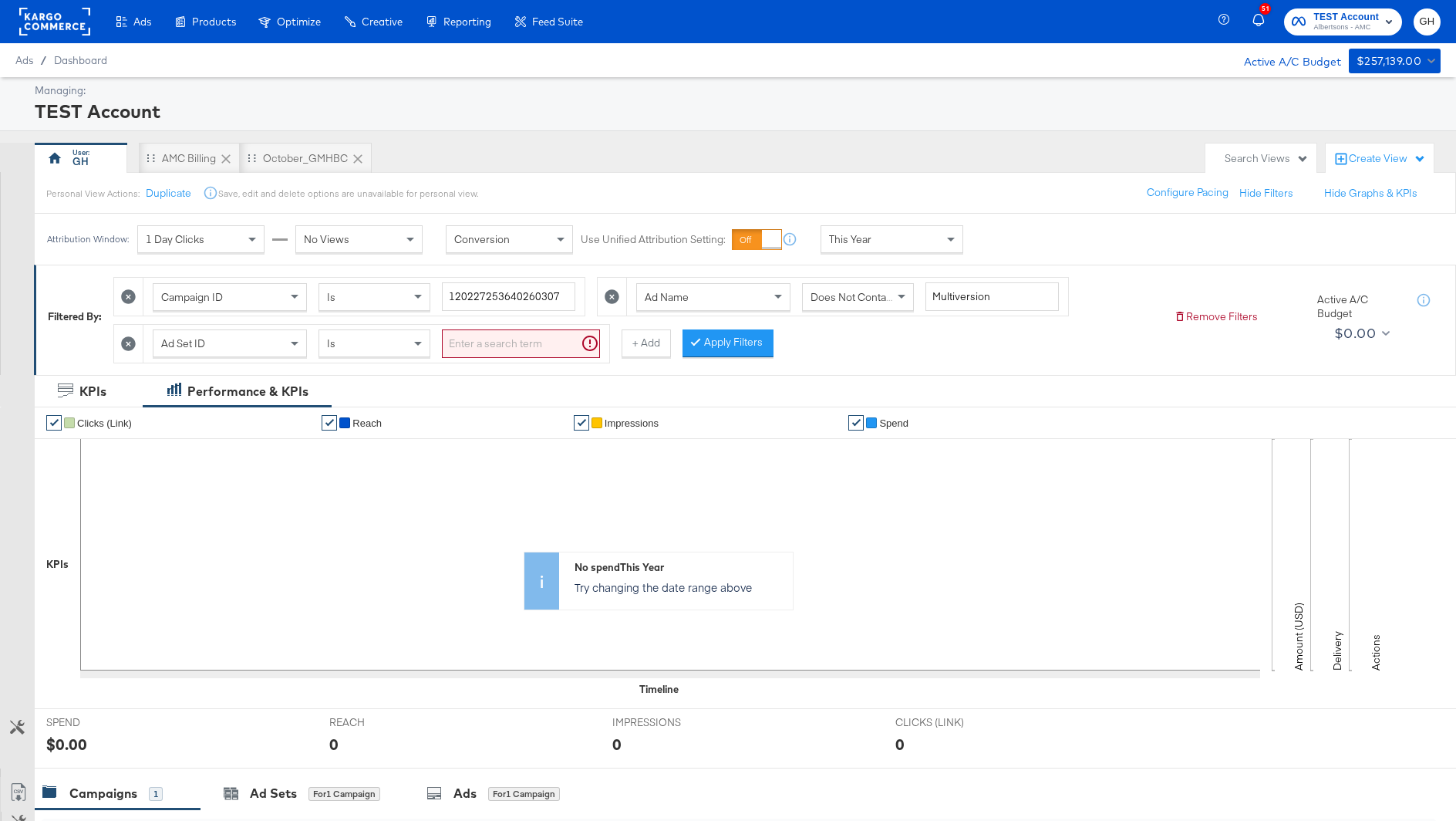 click on "Ad Set ID Is" at bounding box center [376, 343] 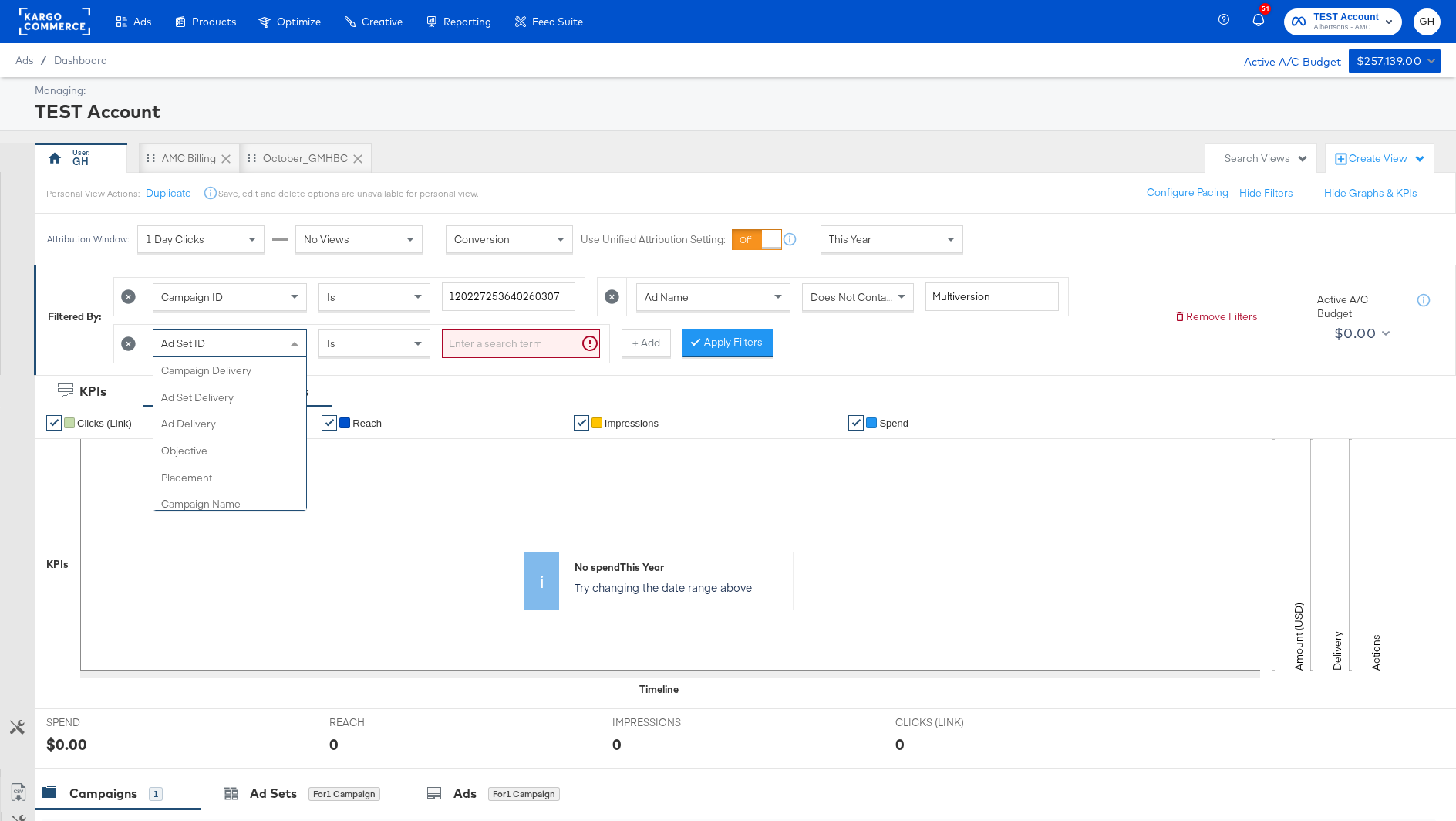 scroll, scrollTop: 240, scrollLeft: 0, axis: vertical 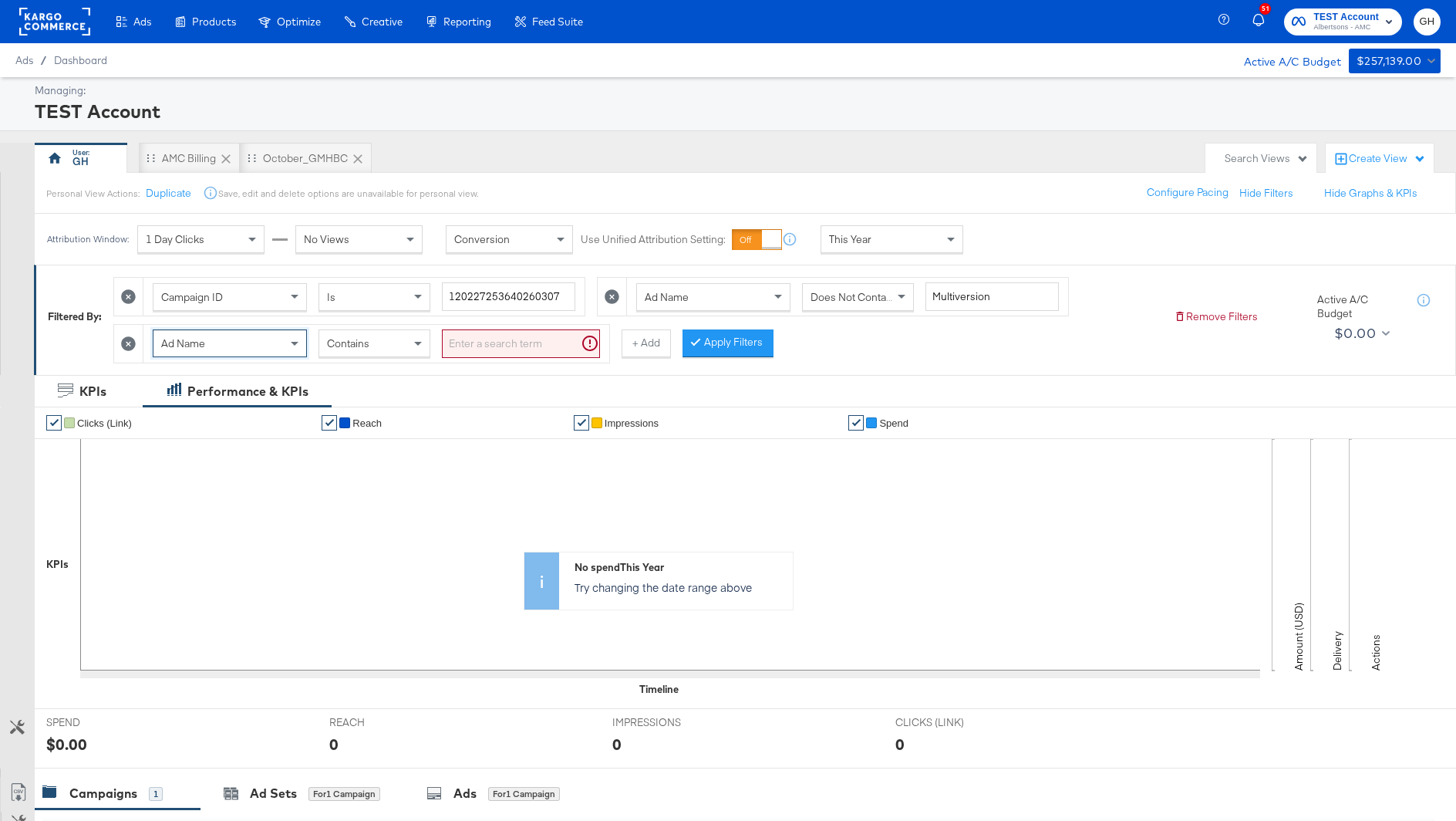 click at bounding box center [521, 343] 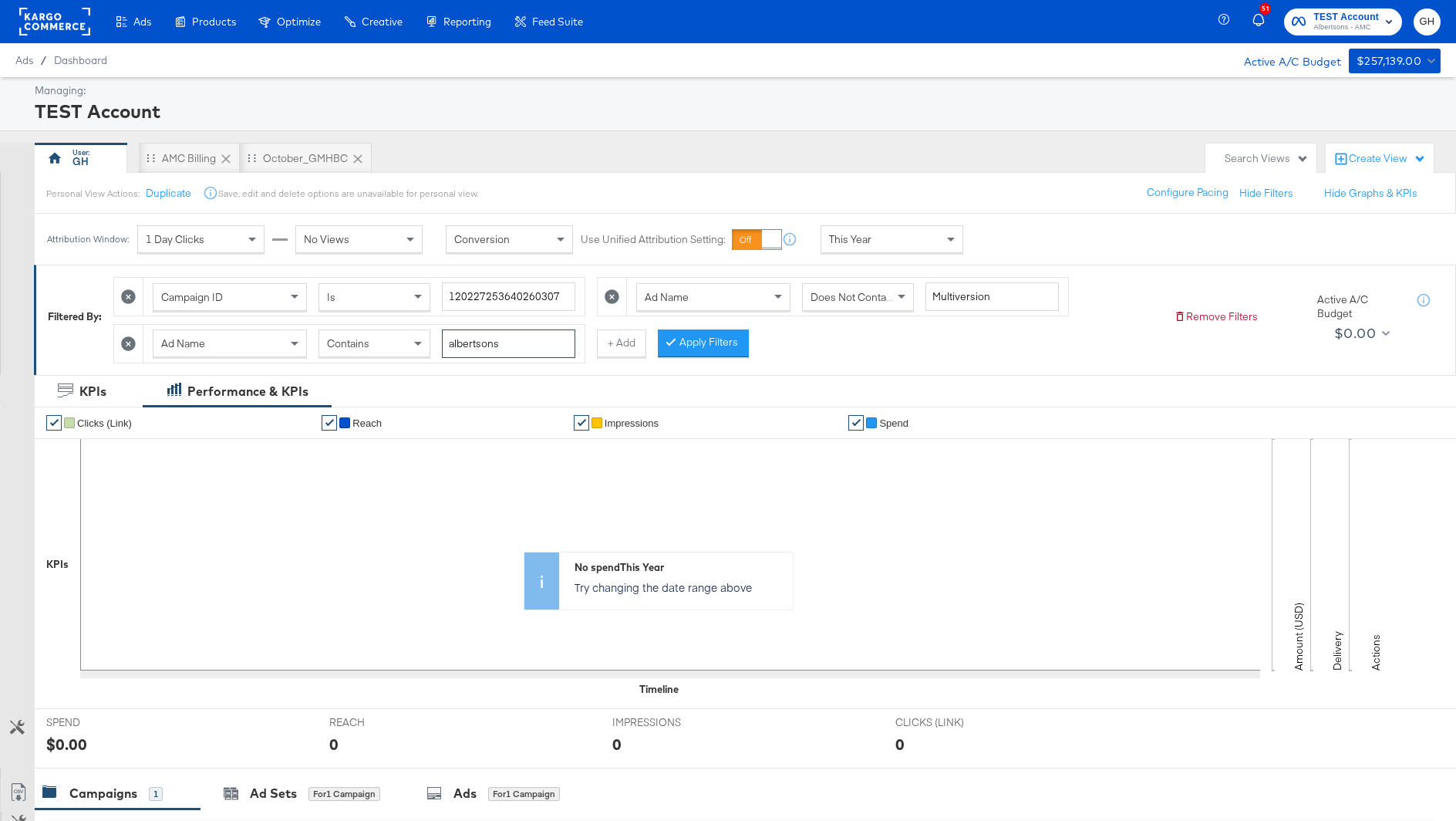 type on "albertsons" 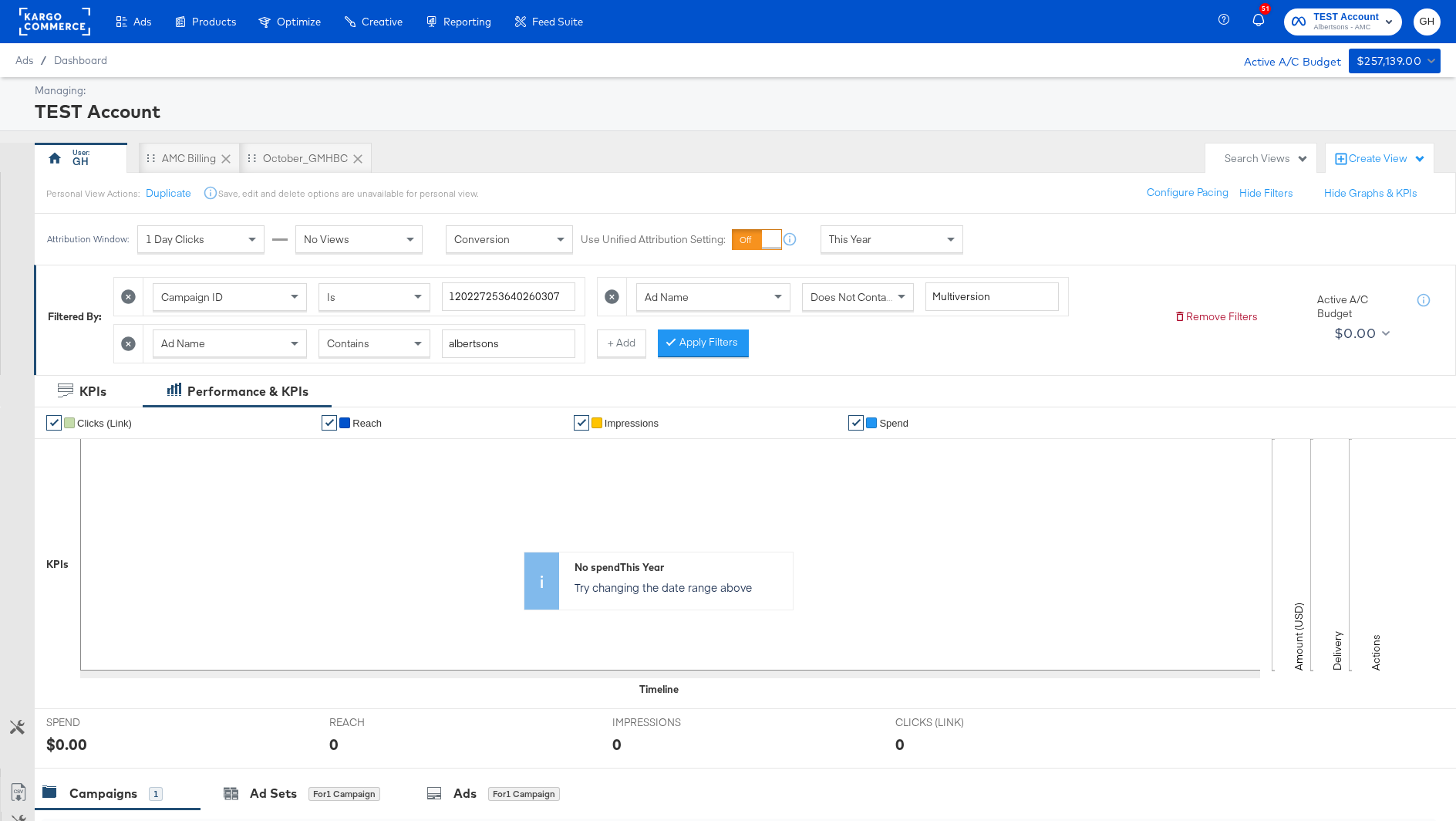 click on "Contains" at bounding box center [374, 343] 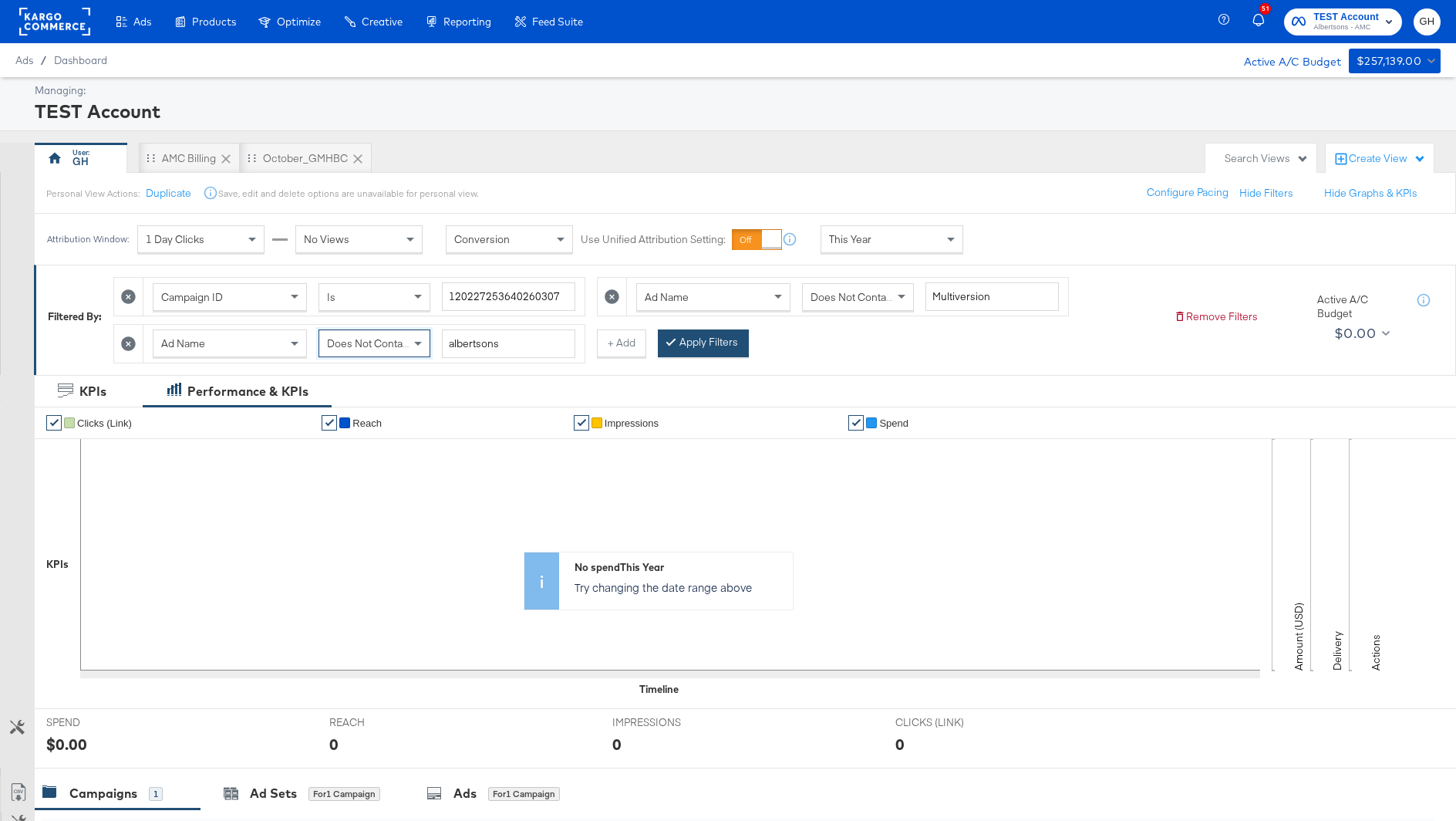 click on "Apply Filters" at bounding box center (703, 343) 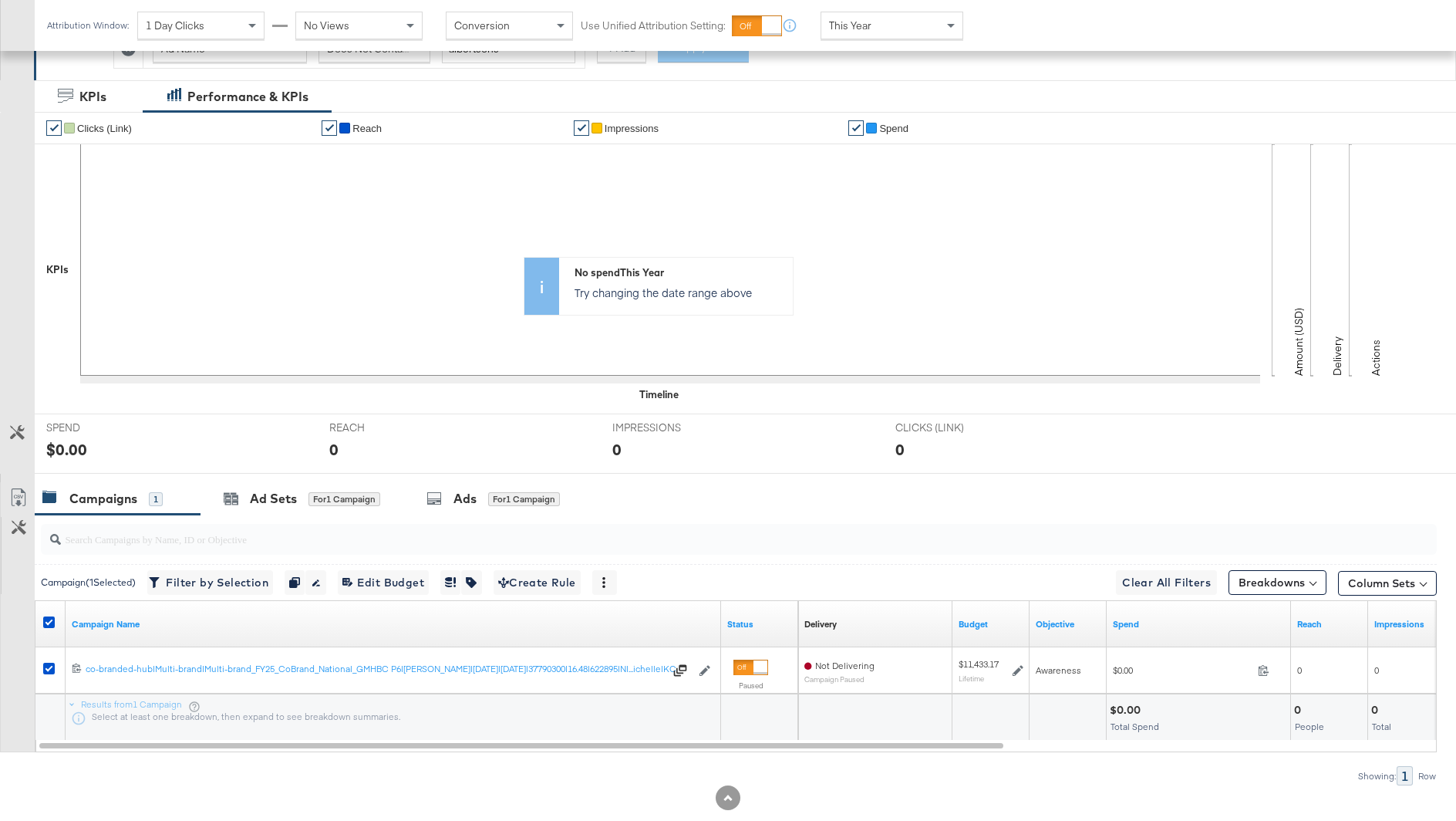 scroll, scrollTop: 298, scrollLeft: 0, axis: vertical 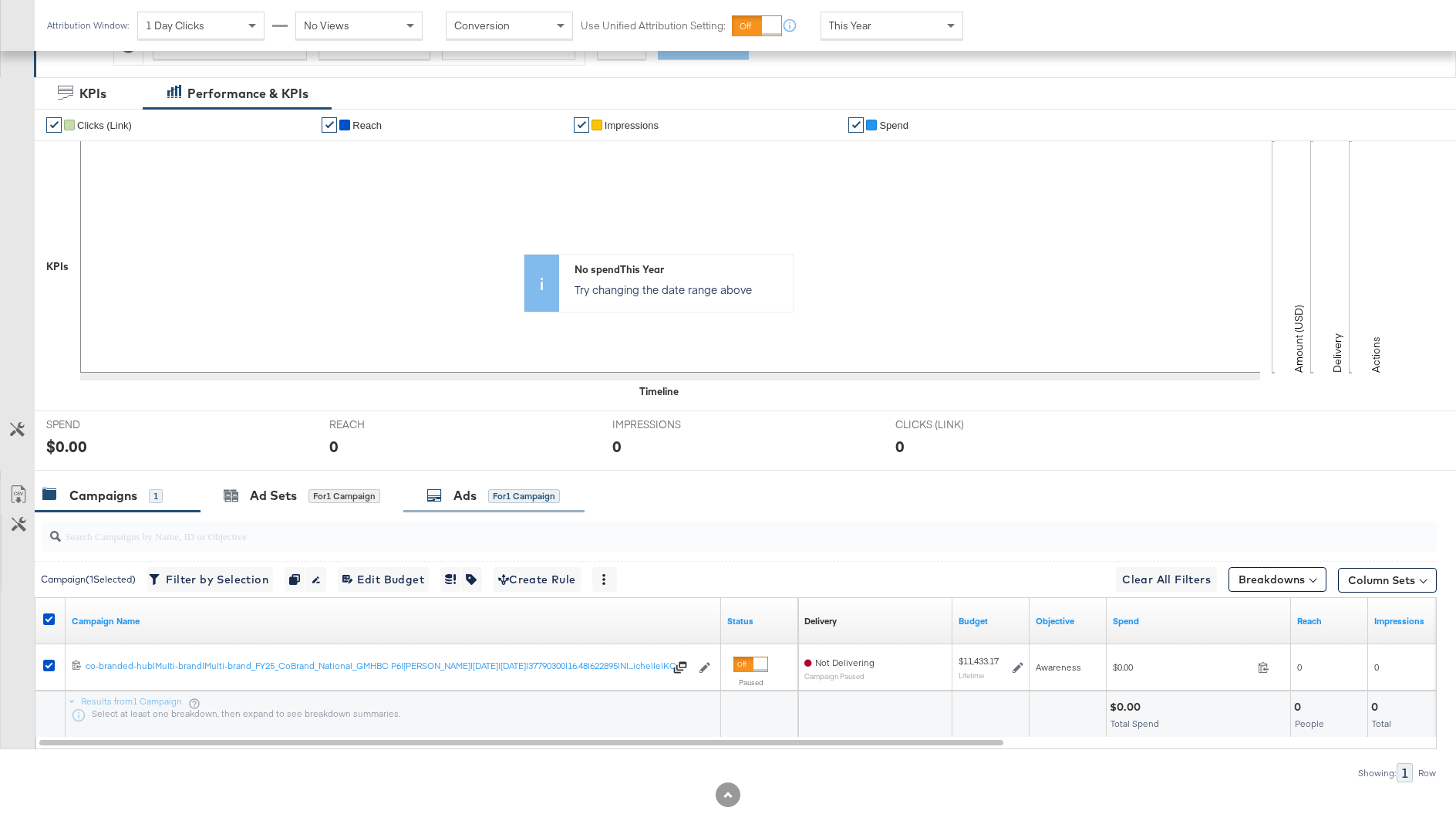 click on "Ads for  1   Campaign" at bounding box center [493, 495] 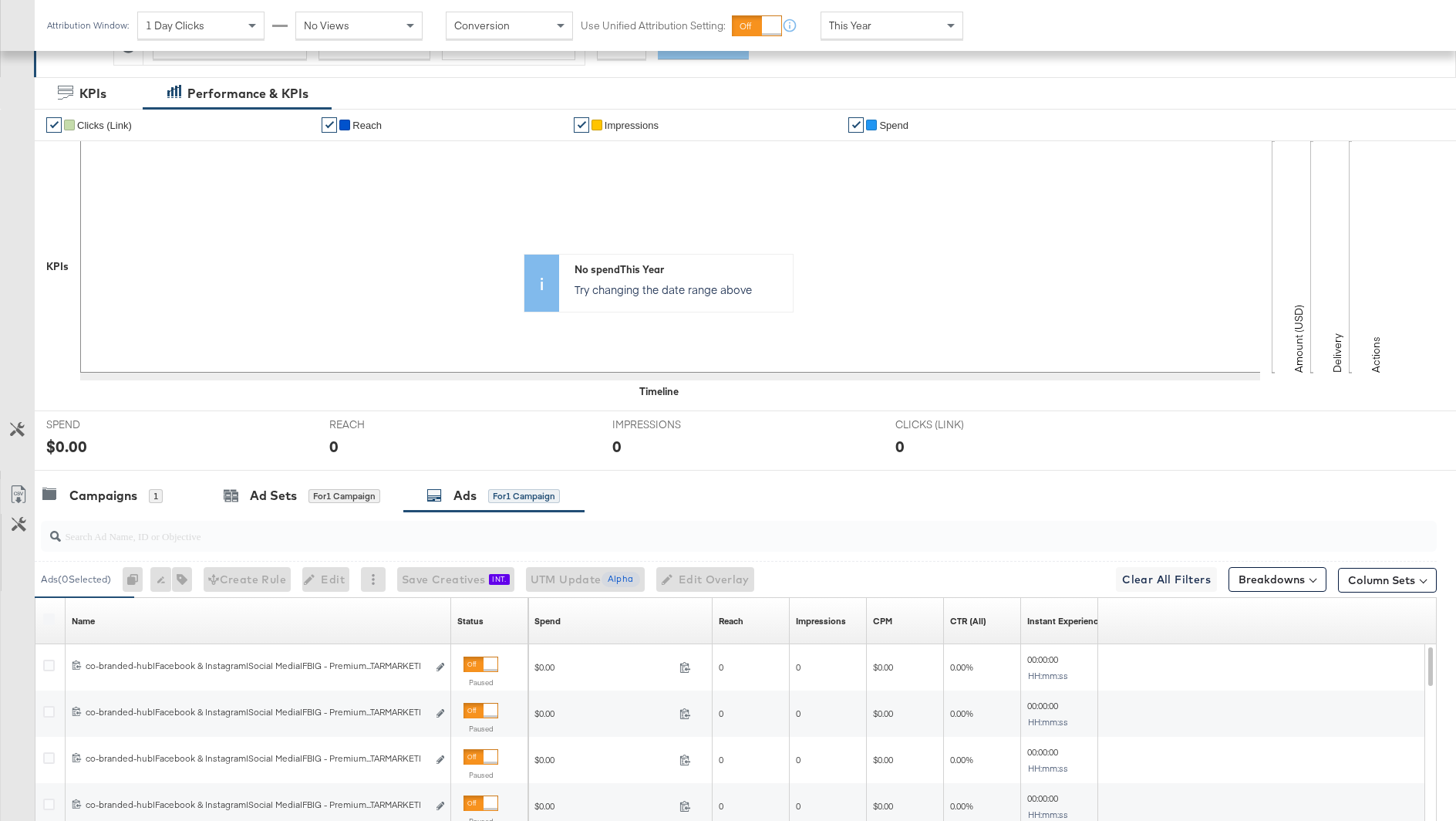click at bounding box center [49, 619] 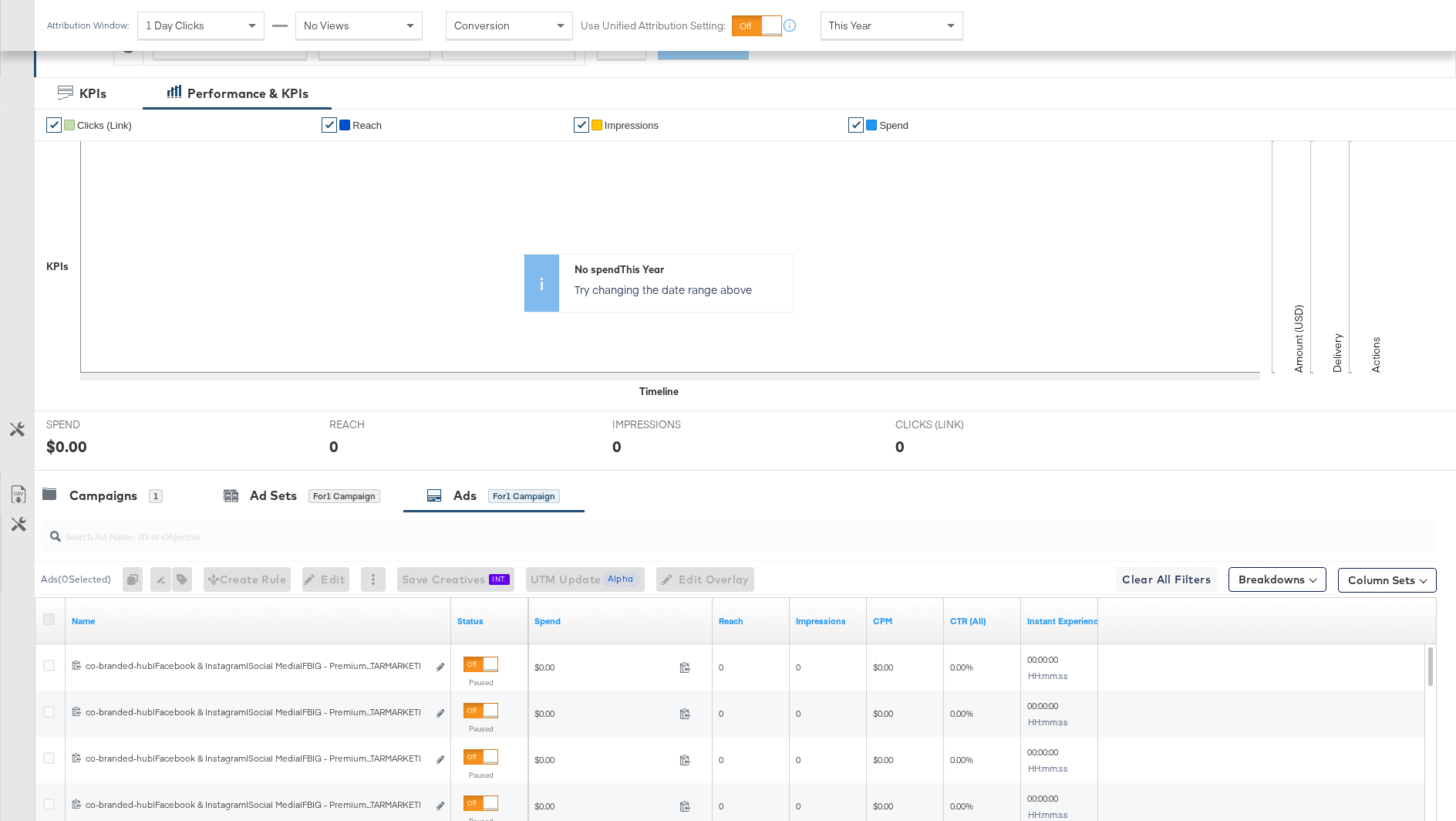 click at bounding box center (49, 619) 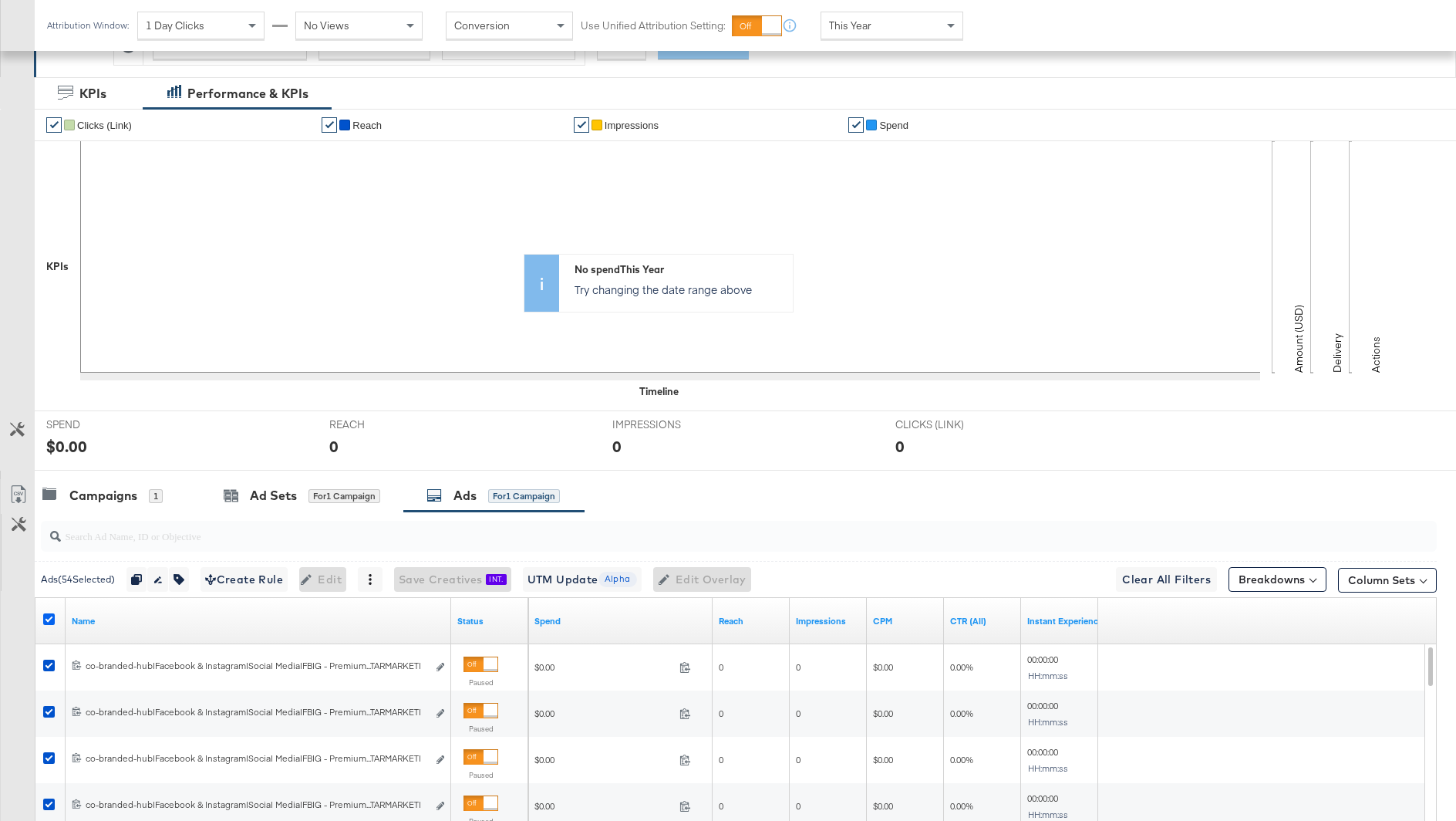 click at bounding box center (49, 619) 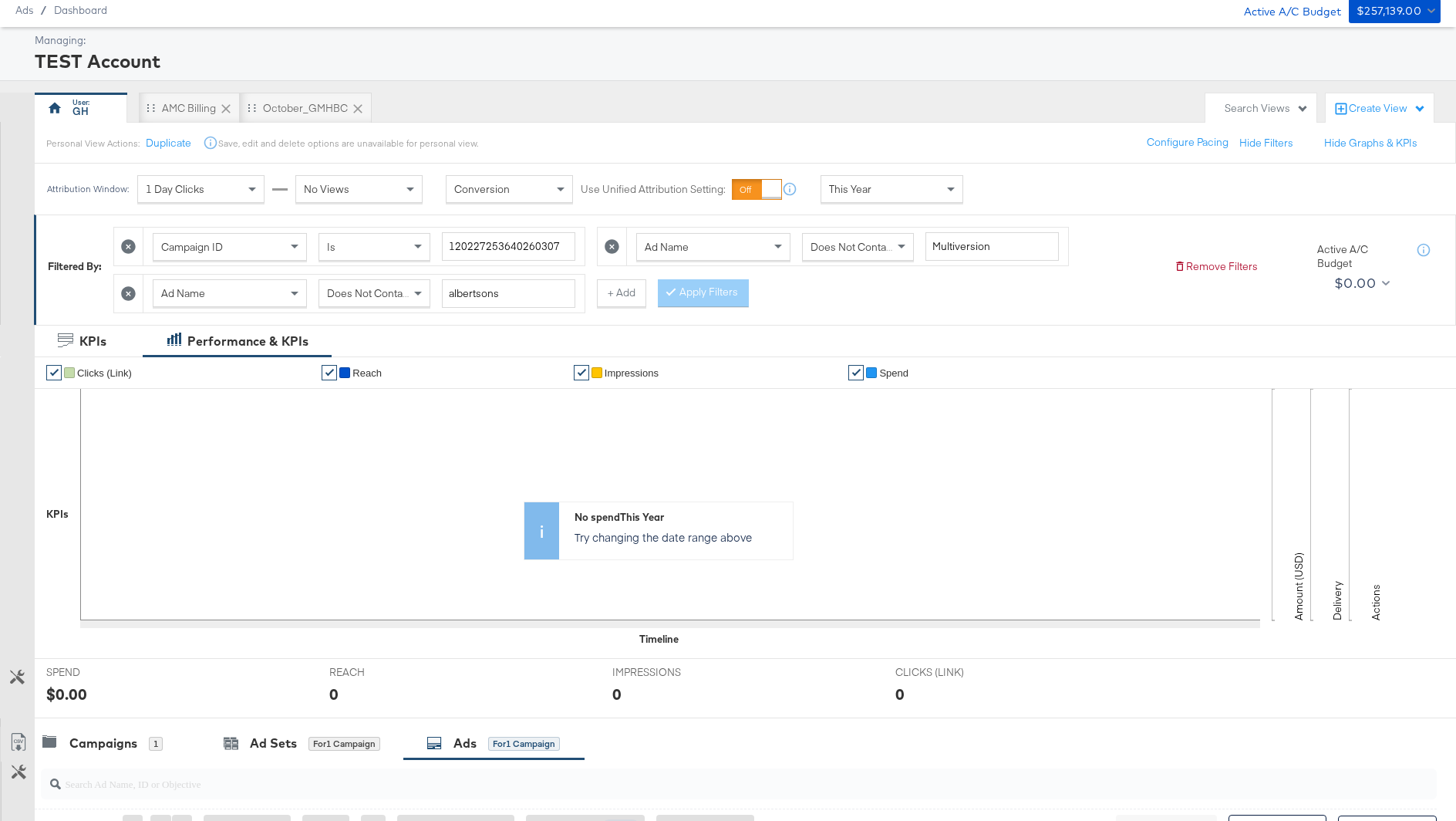 scroll, scrollTop: 0, scrollLeft: 0, axis: both 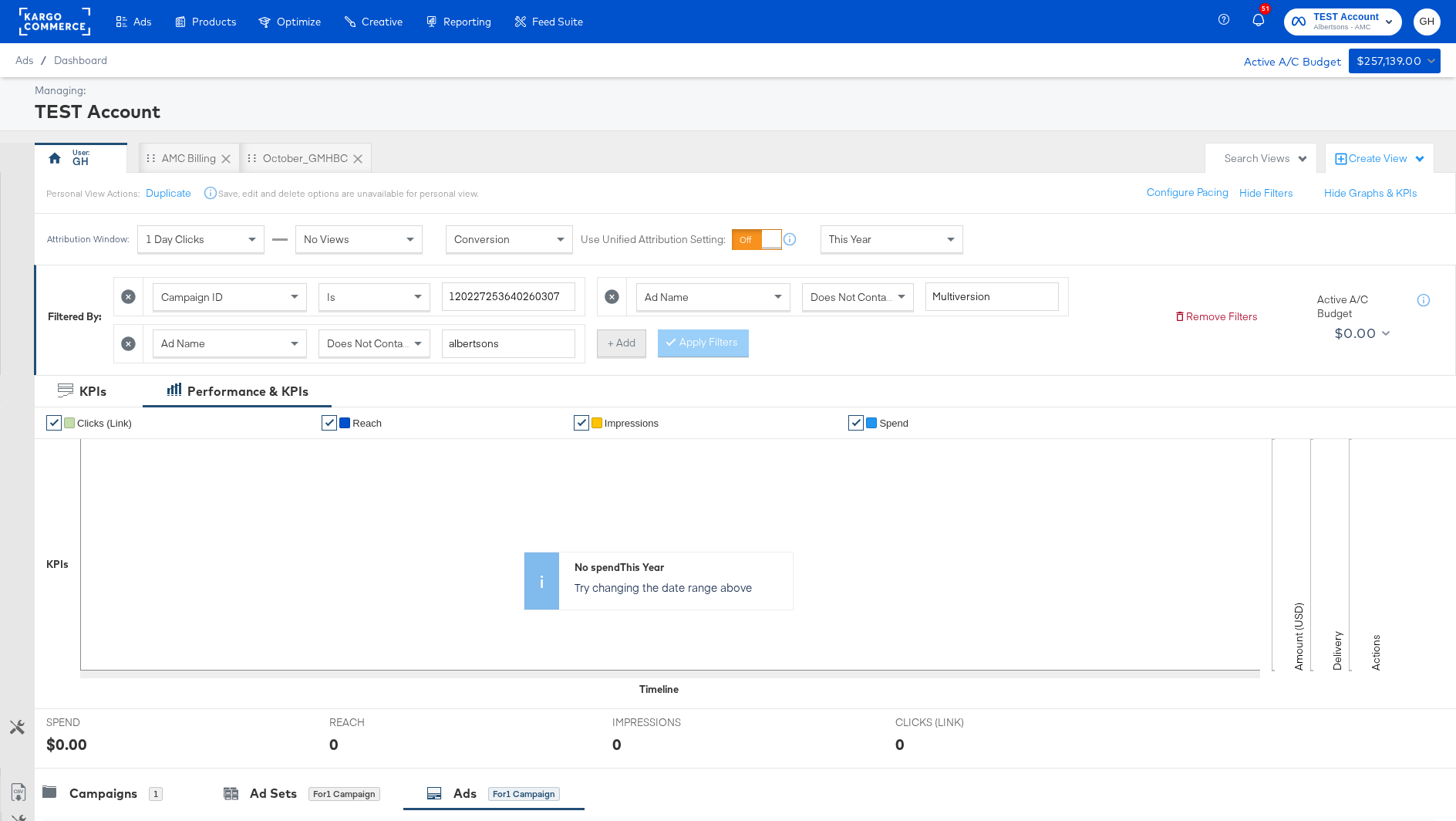 click on "+ Add" at bounding box center (622, 343) 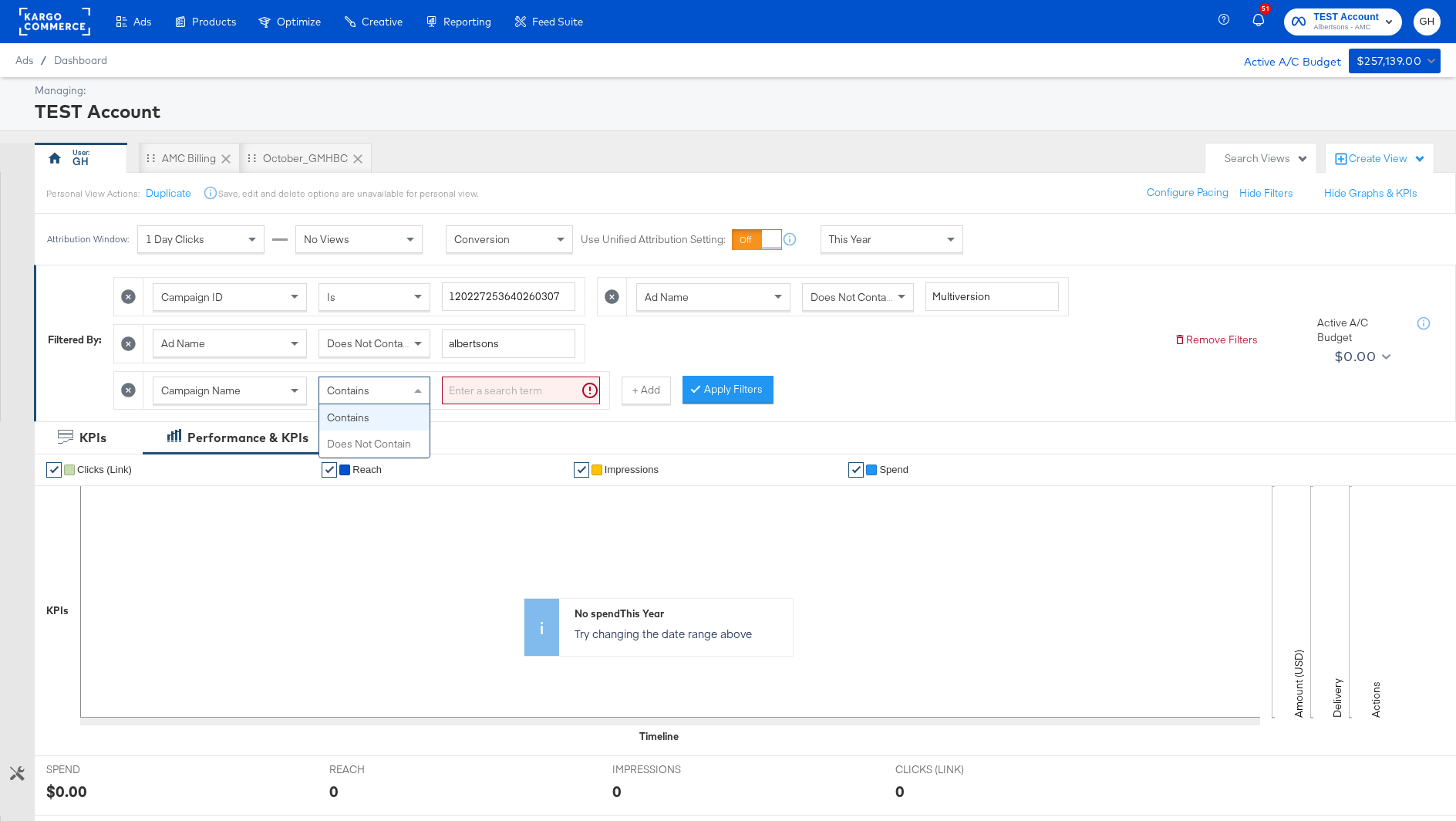 click on "Contains" at bounding box center (348, 390) 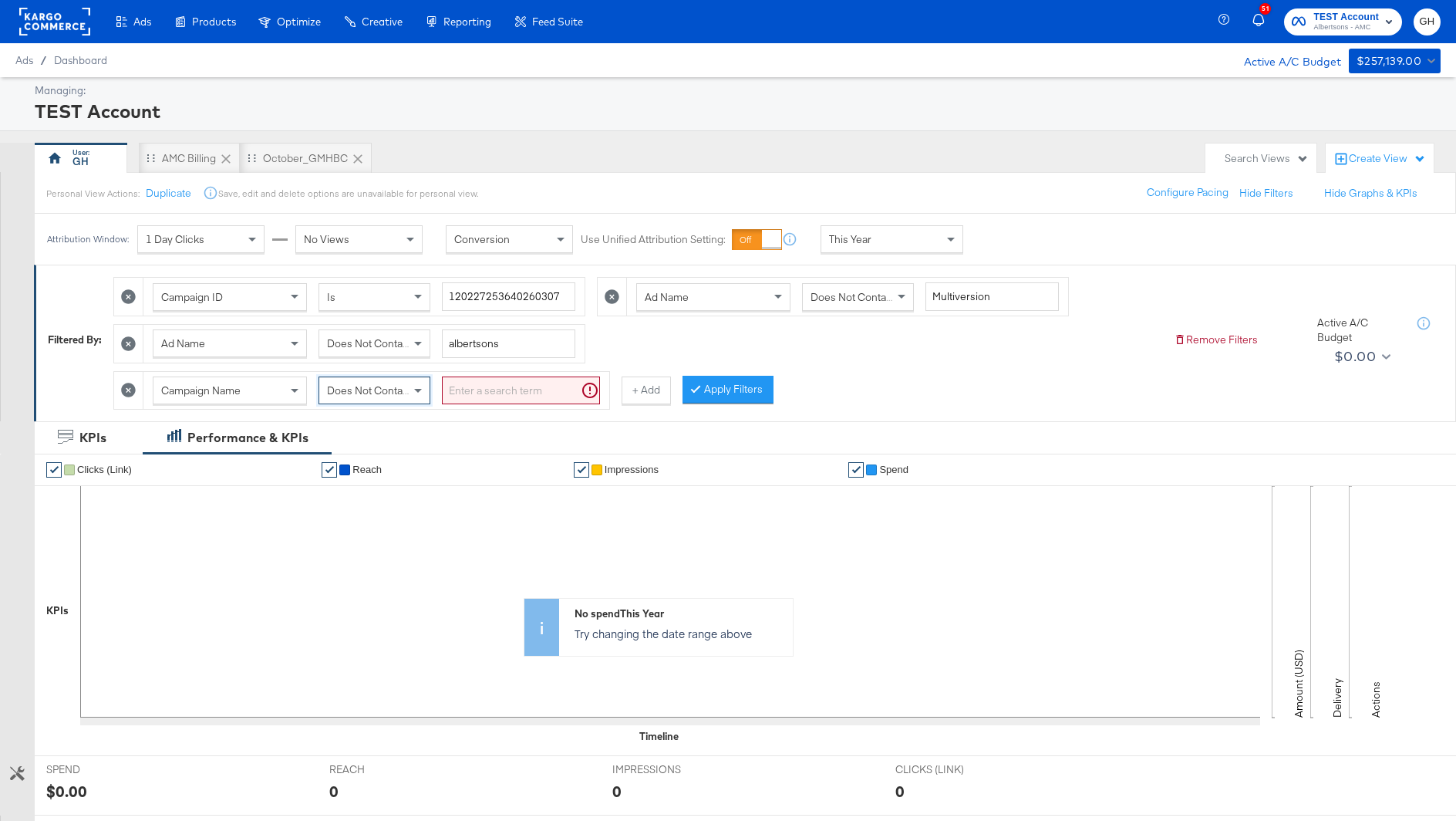click on "Campaign Name" at bounding box center (201, 390) 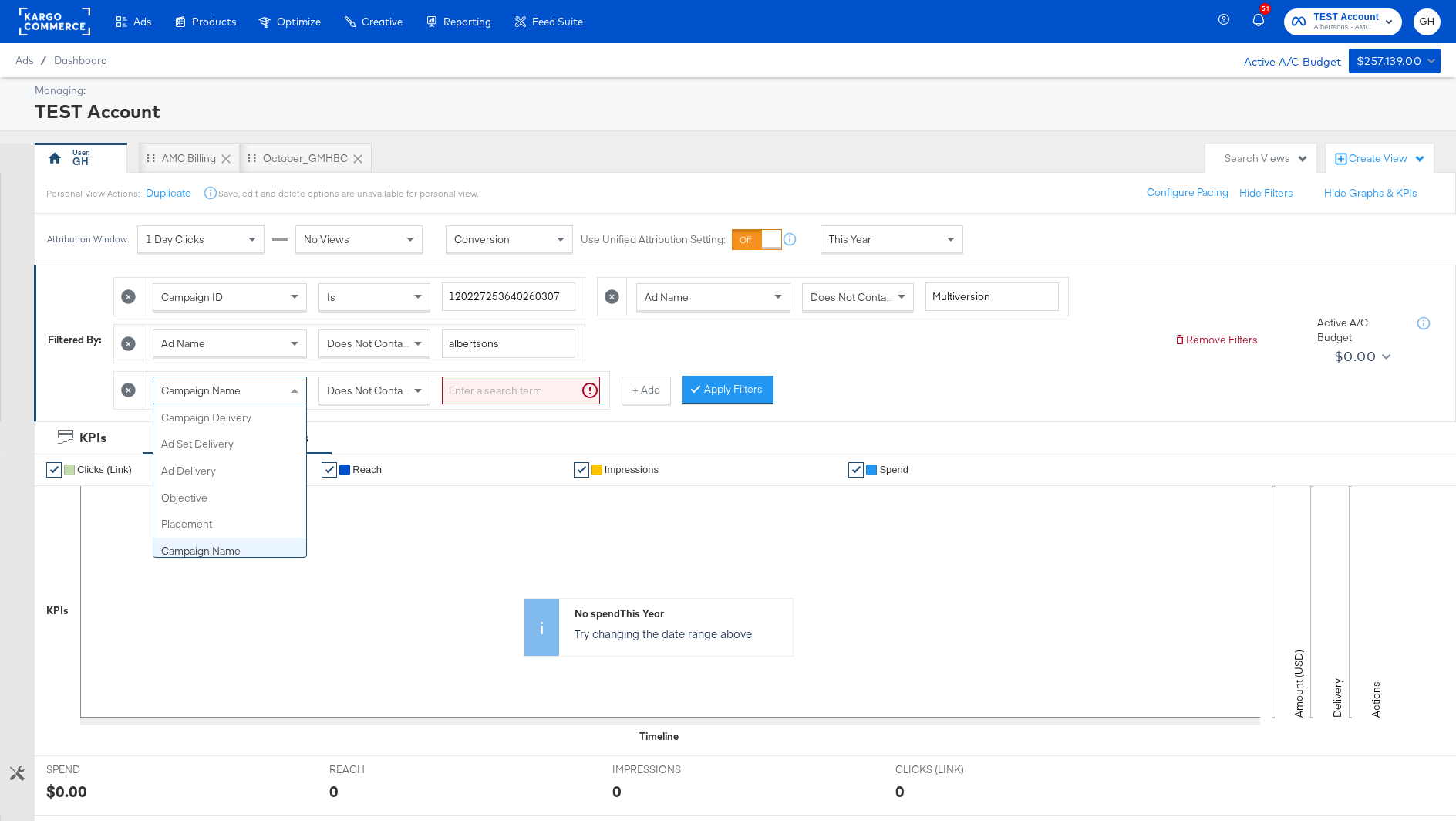 scroll, scrollTop: 133, scrollLeft: 0, axis: vertical 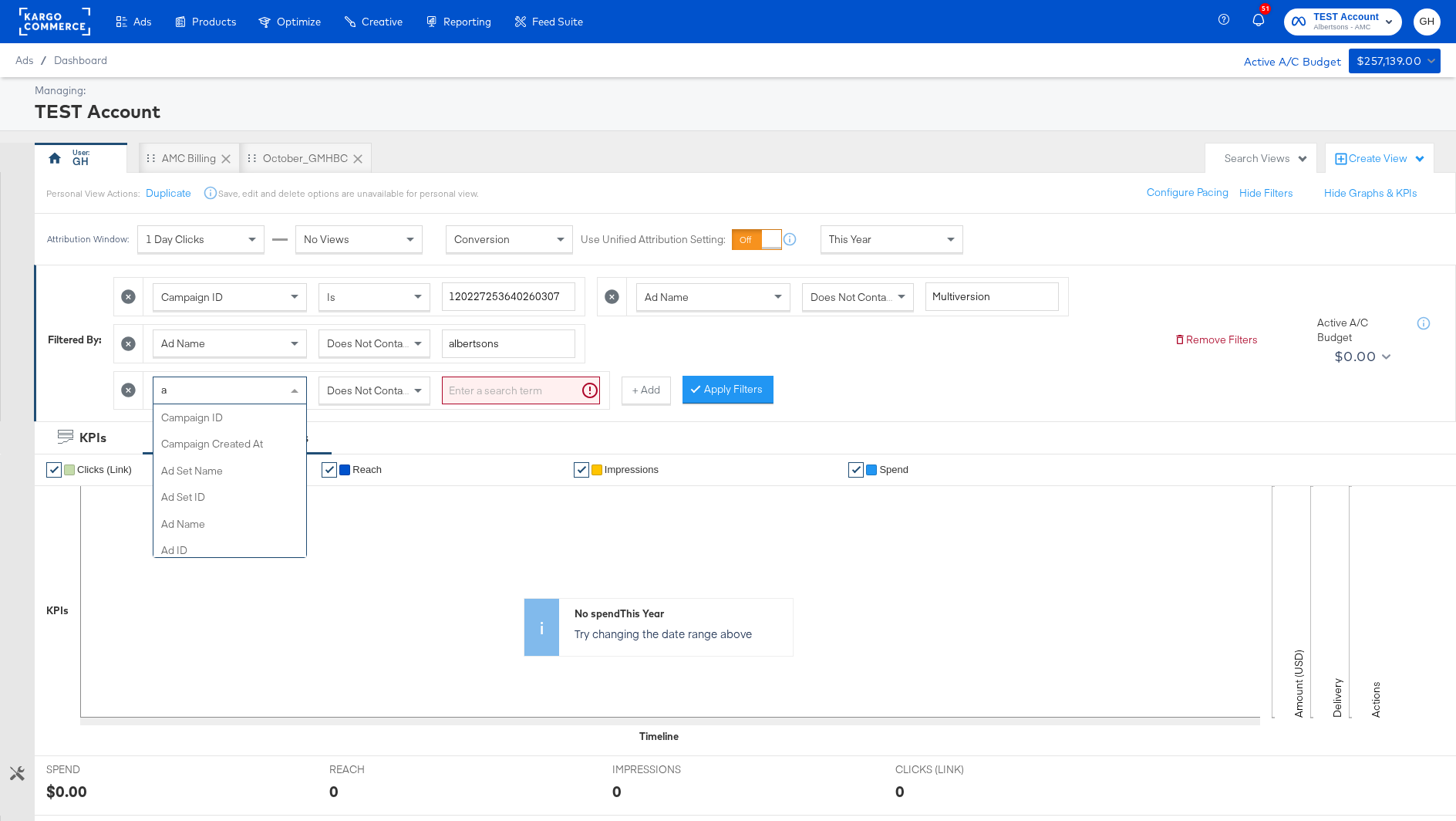 type on "ad" 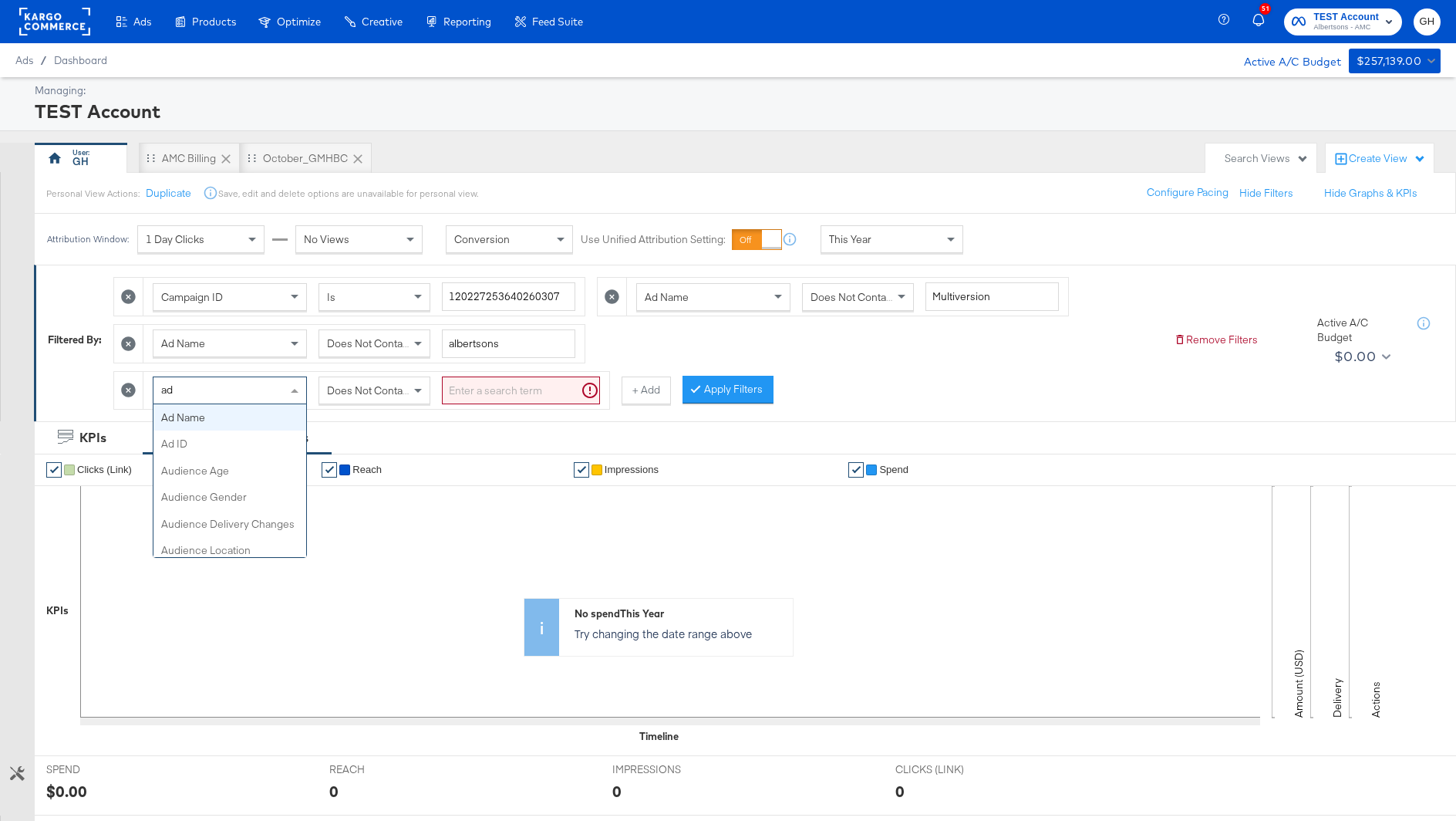 type 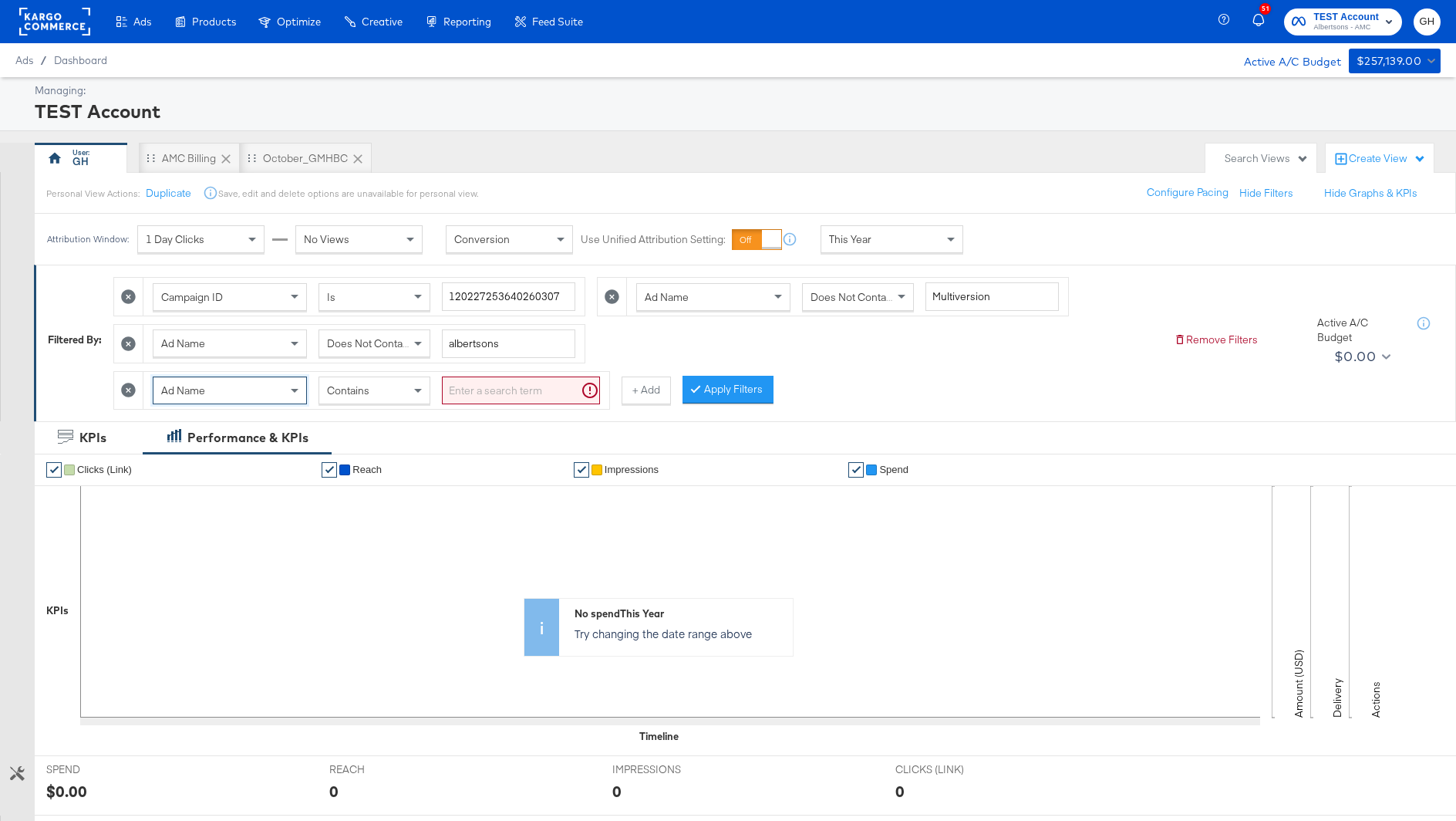 click on "Contains" at bounding box center [374, 390] 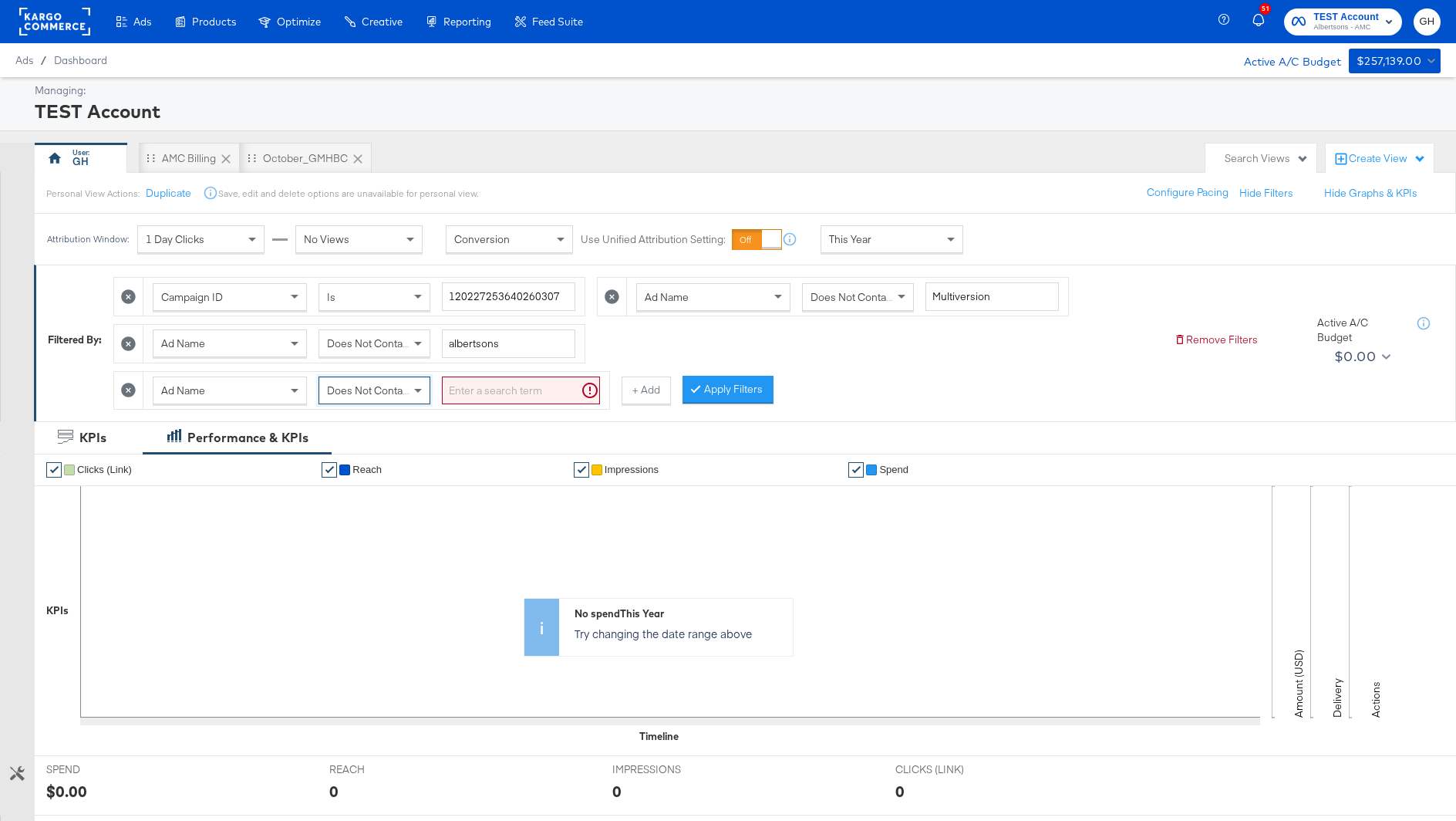 click at bounding box center (521, 390) 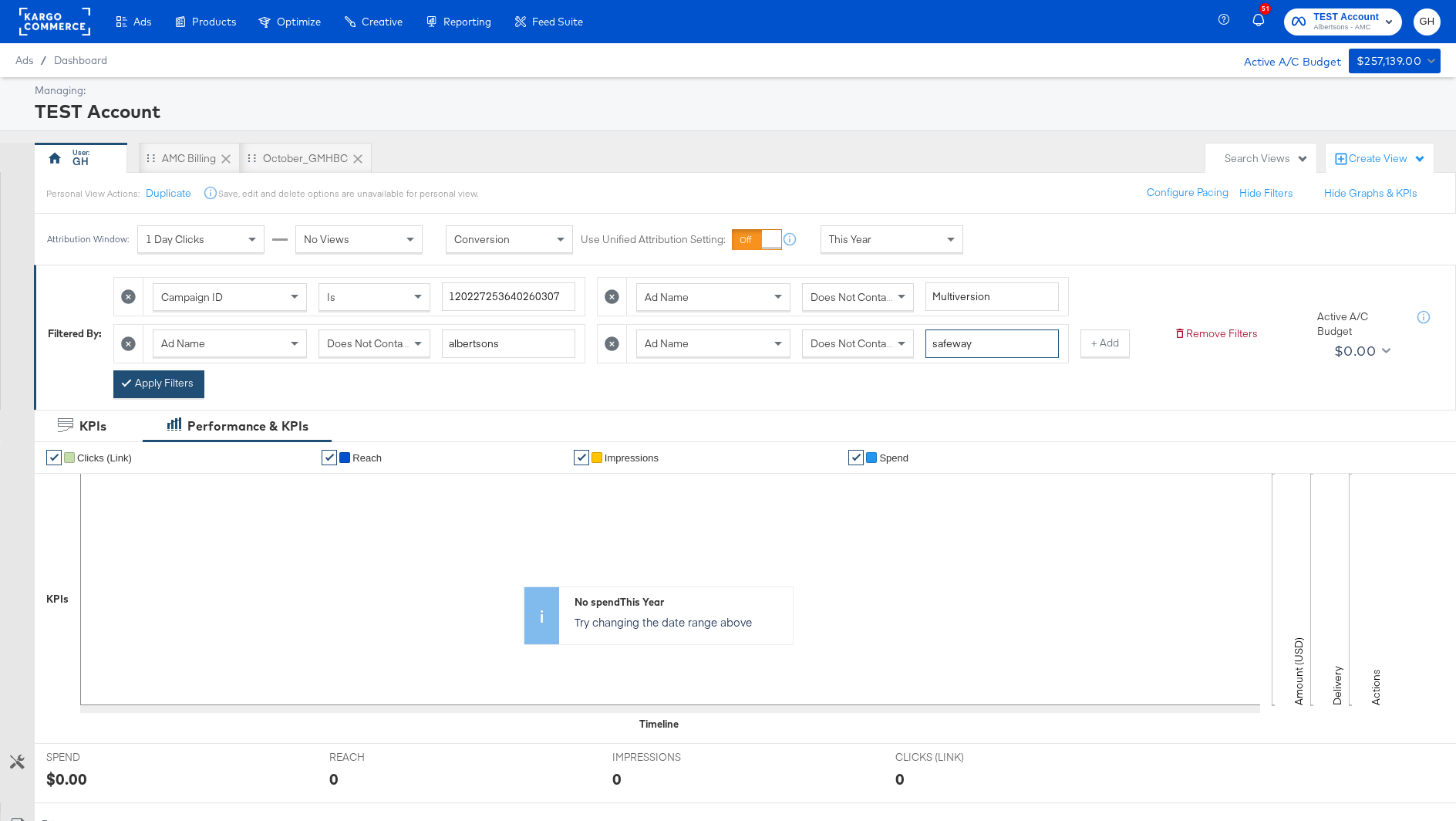 type on "safeway" 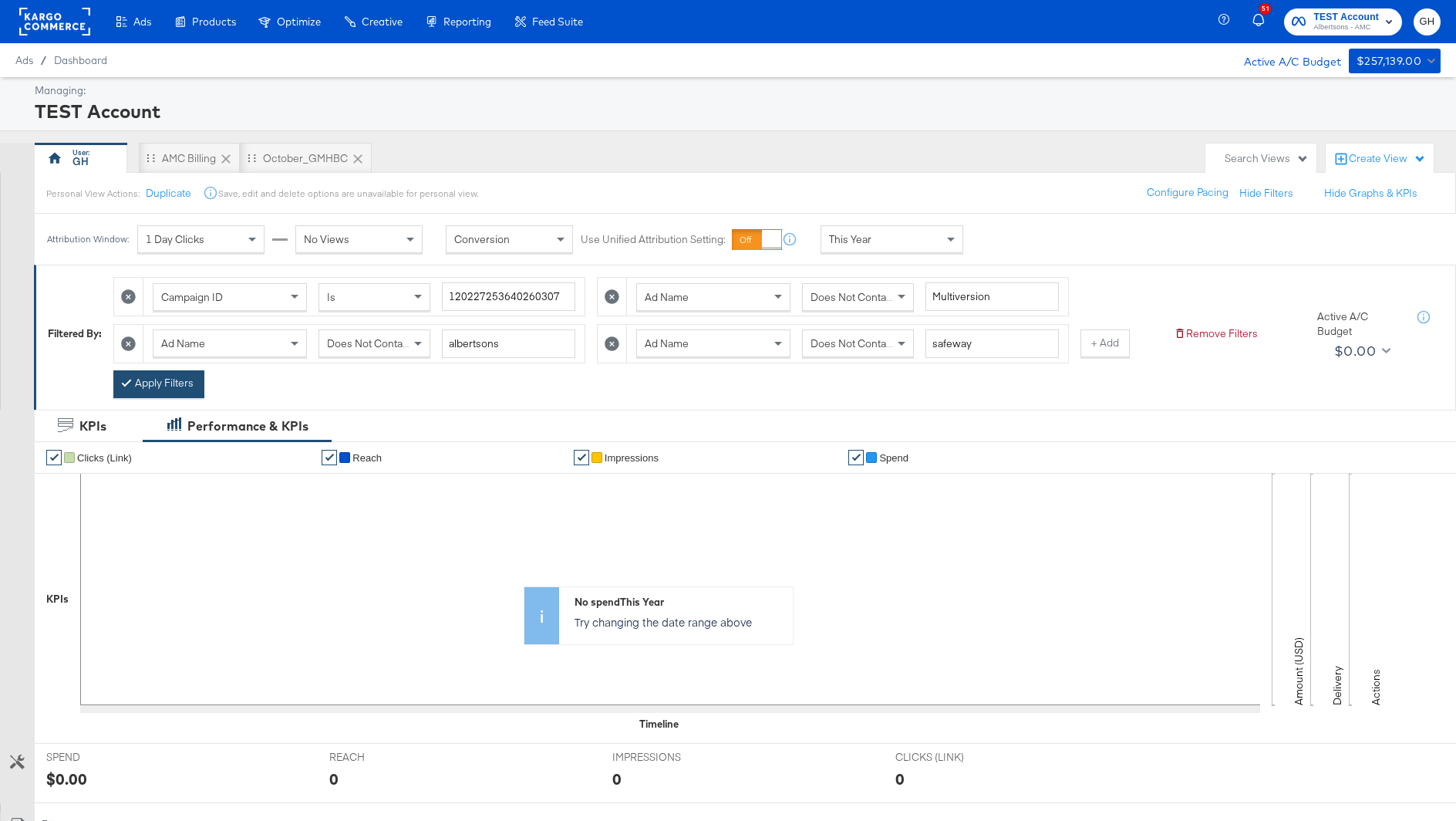 click on "Apply Filters" at bounding box center [159, 384] 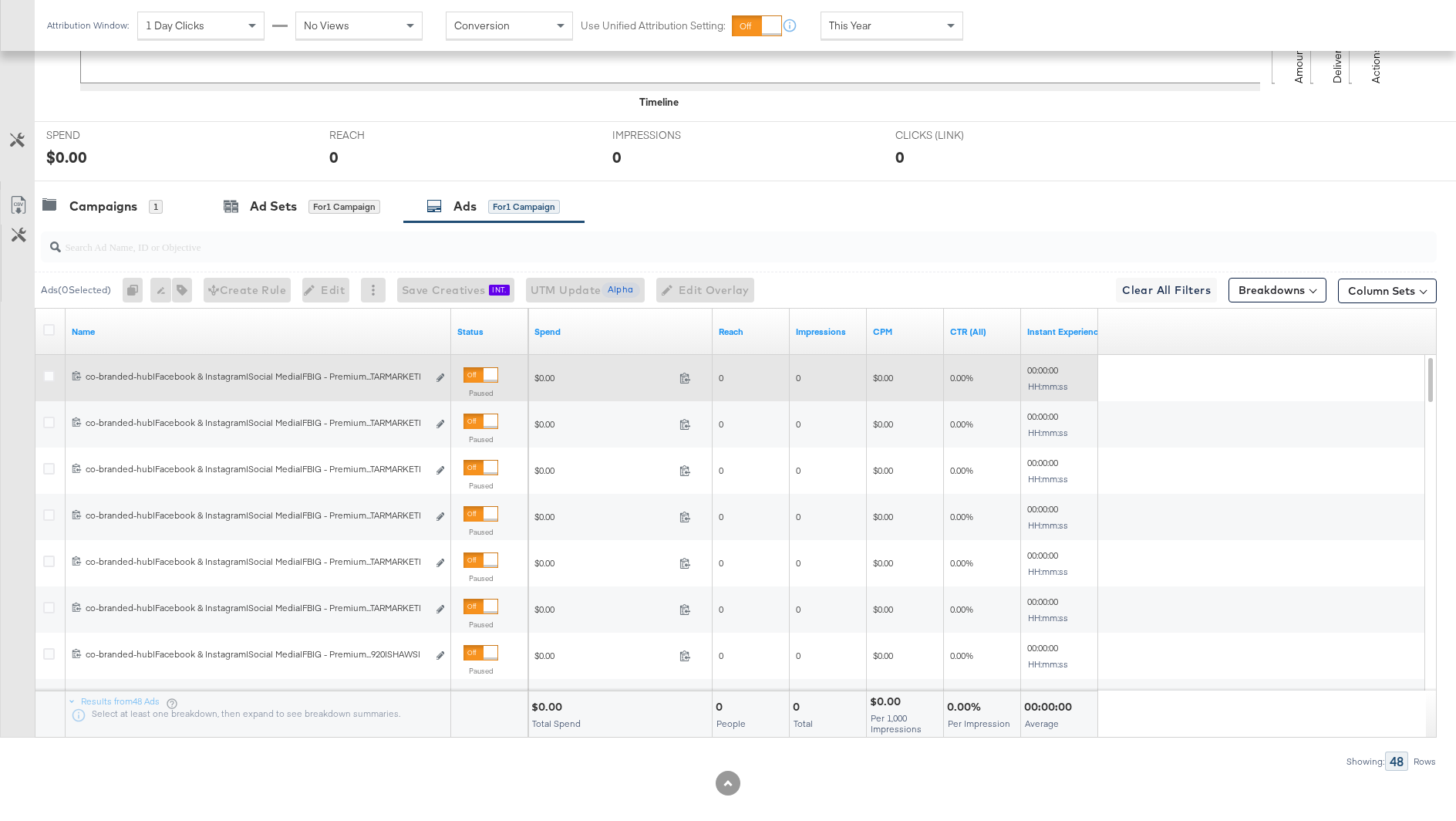 scroll, scrollTop: 633, scrollLeft: 0, axis: vertical 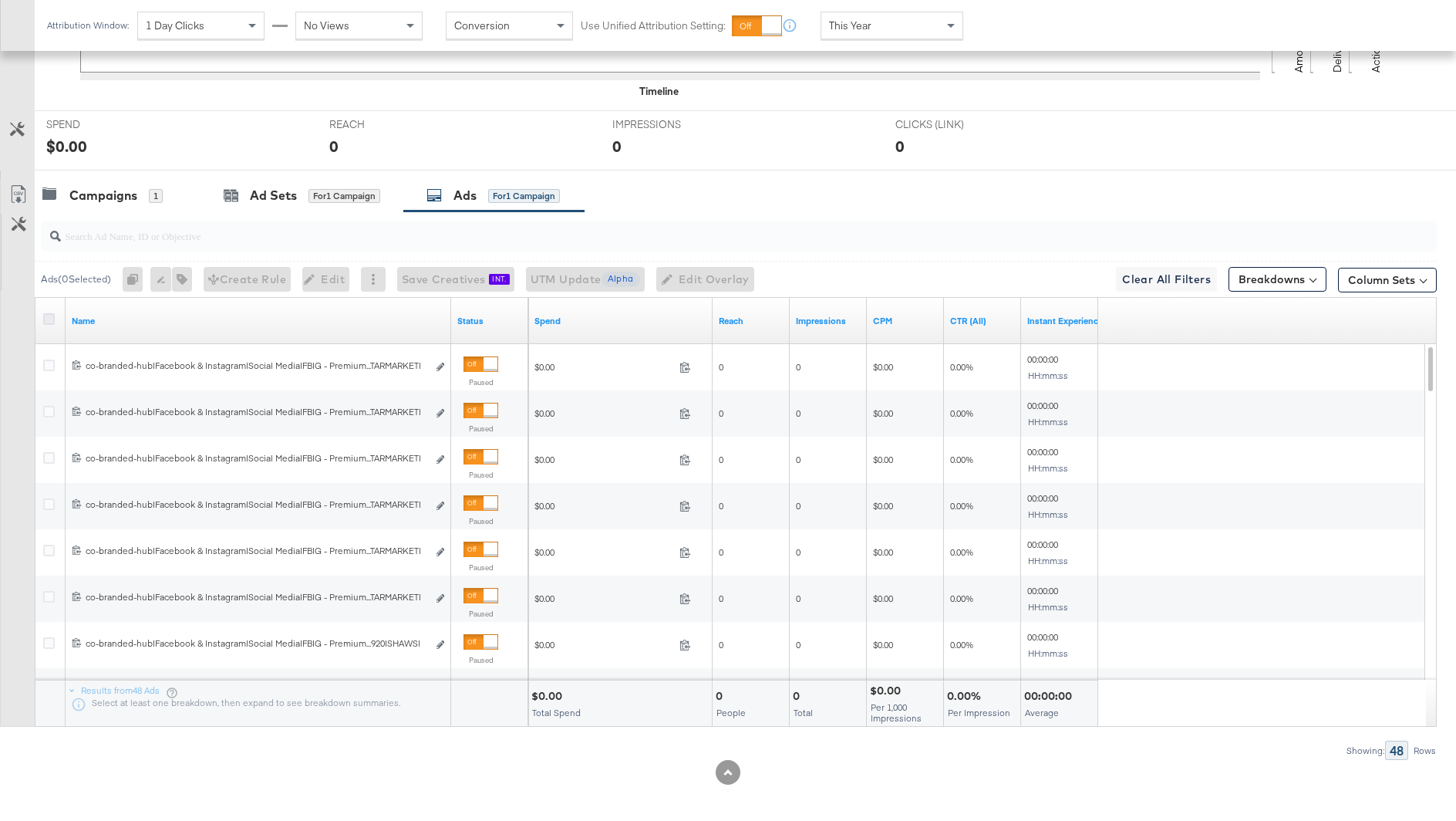 click at bounding box center (49, 319) 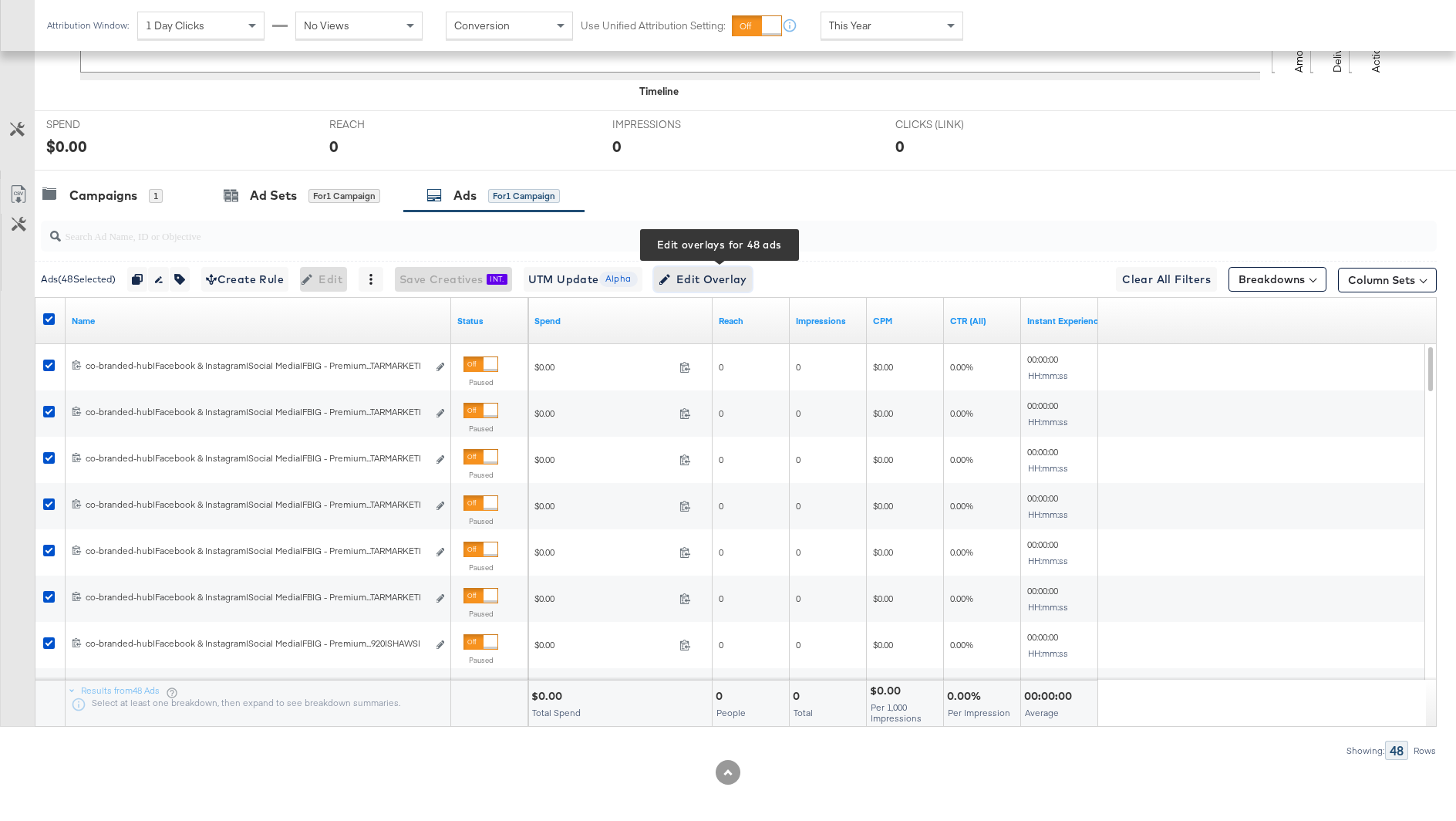 click on "Edit Overlay Edit overlays for 48 ads" at bounding box center (703, 279) 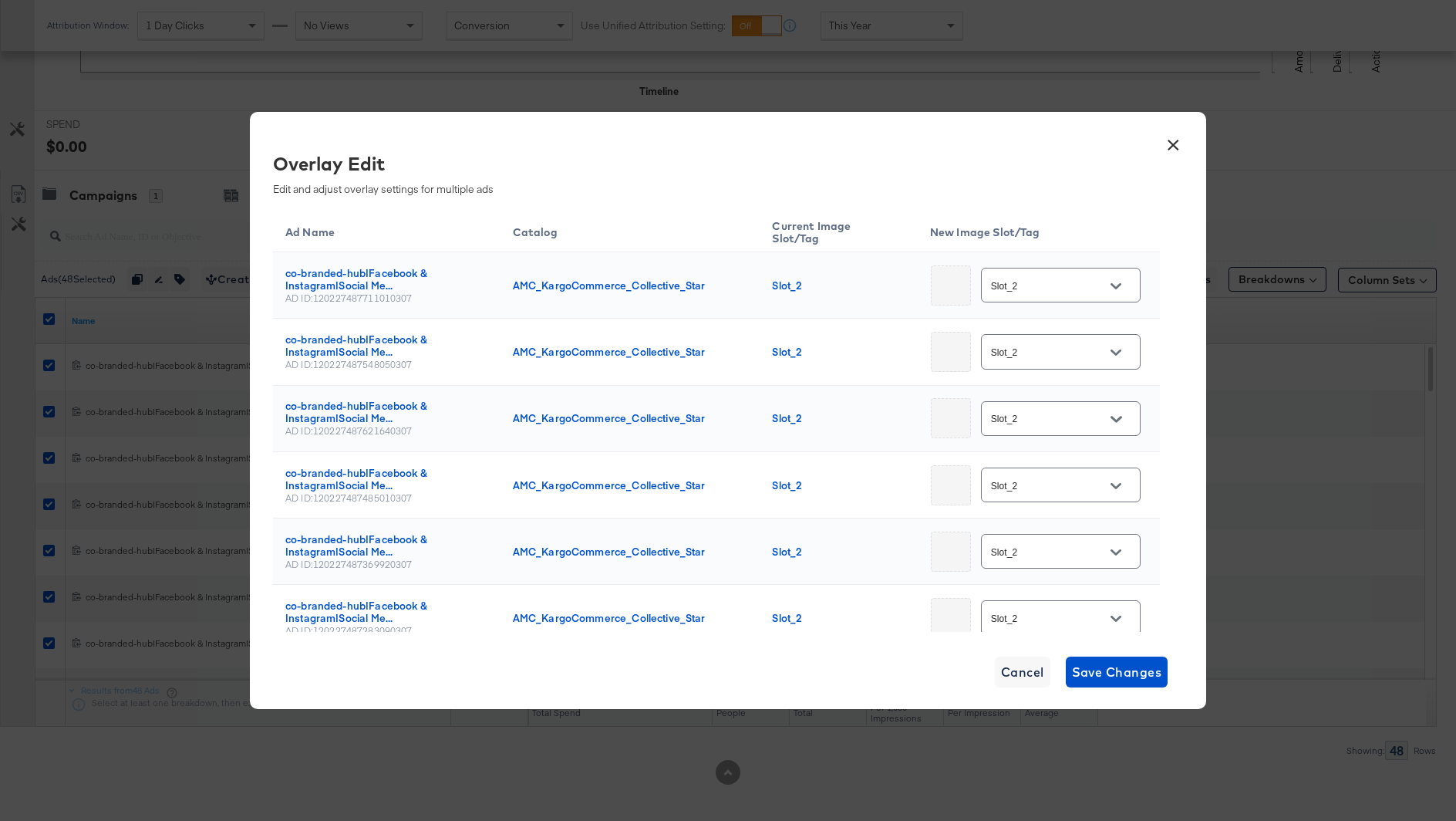 click on "Slot_2" at bounding box center (1049, 285) 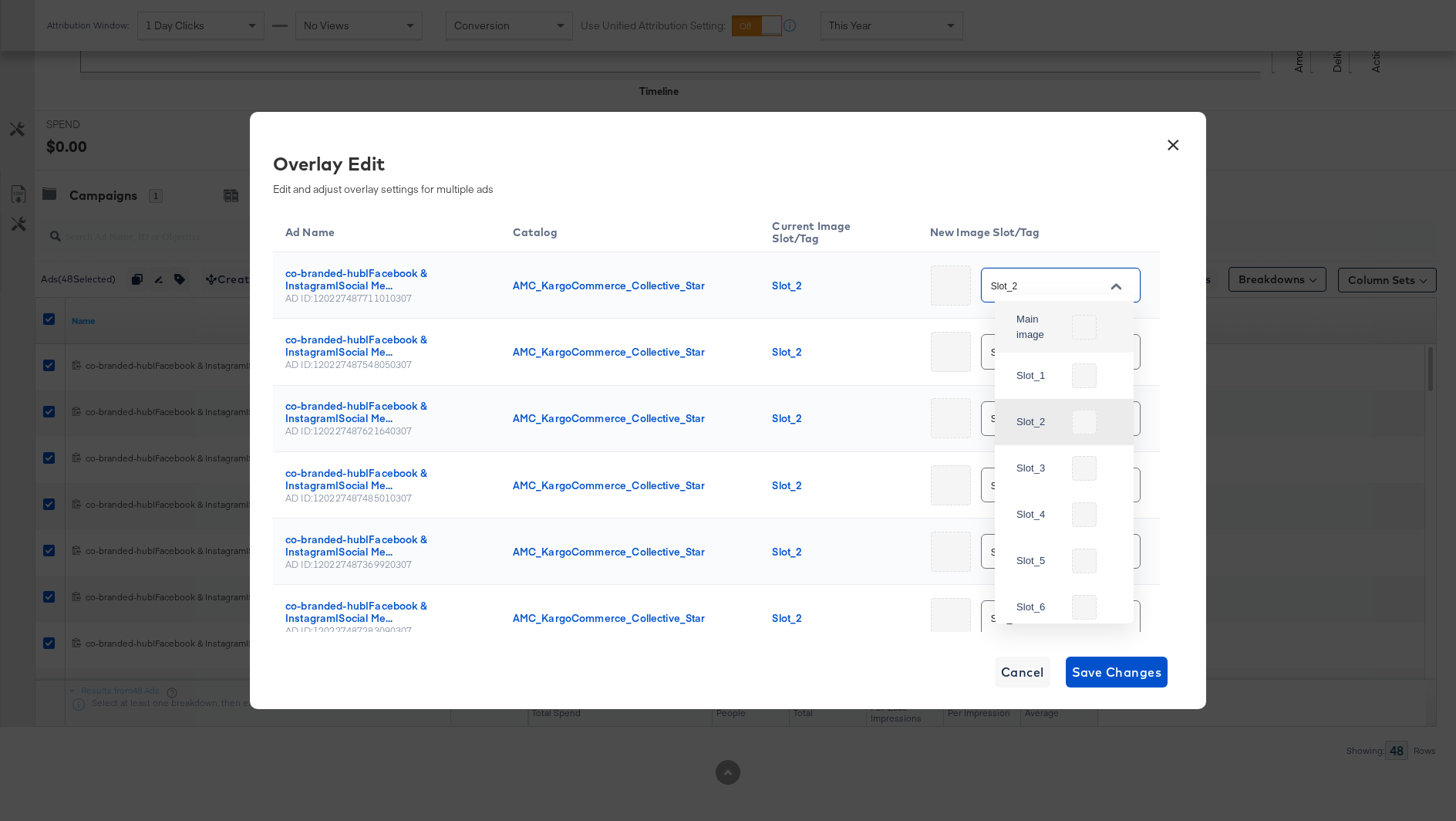click on "Overlay Edit Edit and adjust overlay settings for multiple ads" at bounding box center [710, 173] 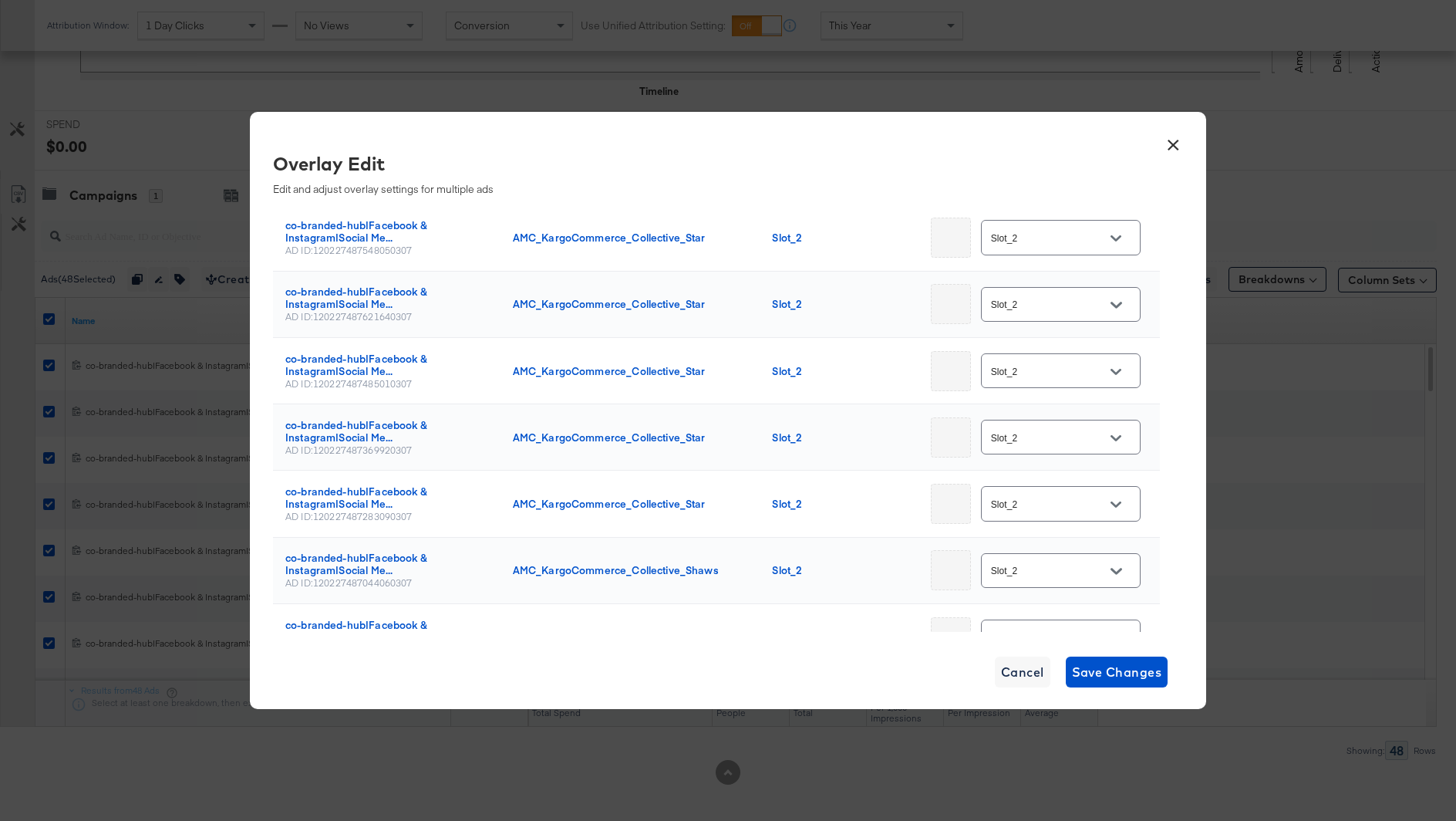 scroll, scrollTop: 0, scrollLeft: 0, axis: both 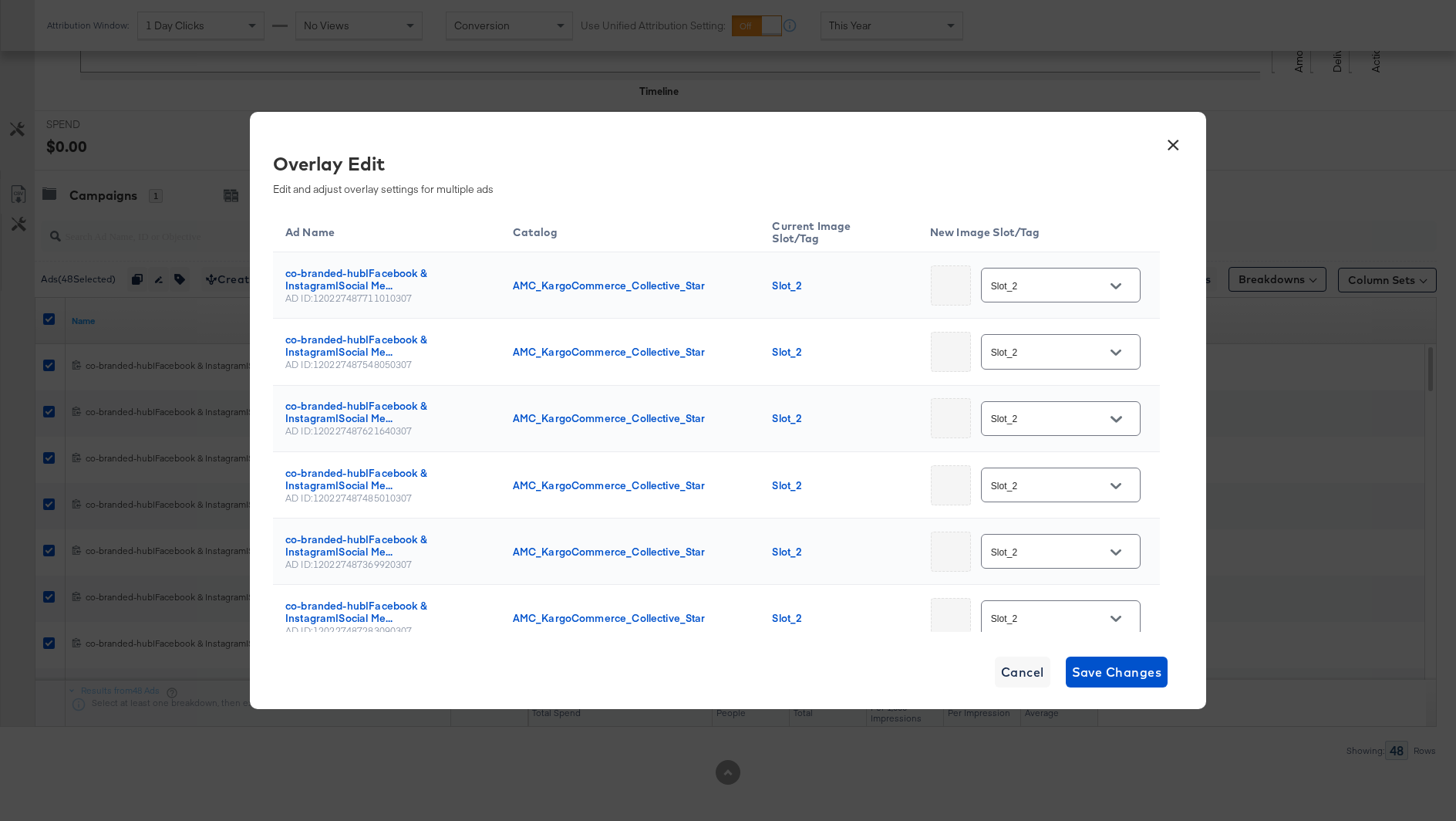 click on "Slot_2" at bounding box center [1049, 285] 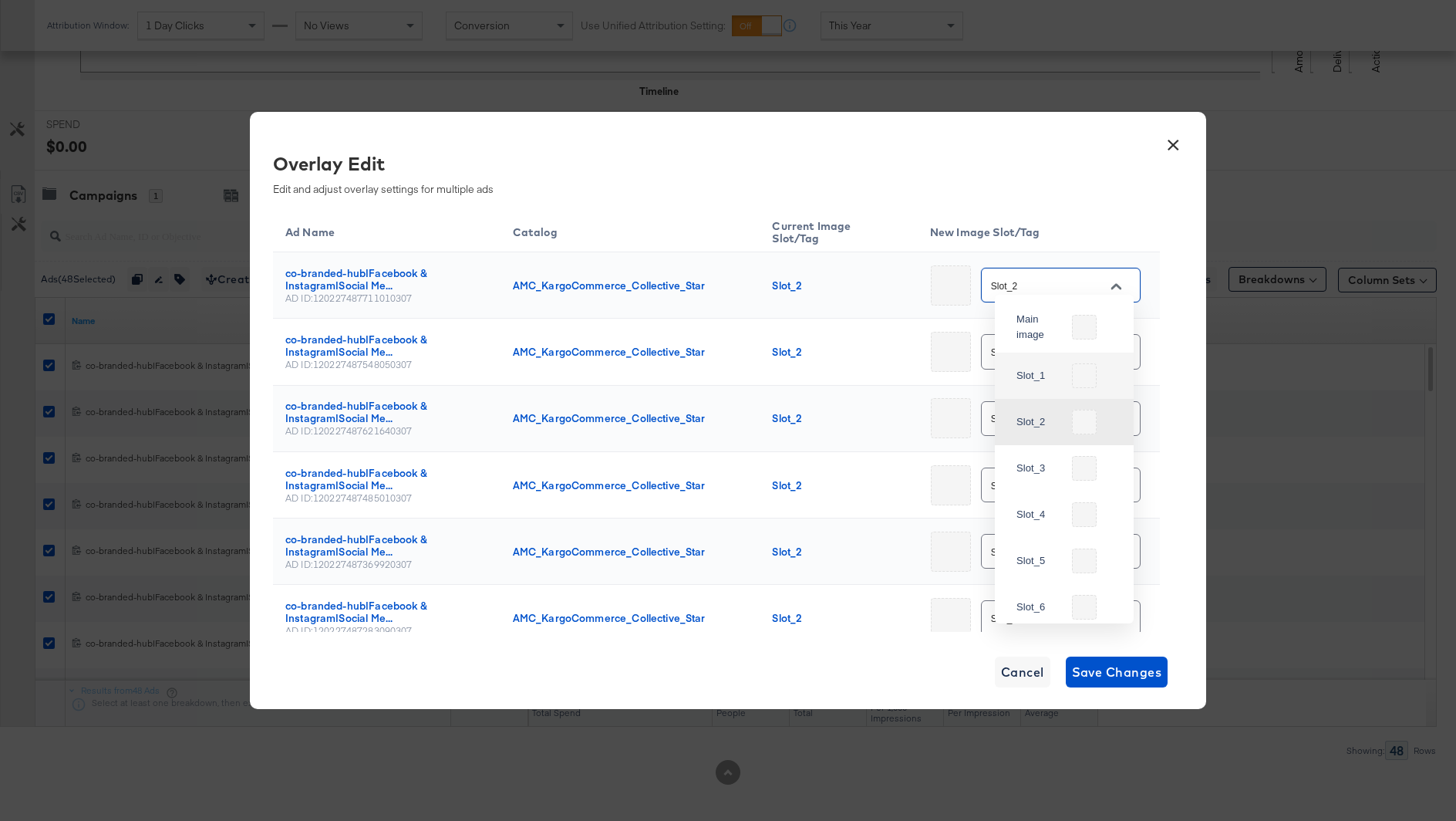 click on "Slot_1" at bounding box center [1036, 376] 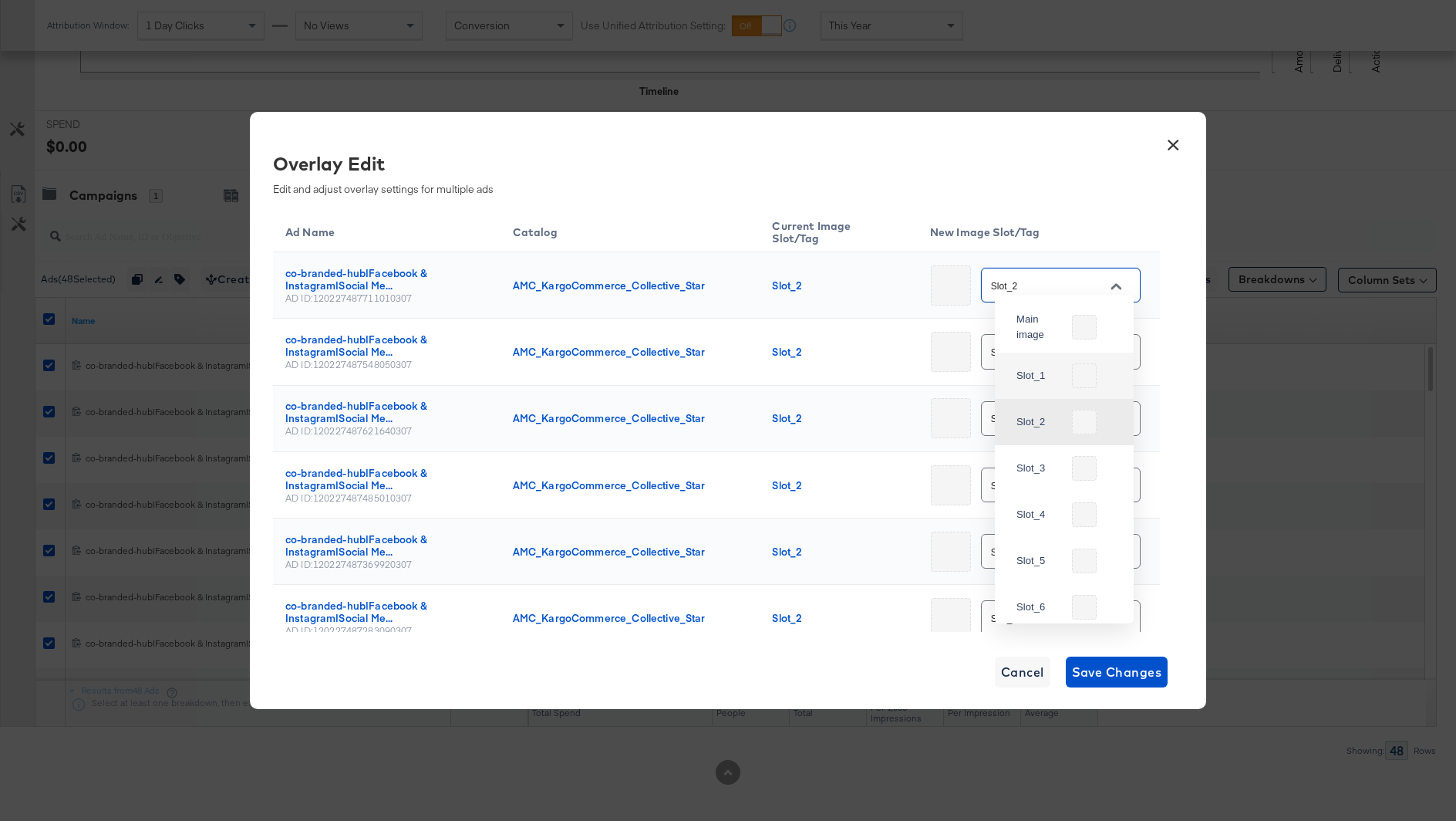 type on "Slot_1" 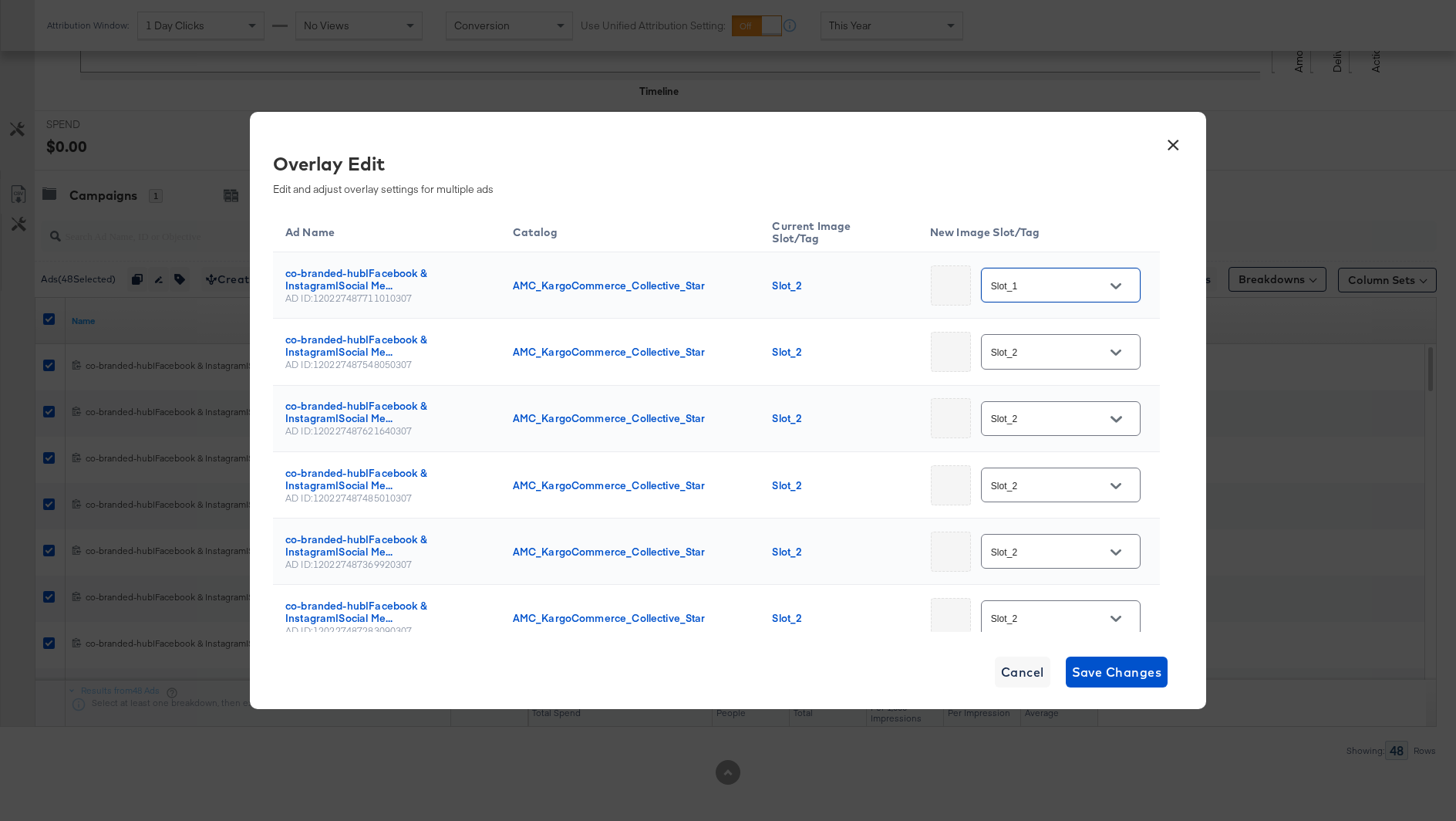 click on "Slot_2" at bounding box center [1049, 352] 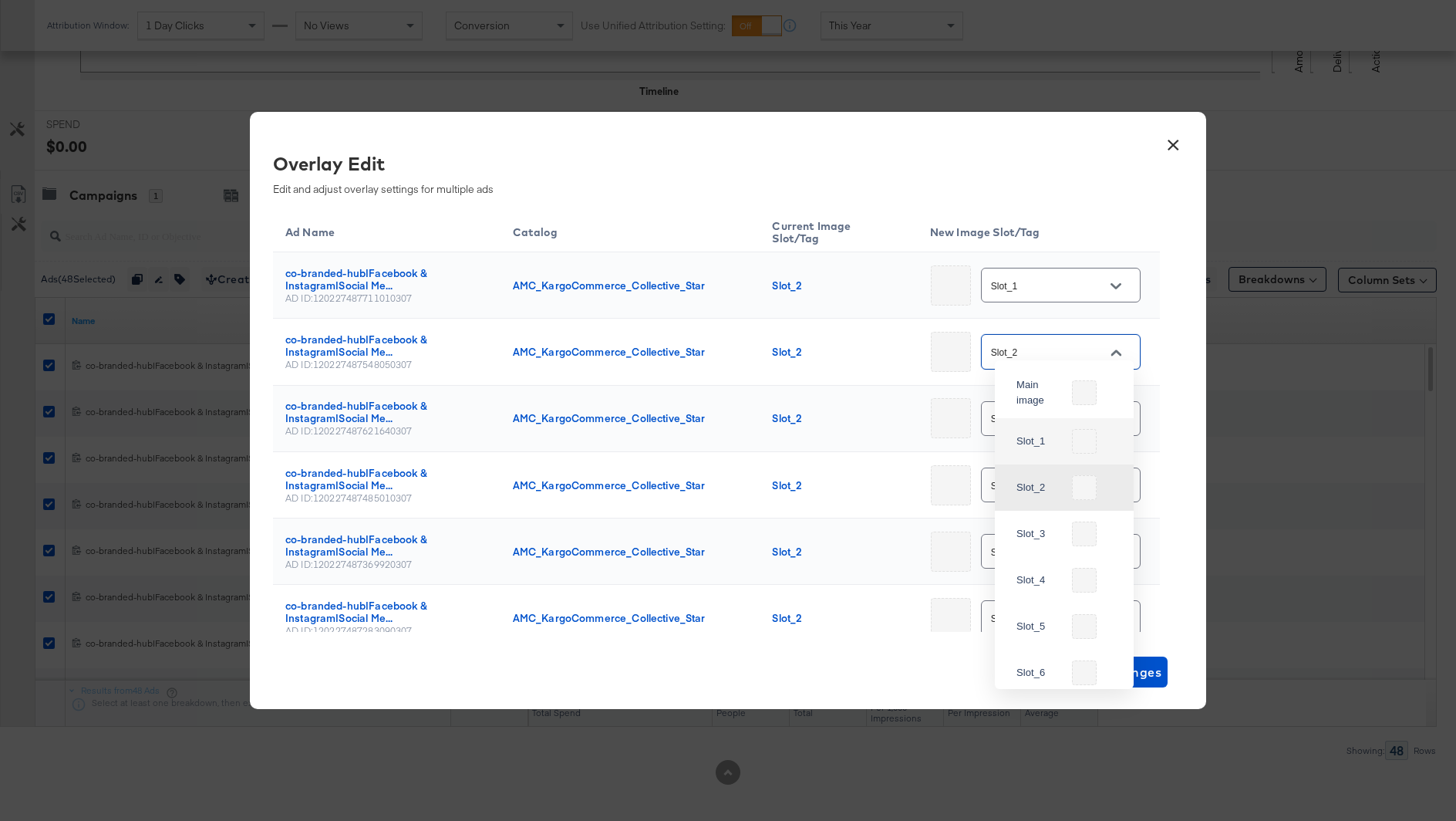 click on "Slot_1" at bounding box center (1064, 441) 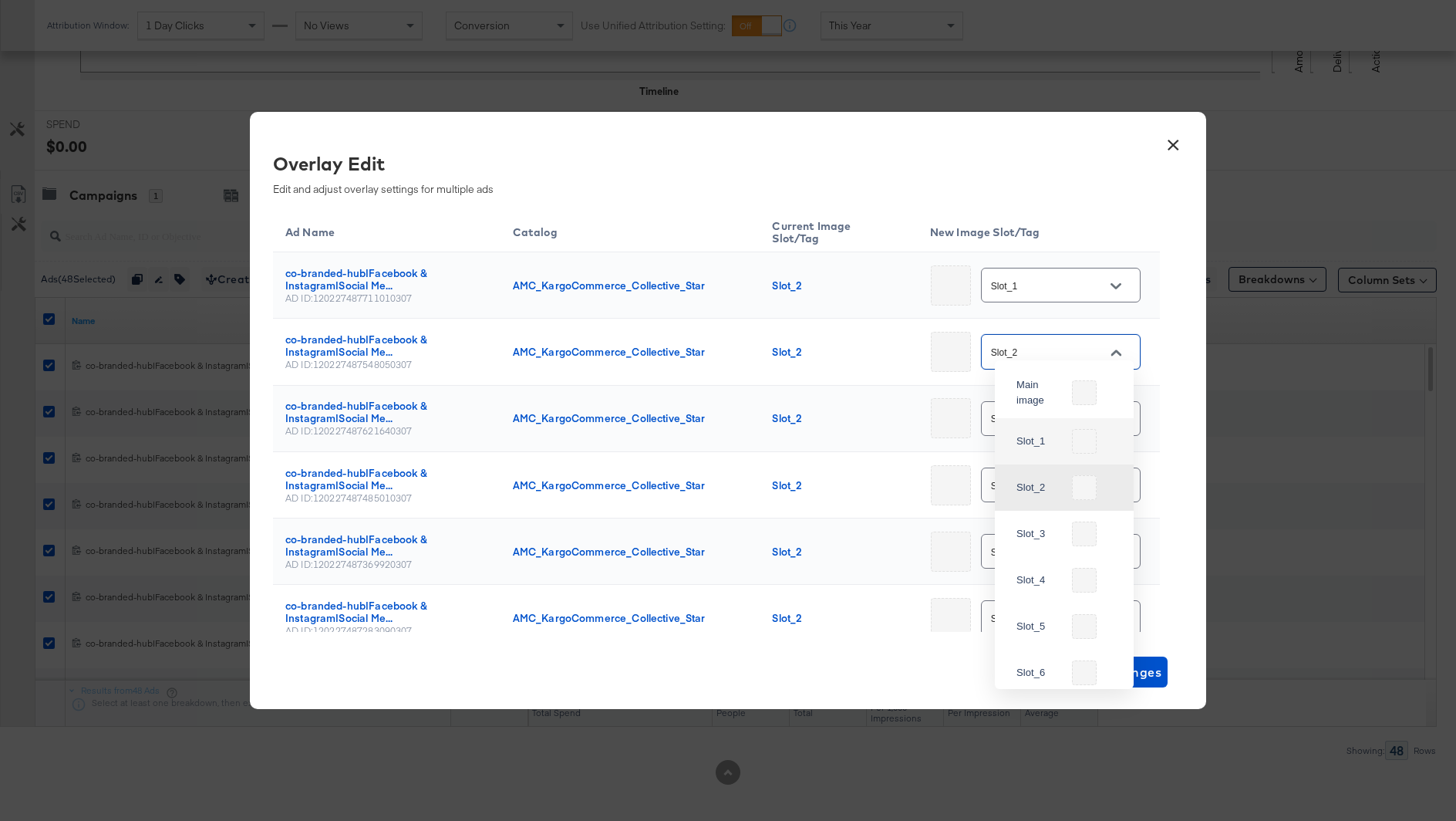 type on "Slot_1" 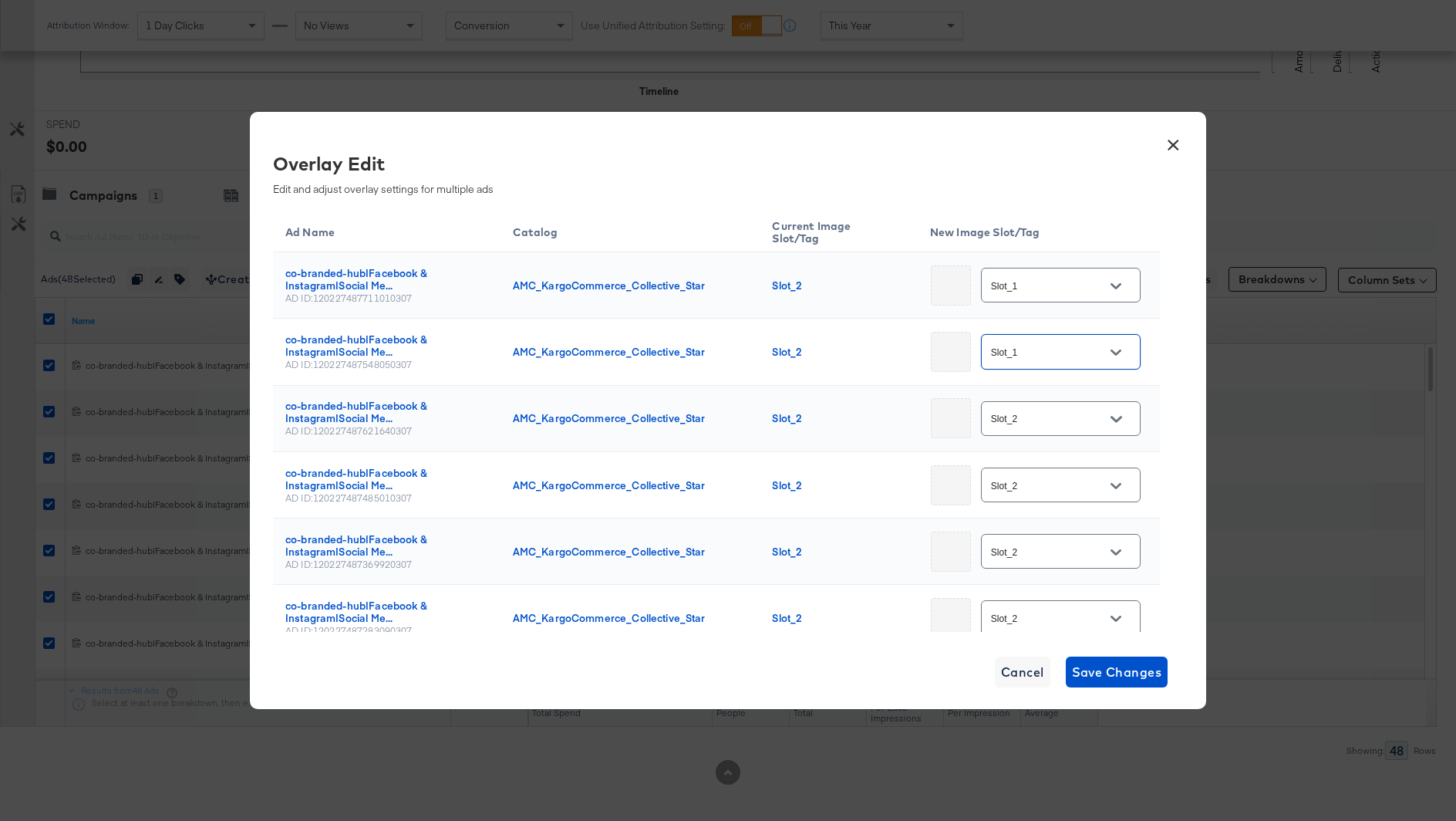 click on "Slot_2" at bounding box center (1049, 419) 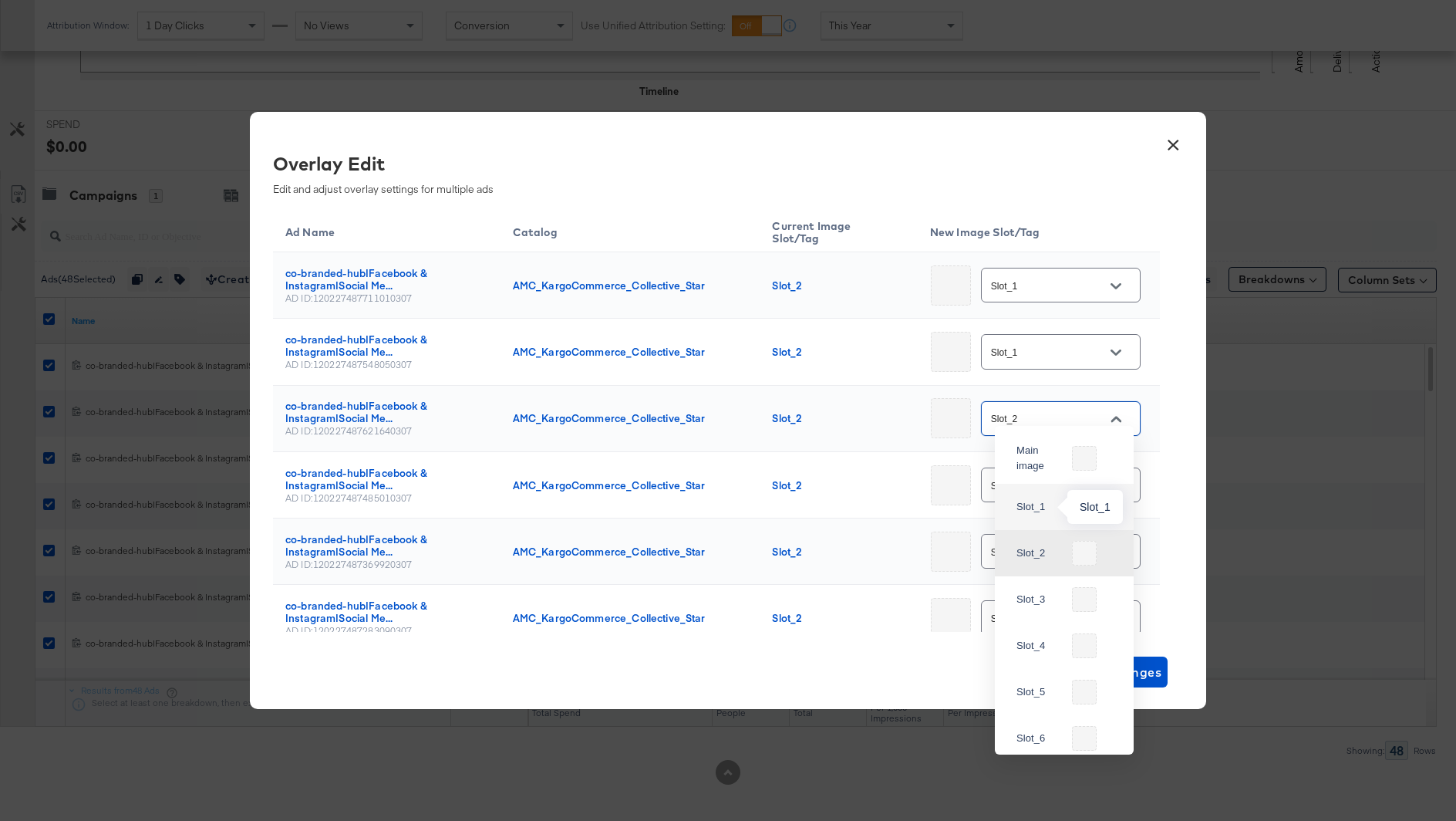 click on "Slot_1" at bounding box center [1036, 507] 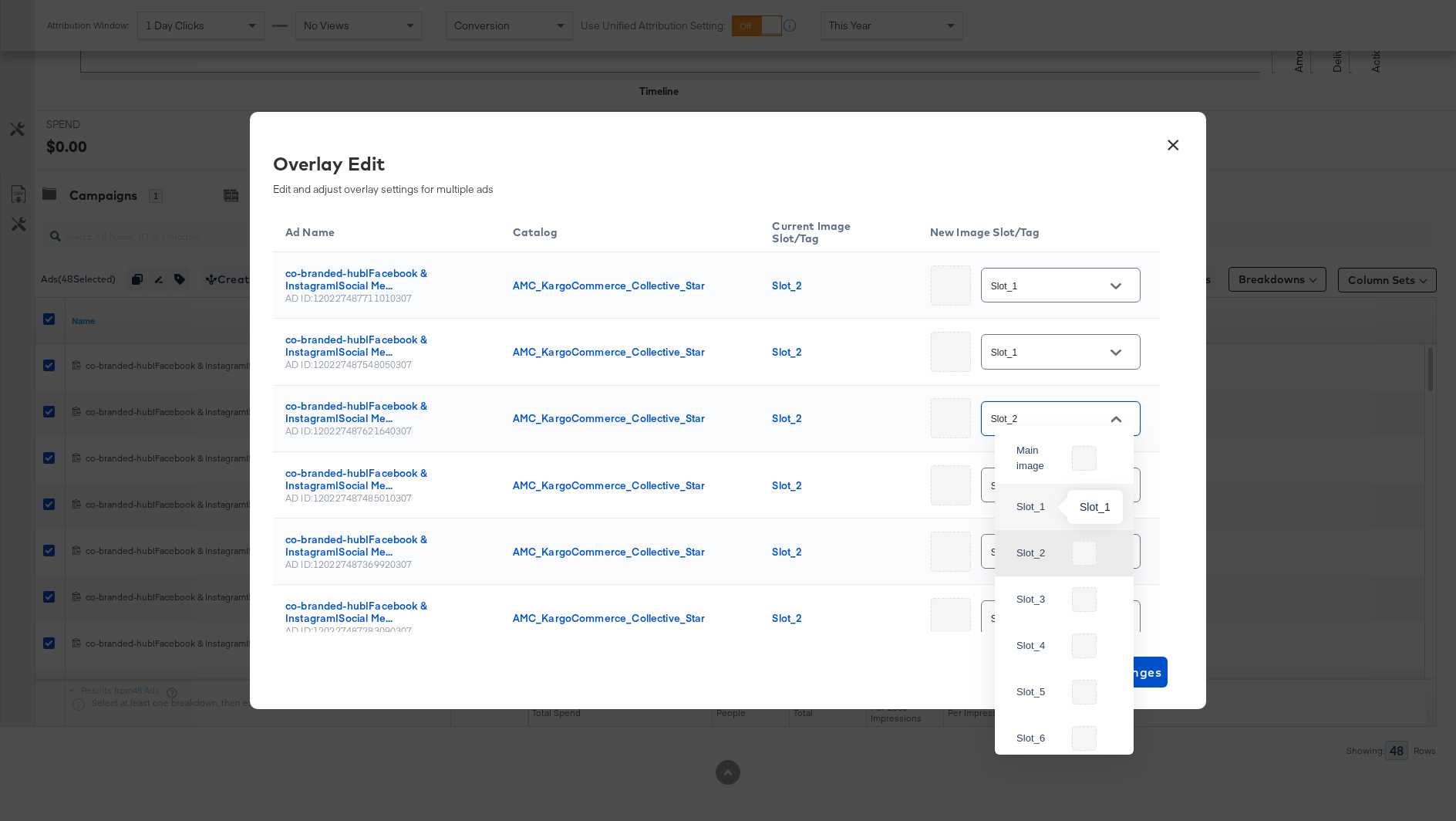 type on "Slot_1" 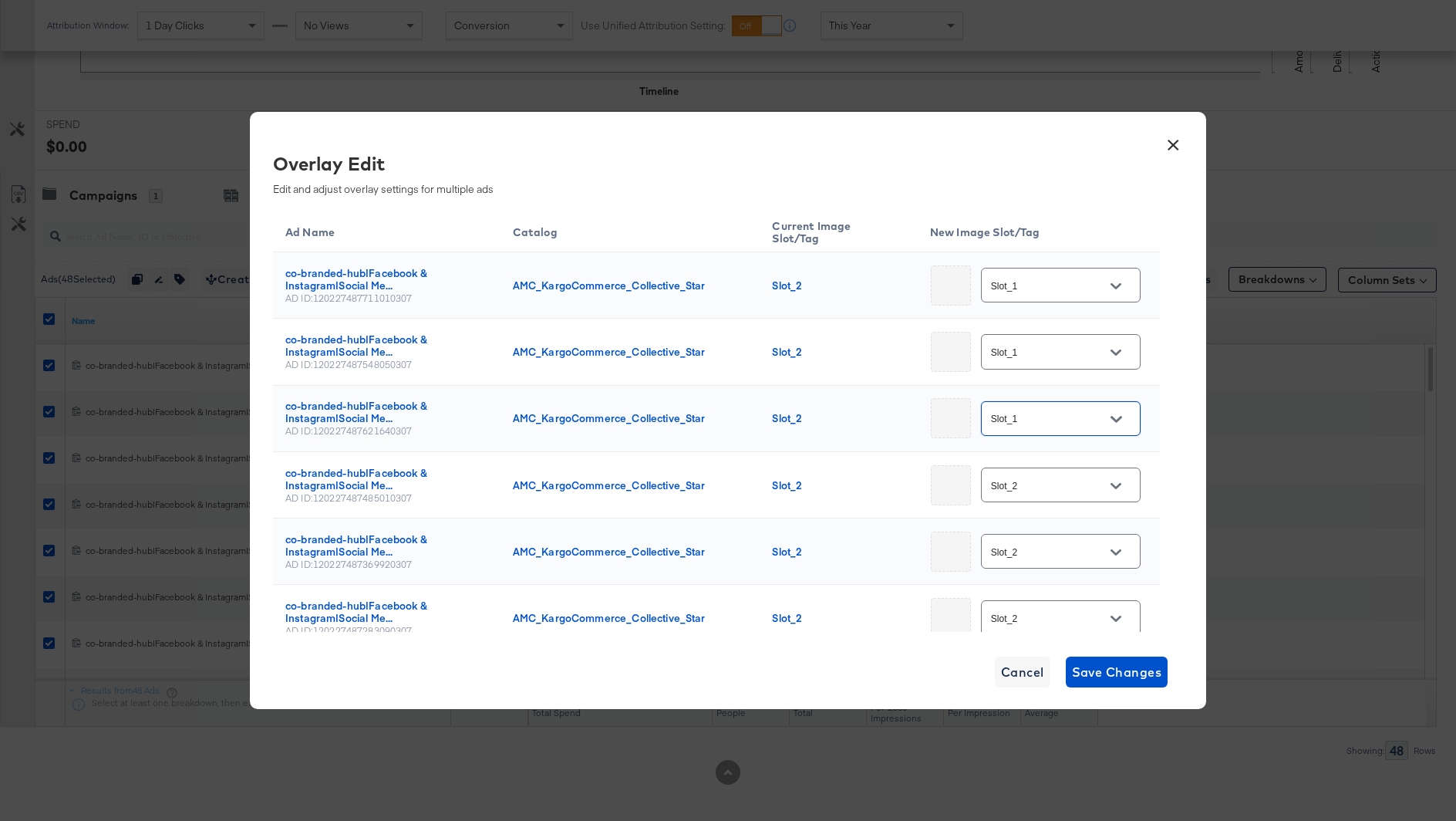 click on "×" at bounding box center (1173, 141) 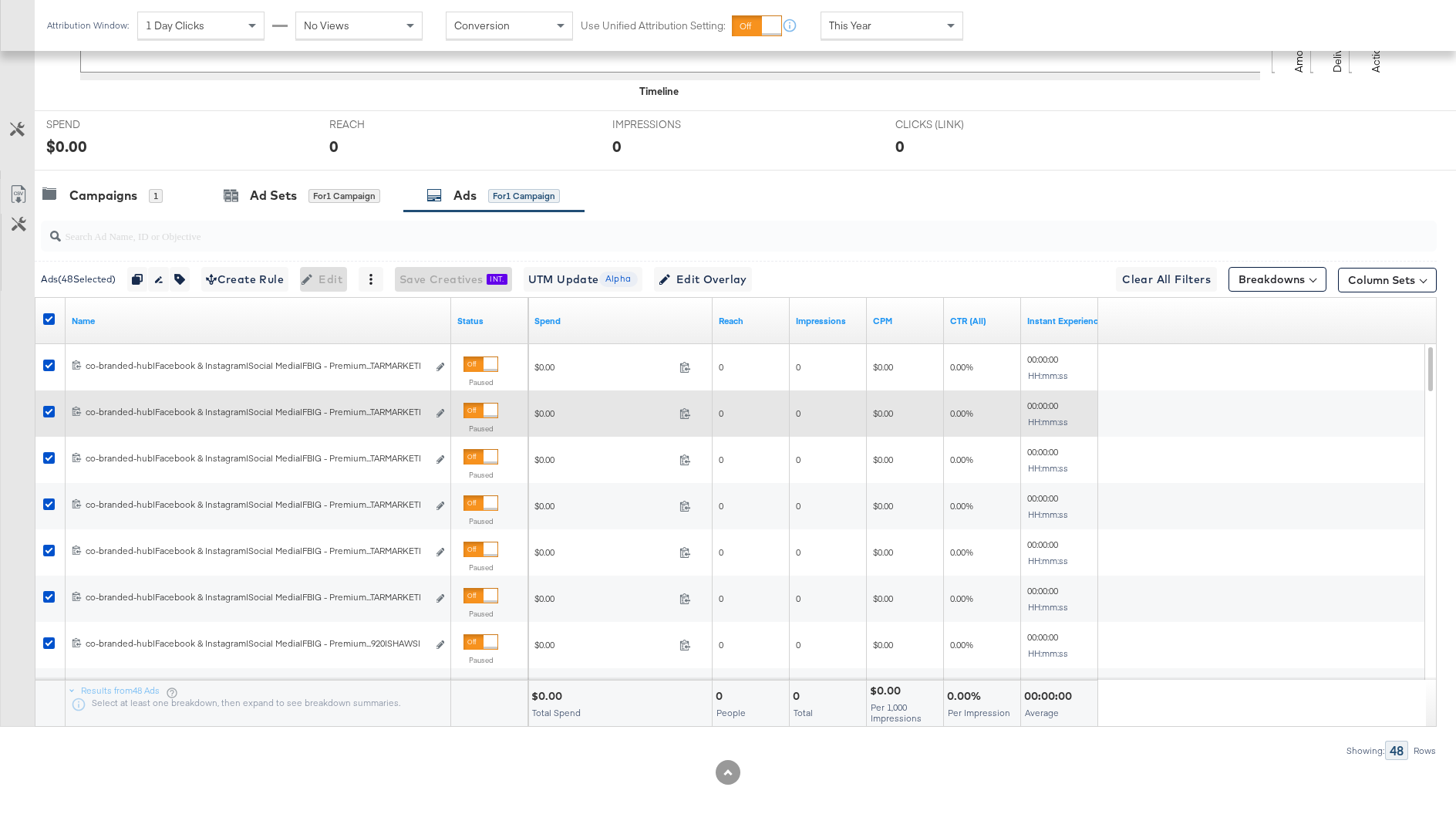scroll, scrollTop: 0, scrollLeft: 0, axis: both 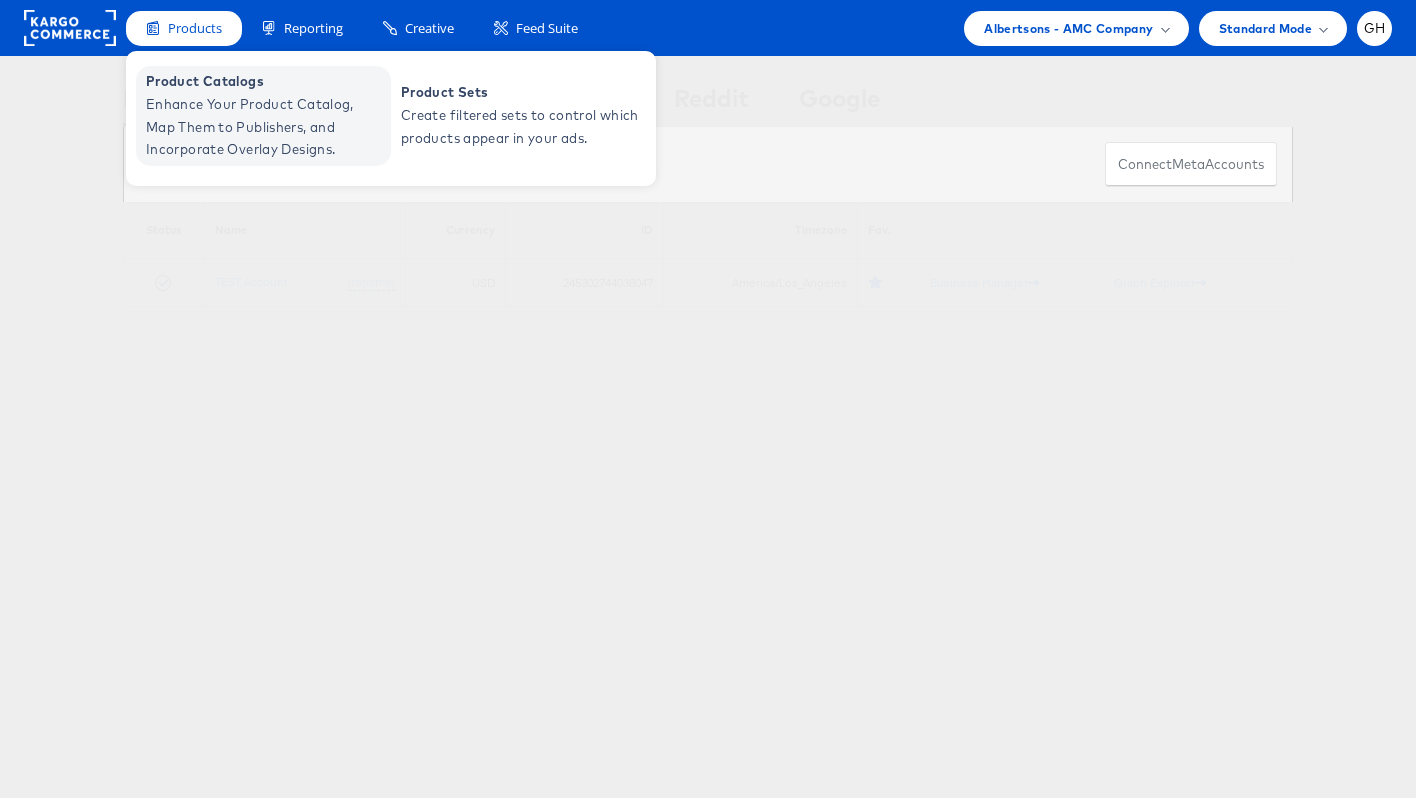 click on "Enhance Your Product Catalog, Map Them to Publishers, and Incorporate Overlay Designs." at bounding box center [266, 127] 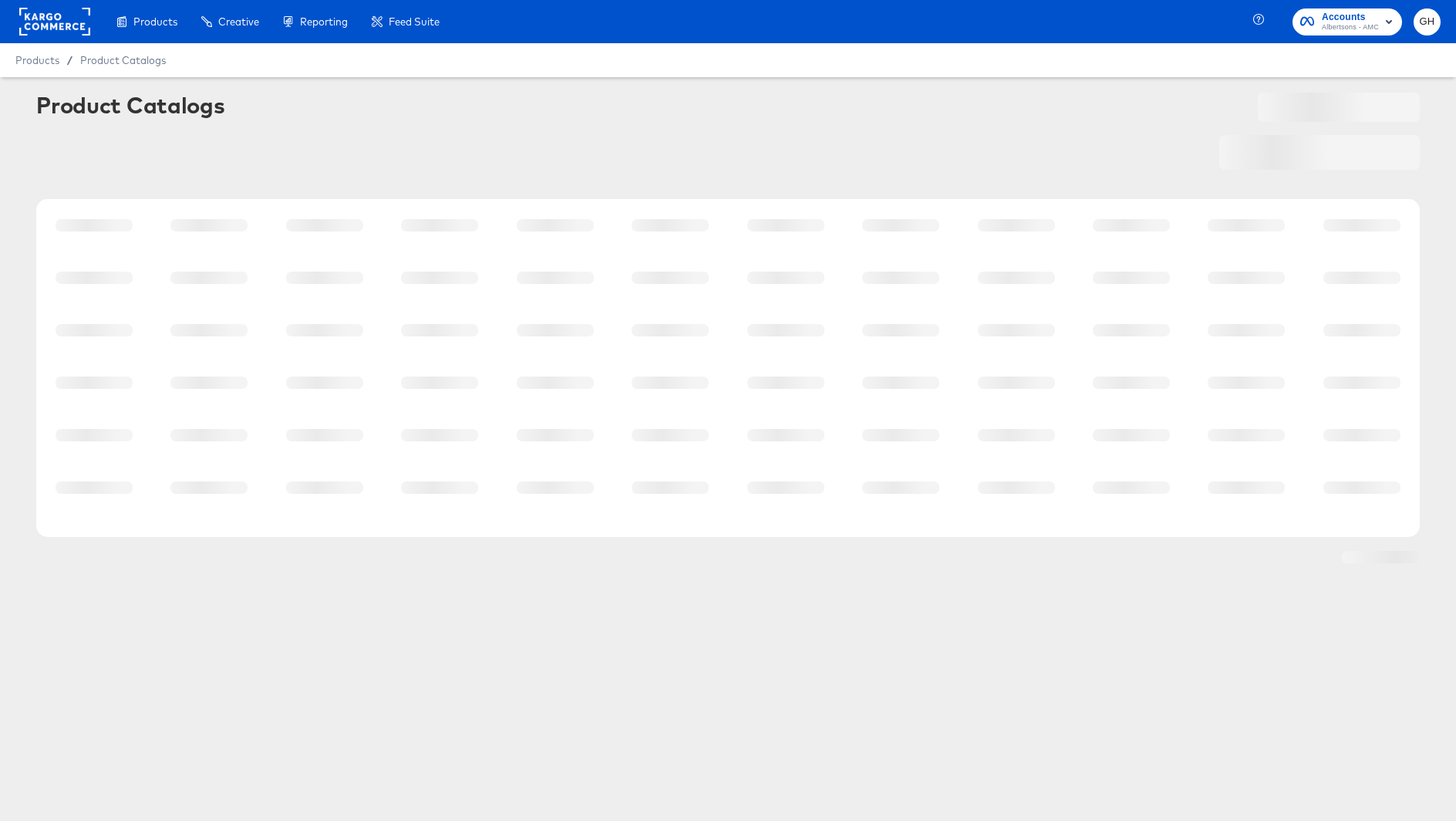 scroll, scrollTop: 0, scrollLeft: 0, axis: both 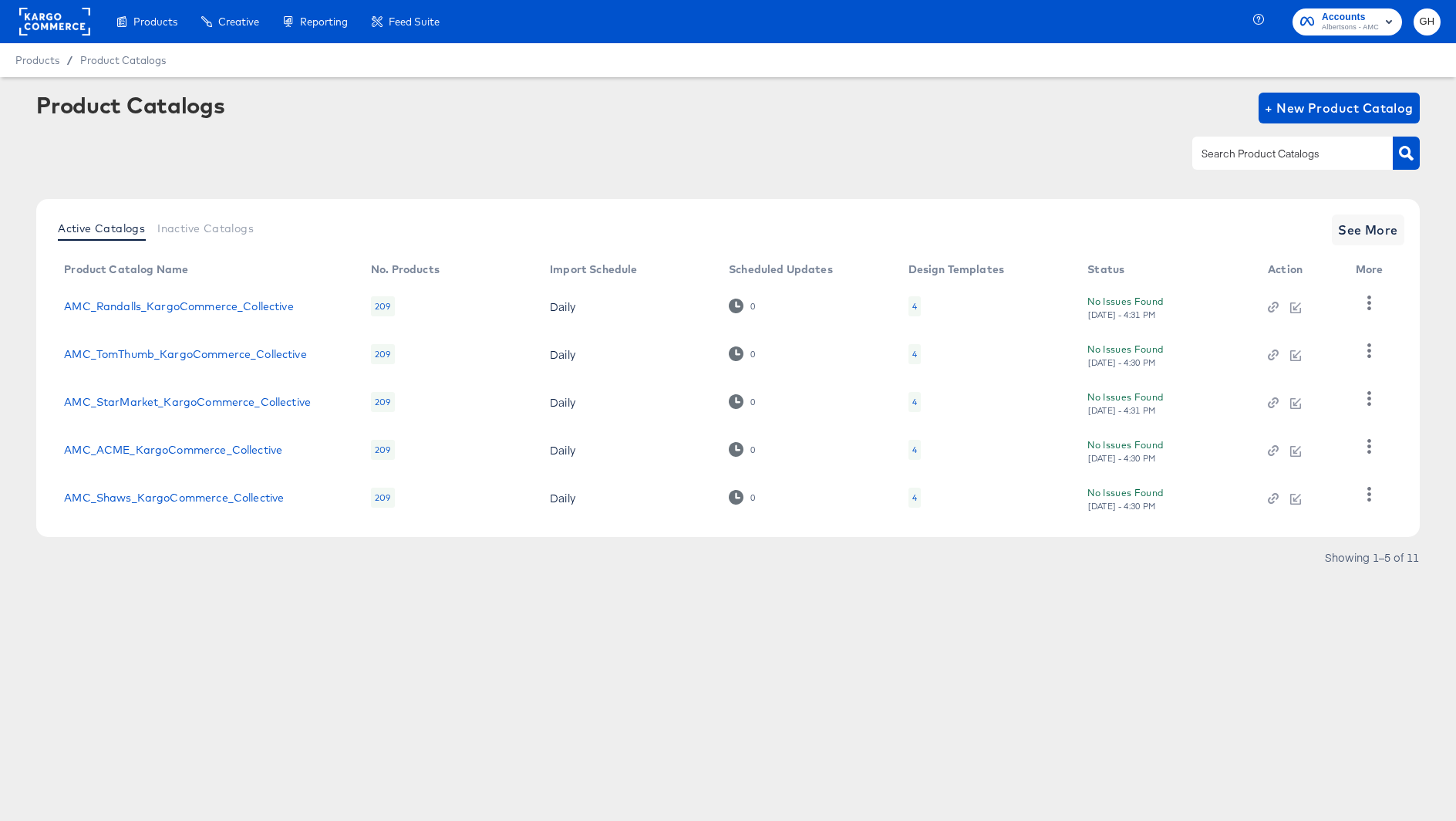 click on "4" at bounding box center [915, 306] 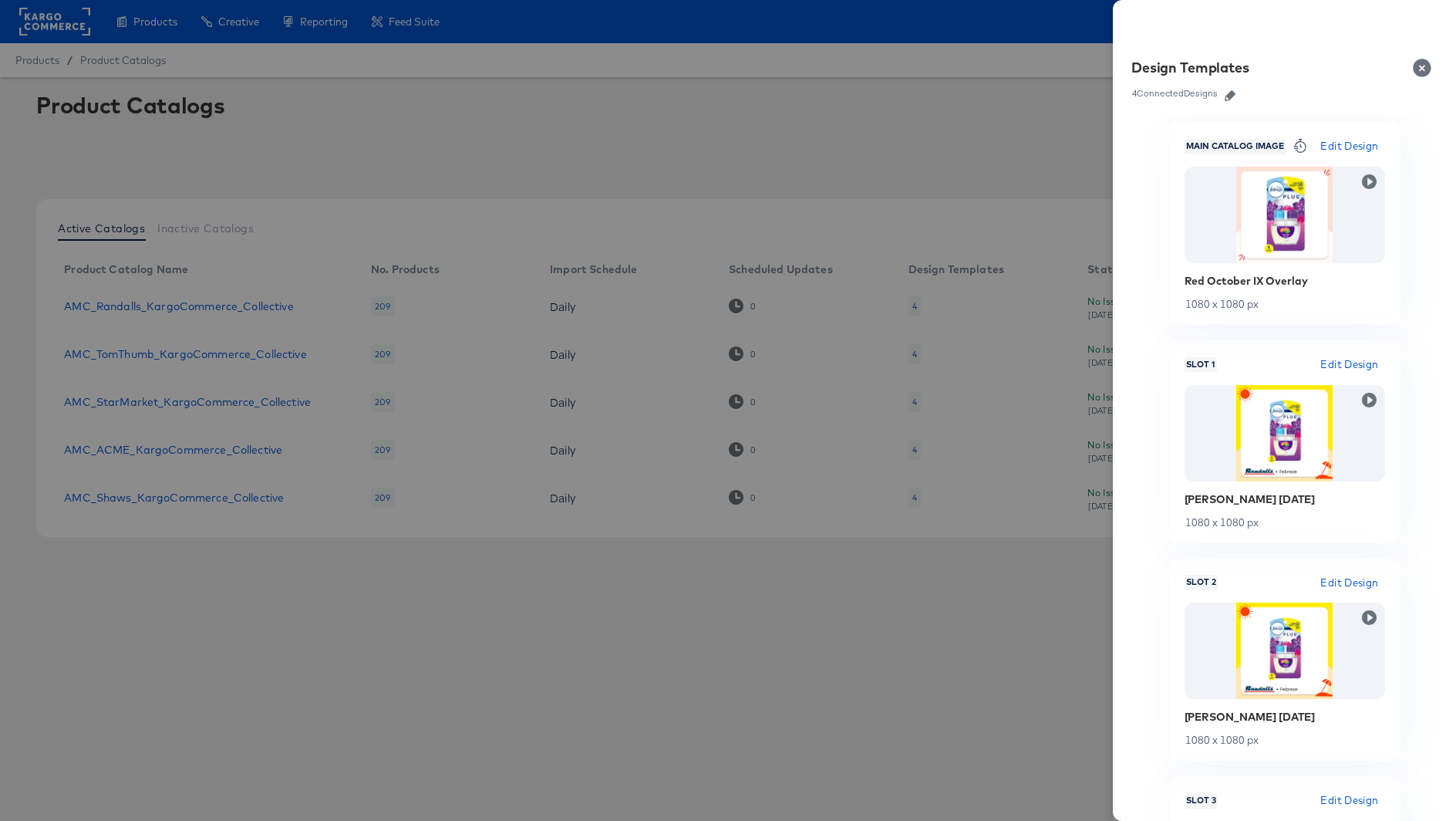 scroll, scrollTop: 0, scrollLeft: 0, axis: both 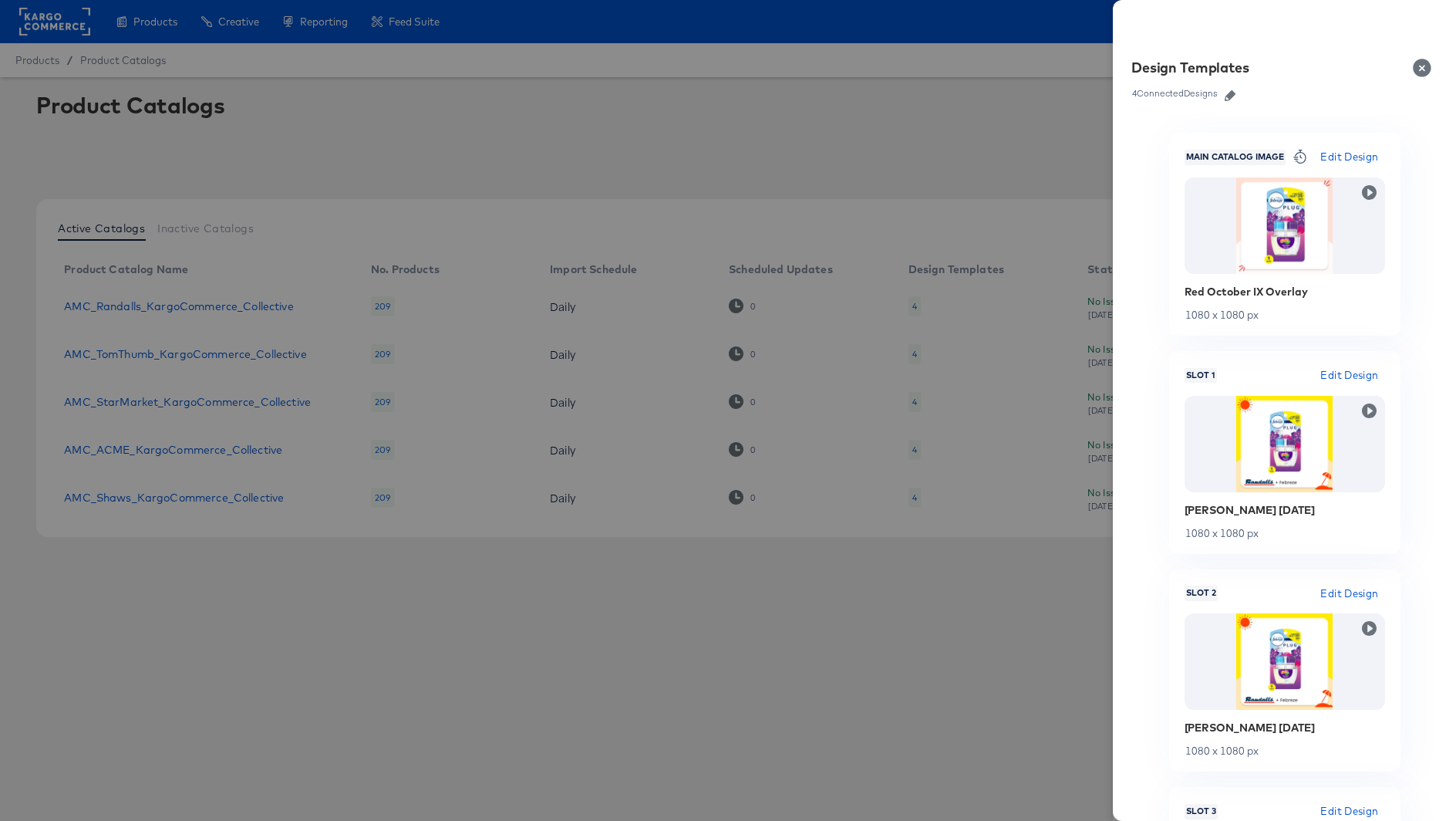 click at bounding box center [728, 410] 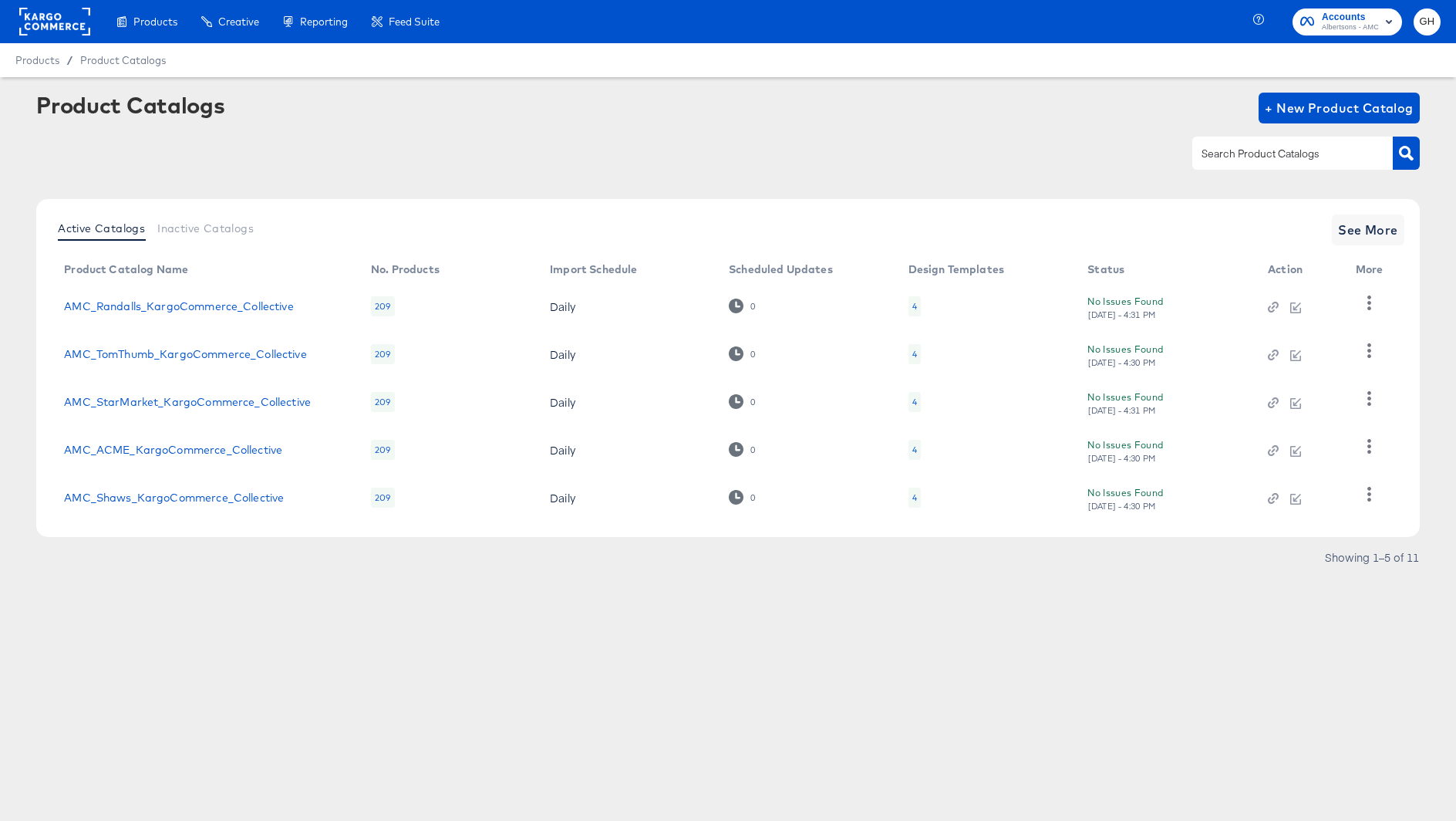 click on "4" at bounding box center [915, 498] 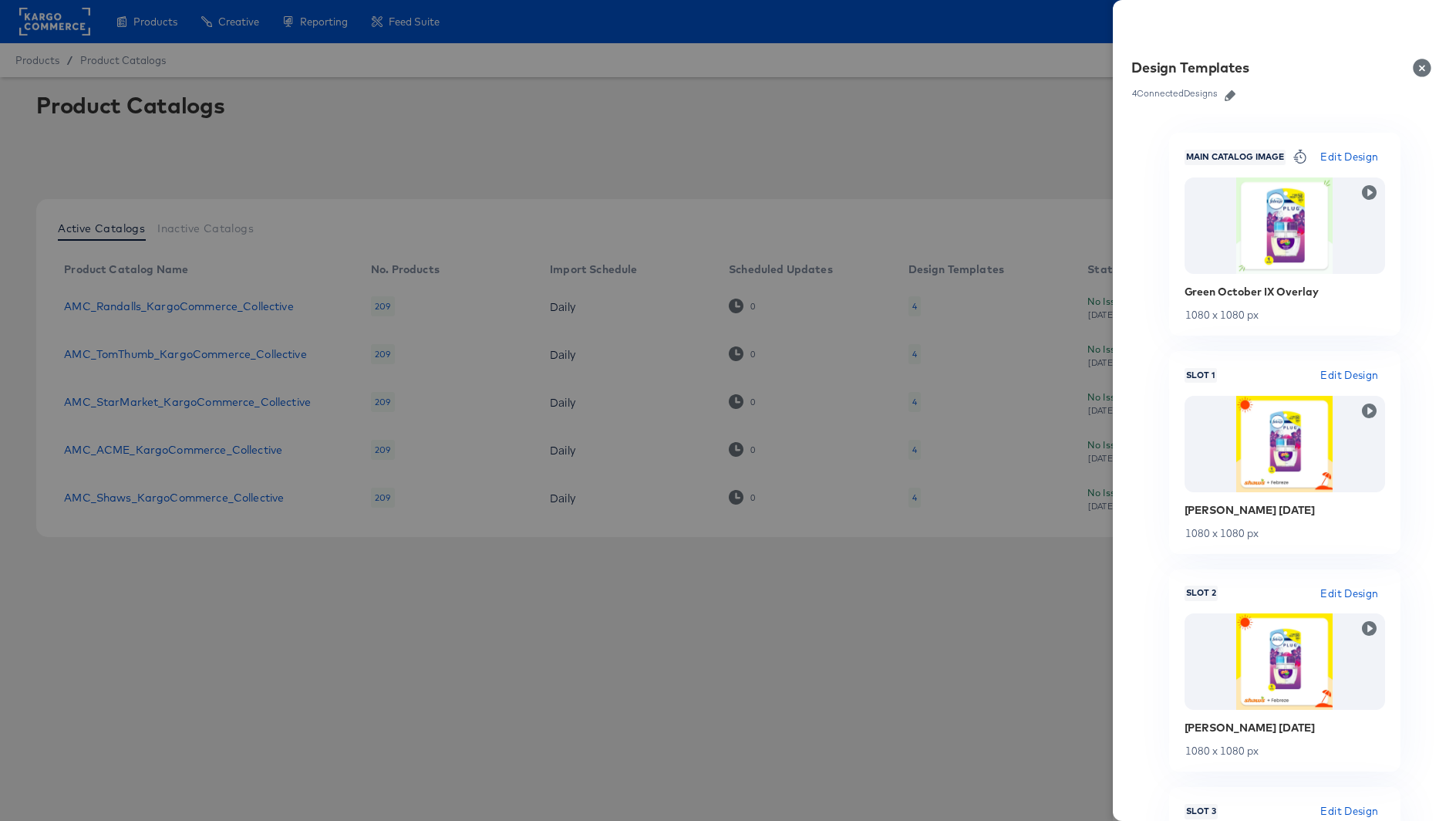 scroll, scrollTop: 28, scrollLeft: 0, axis: vertical 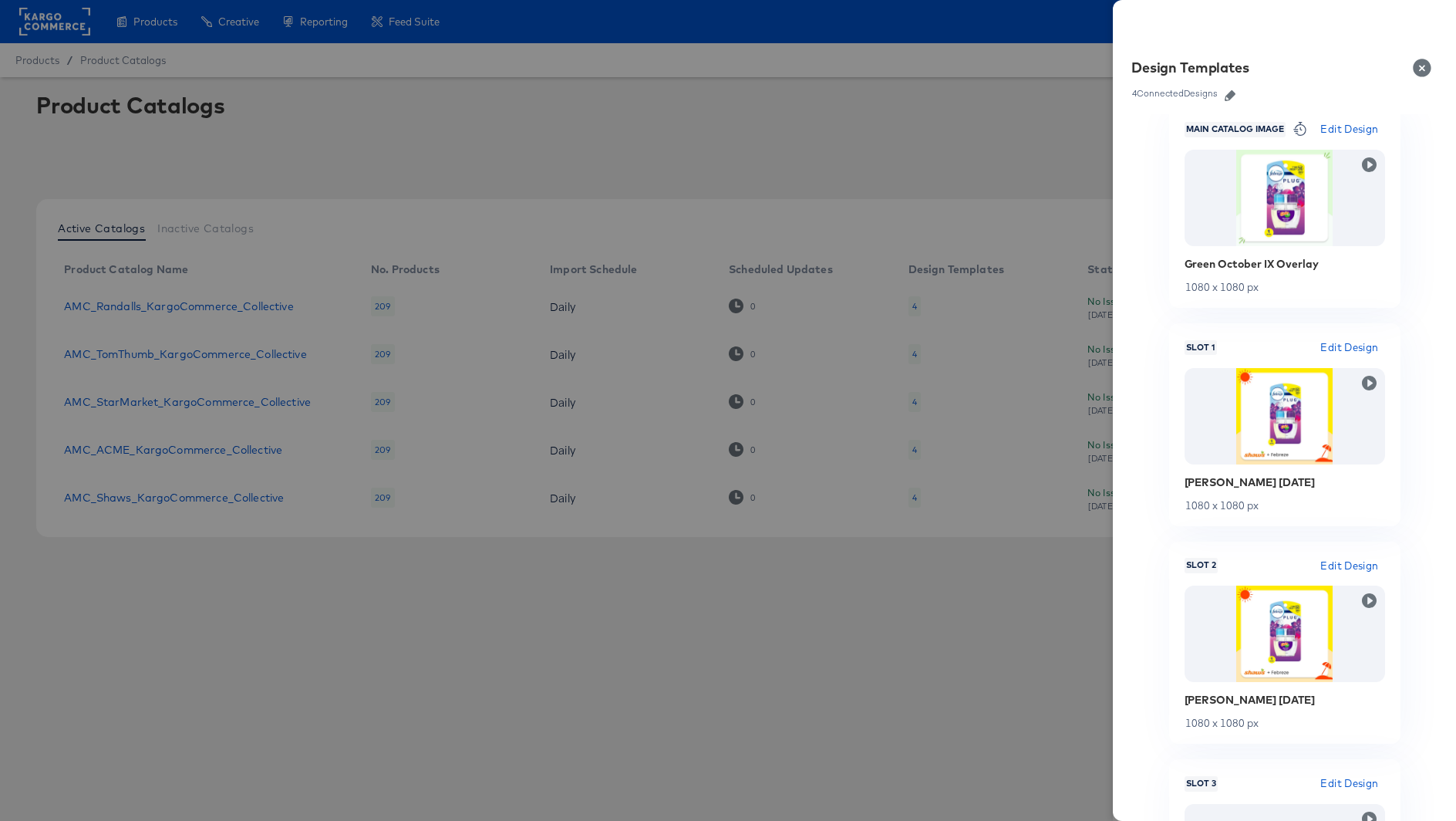 click at bounding box center [728, 410] 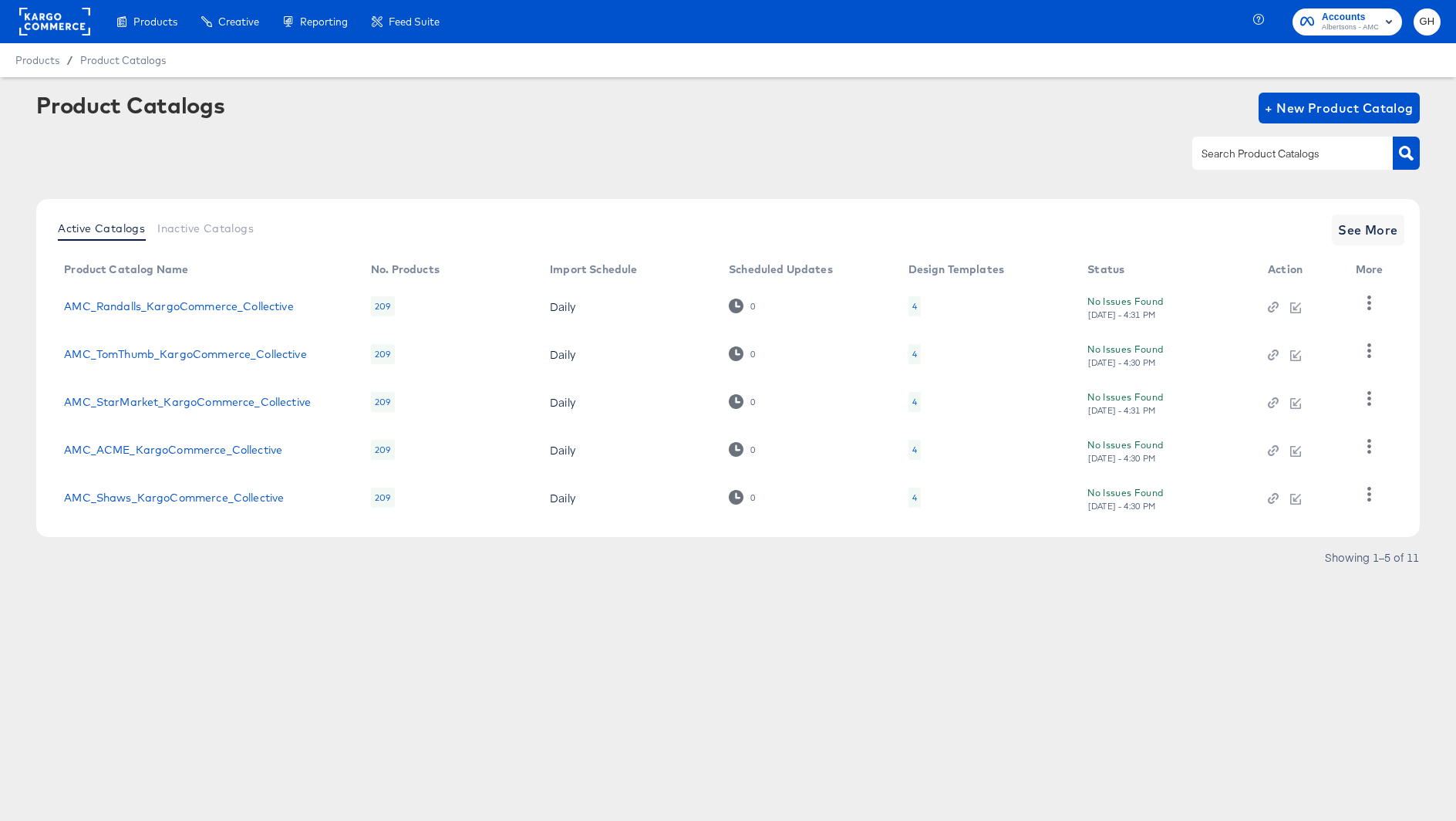 click at bounding box center (1280, 154) 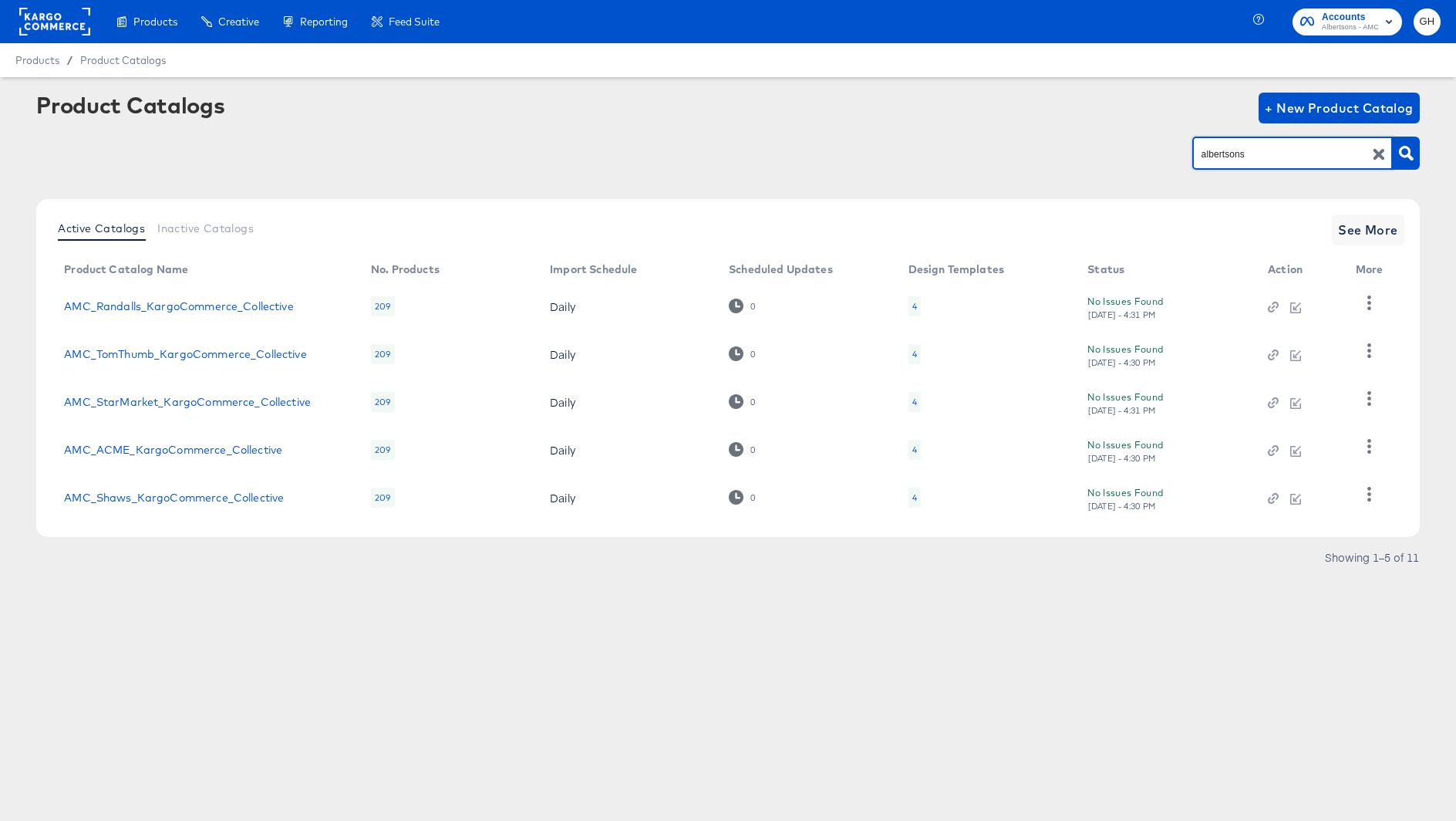 type on "albertsons" 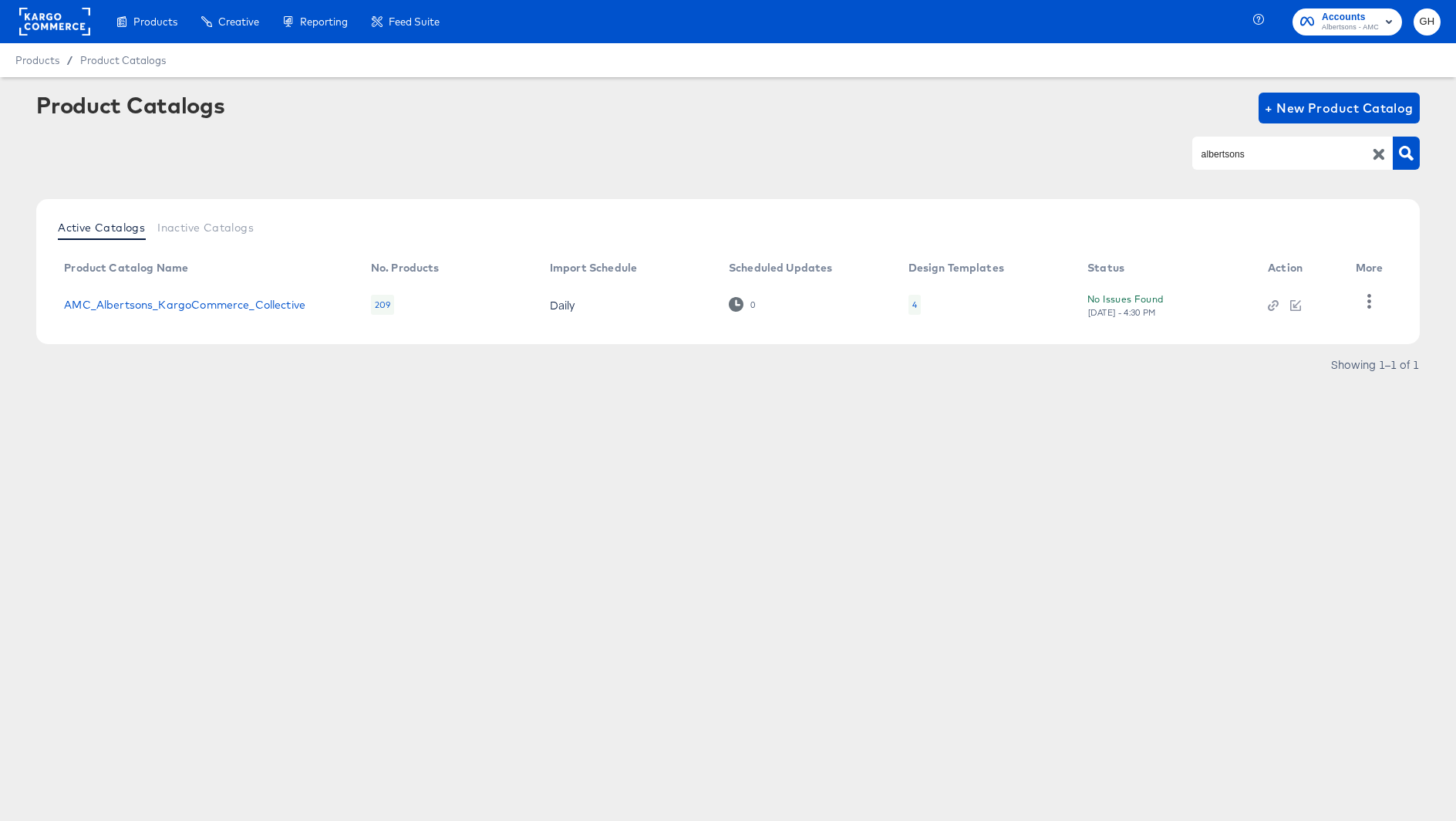 click on "4" at bounding box center (986, 305) 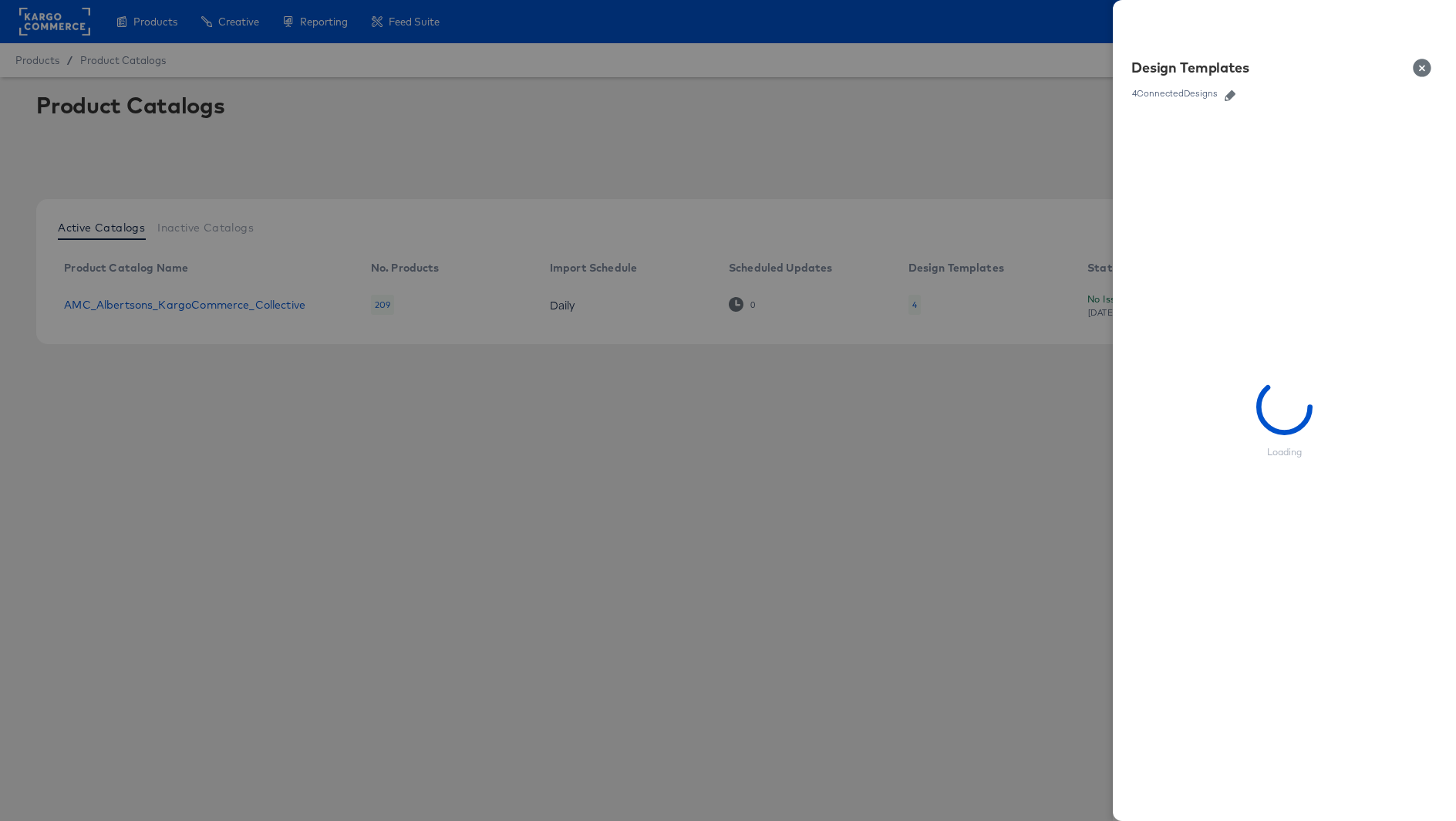 click 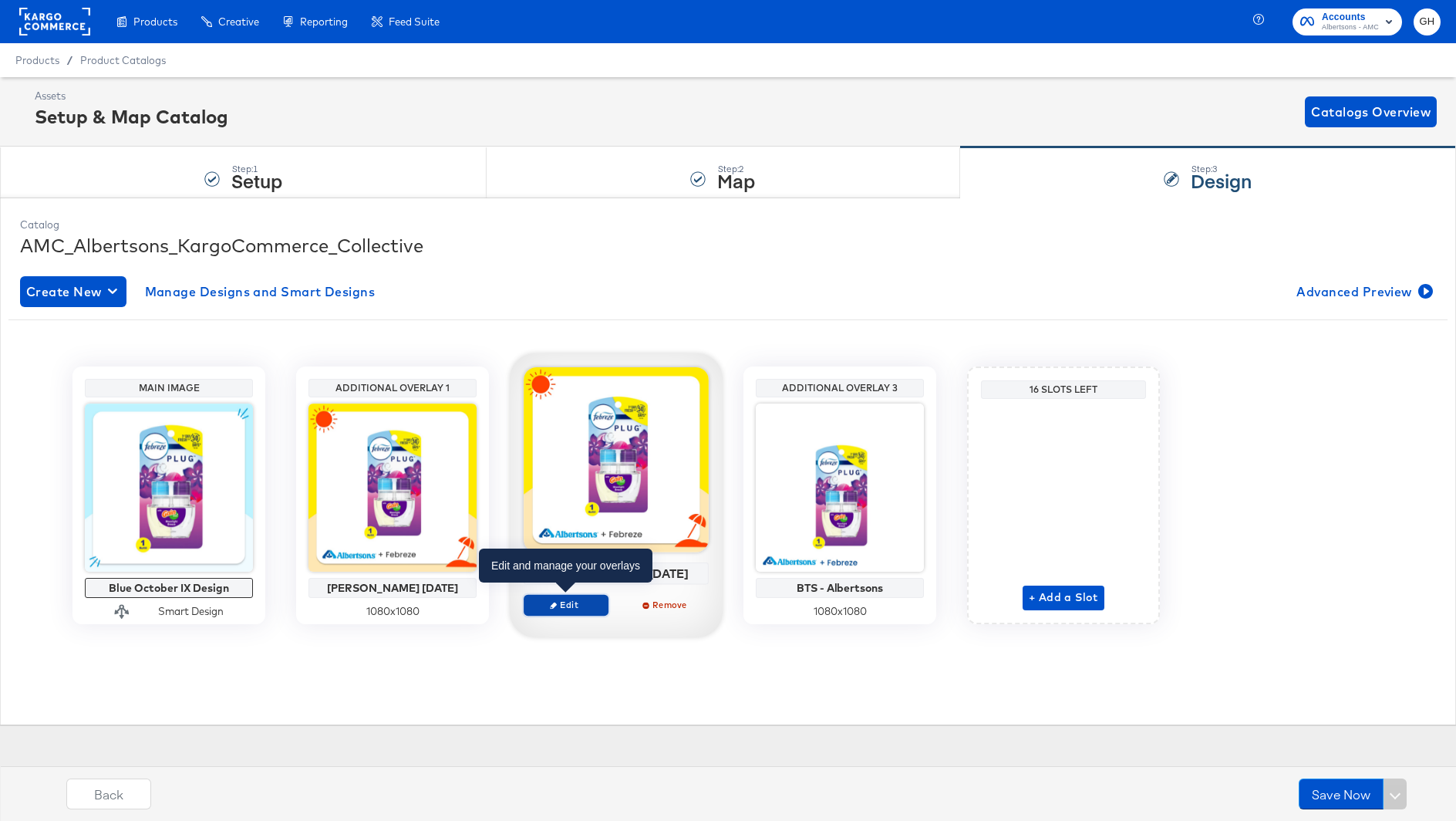 click on "Edit" at bounding box center (566, 604) 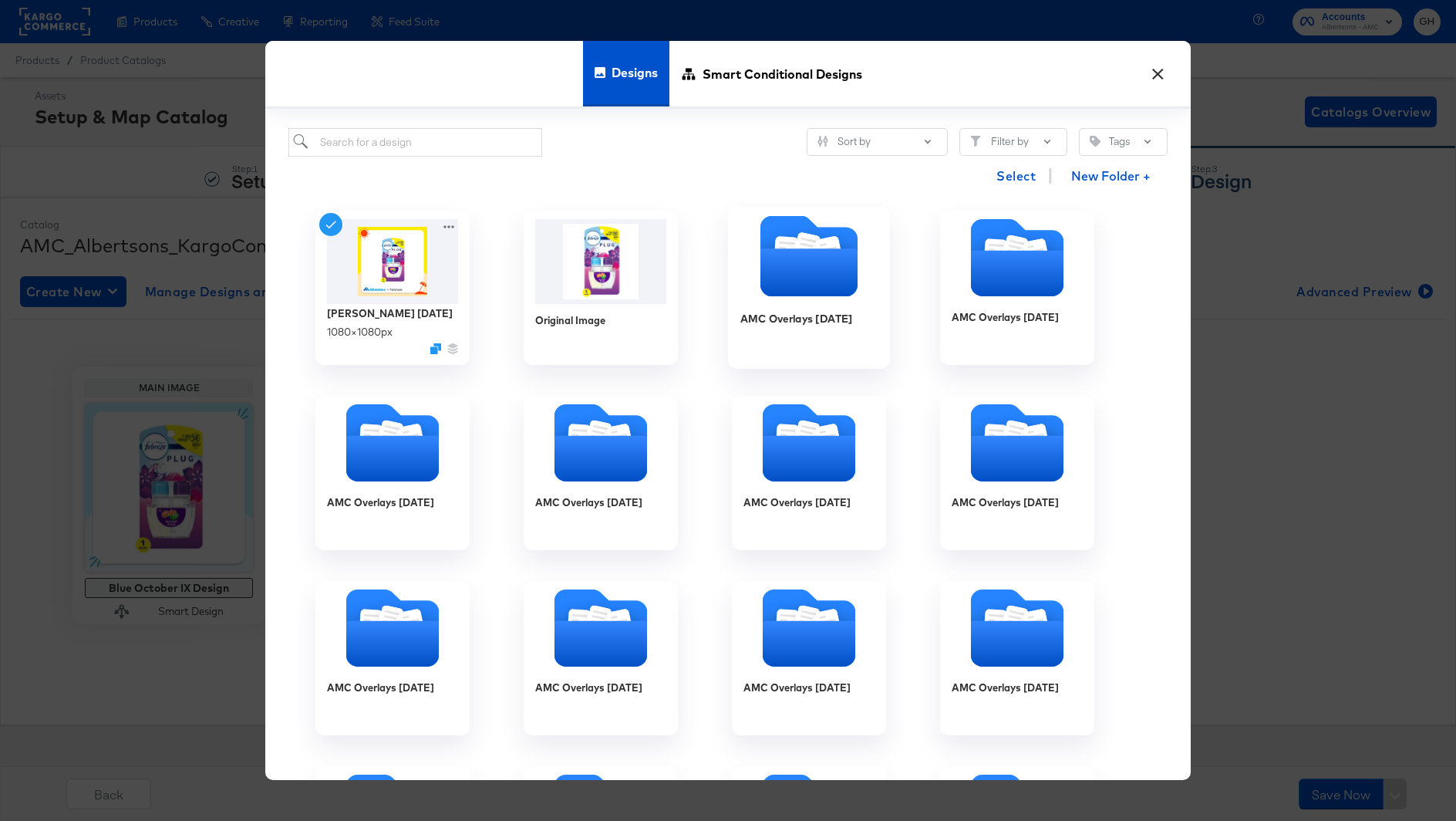 click 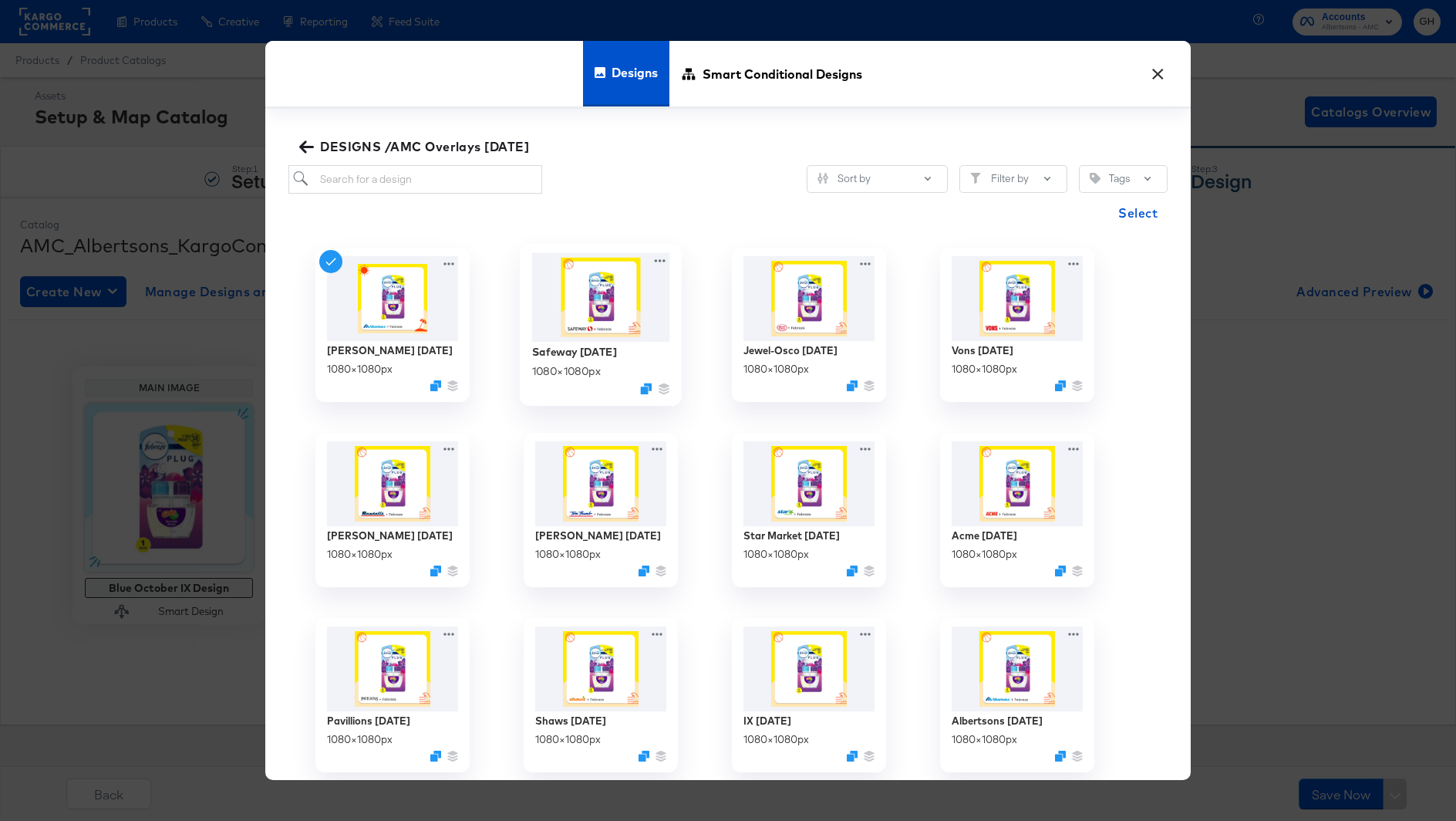 scroll, scrollTop: 8, scrollLeft: 0, axis: vertical 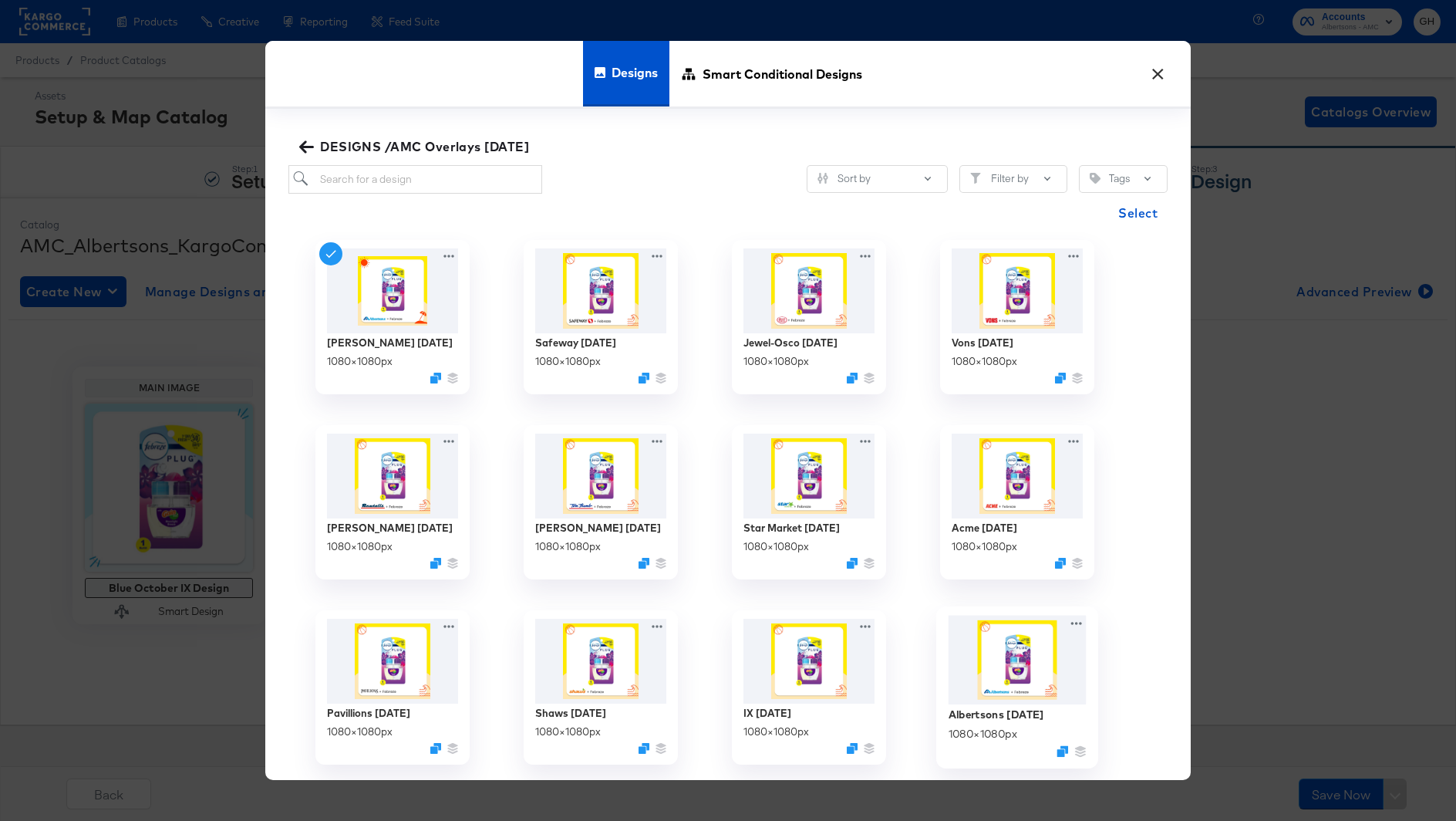 click at bounding box center [1017, 660] 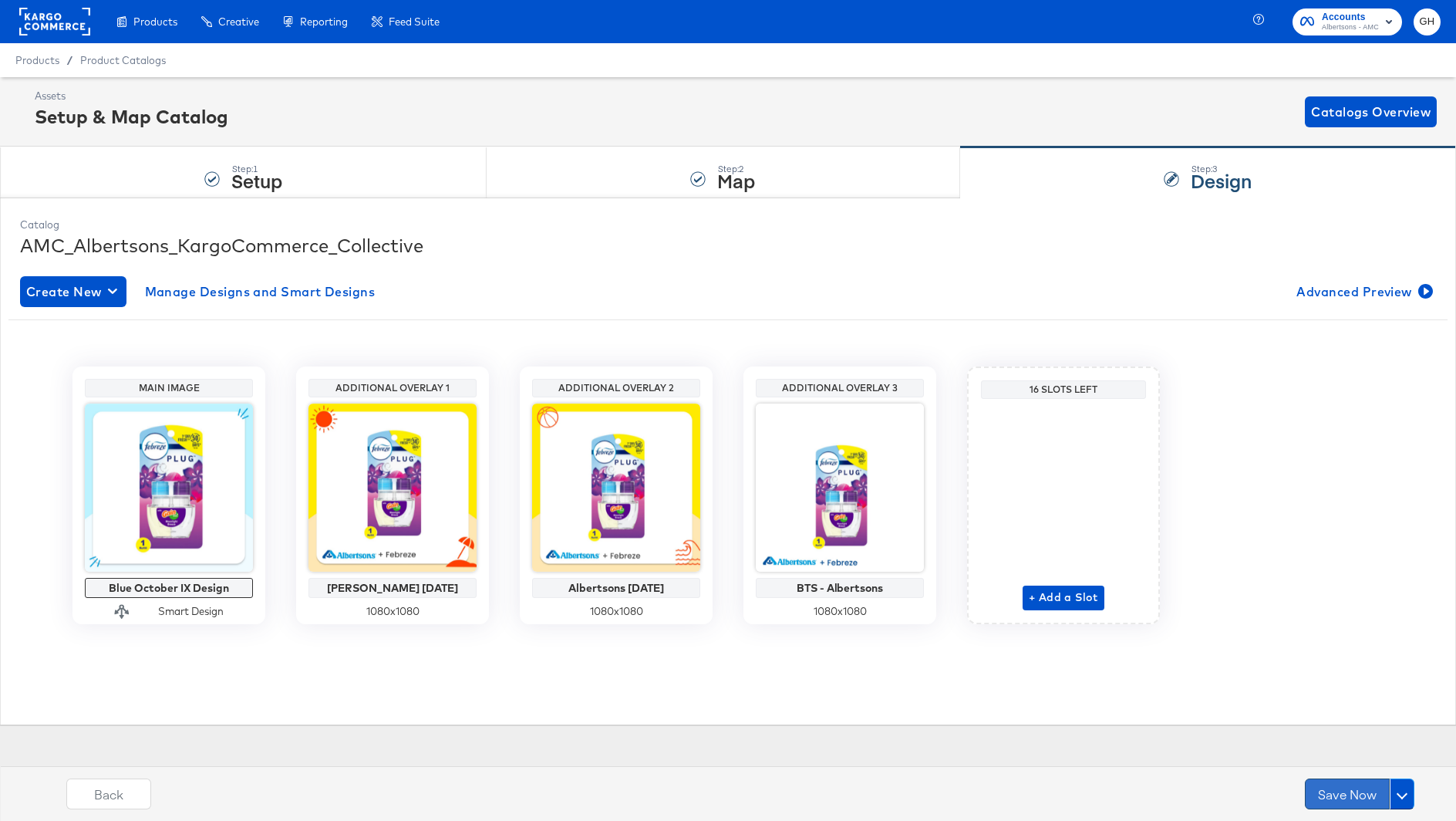 click on "Save Now" at bounding box center (1347, 794) 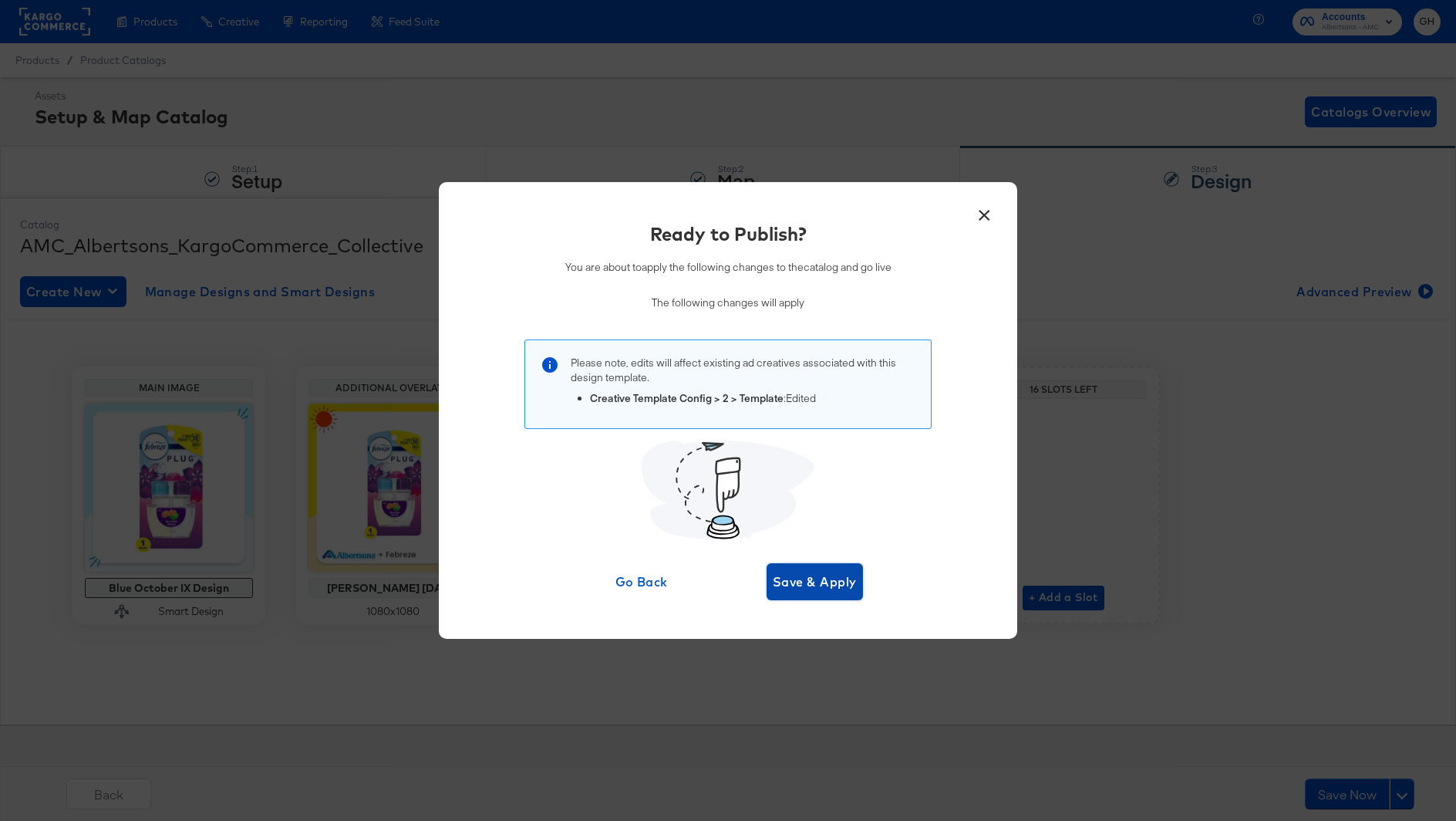 click on "Save & Apply" at bounding box center [814, 582] 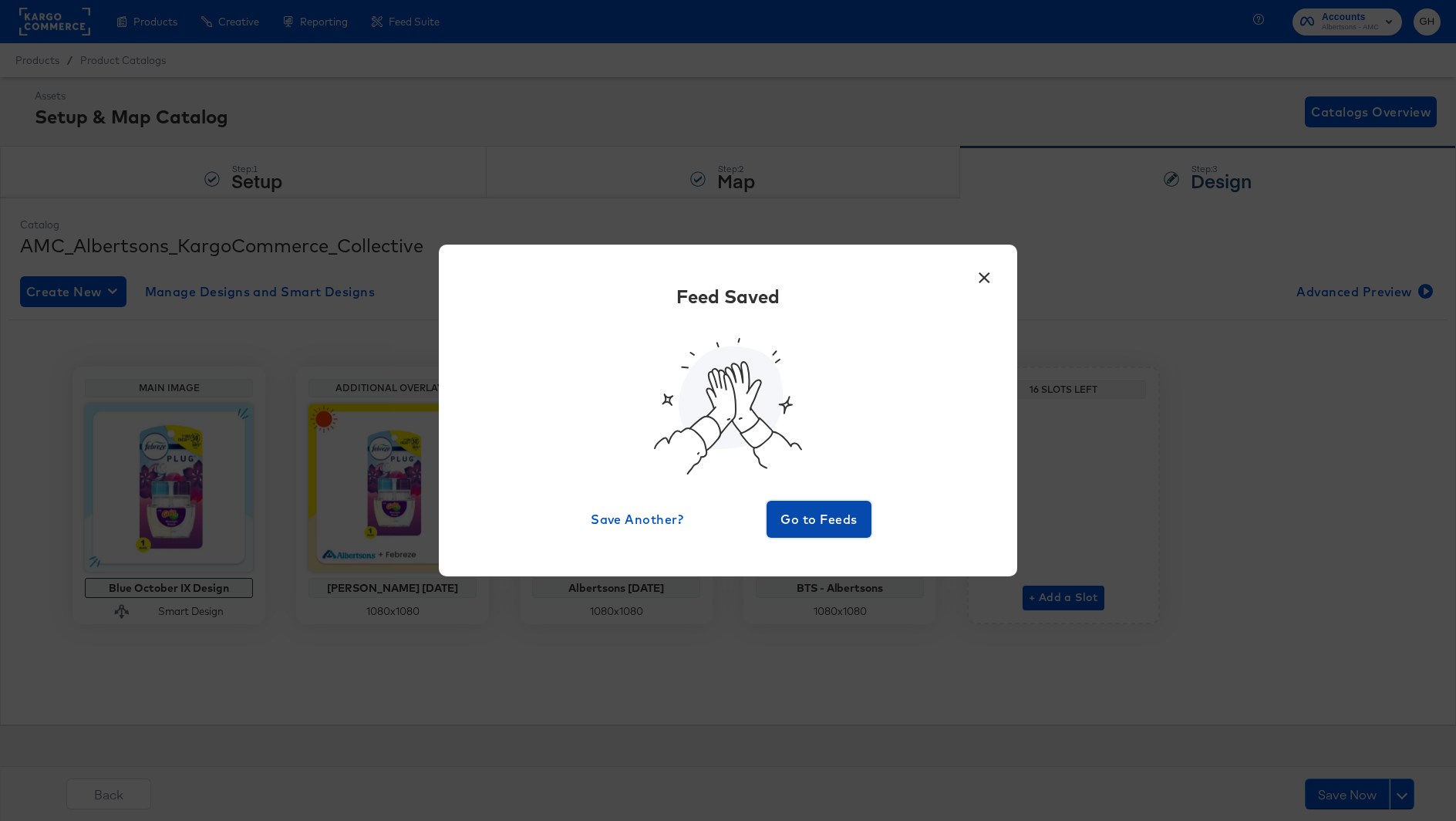 click on "Go to Feeds" at bounding box center [819, 519] 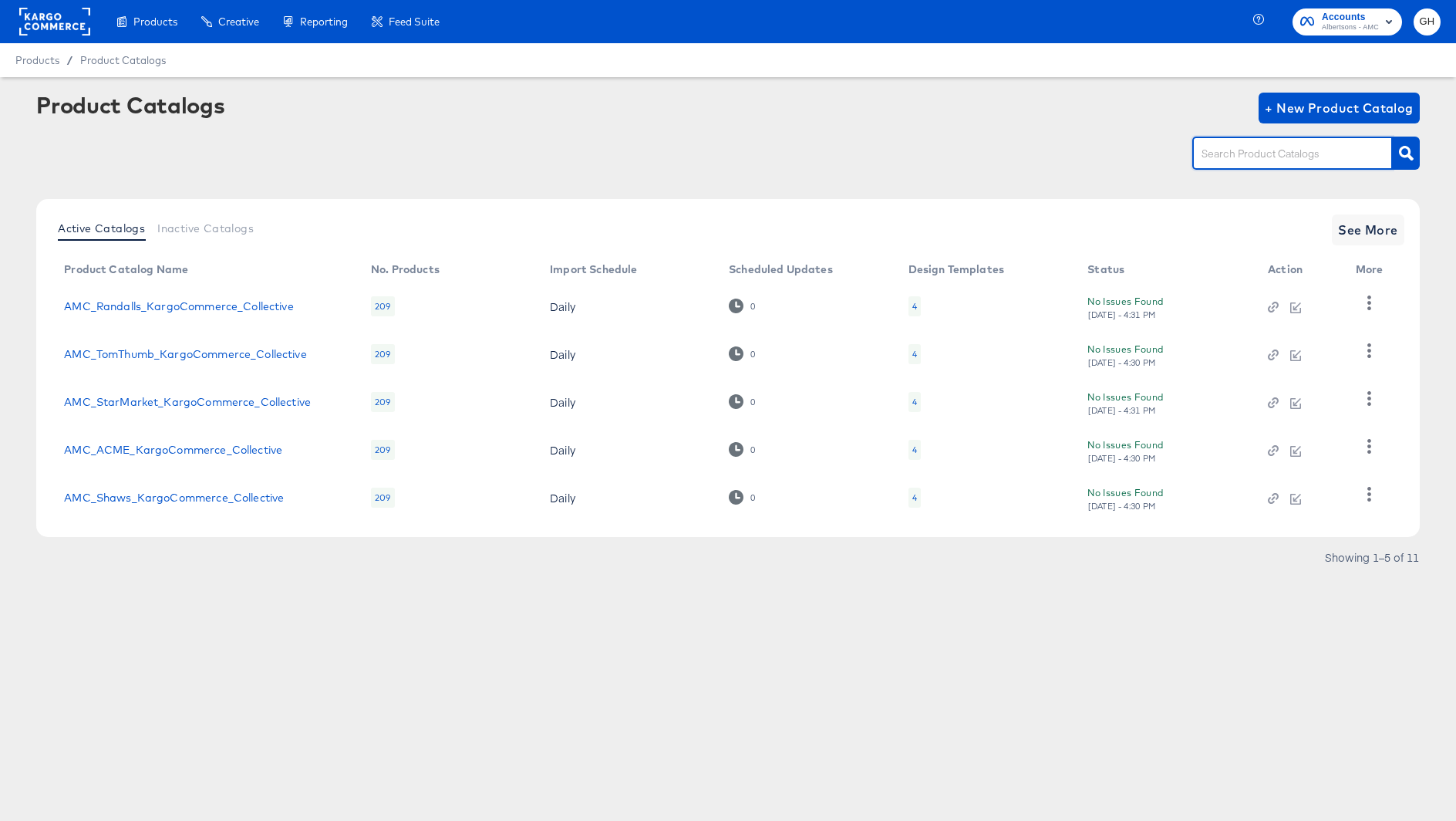 click at bounding box center [1280, 154] 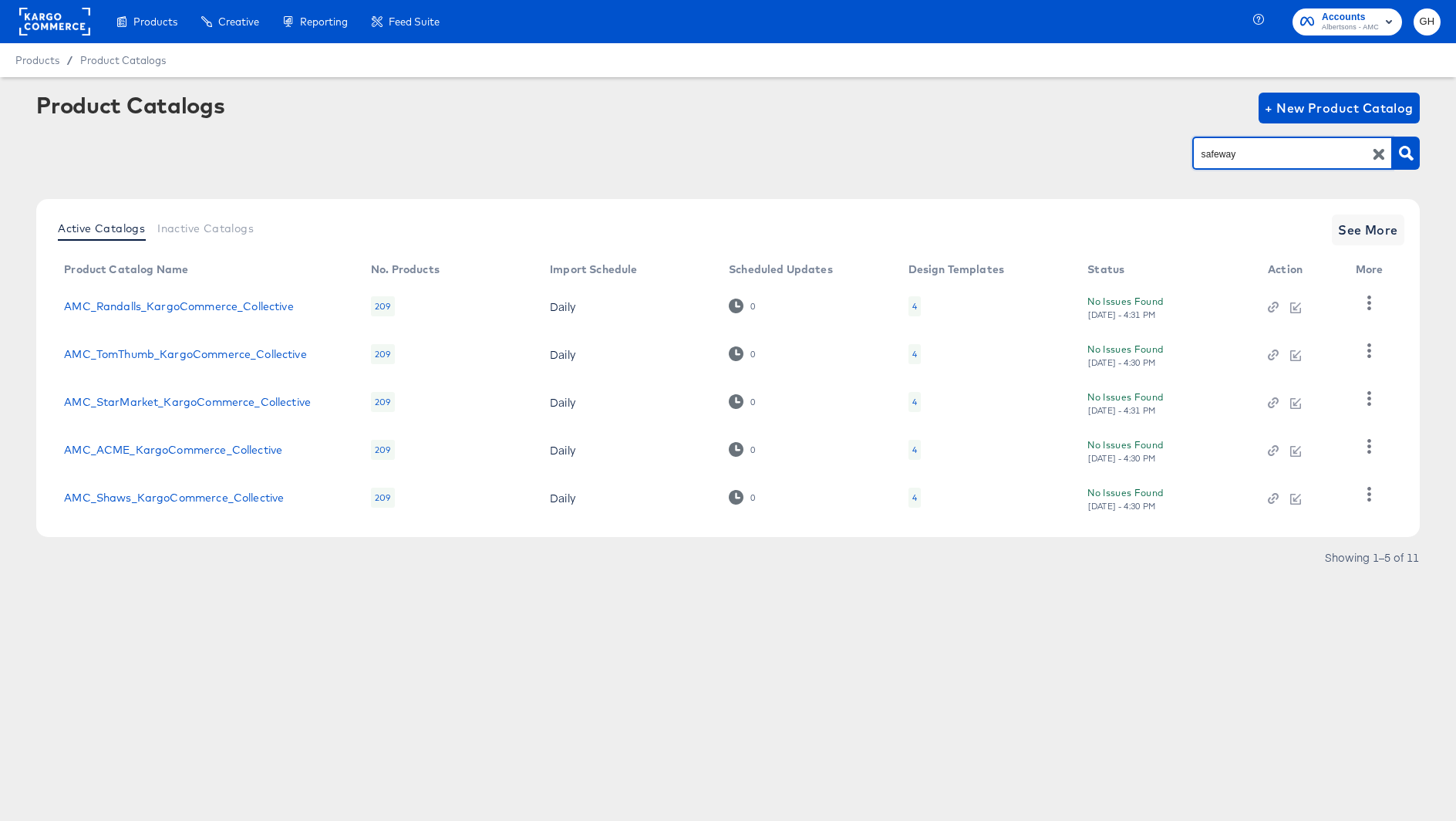 type on "safeway" 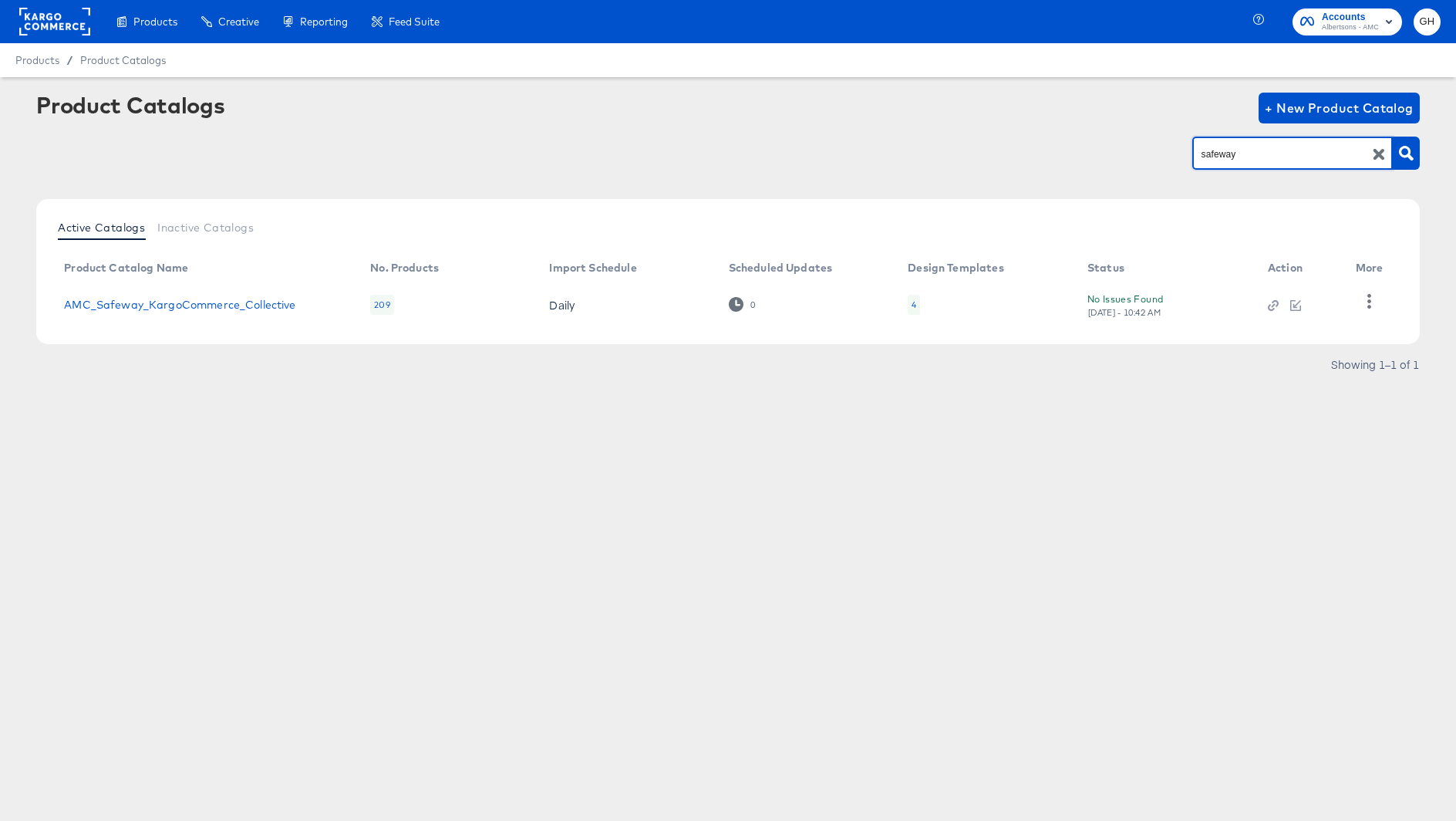 click on "4" at bounding box center [914, 305] 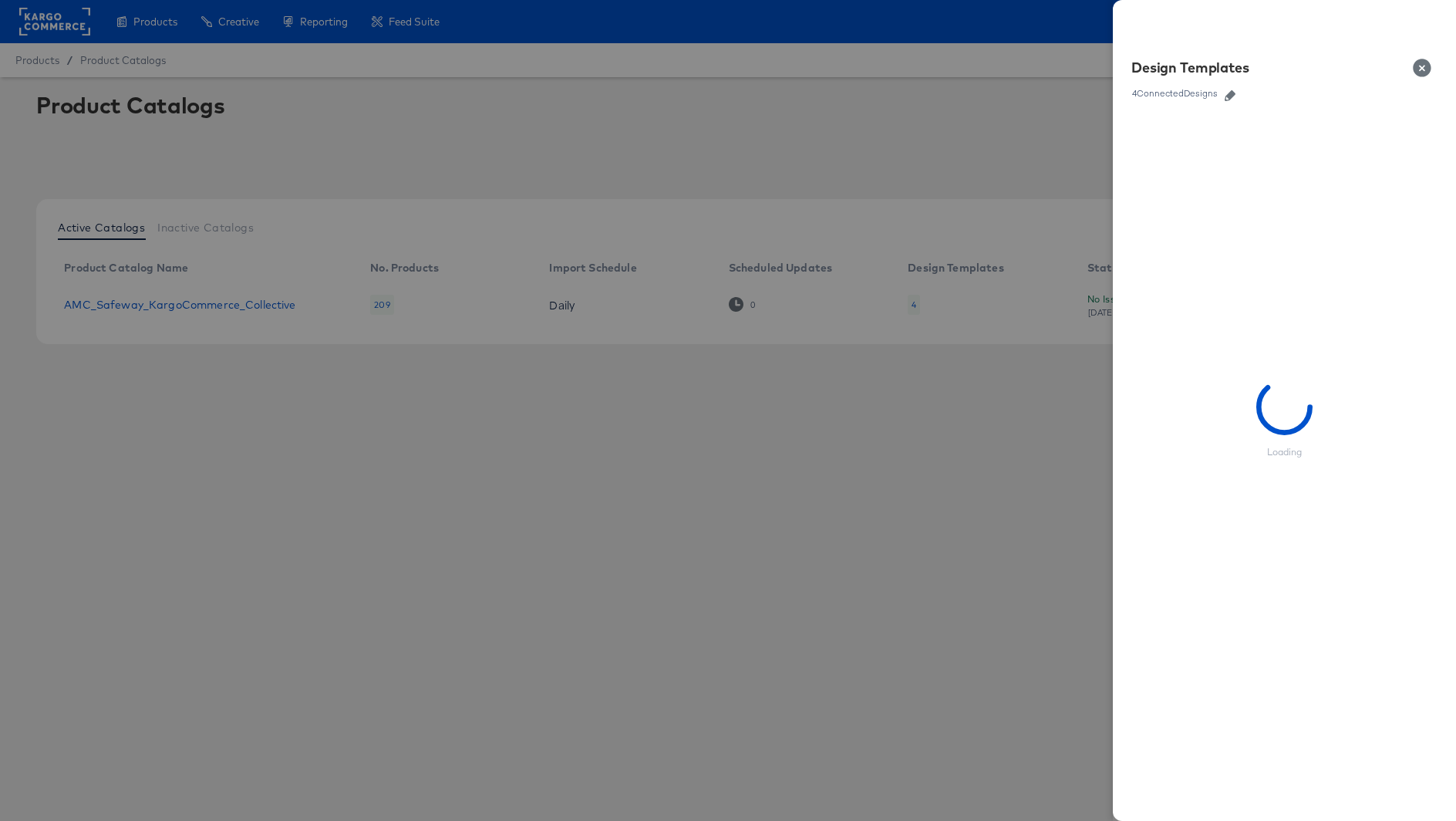 click 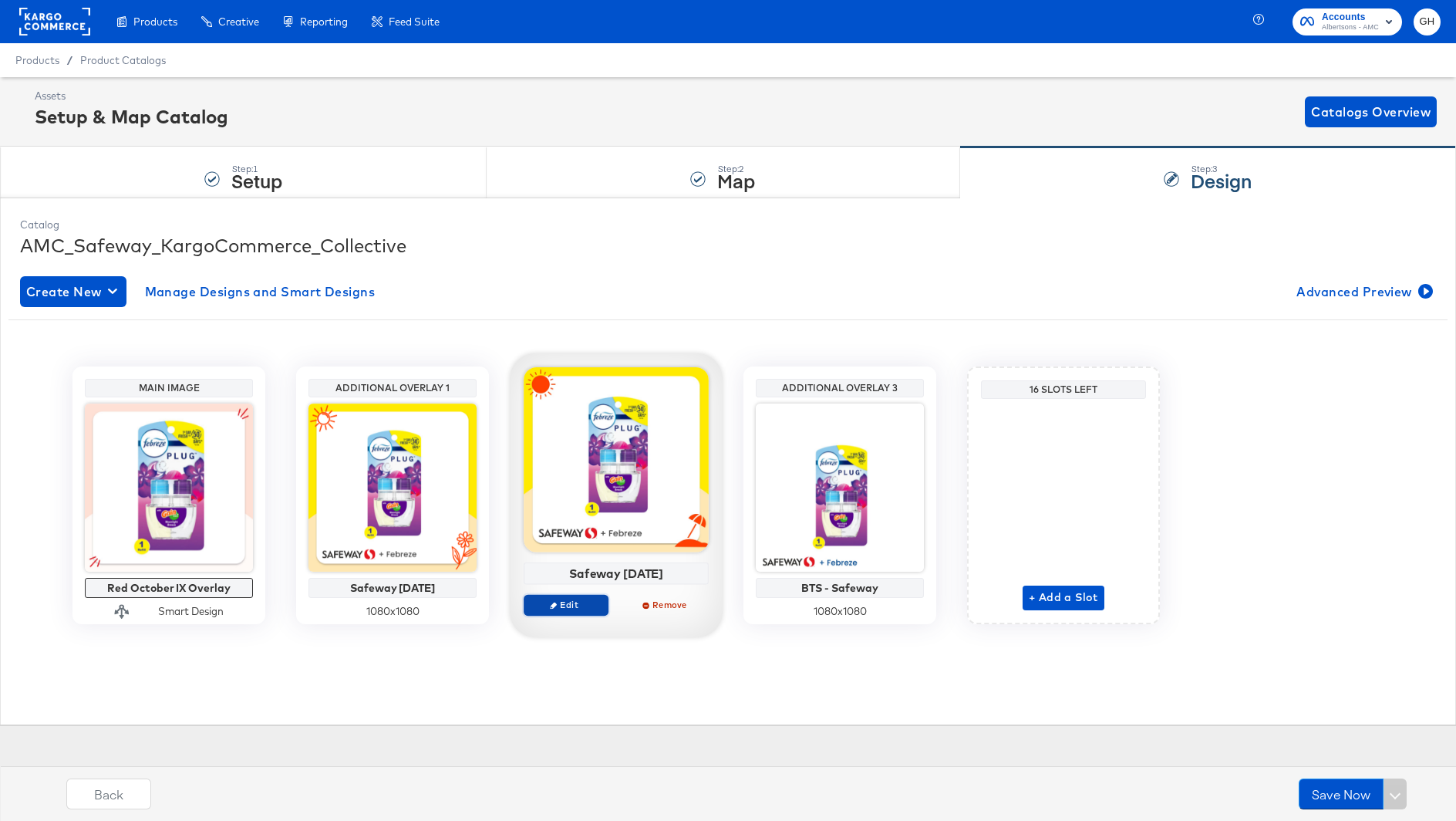 click on "Edit" at bounding box center (566, 604) 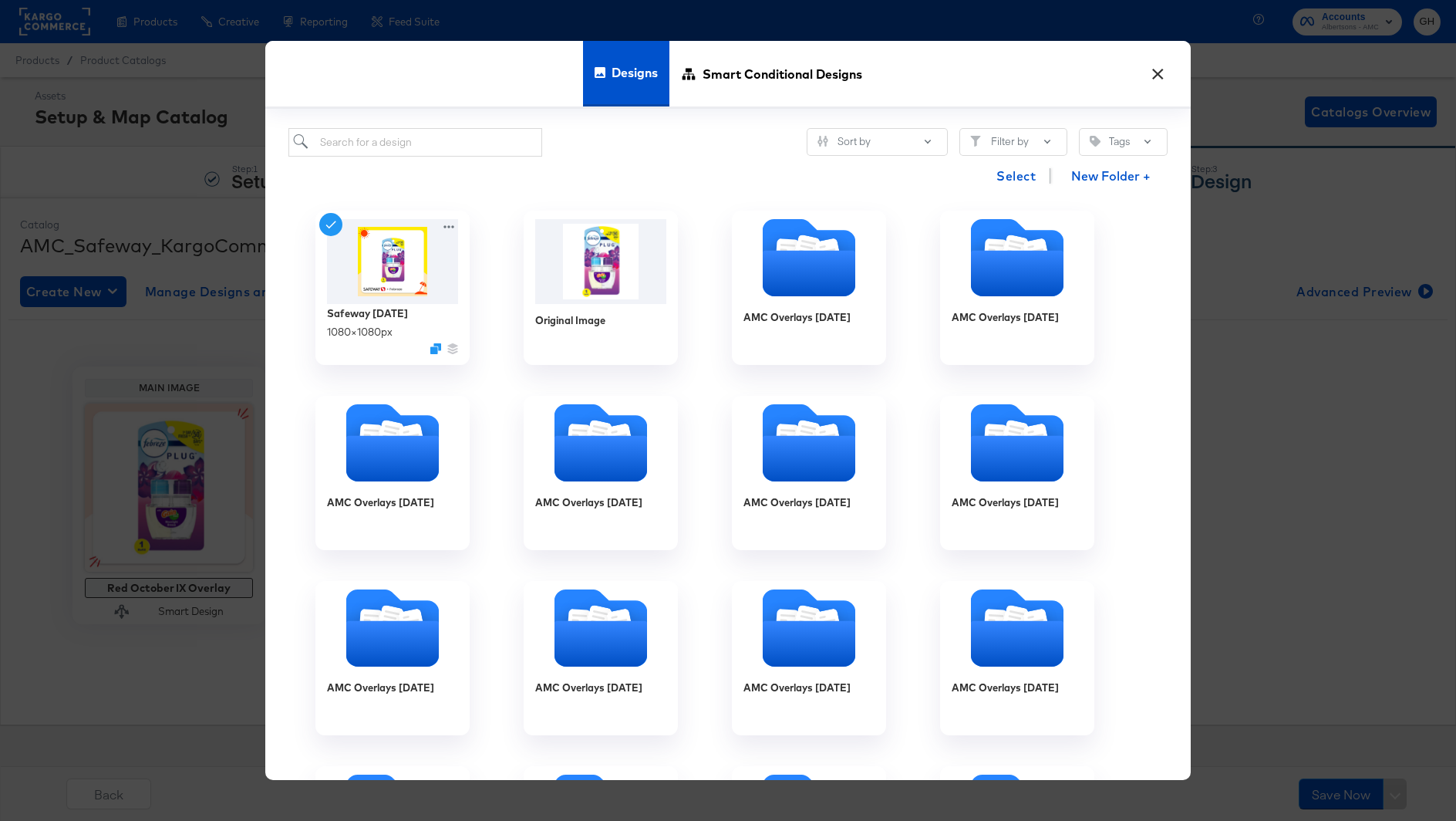 click on "×" at bounding box center (1158, 70) 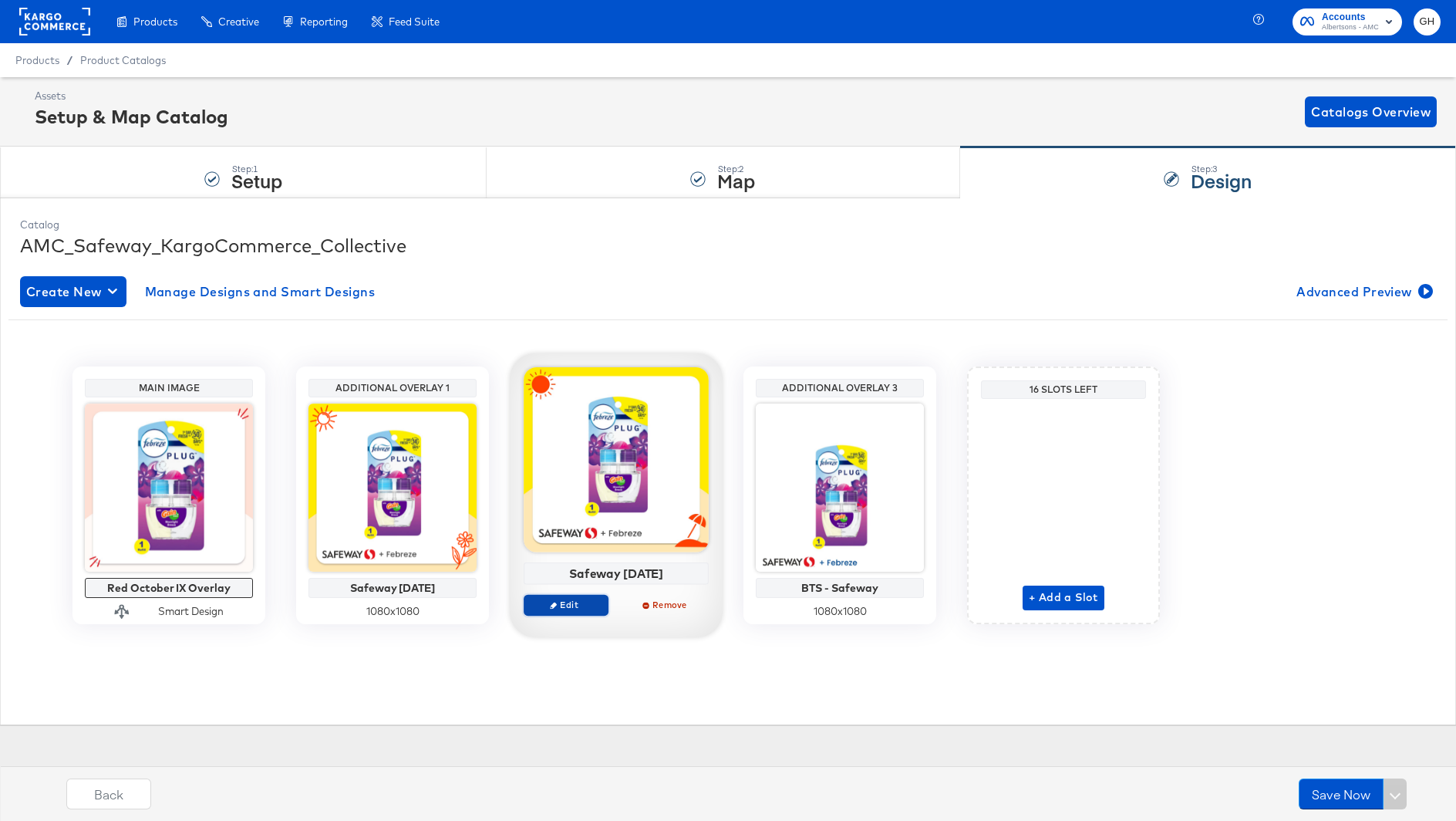 click on "Edit" at bounding box center [566, 604] 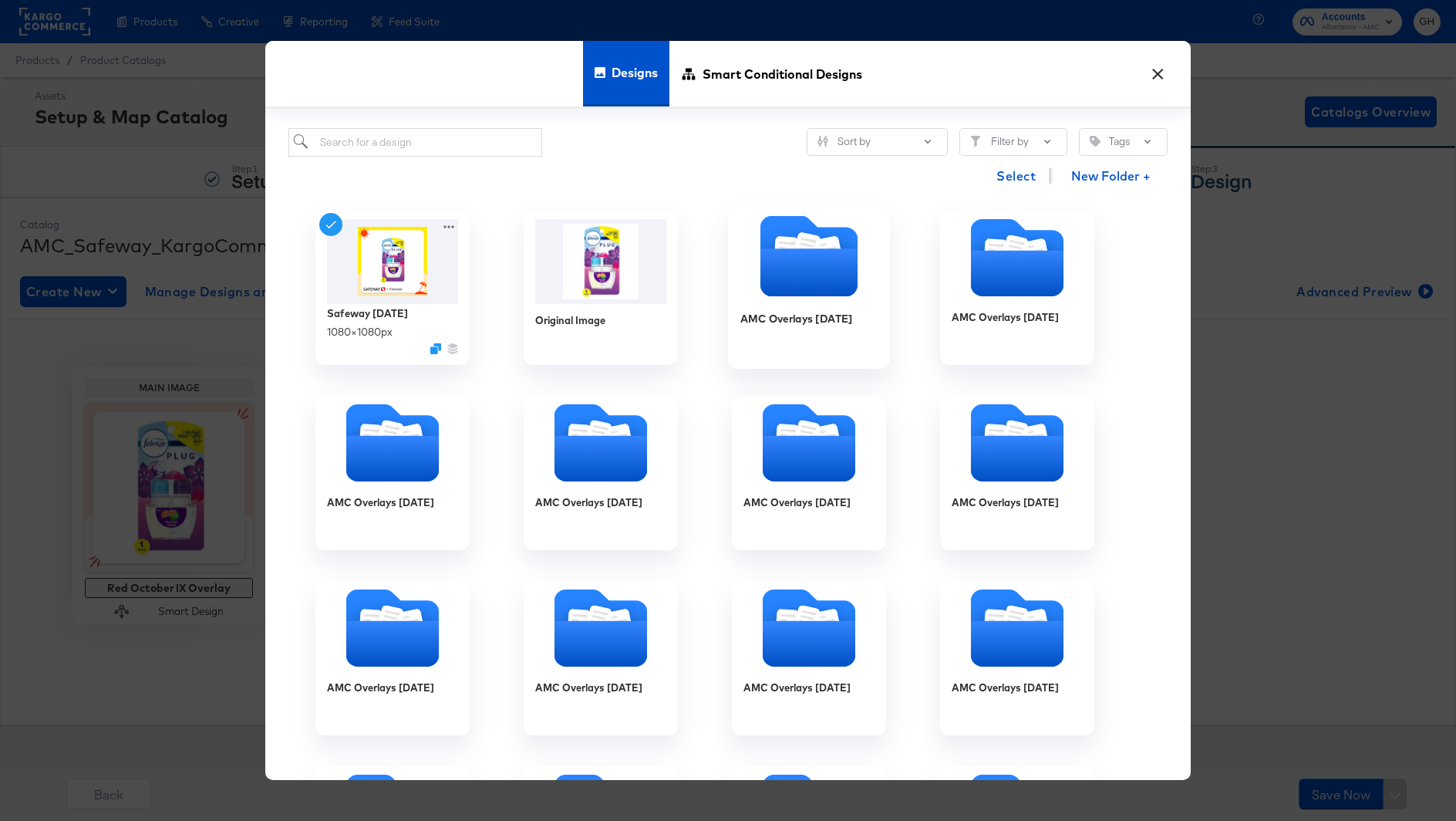 click 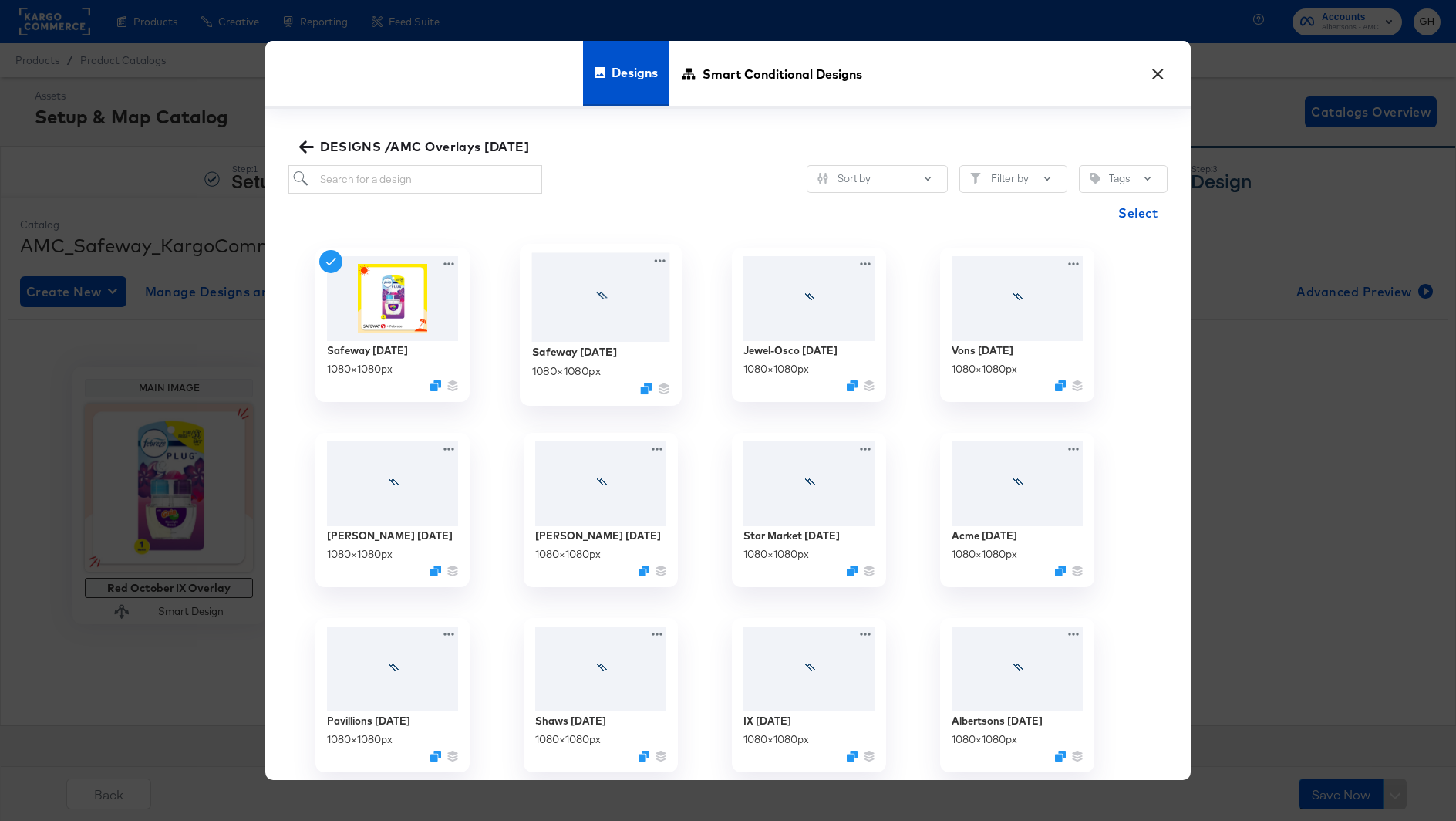 click at bounding box center [601, 296] 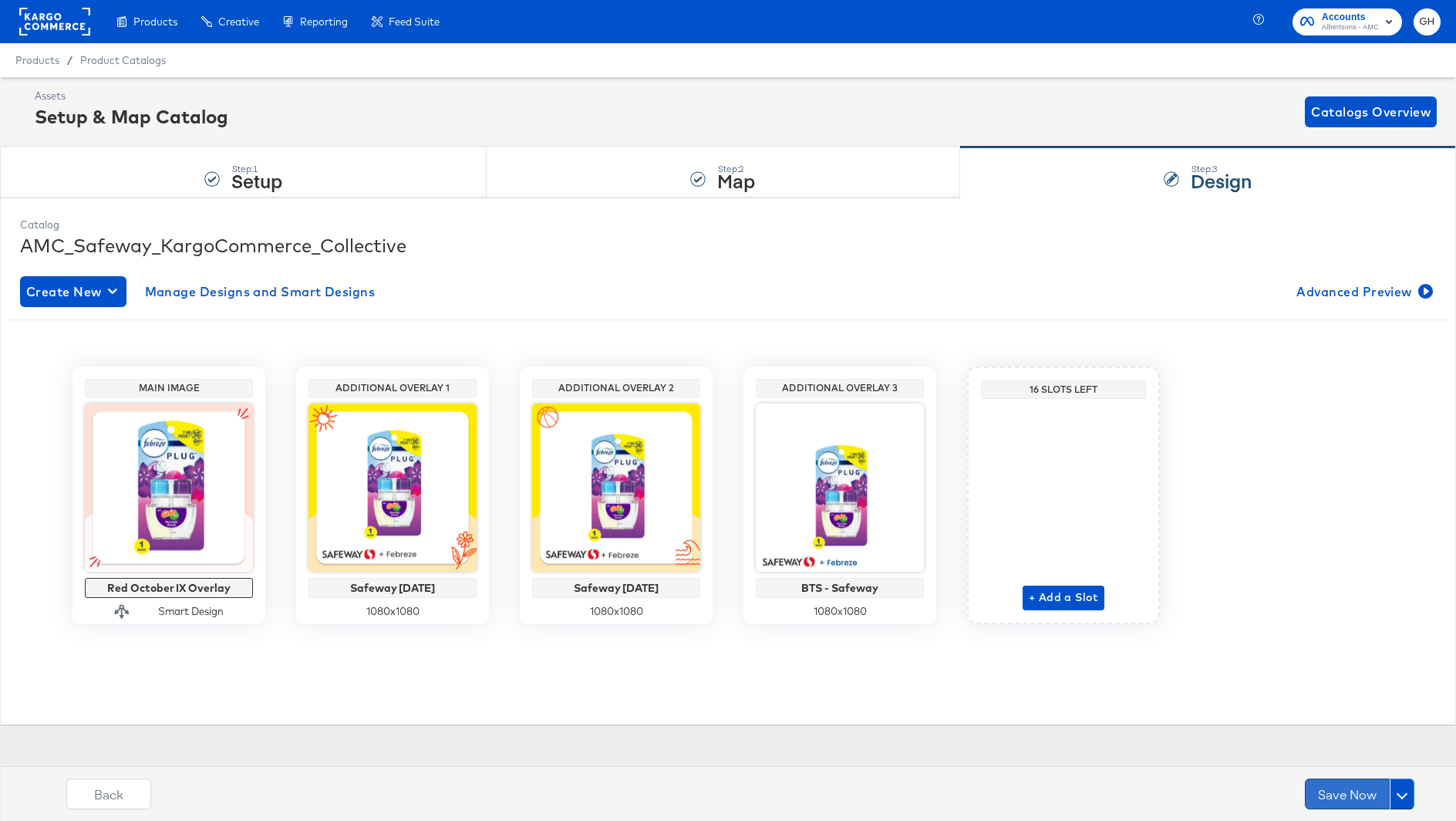 click on "Save Now" at bounding box center (1347, 794) 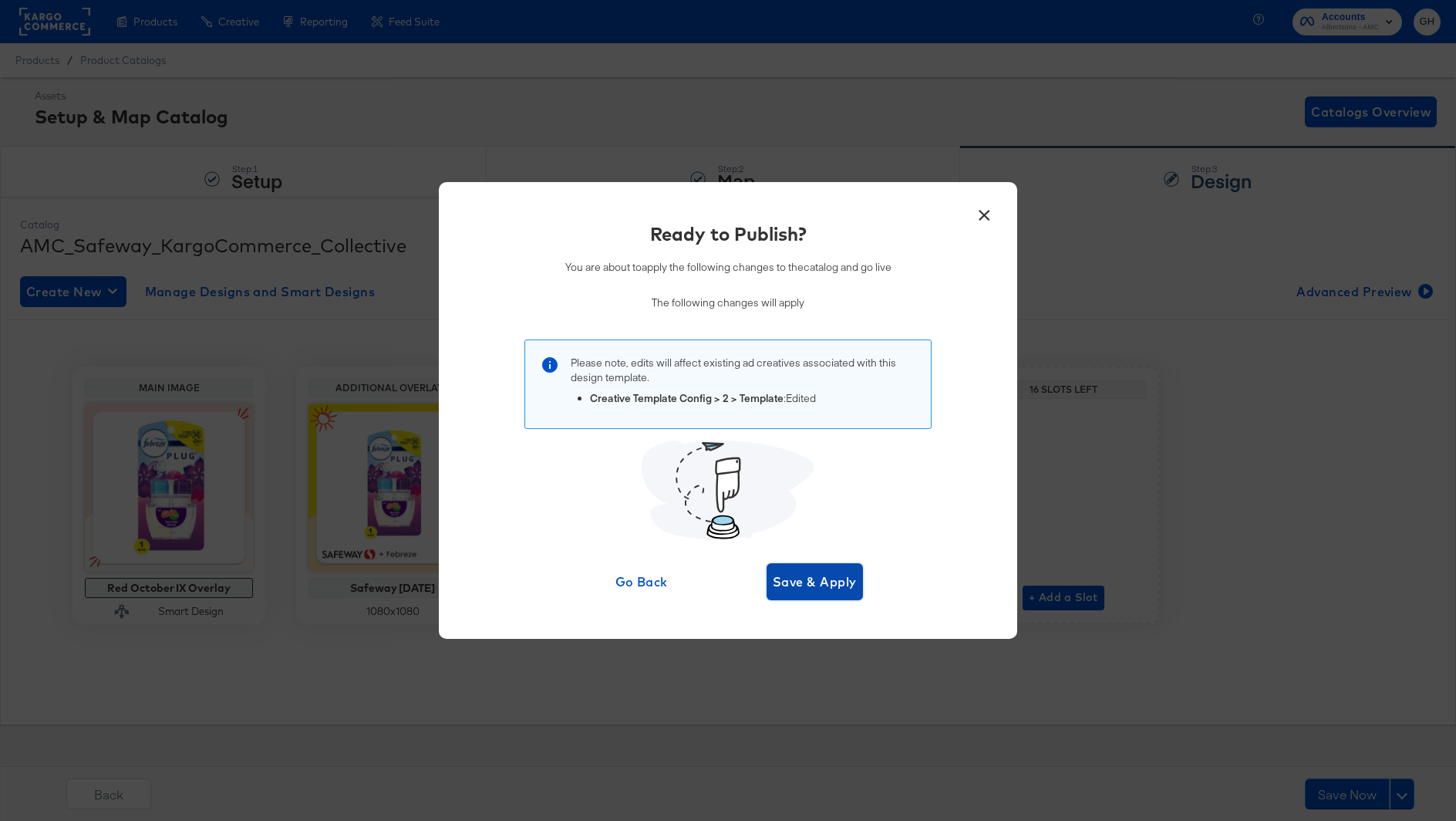 click on "Save & Apply" at bounding box center (814, 582) 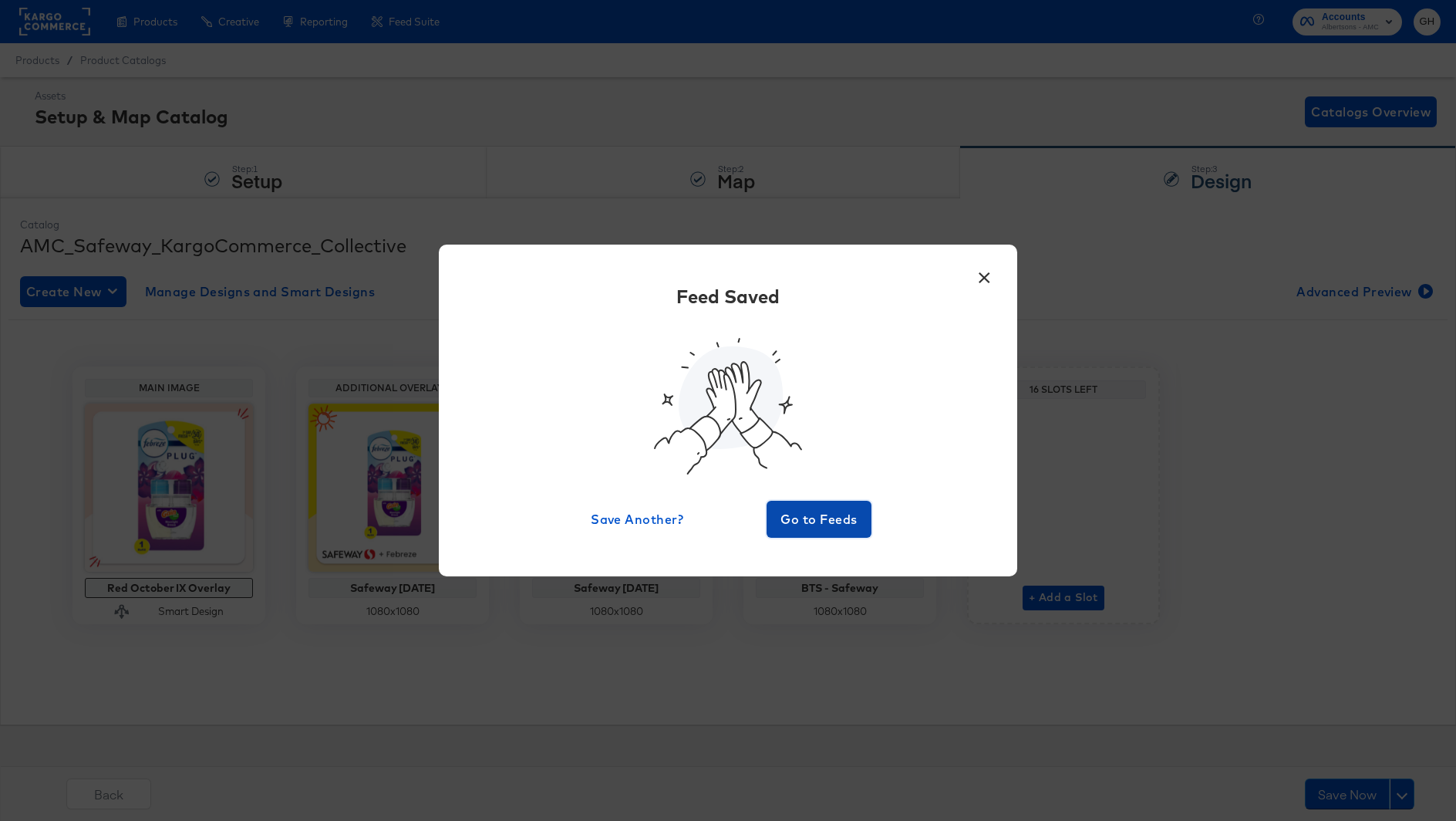 click on "Go to Feeds" at bounding box center (819, 519) 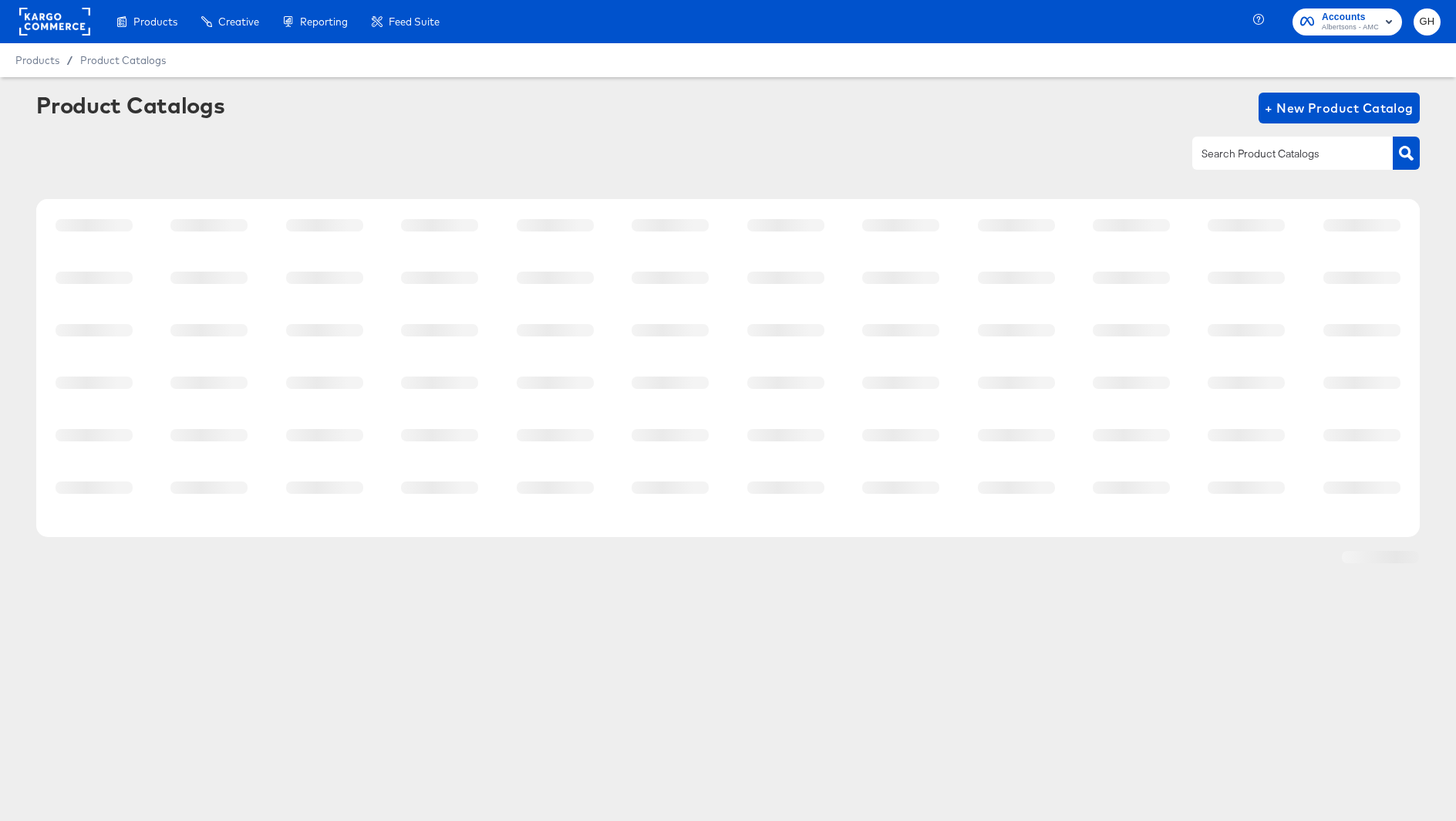 click at bounding box center [1280, 154] 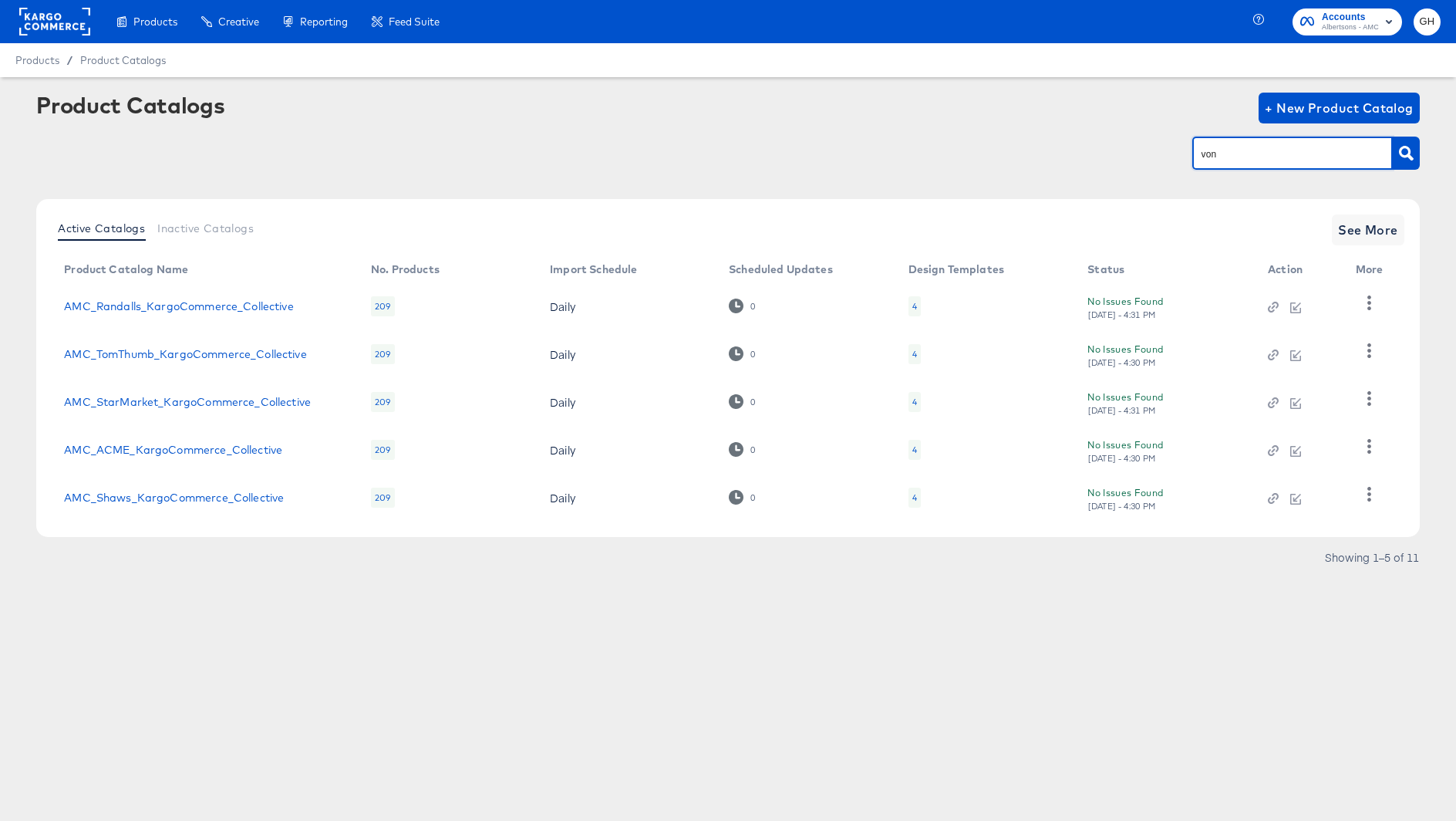 type on "von" 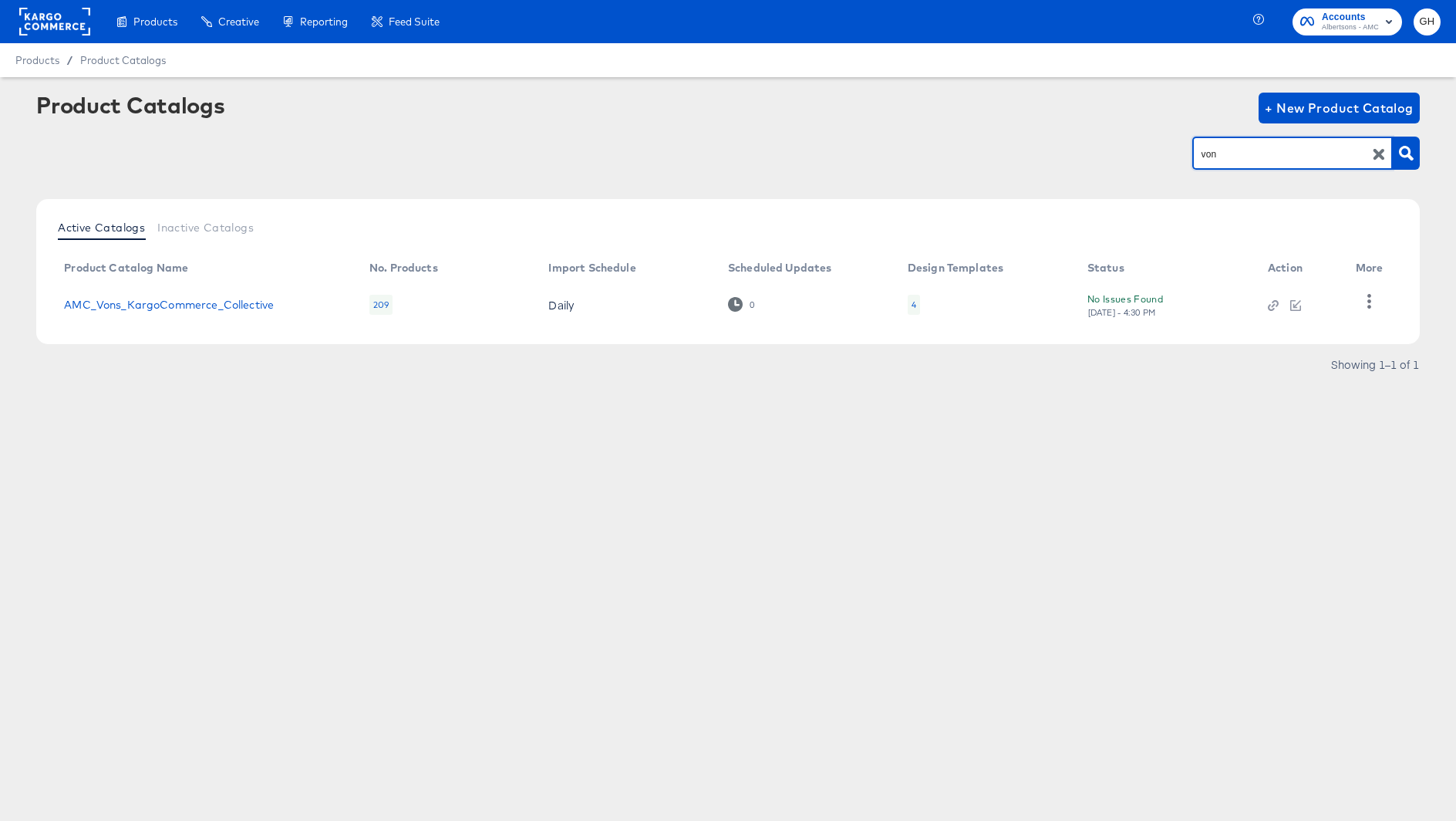 click on "4" at bounding box center [914, 305] 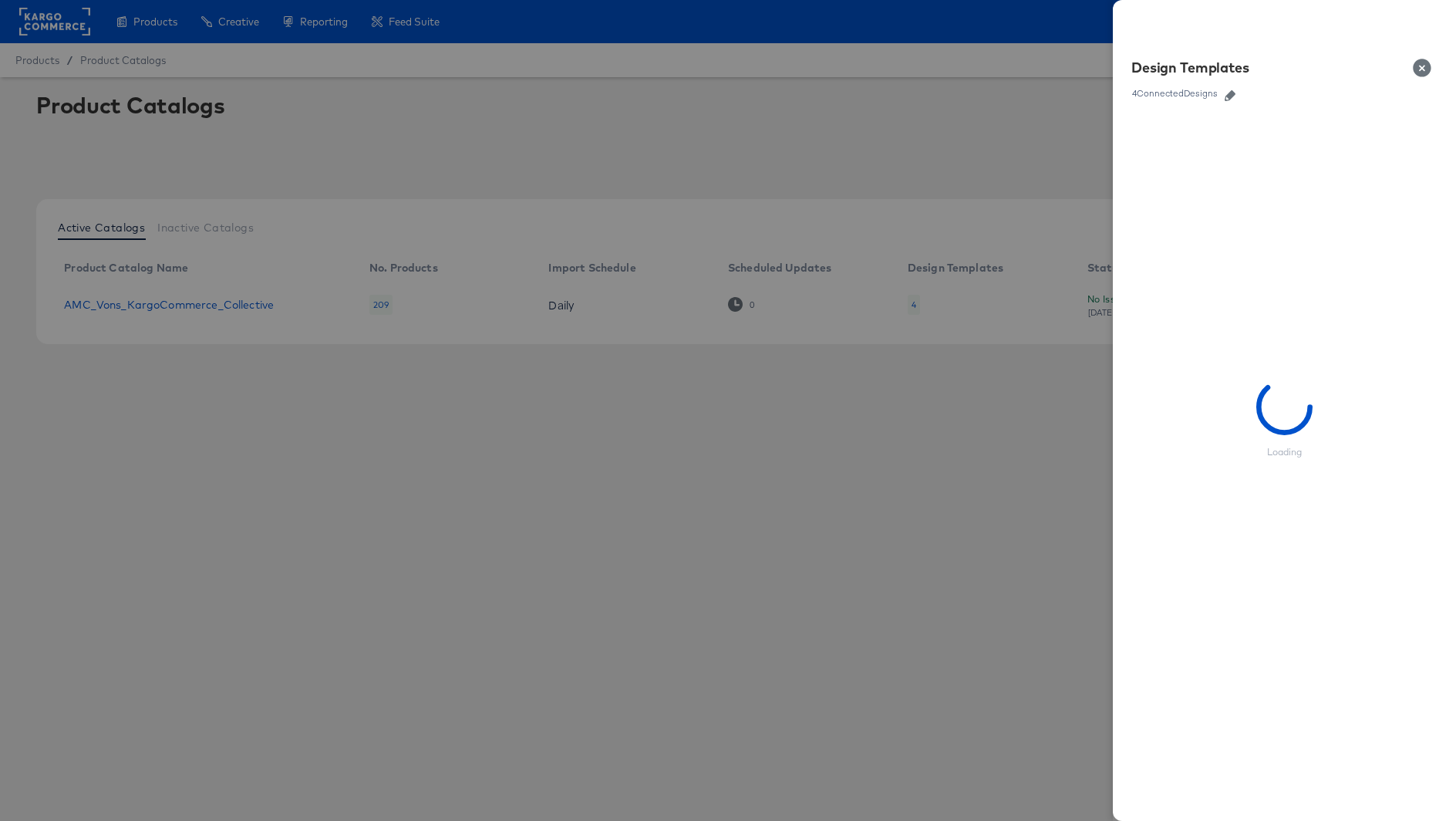 click 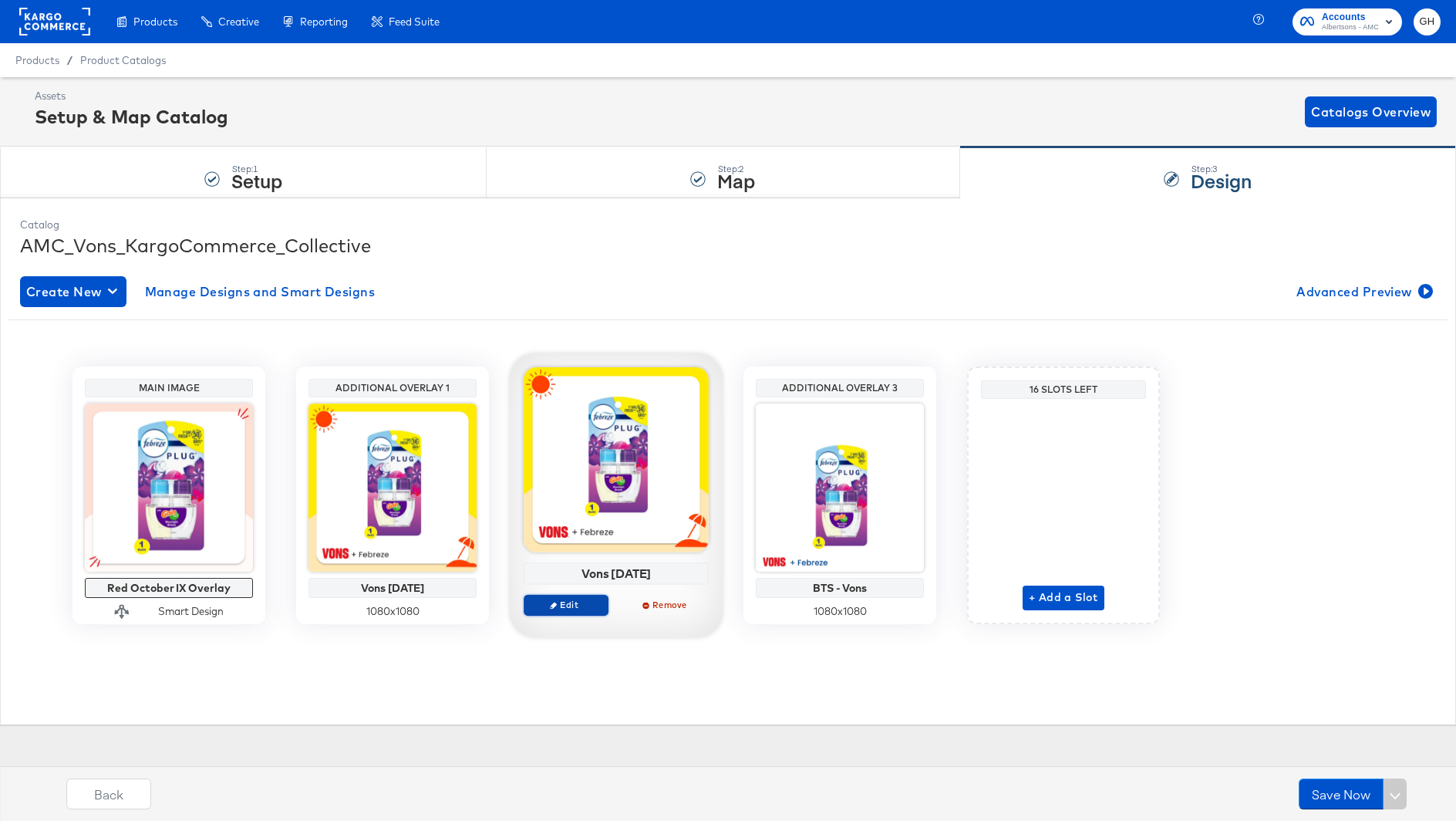 click on "Edit" at bounding box center [566, 604] 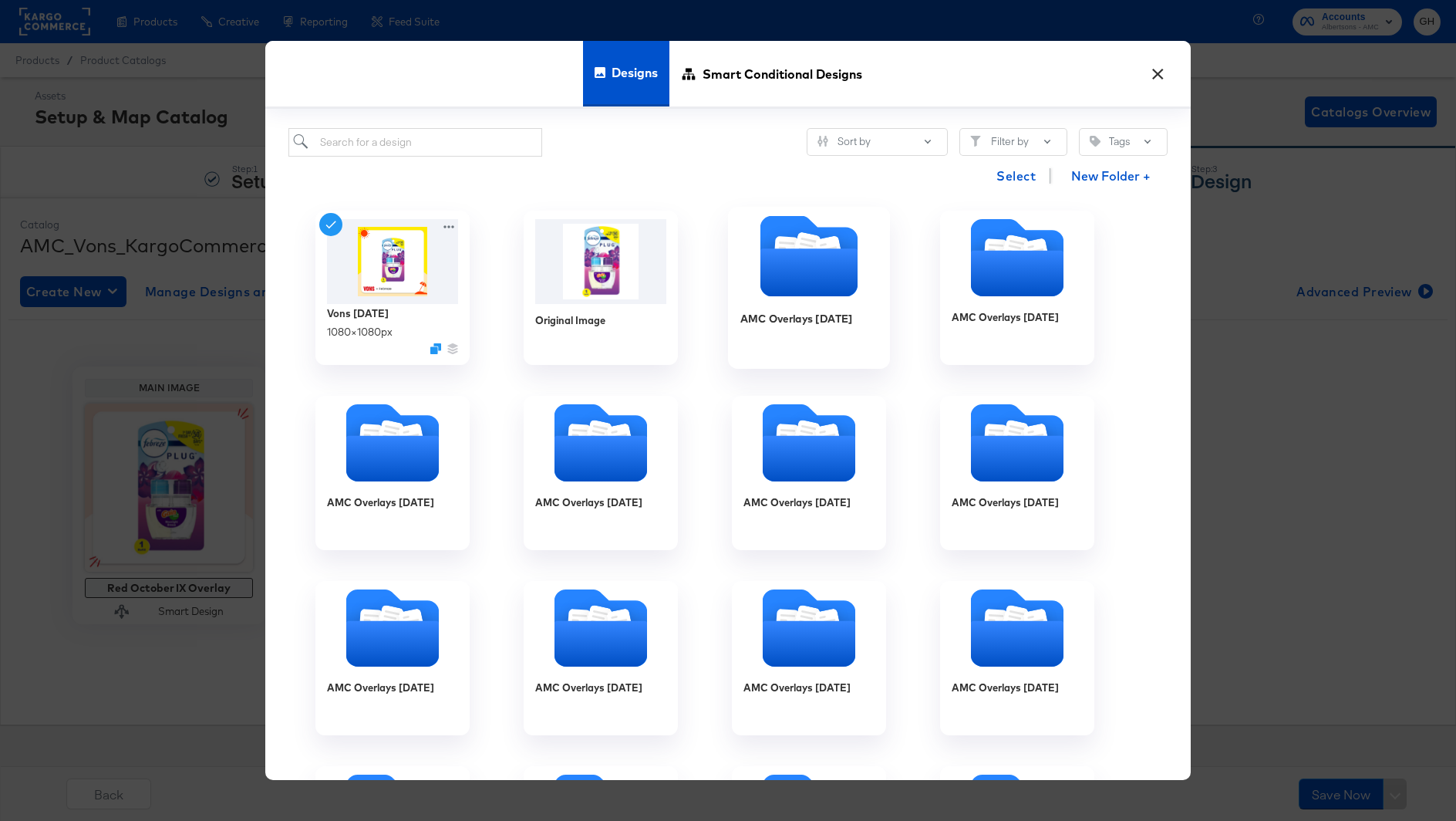 click 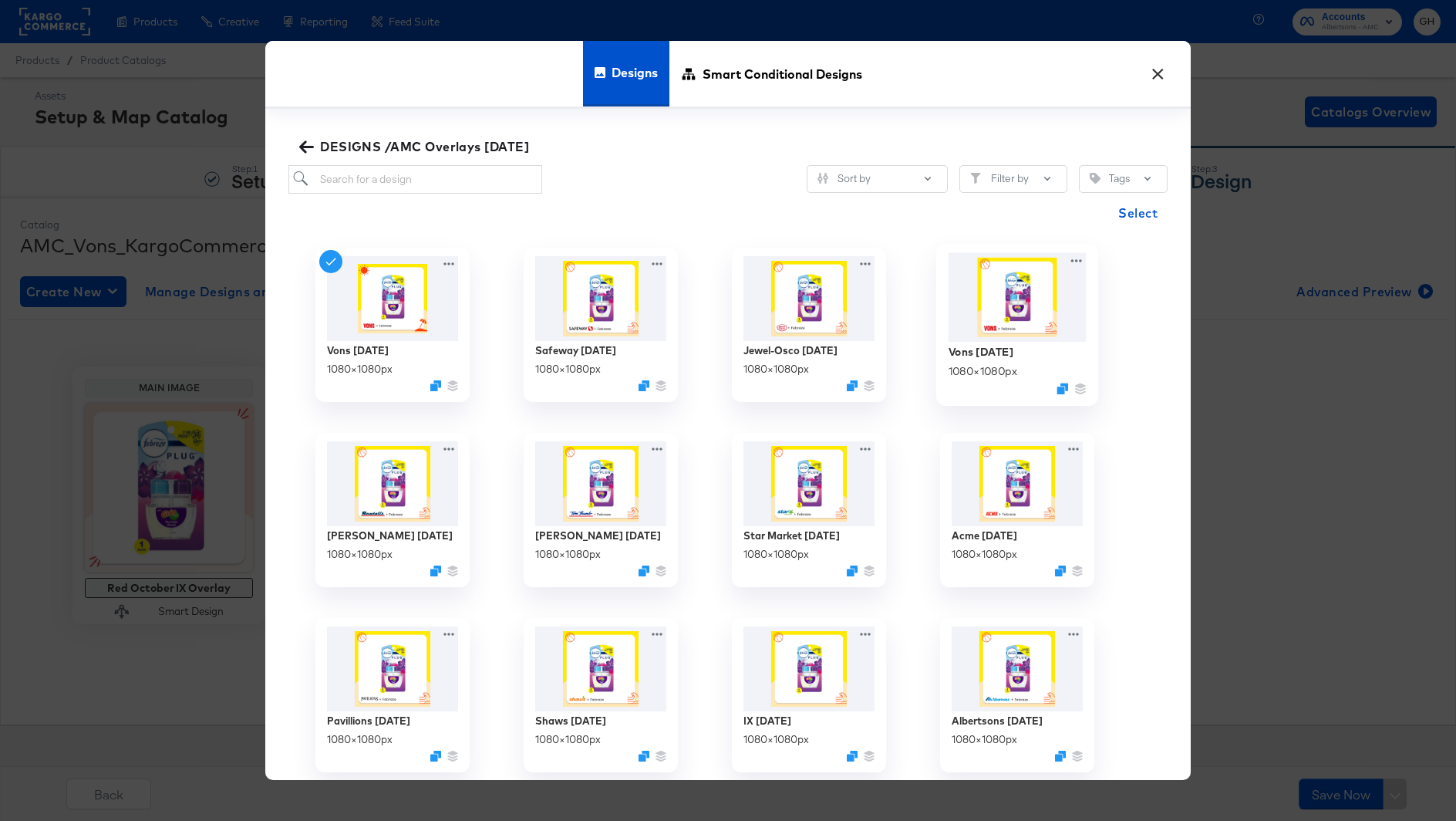click at bounding box center [1017, 296] 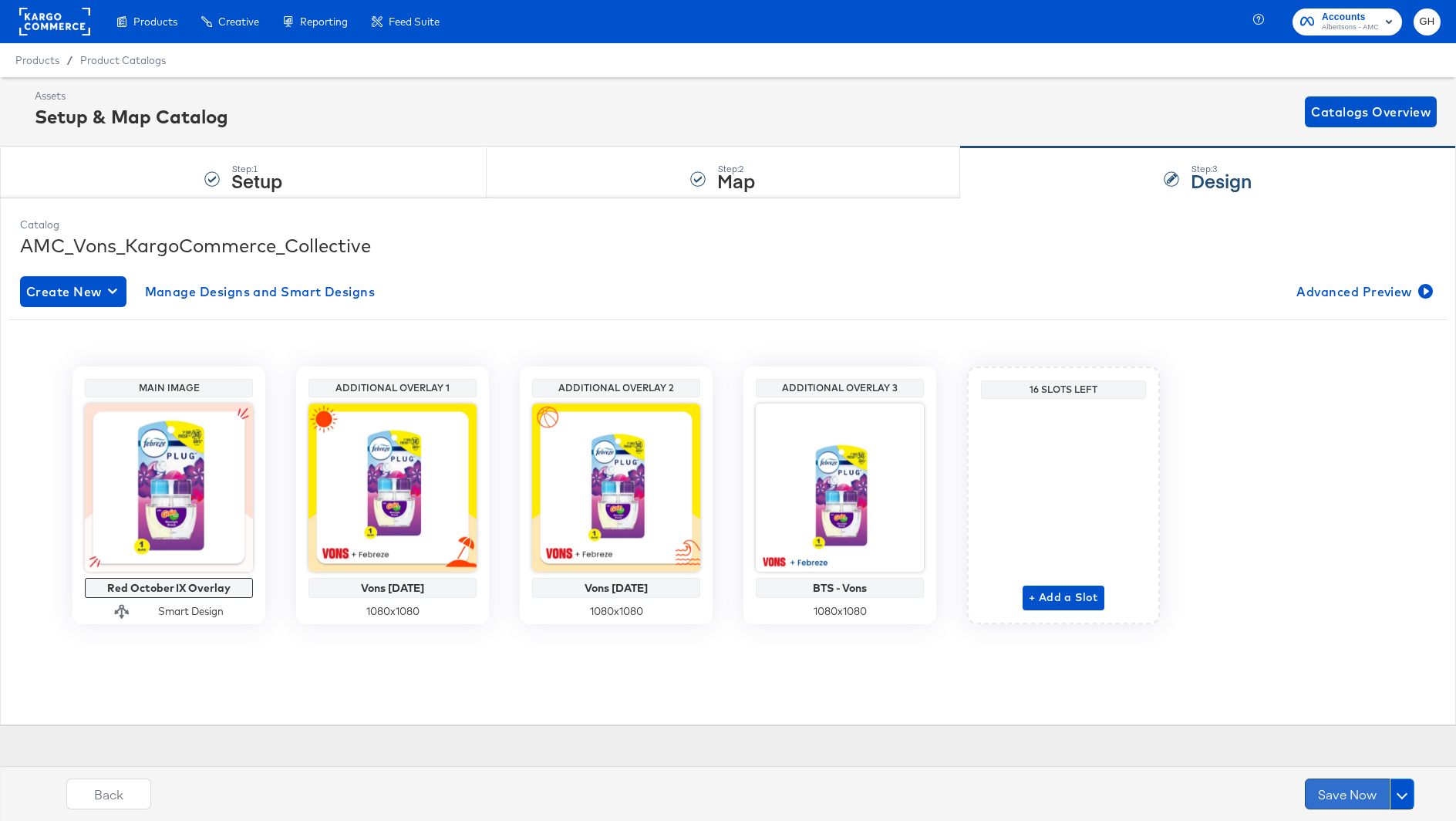 click on "Save Now" at bounding box center (1347, 794) 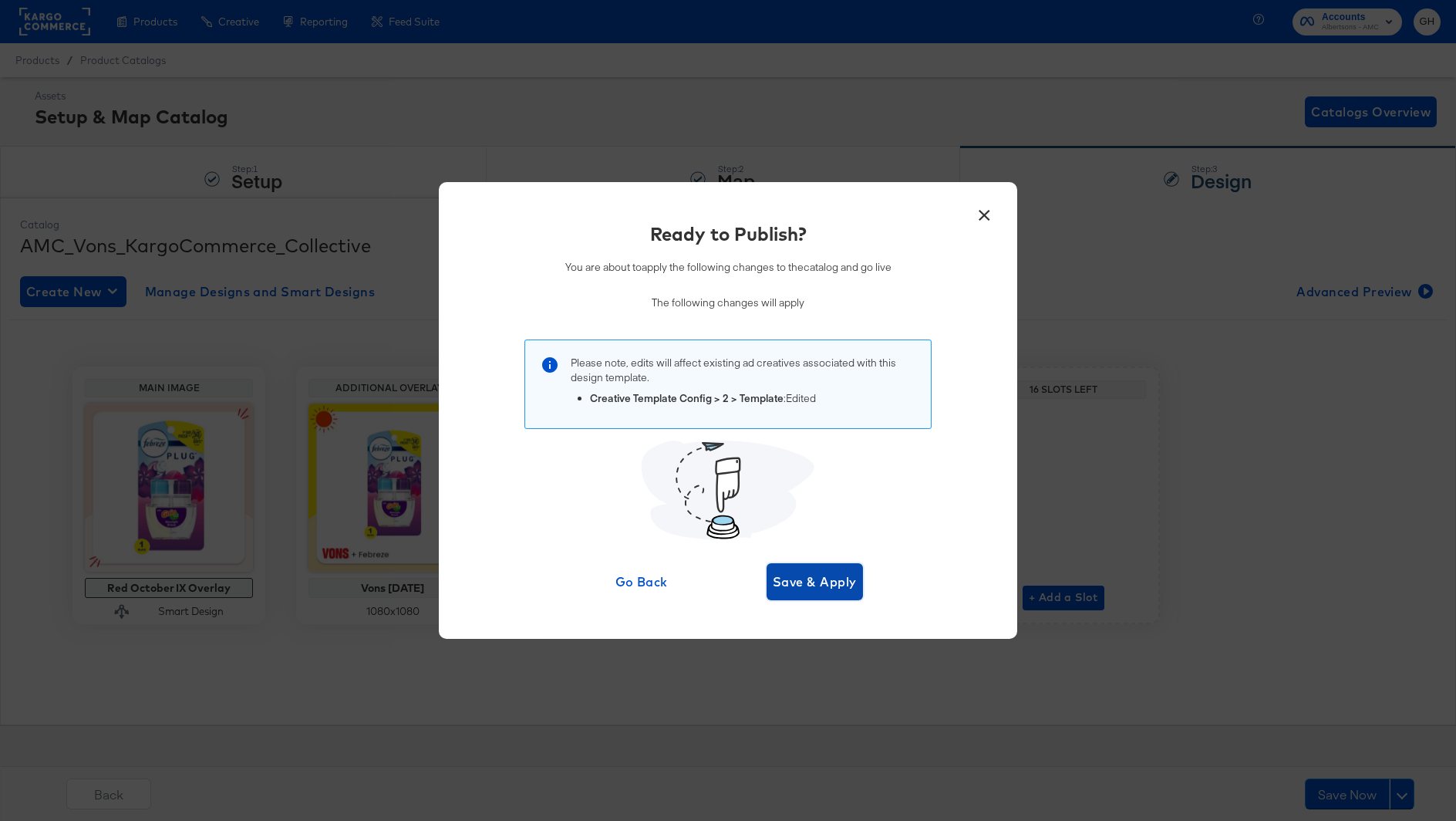 click on "Save & Apply" at bounding box center (814, 582) 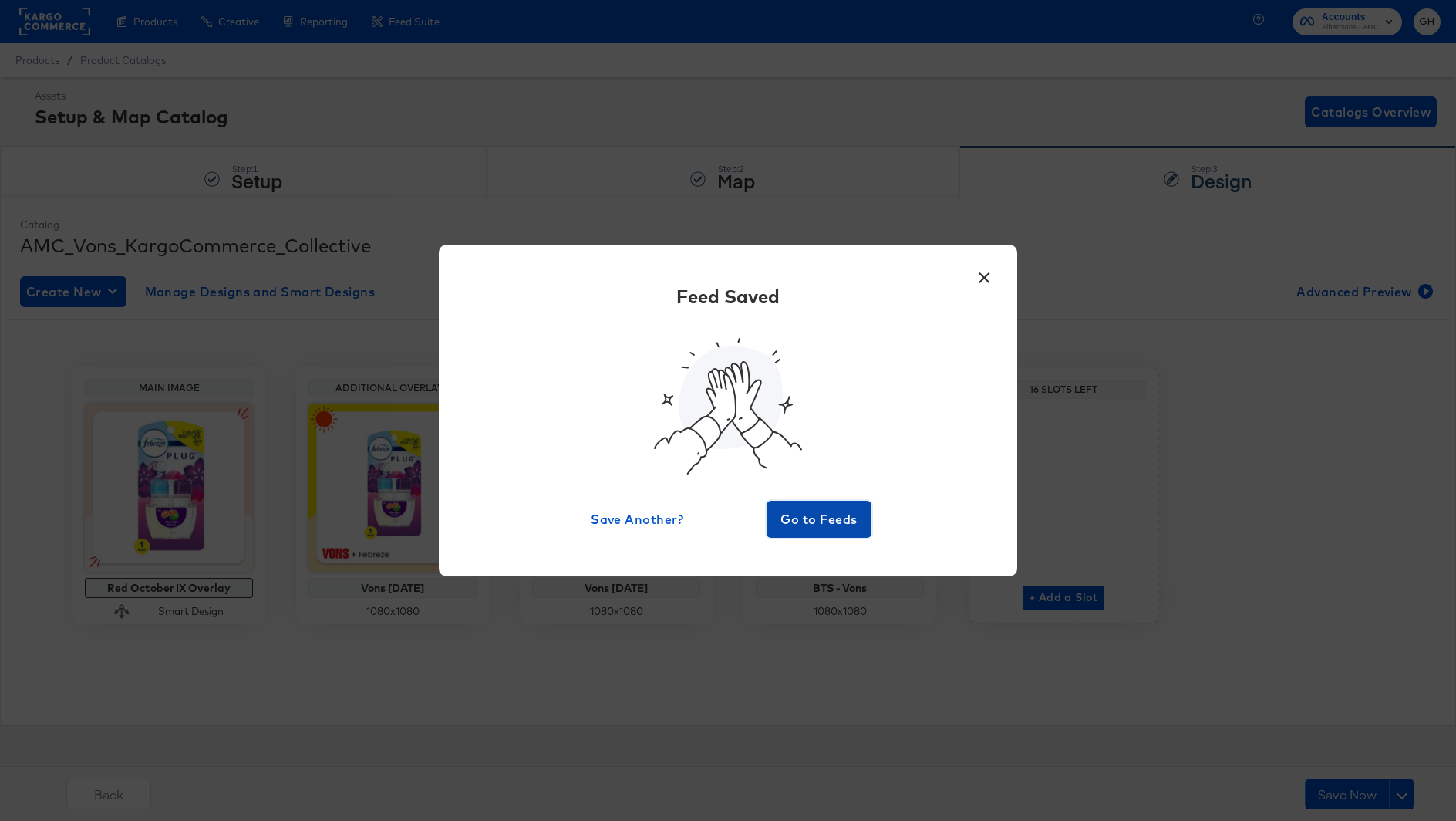 click on "Go to Feeds" at bounding box center [819, 519] 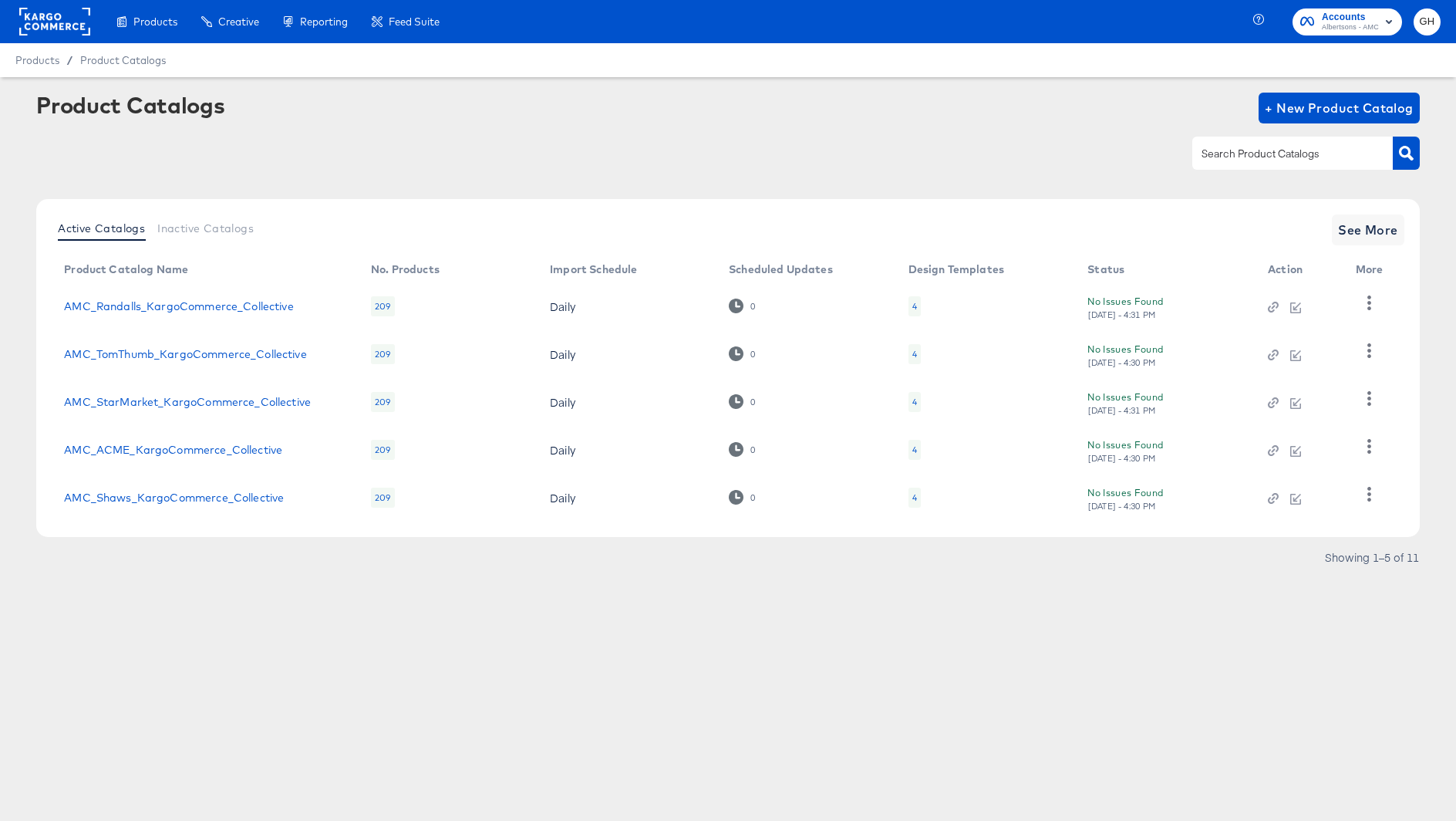click at bounding box center (1280, 154) 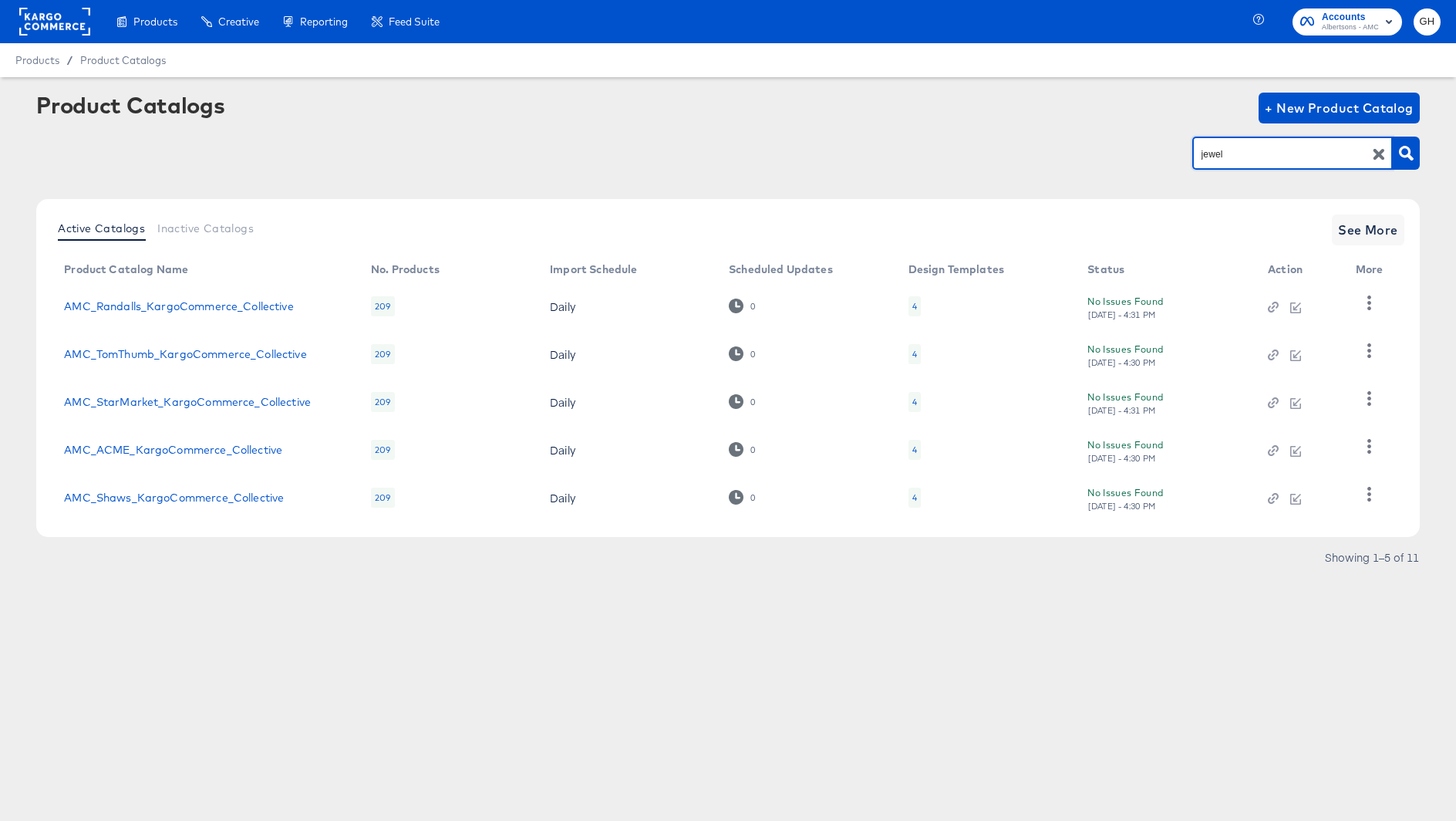 type on "jewel" 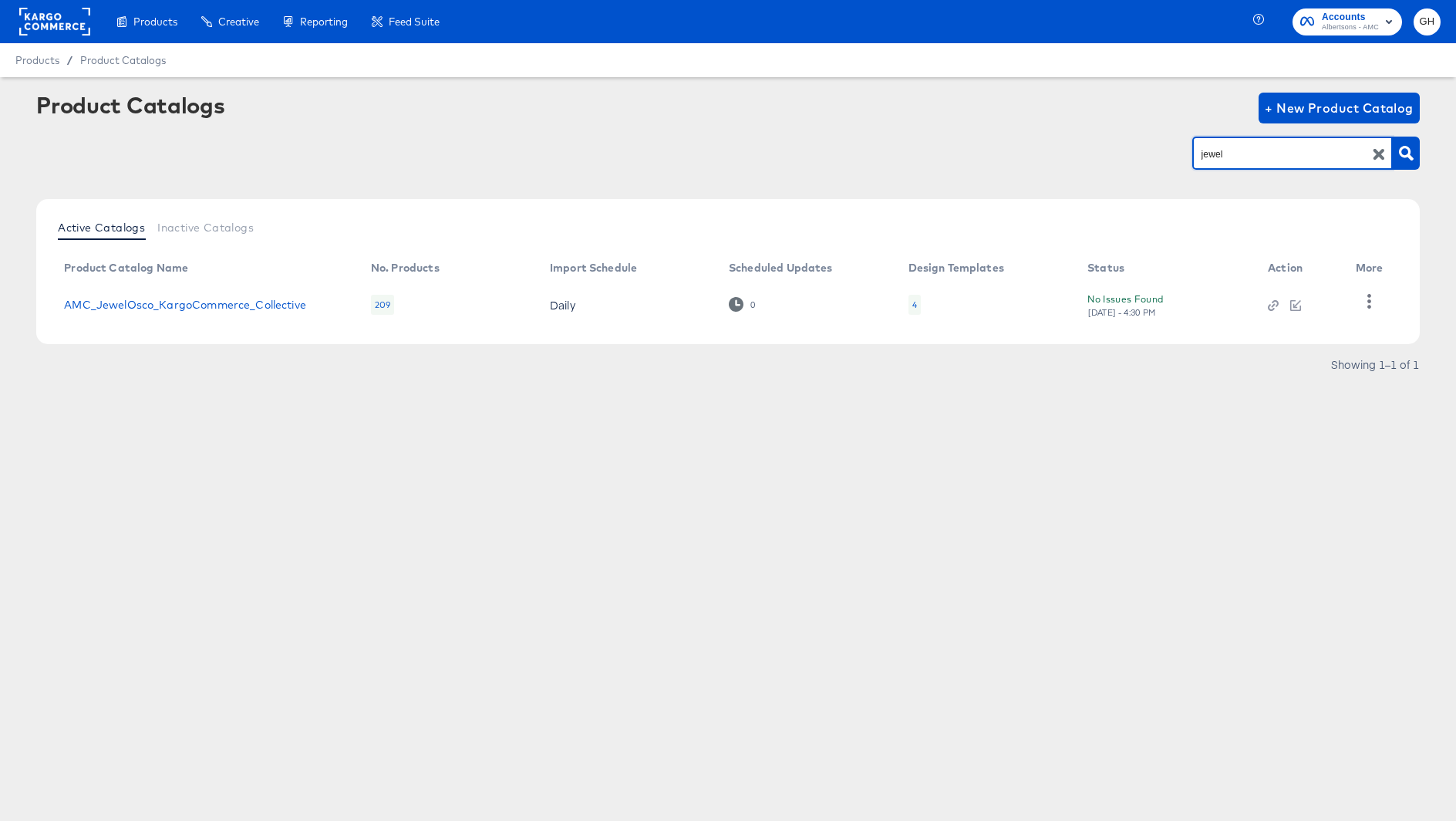 click on "4" at bounding box center (915, 305) 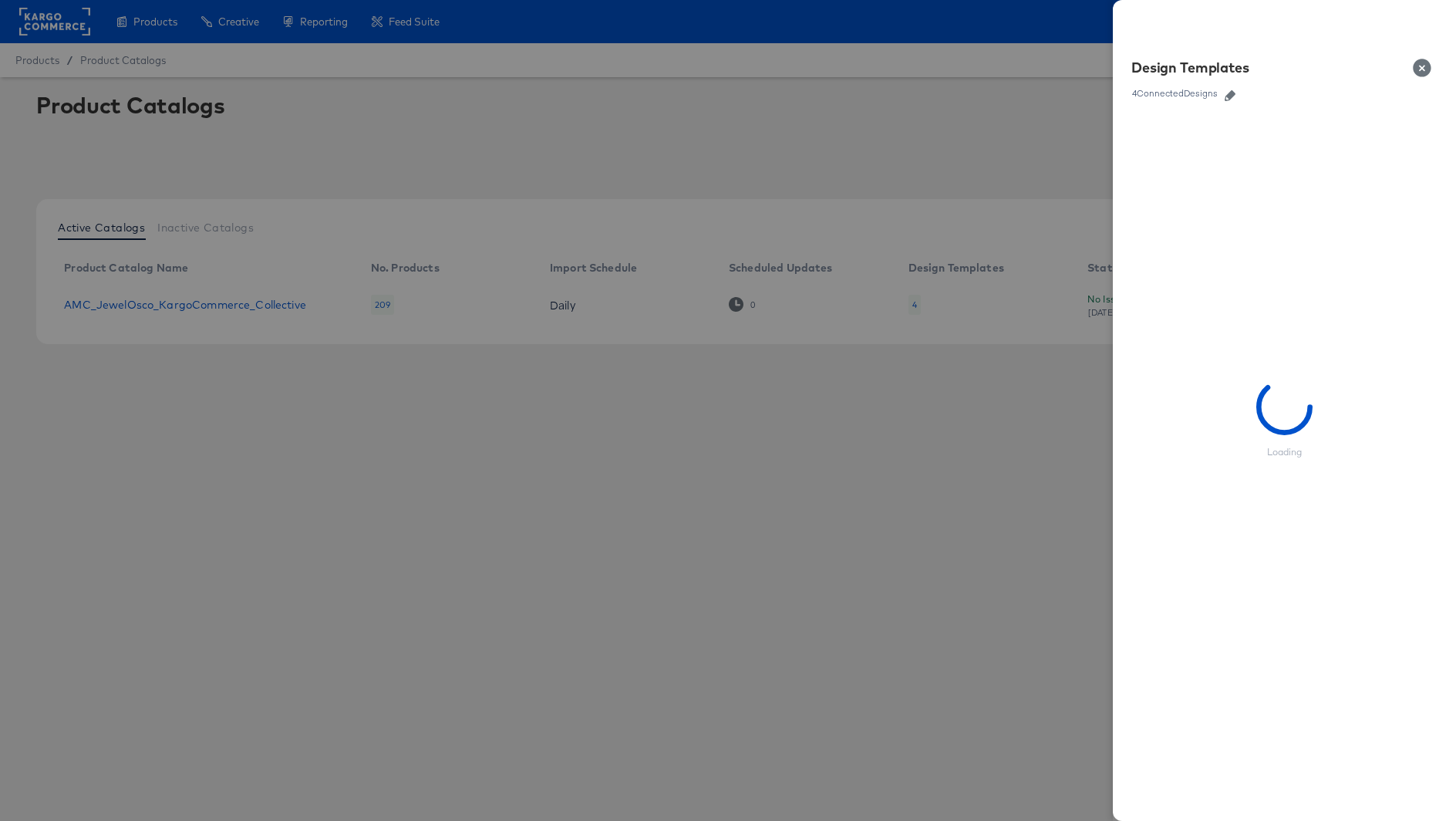 click 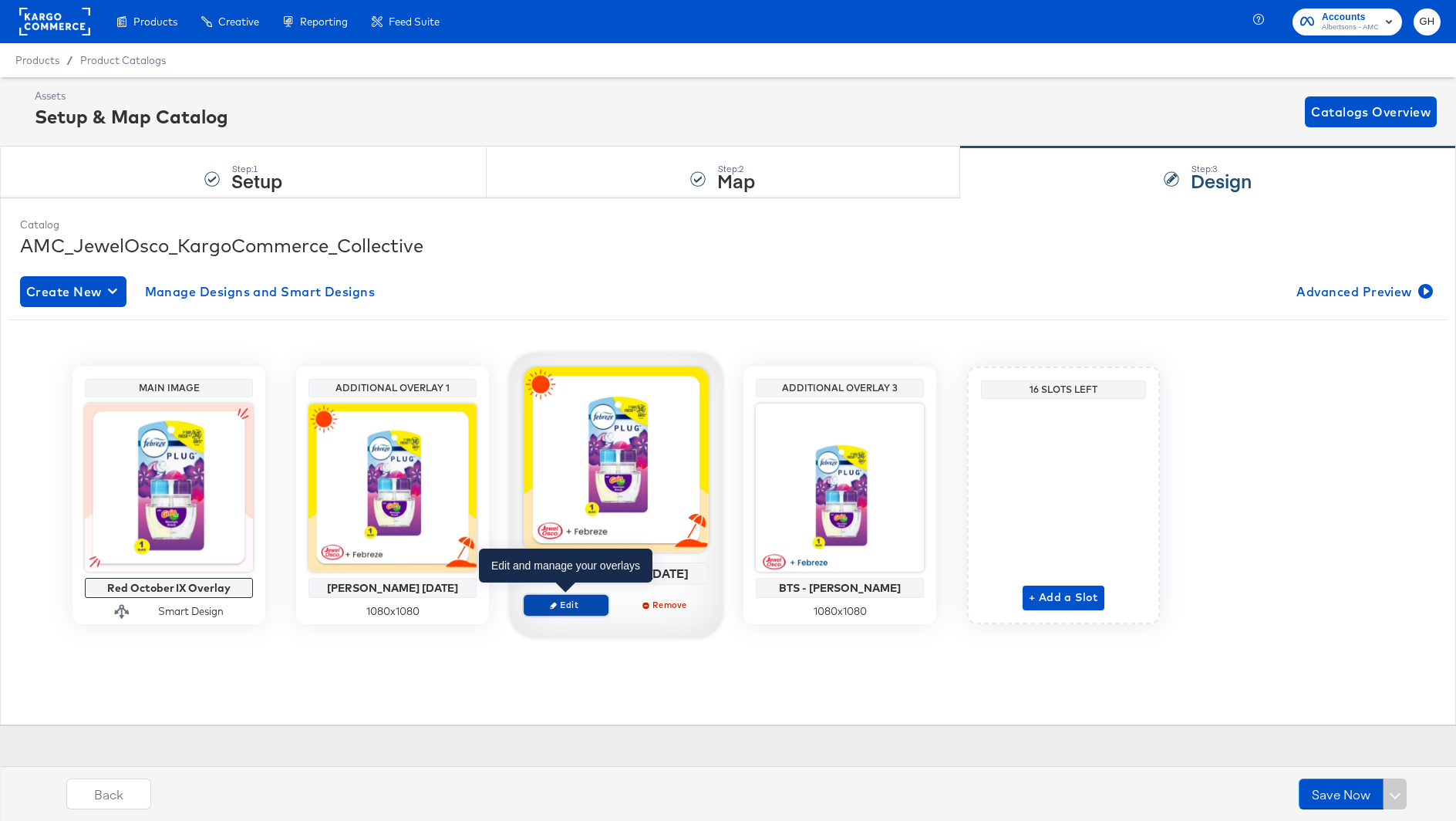 click on "Edit" at bounding box center [566, 604] 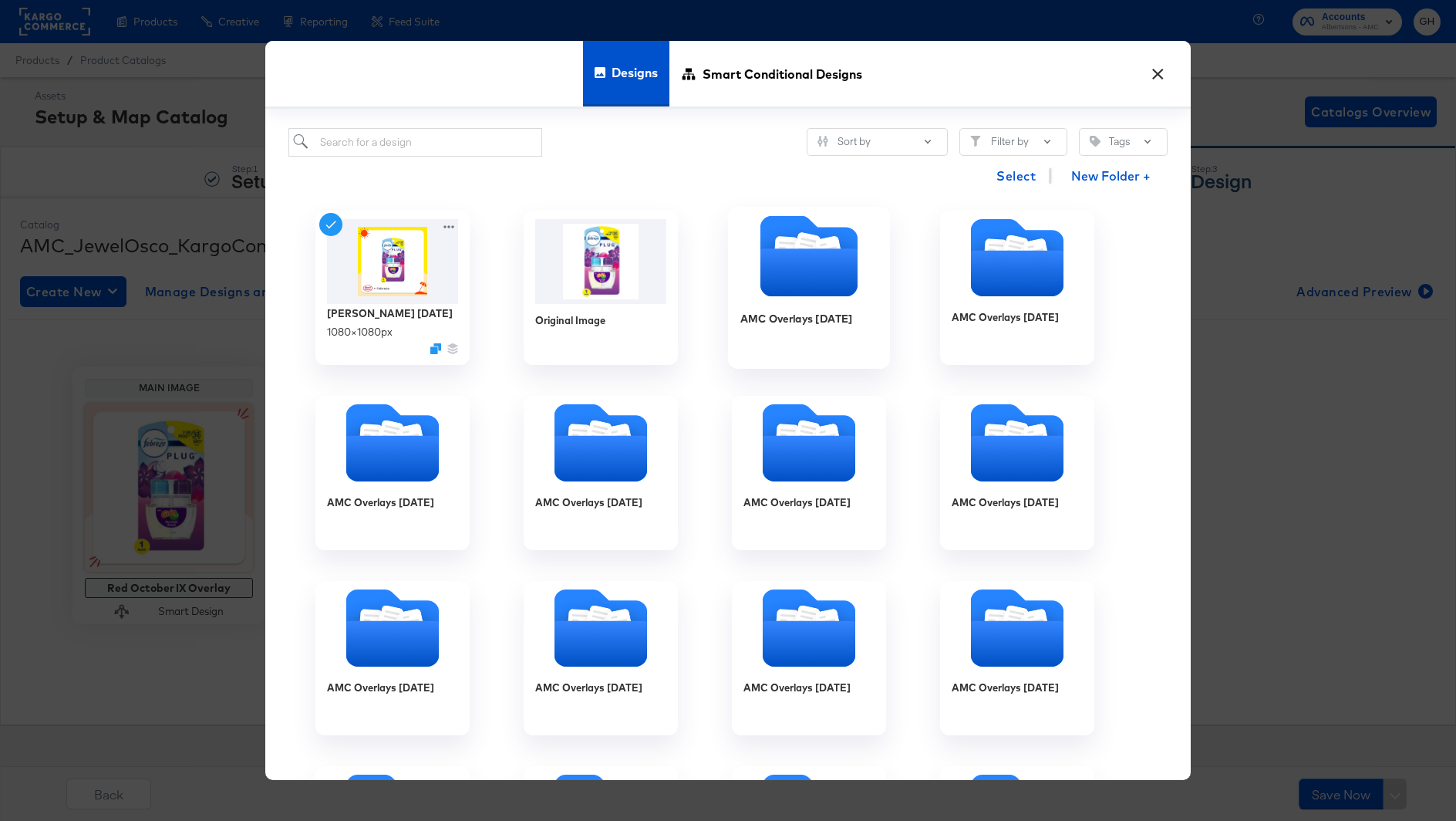 click 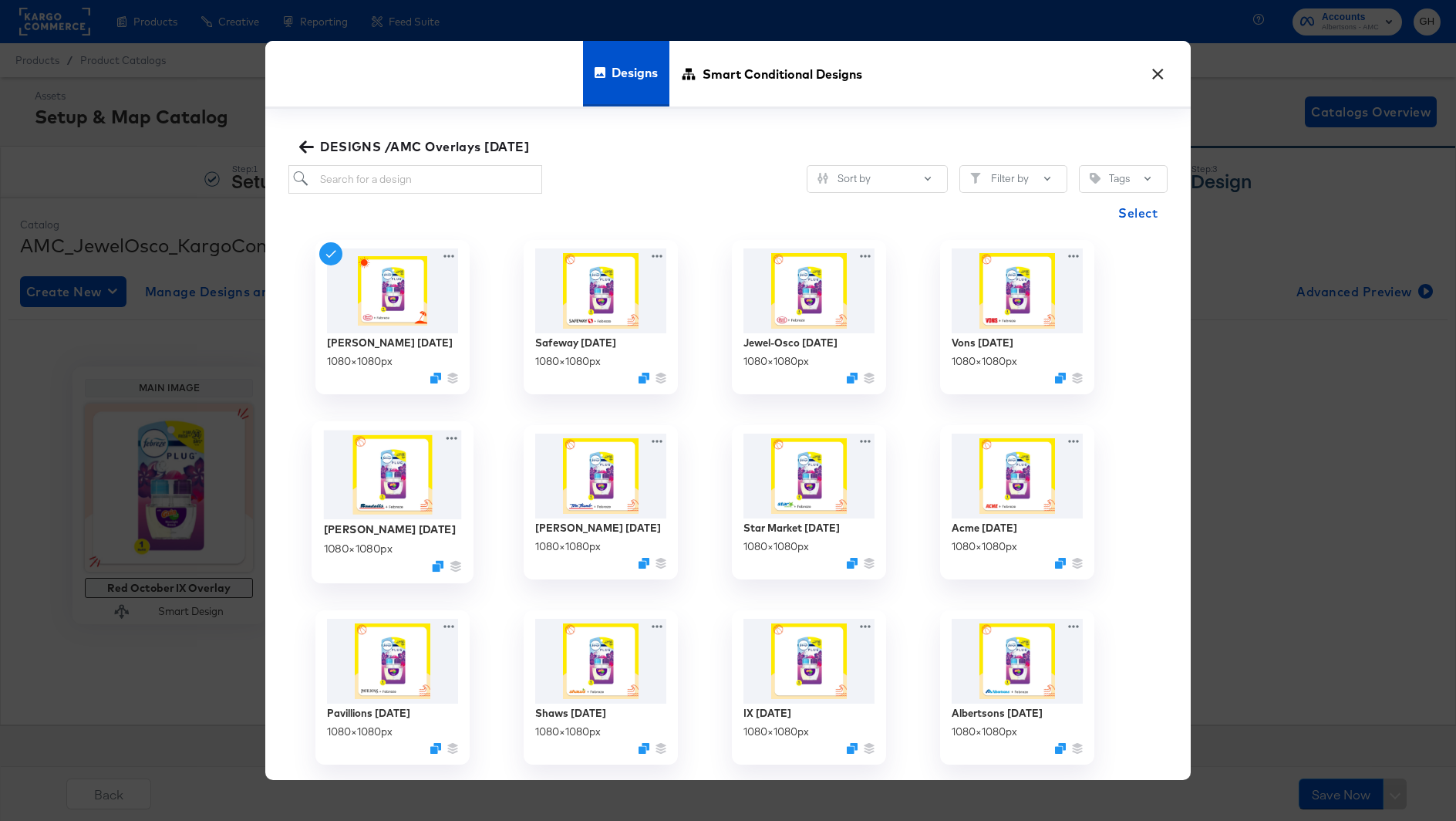 scroll, scrollTop: 0, scrollLeft: 0, axis: both 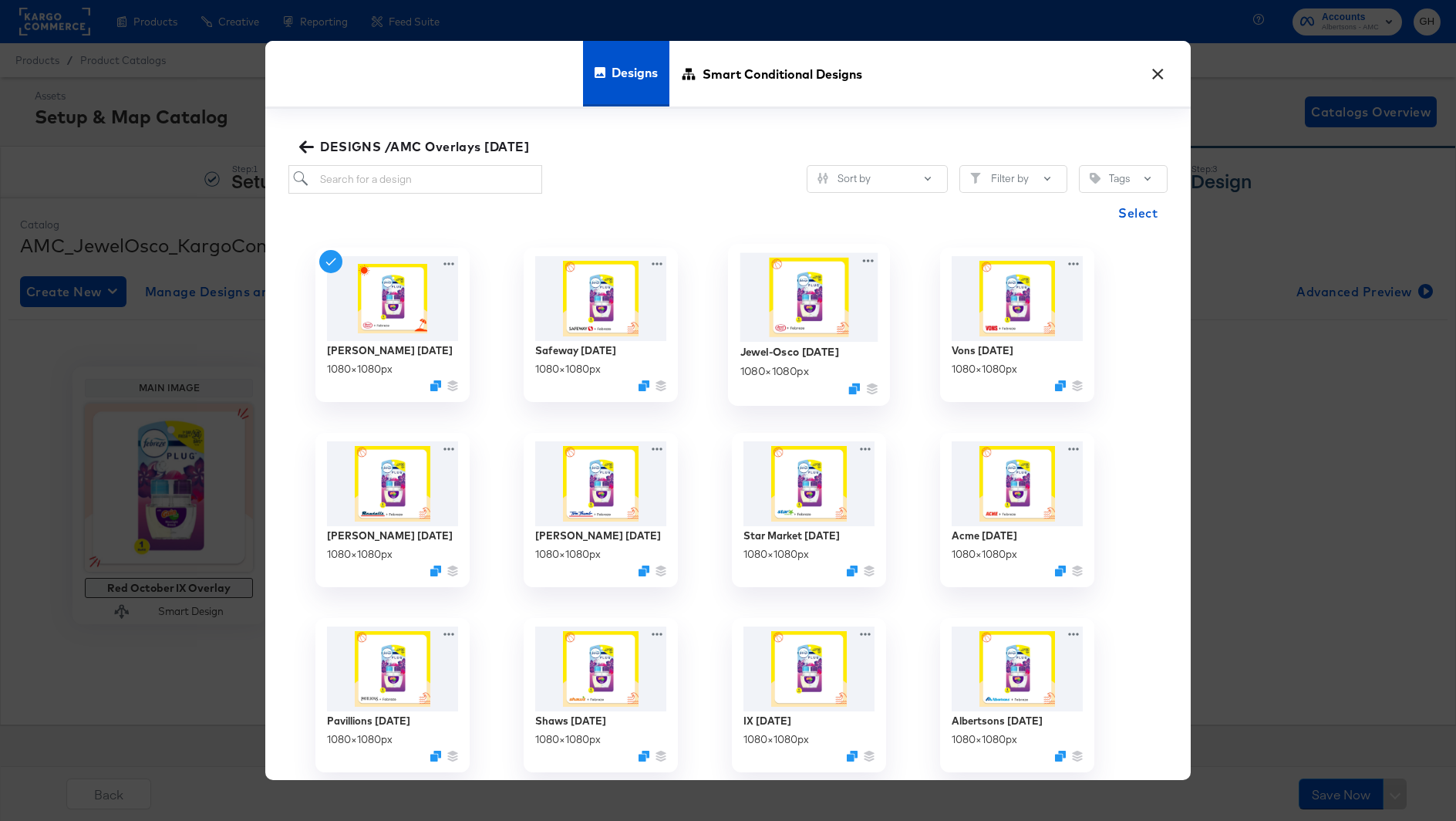 click at bounding box center [809, 296] 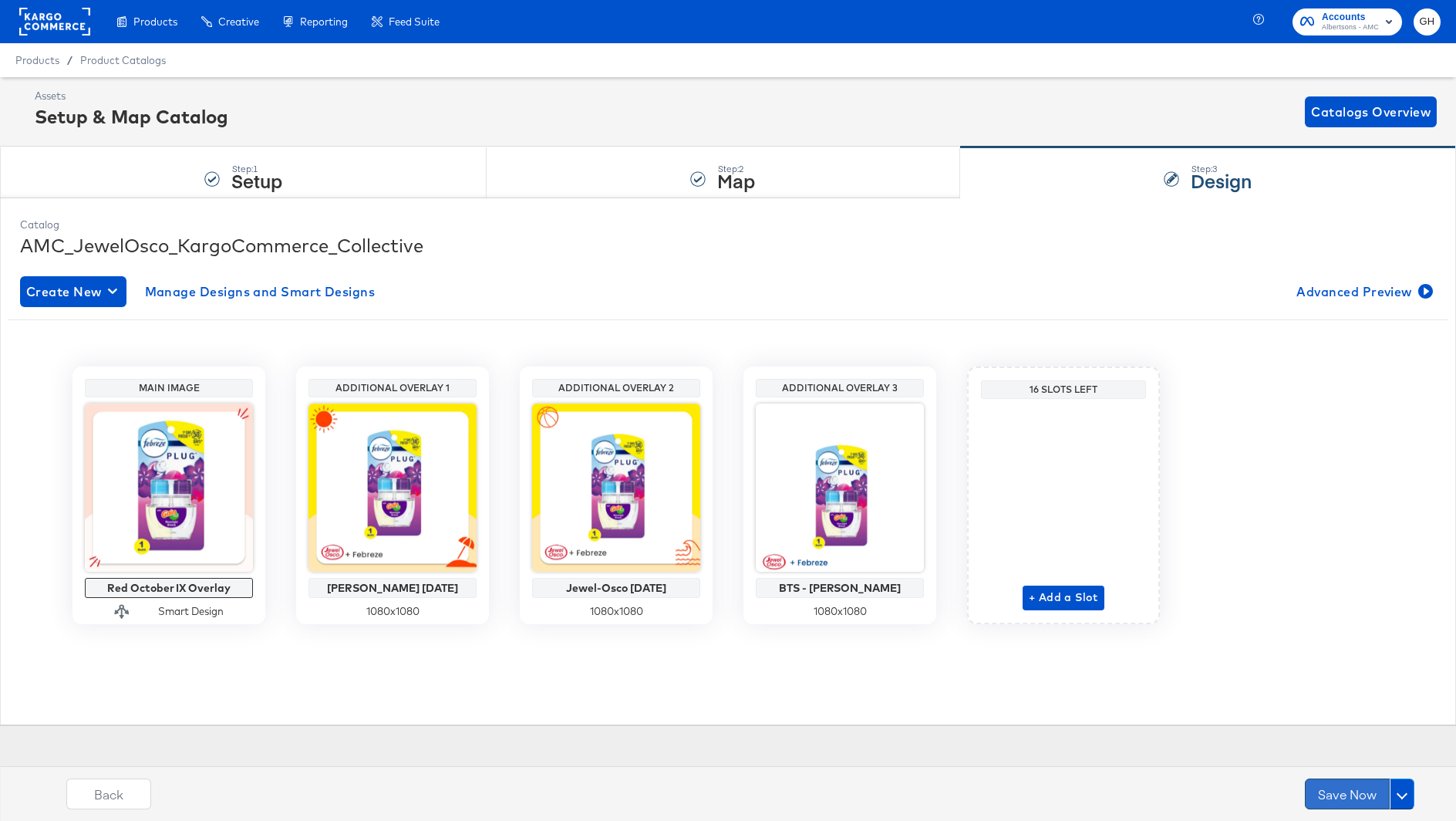 click on "Save Now" at bounding box center (1347, 794) 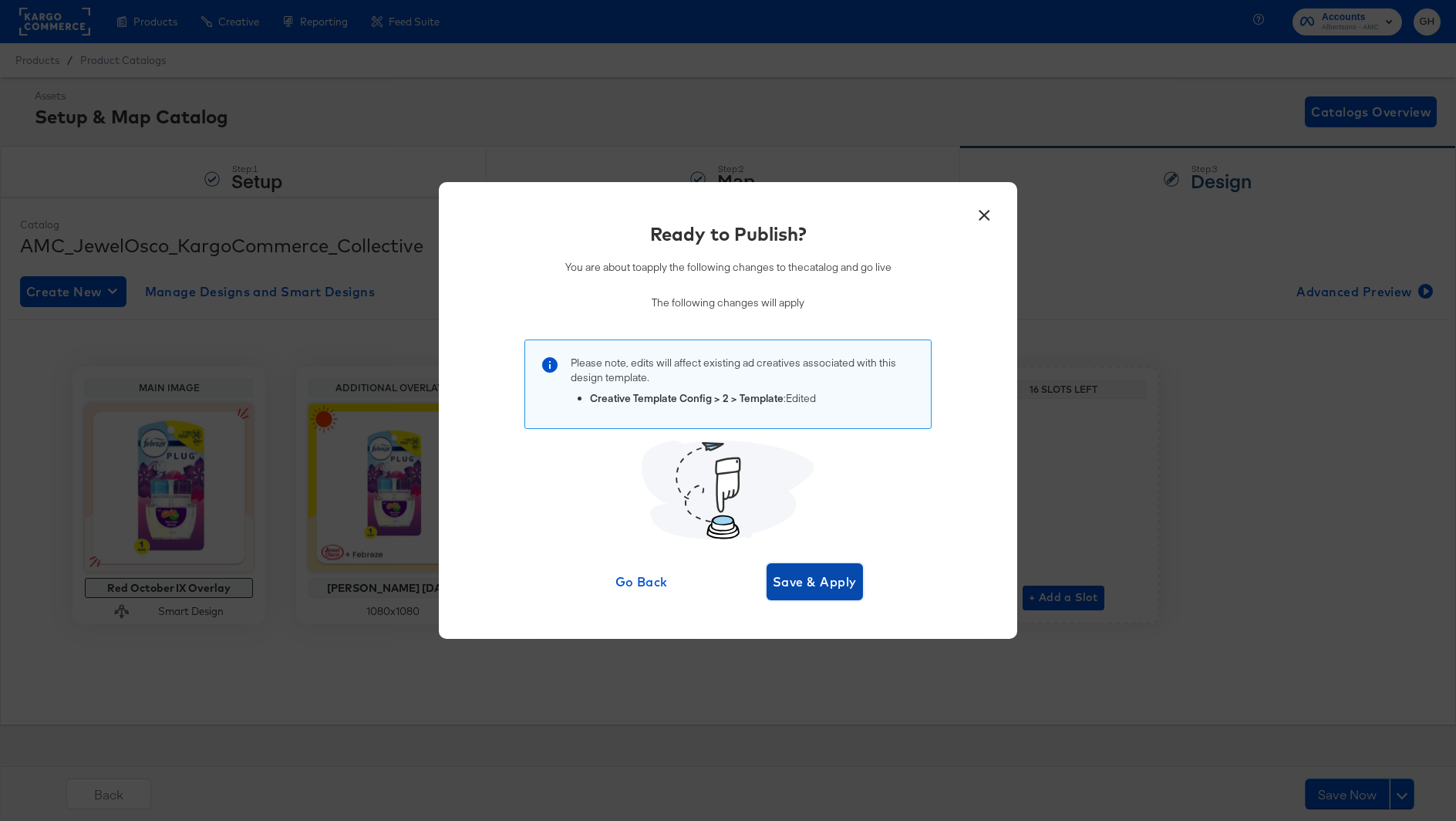 click on "Save & Apply" at bounding box center (814, 582) 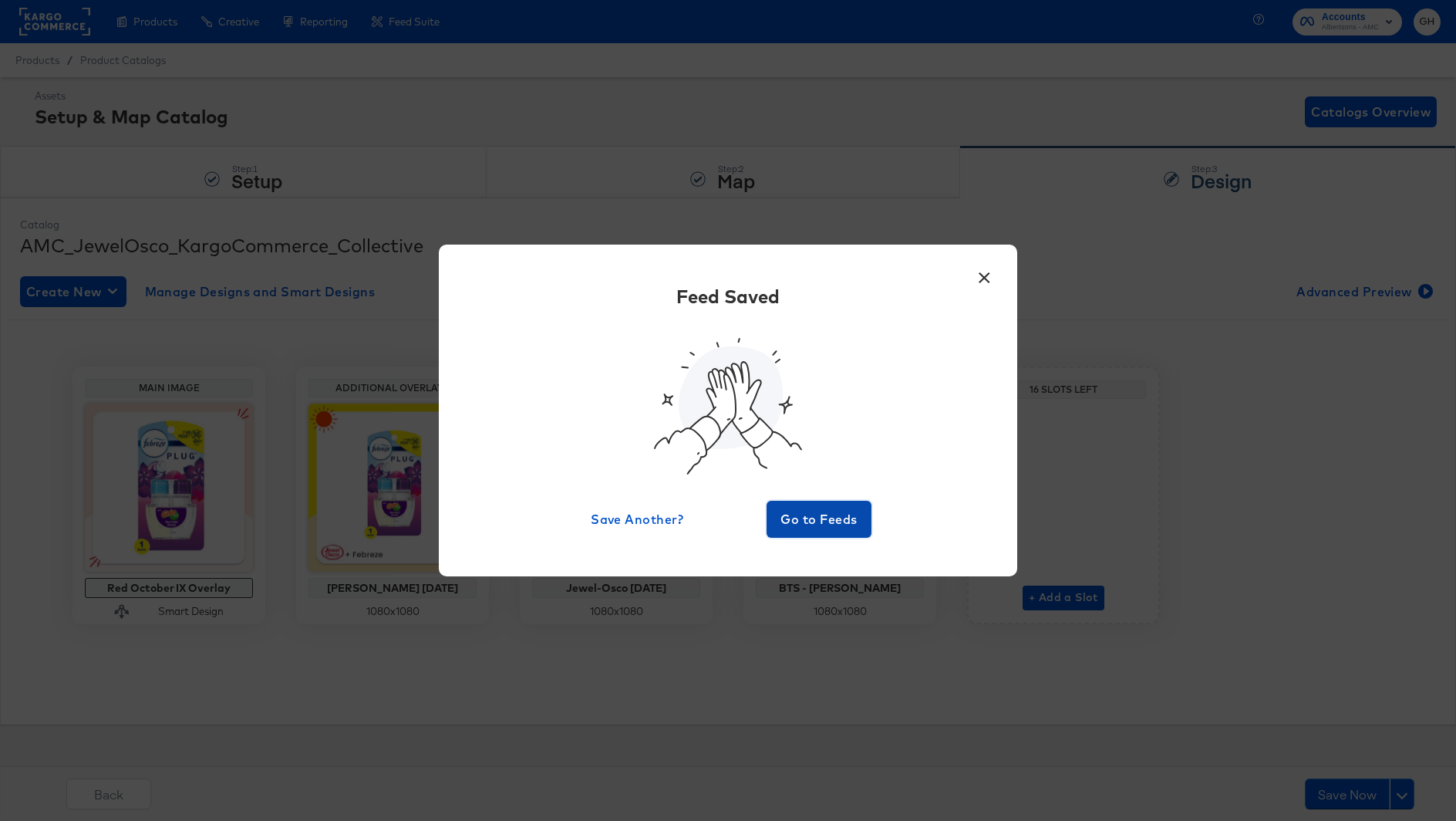 click on "Go to Feeds" at bounding box center [819, 519] 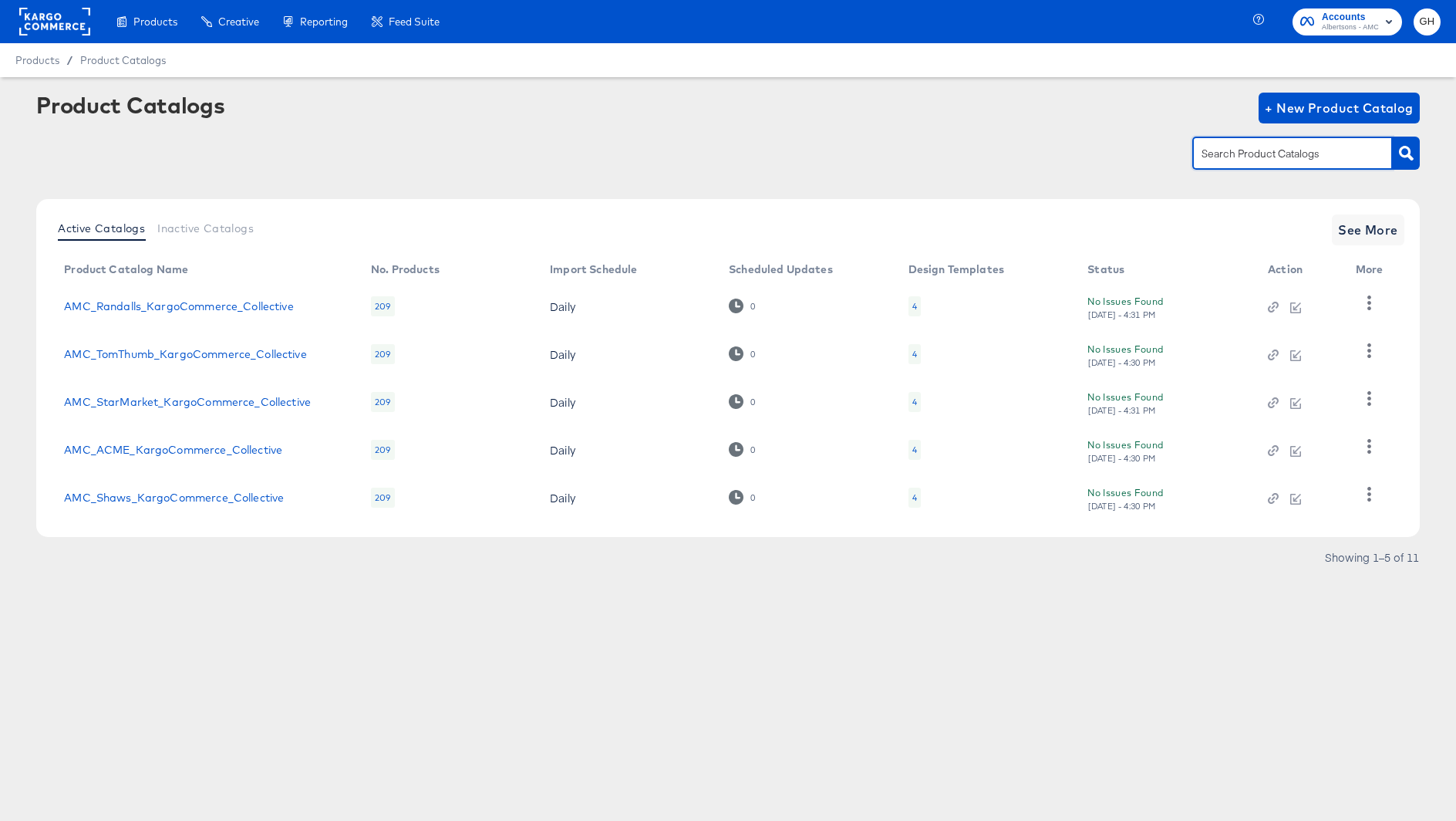 click at bounding box center (1280, 154) 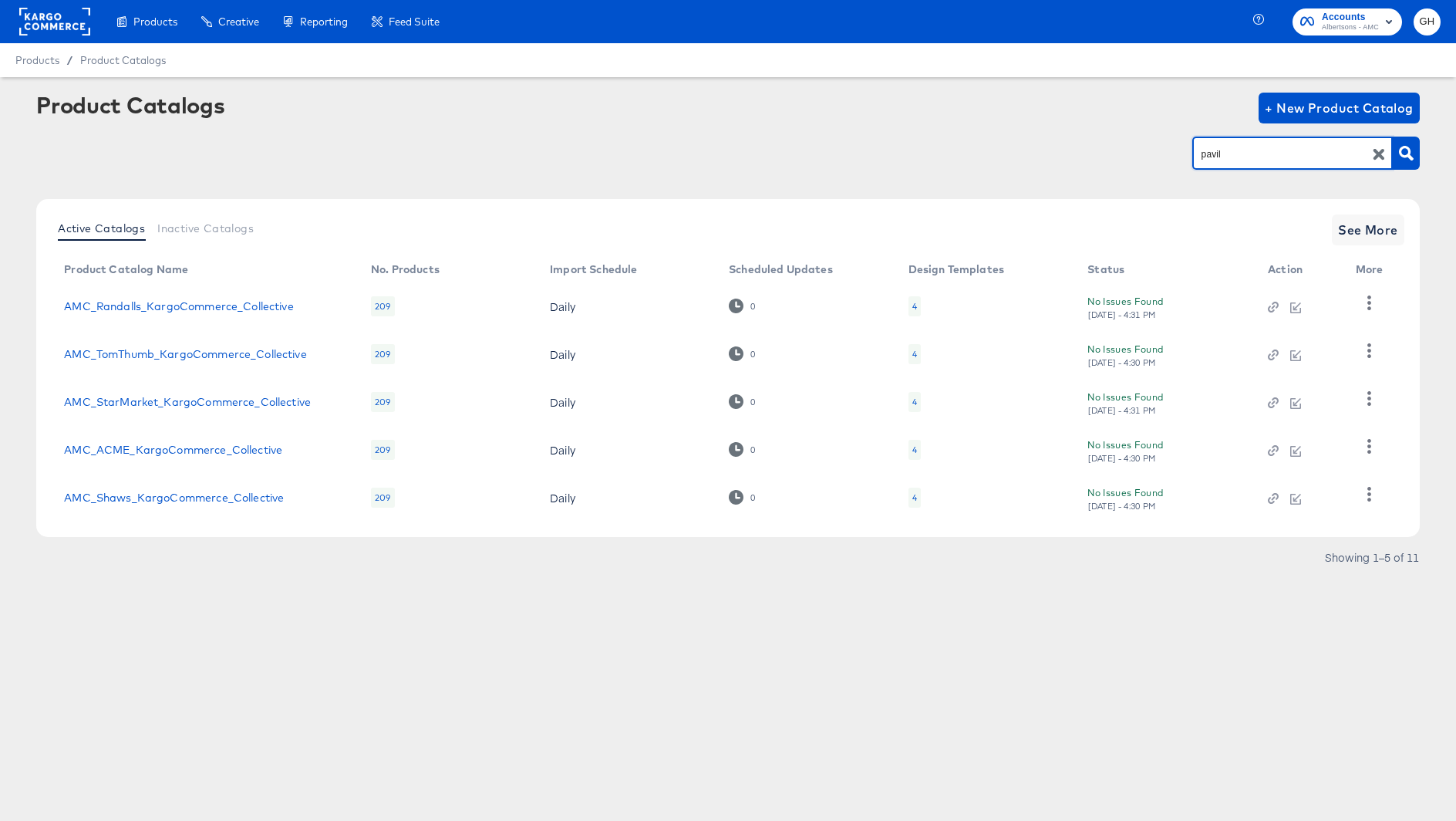 type on "pavil" 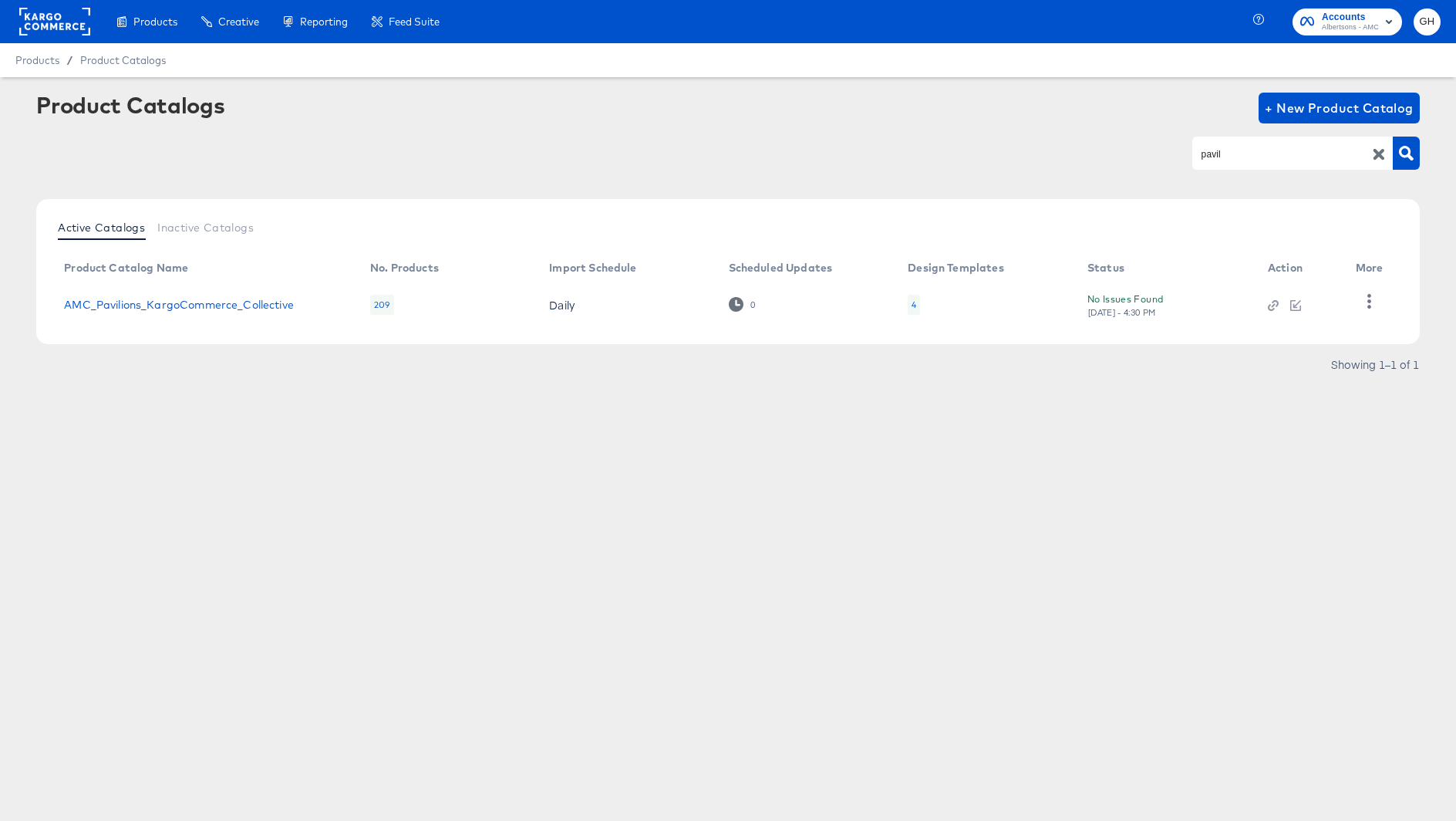 click on "4" at bounding box center (914, 305) 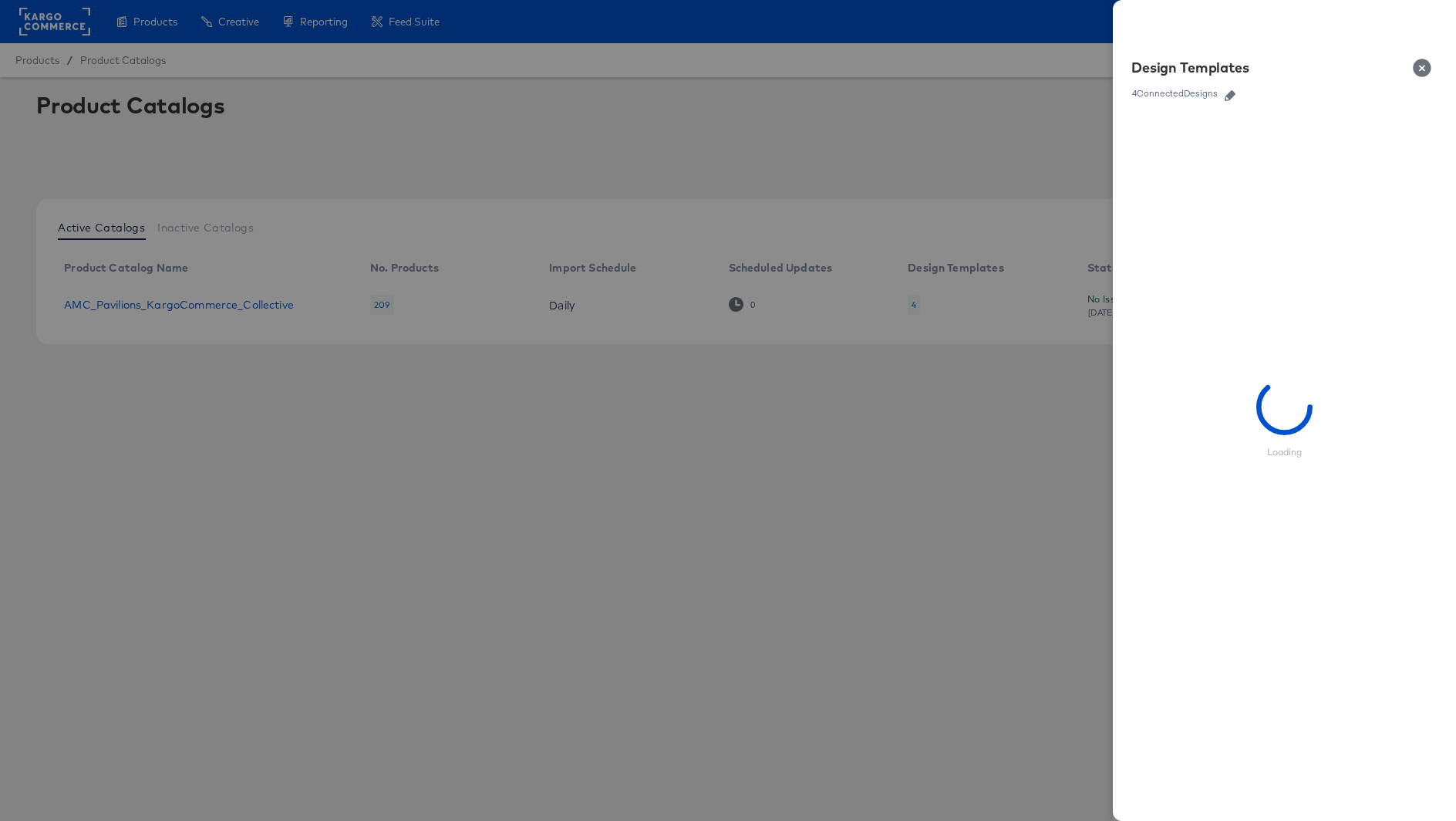 click 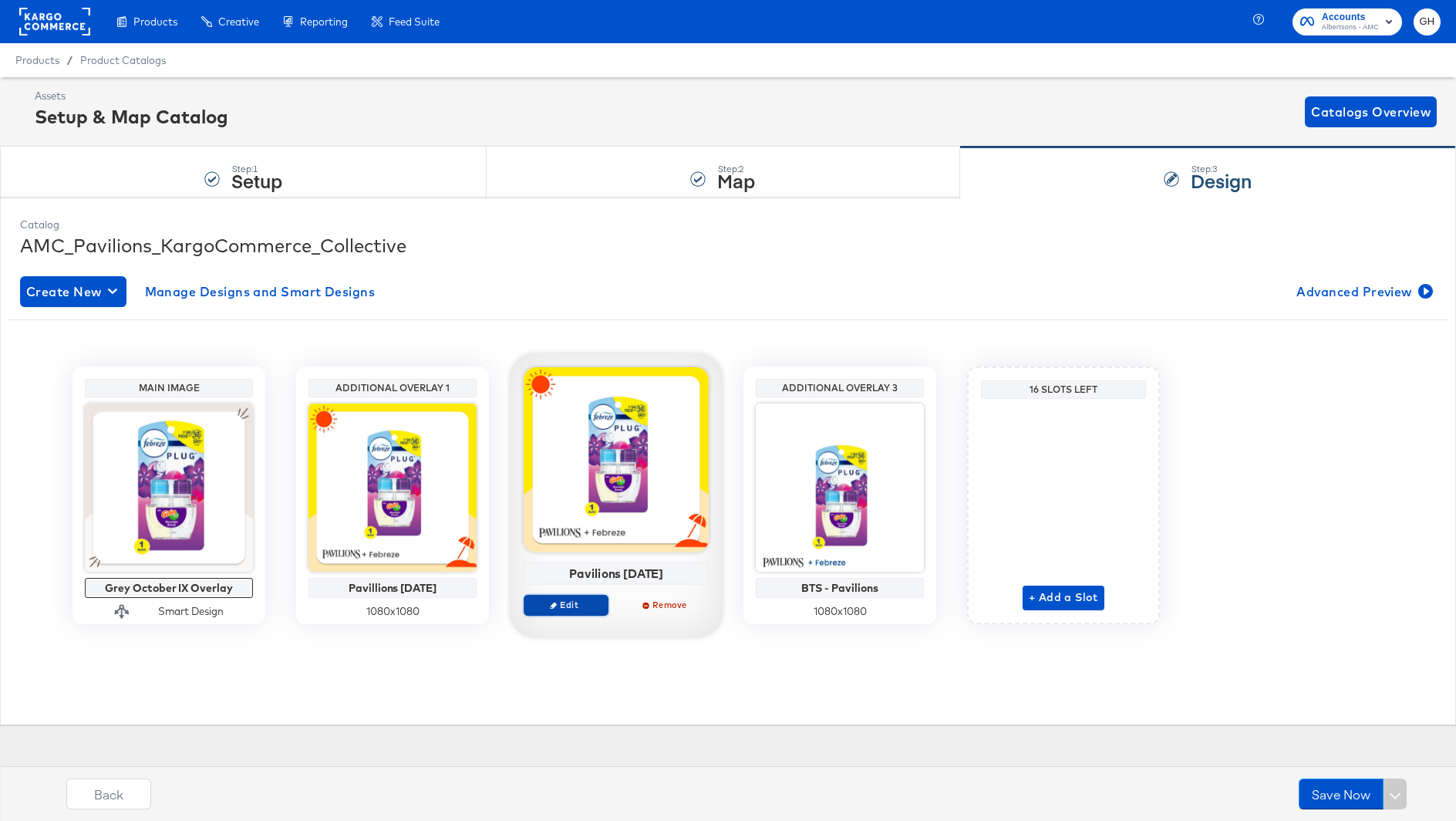 click 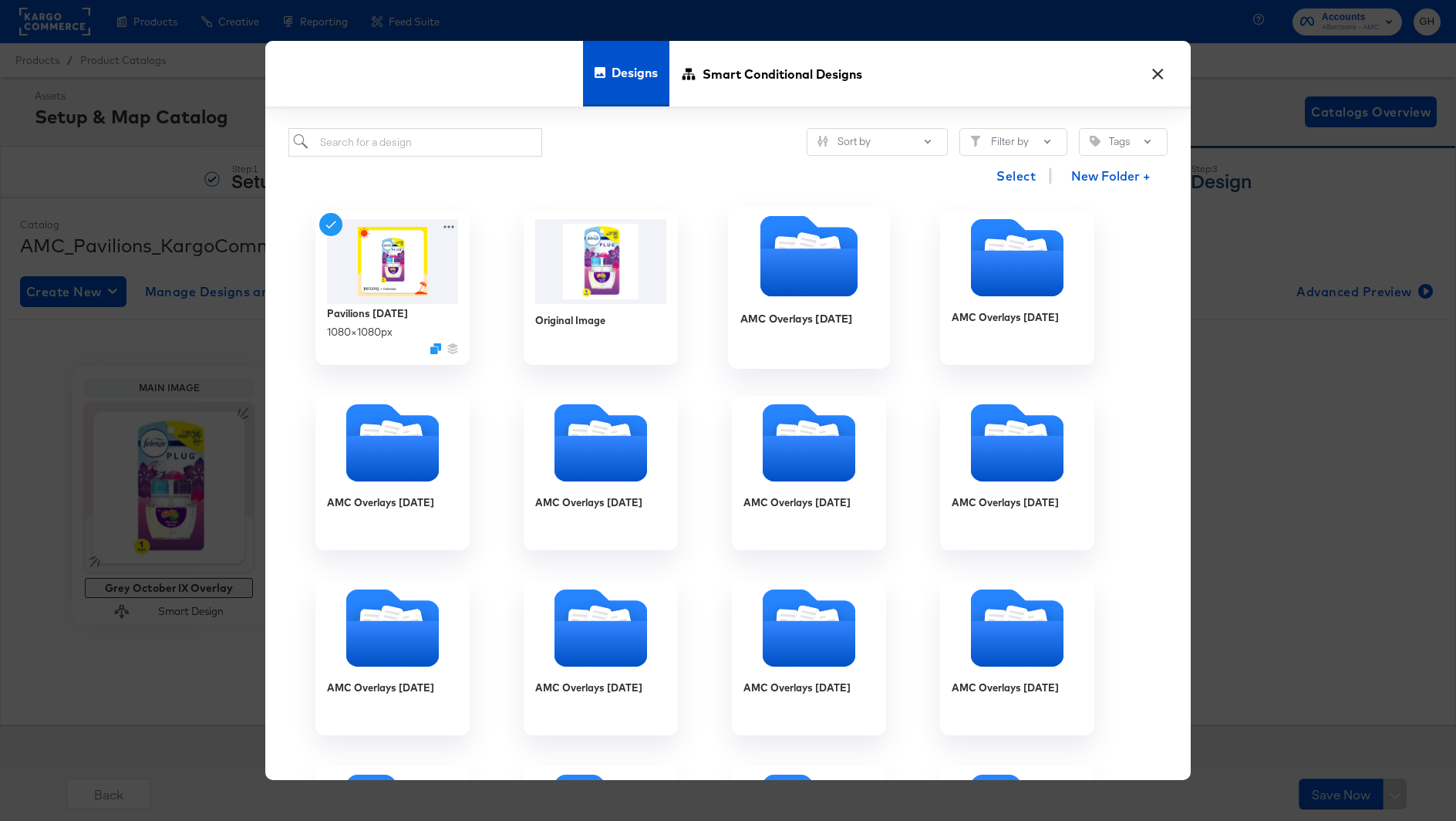 click 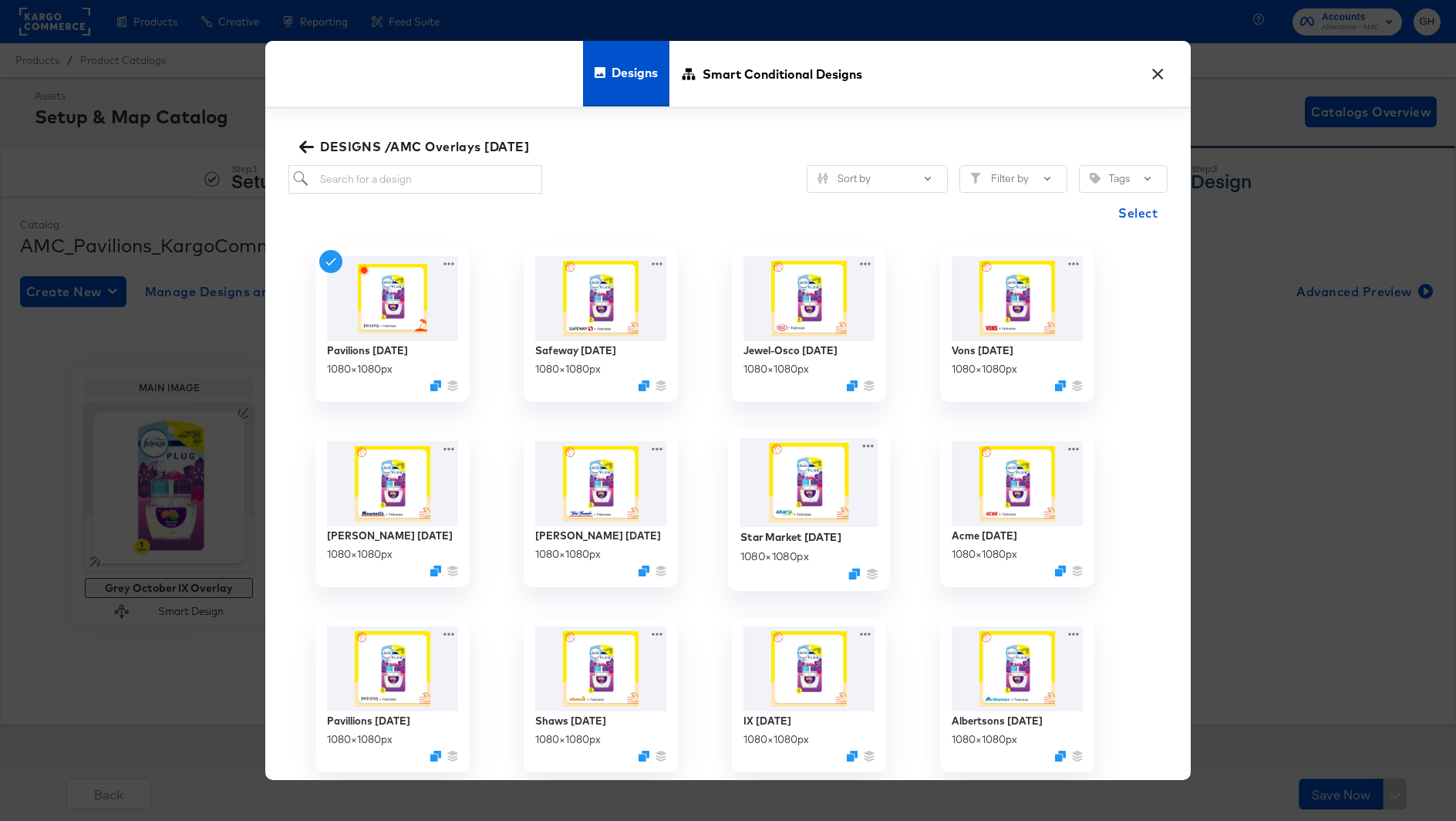 scroll, scrollTop: 8, scrollLeft: 0, axis: vertical 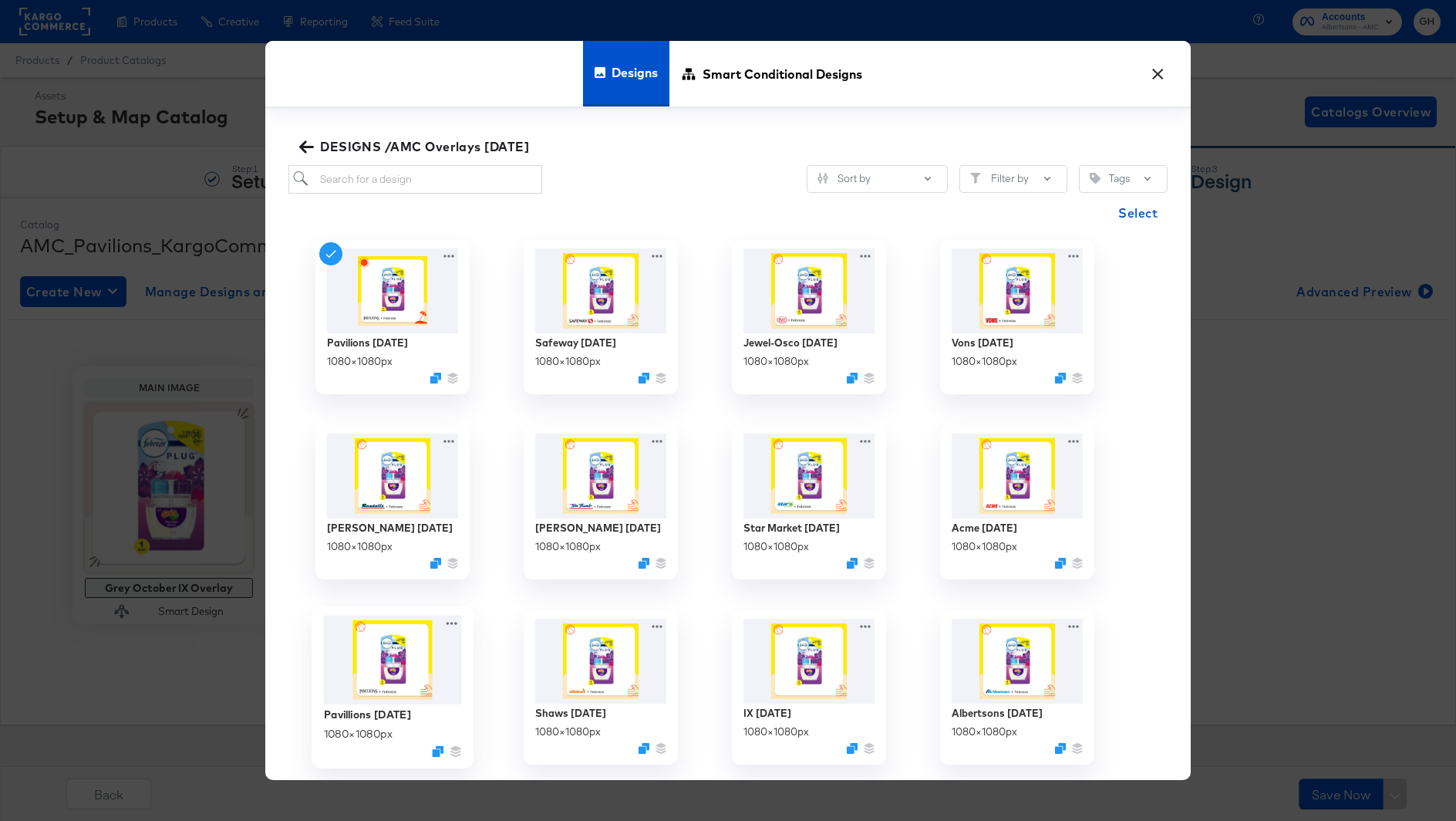 click at bounding box center (393, 660) 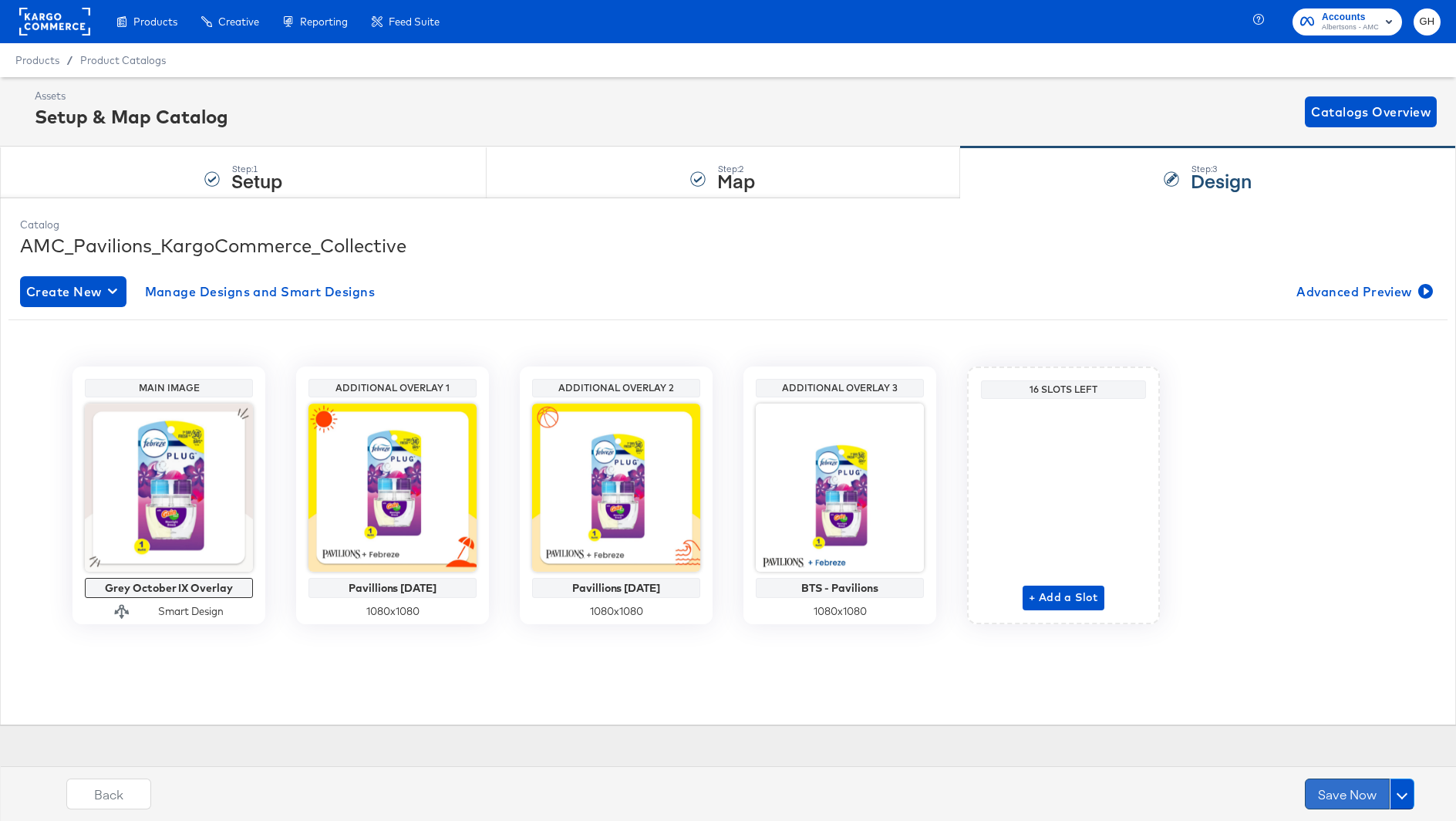 click on "Save Now" at bounding box center (1347, 794) 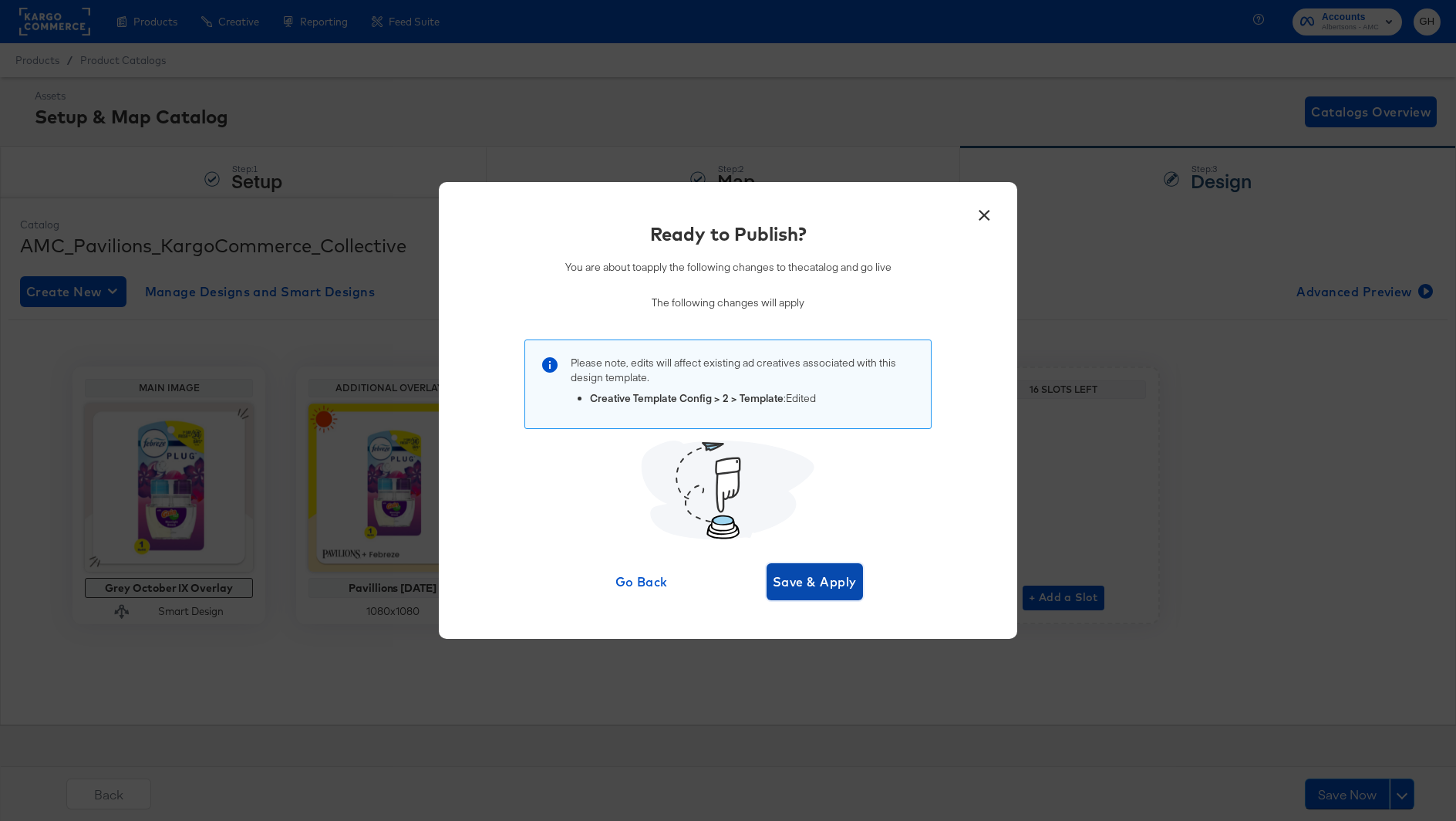 click on "Save & Apply" at bounding box center (814, 582) 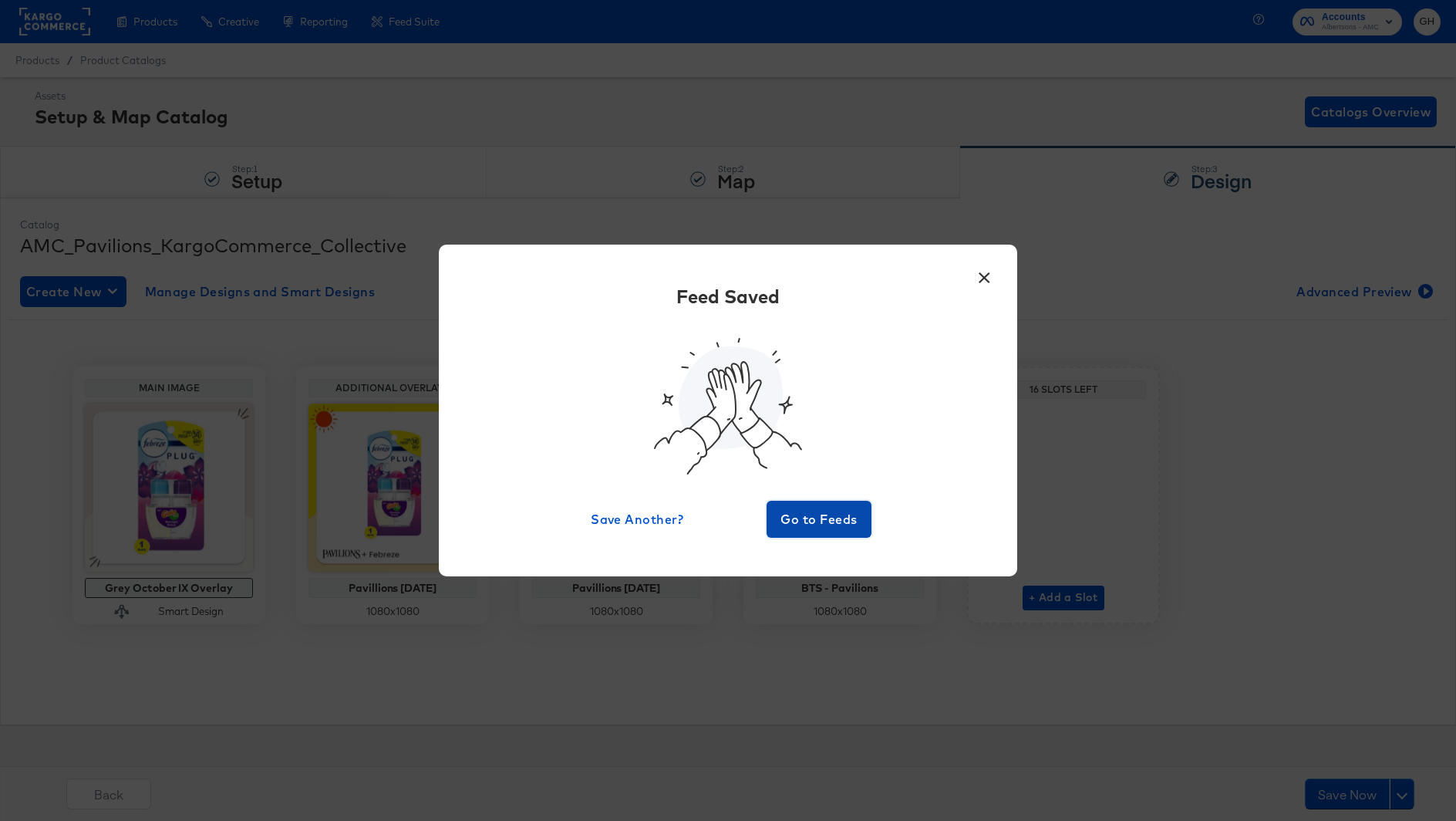 click on "Go to Feeds" at bounding box center (819, 519) 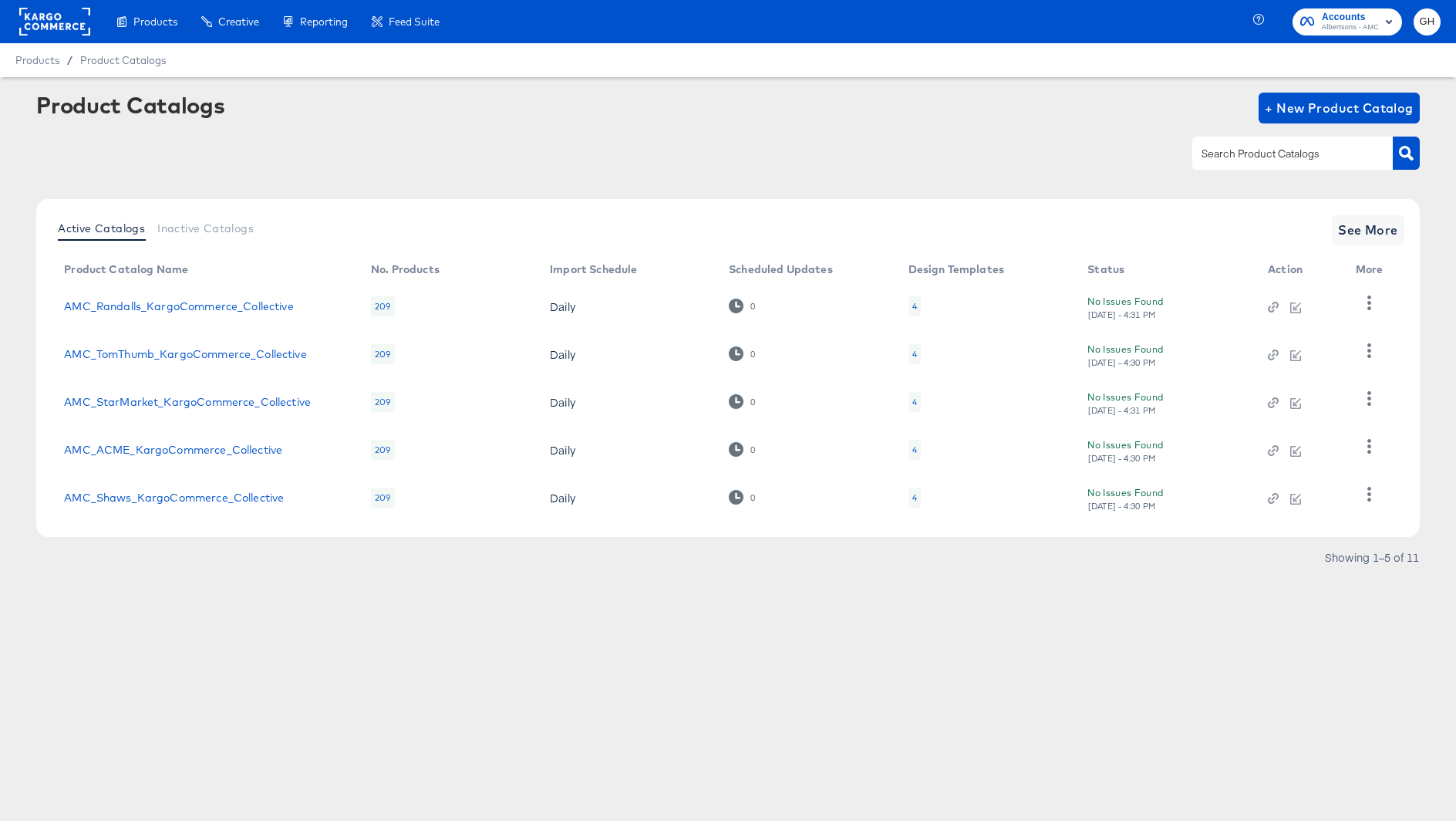 click at bounding box center (1280, 154) 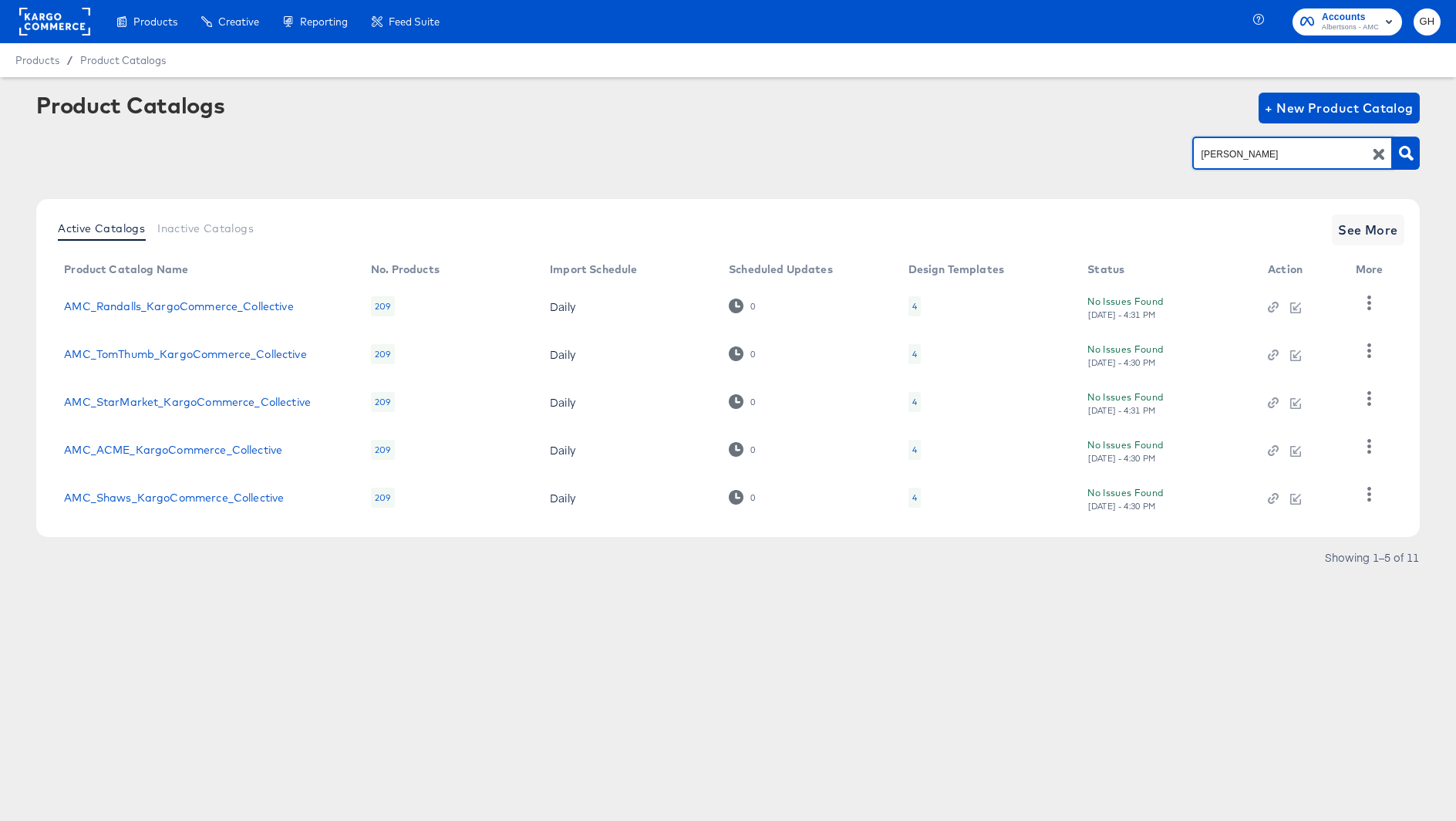 type on "[PERSON_NAME]" 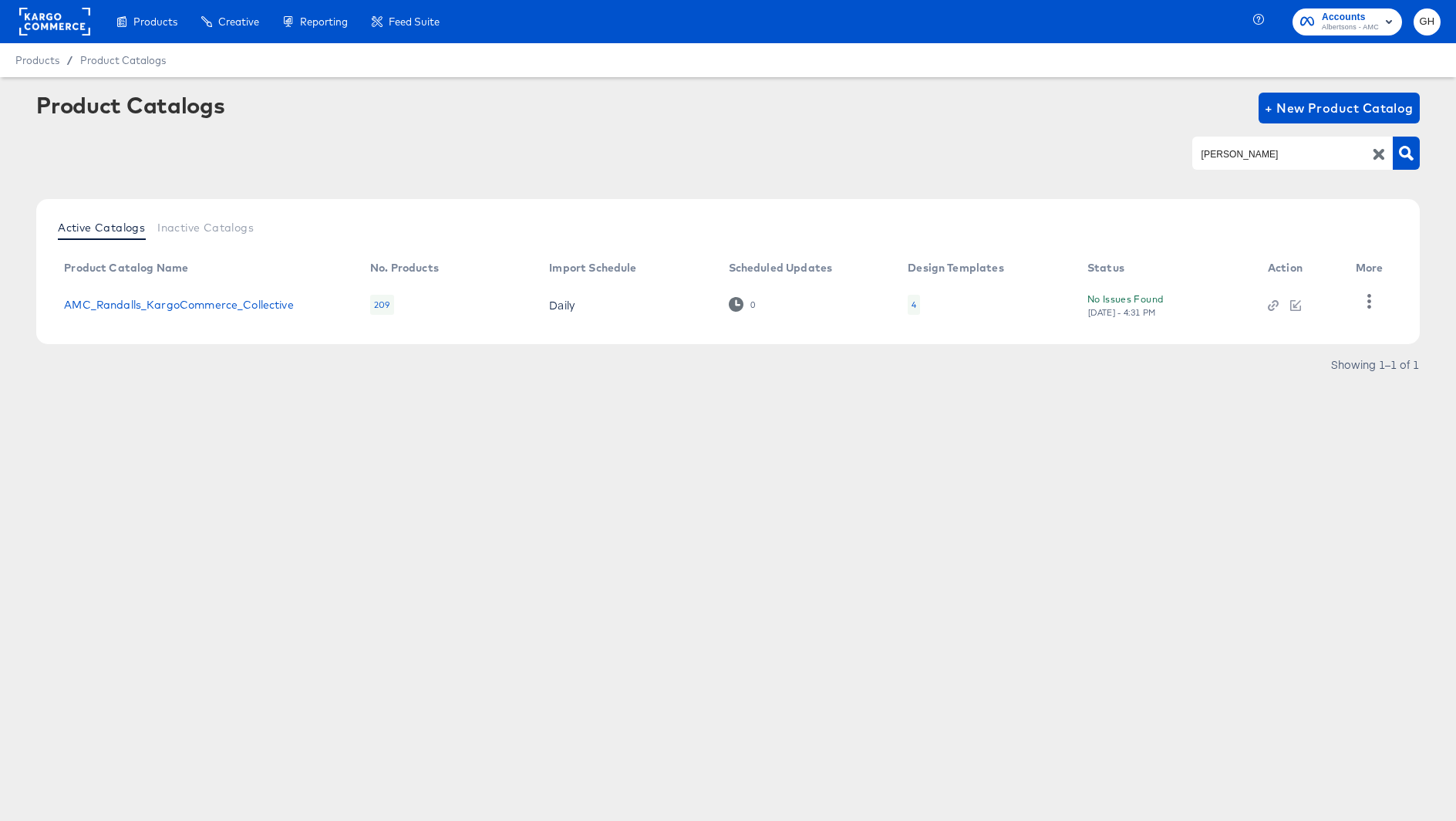 click on "4" at bounding box center (914, 305) 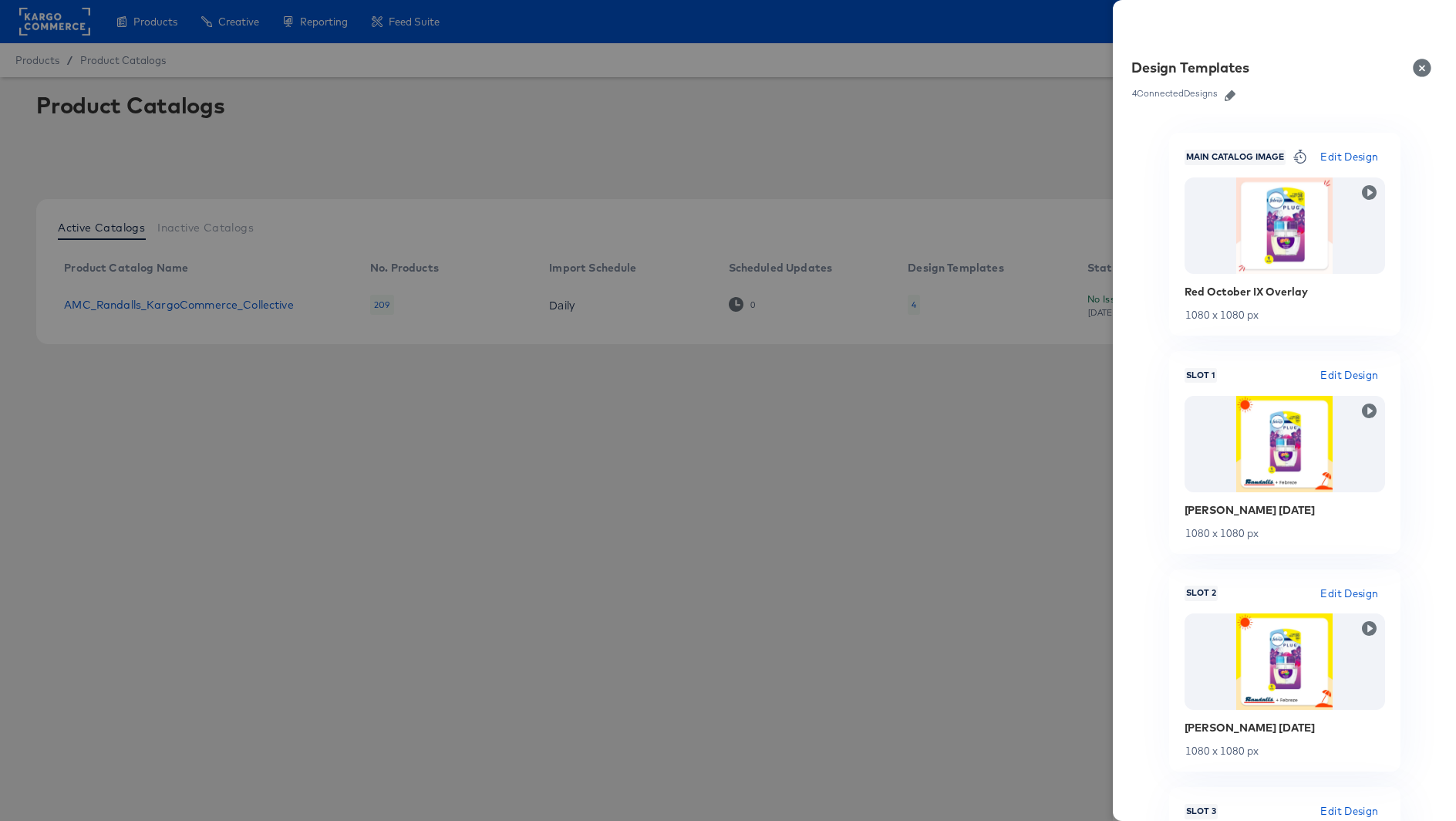 click 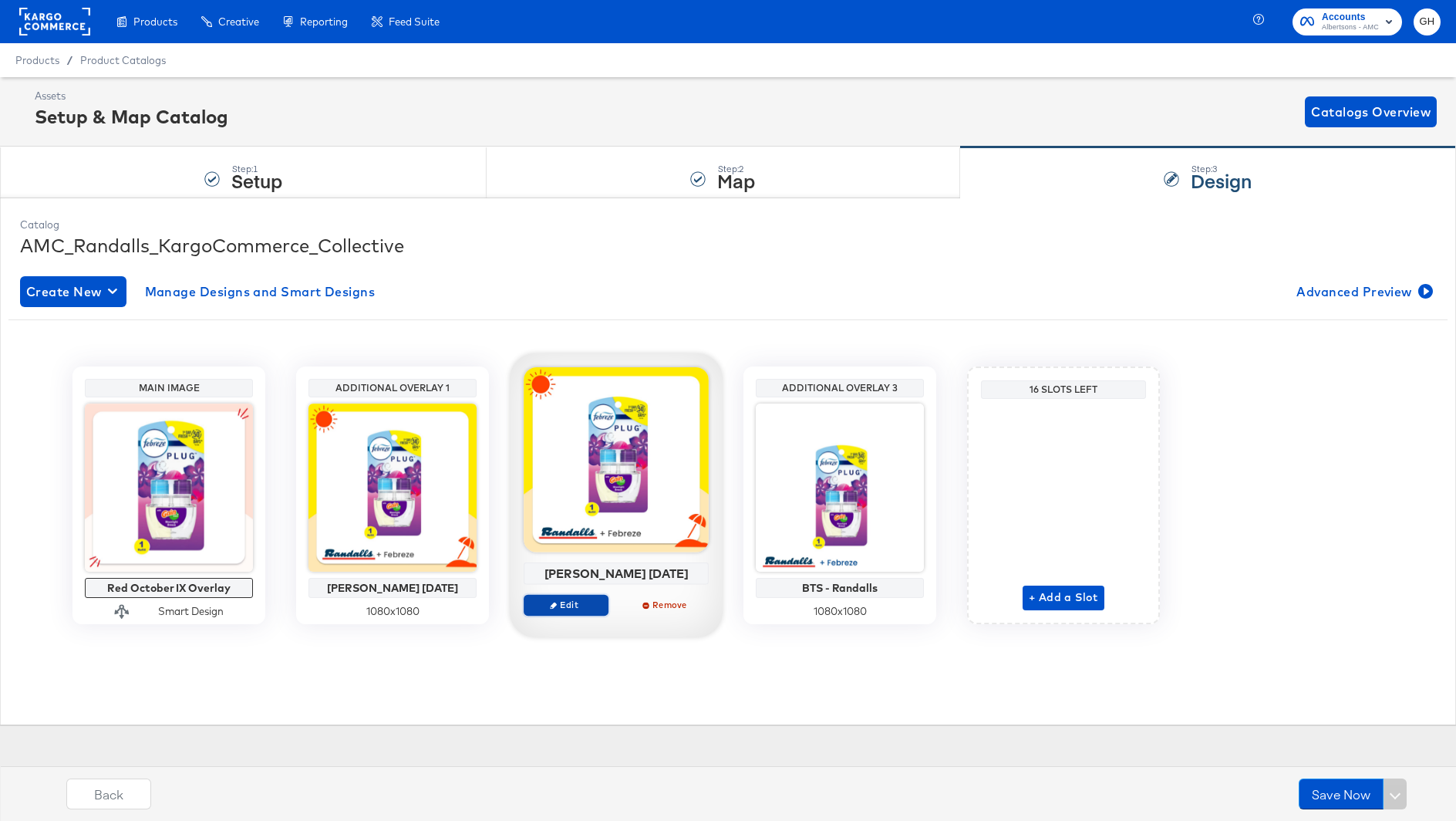 click on "Edit" at bounding box center (566, 604) 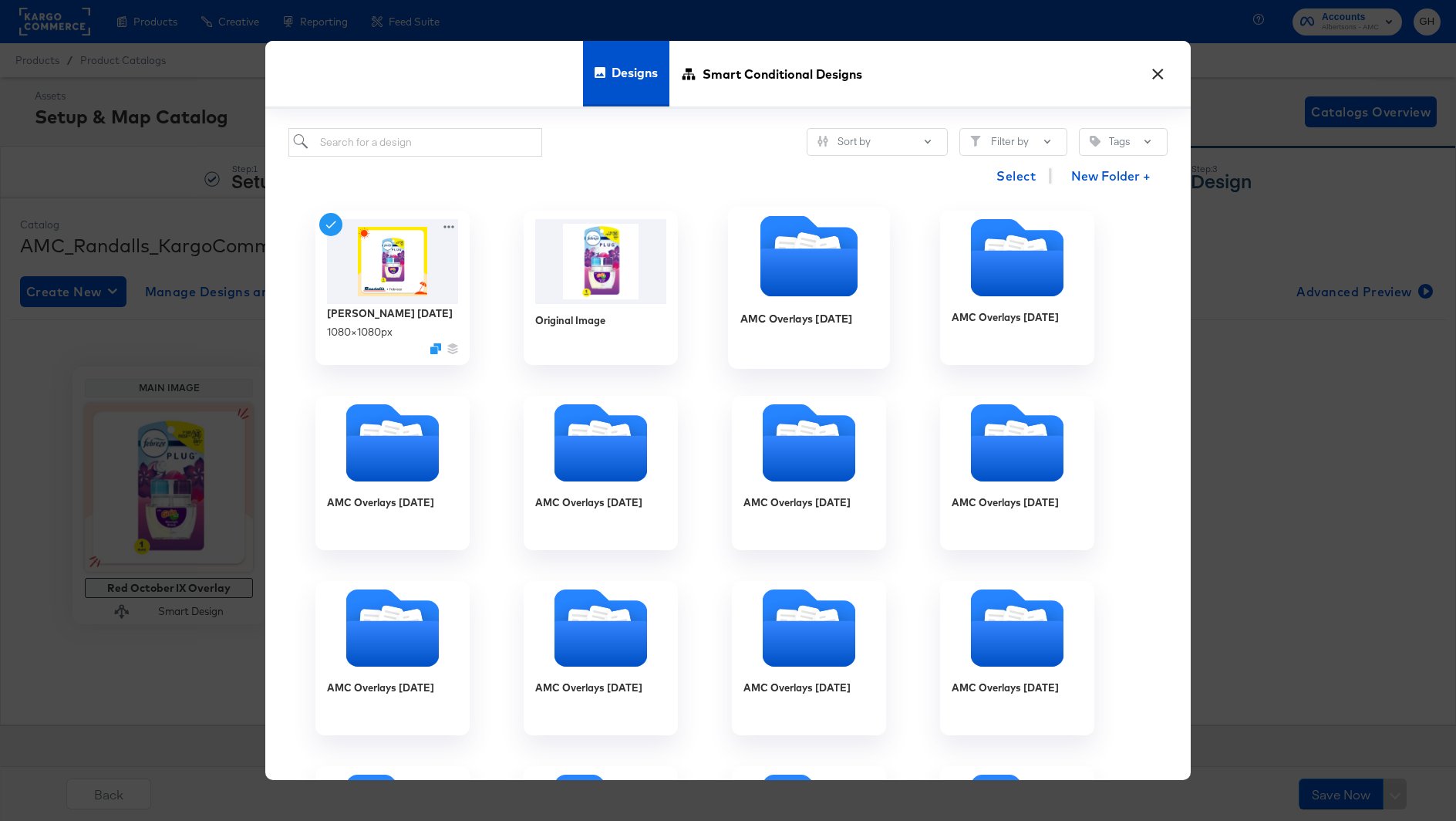 click 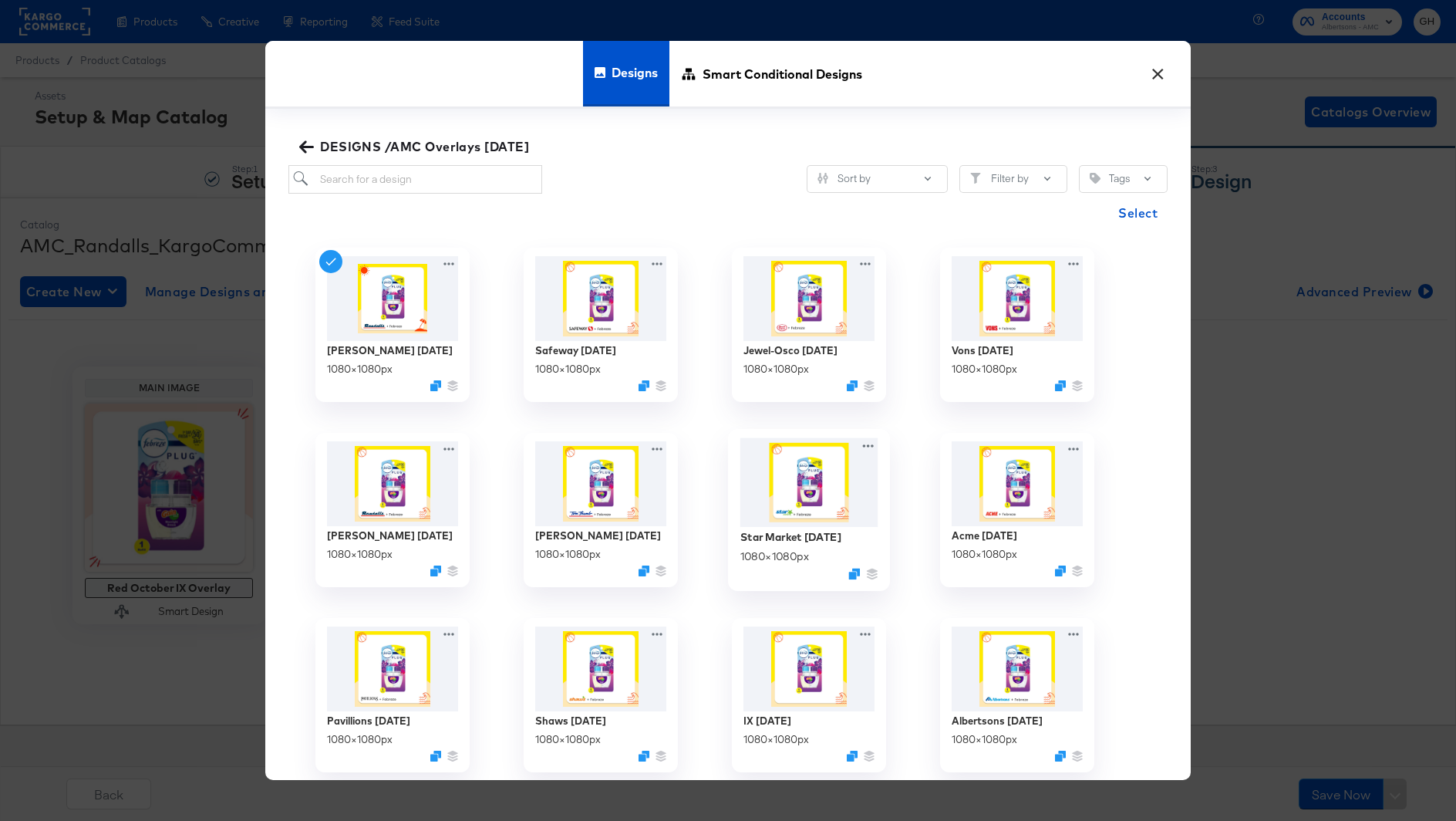 scroll, scrollTop: 8, scrollLeft: 0, axis: vertical 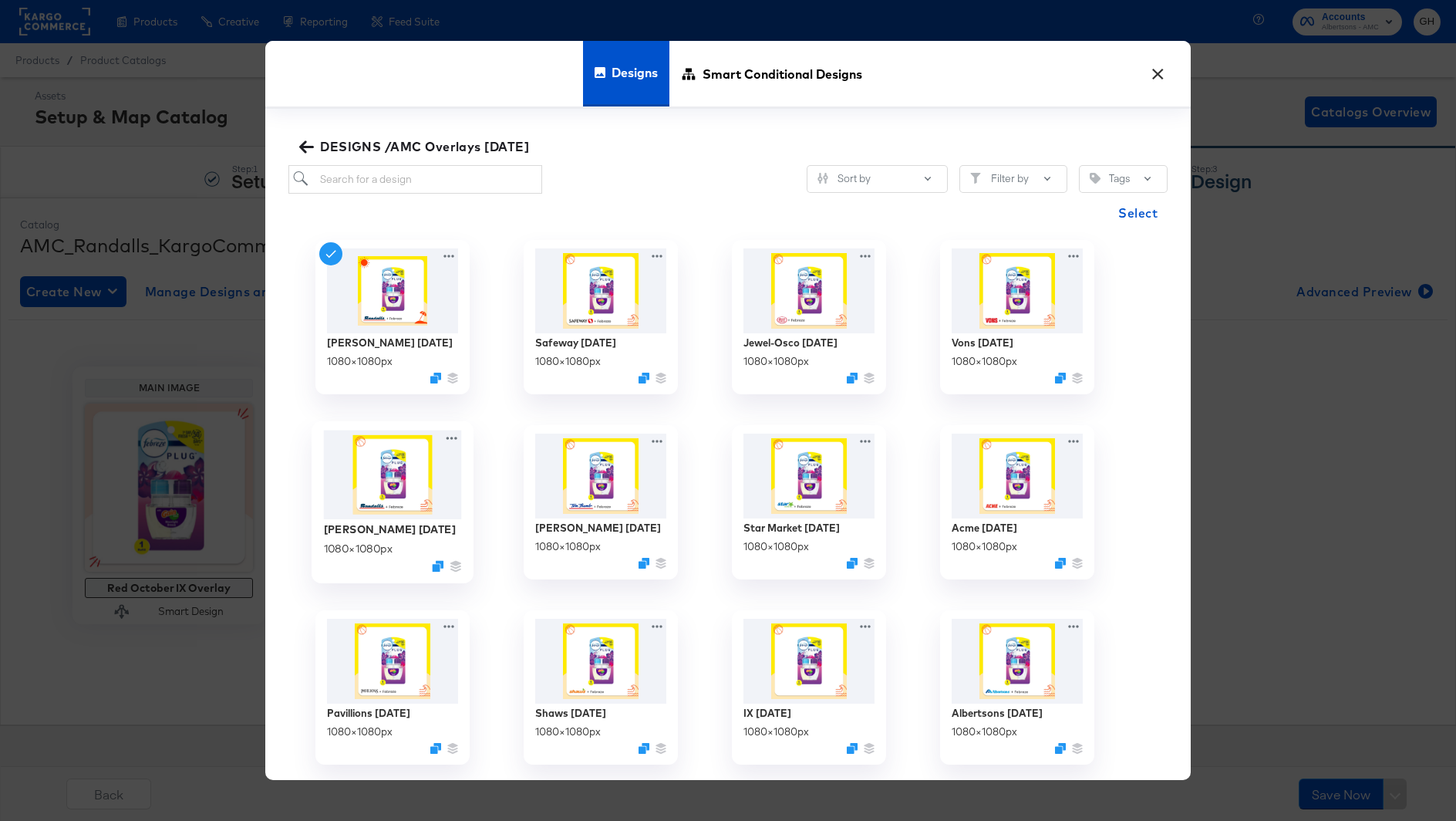 click at bounding box center (393, 475) 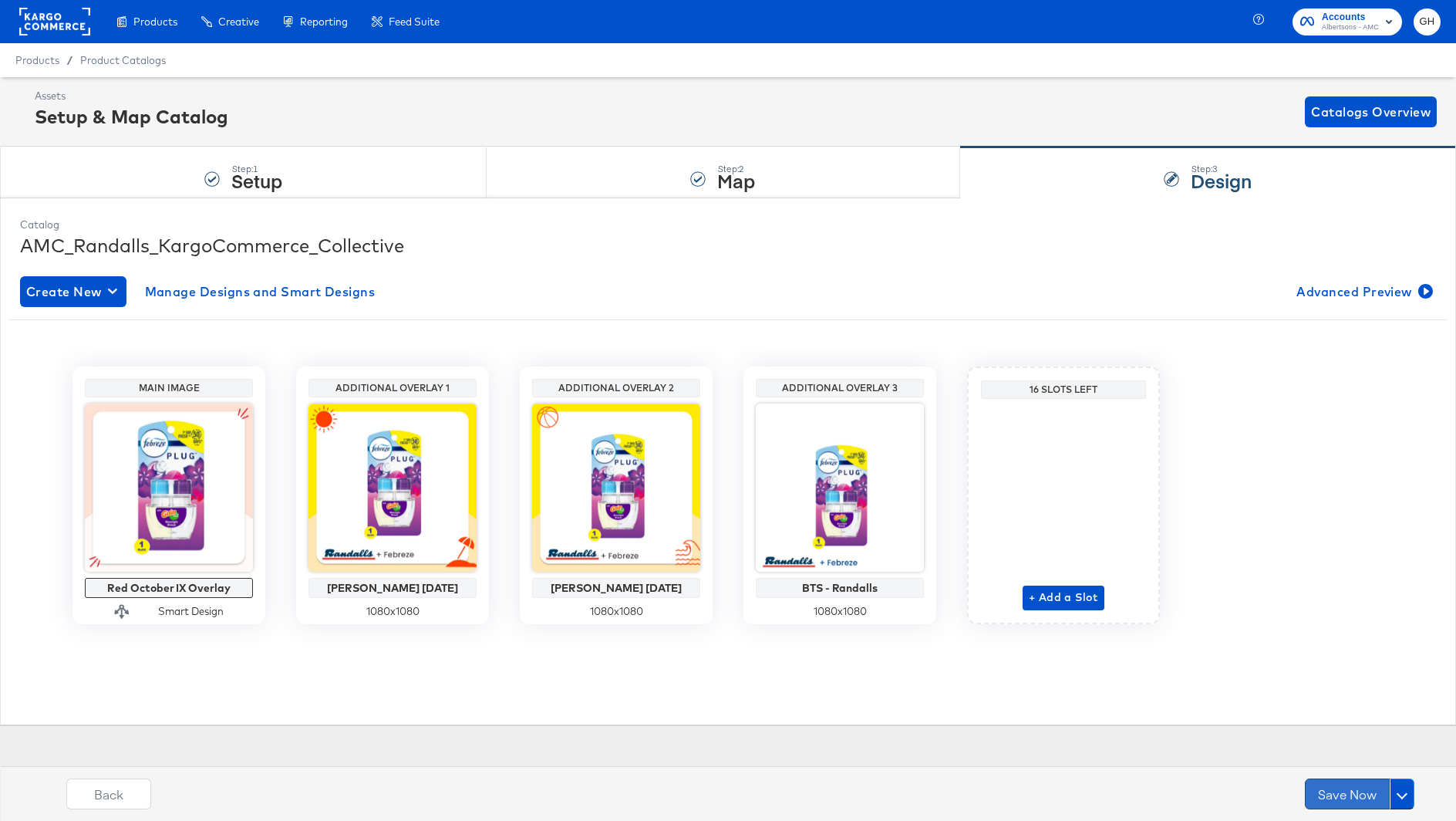 click on "Save Now" at bounding box center (1347, 794) 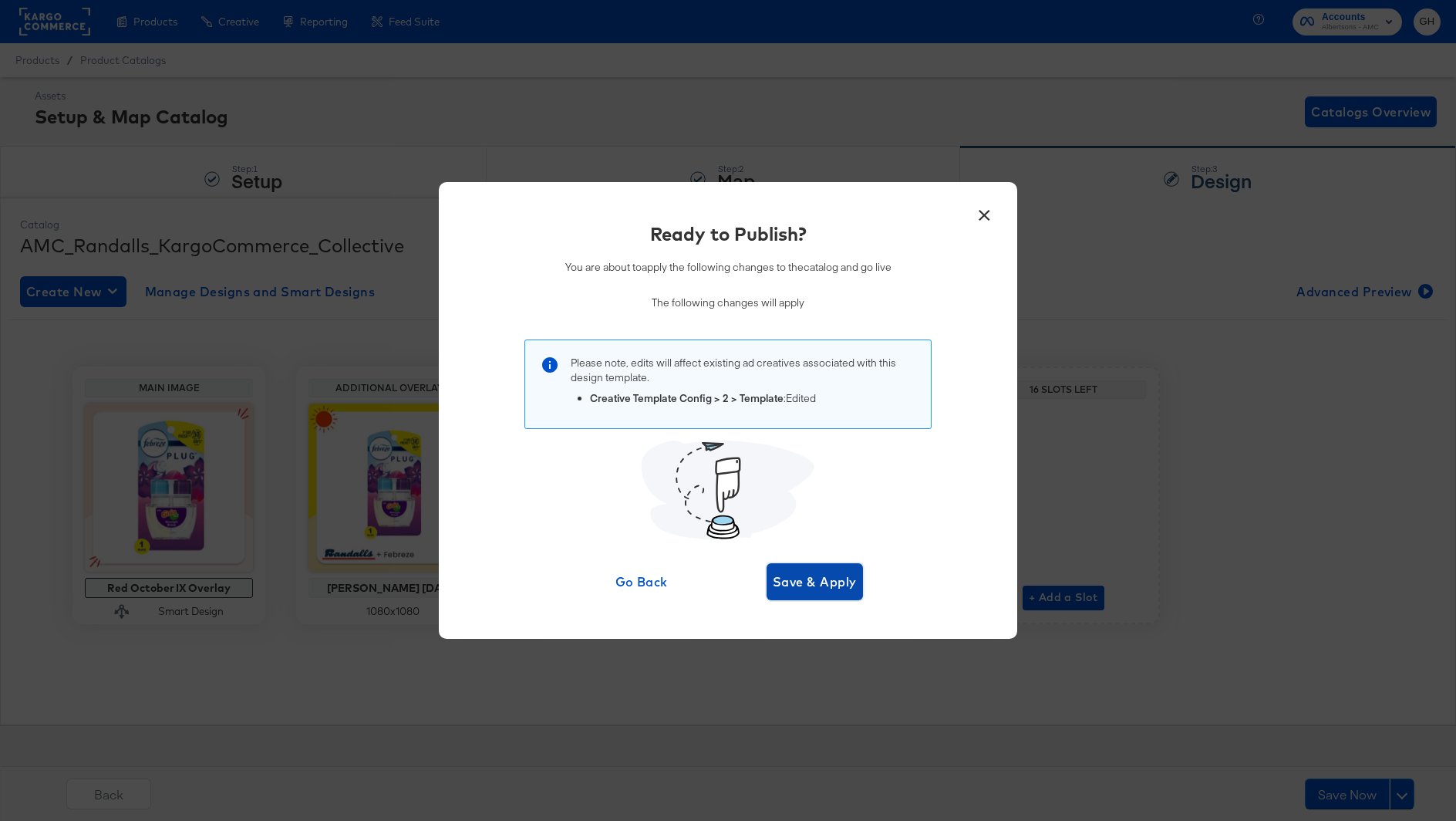 click on "Save & Apply" at bounding box center [814, 582] 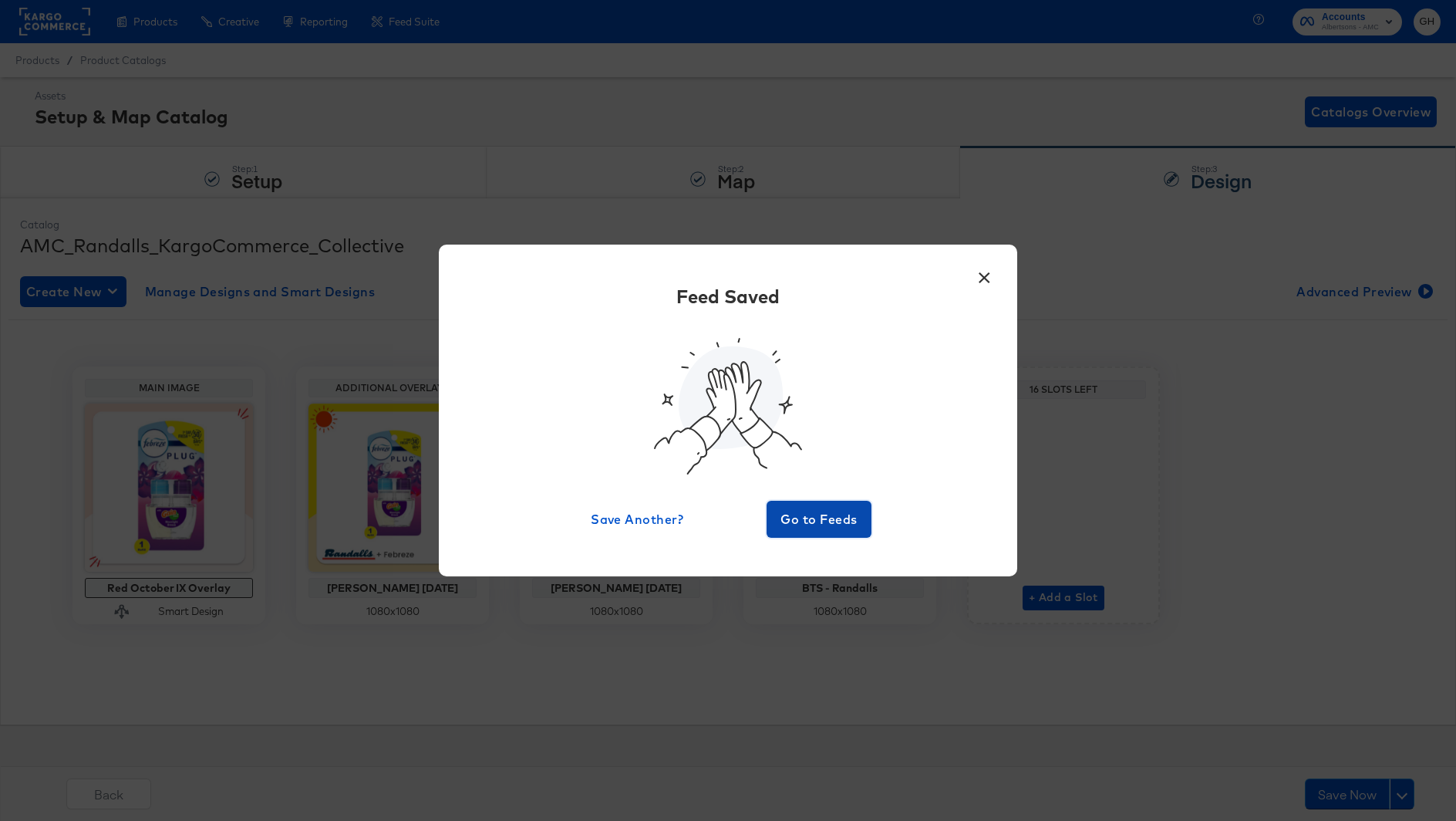 click on "Go to Feeds" at bounding box center [819, 519] 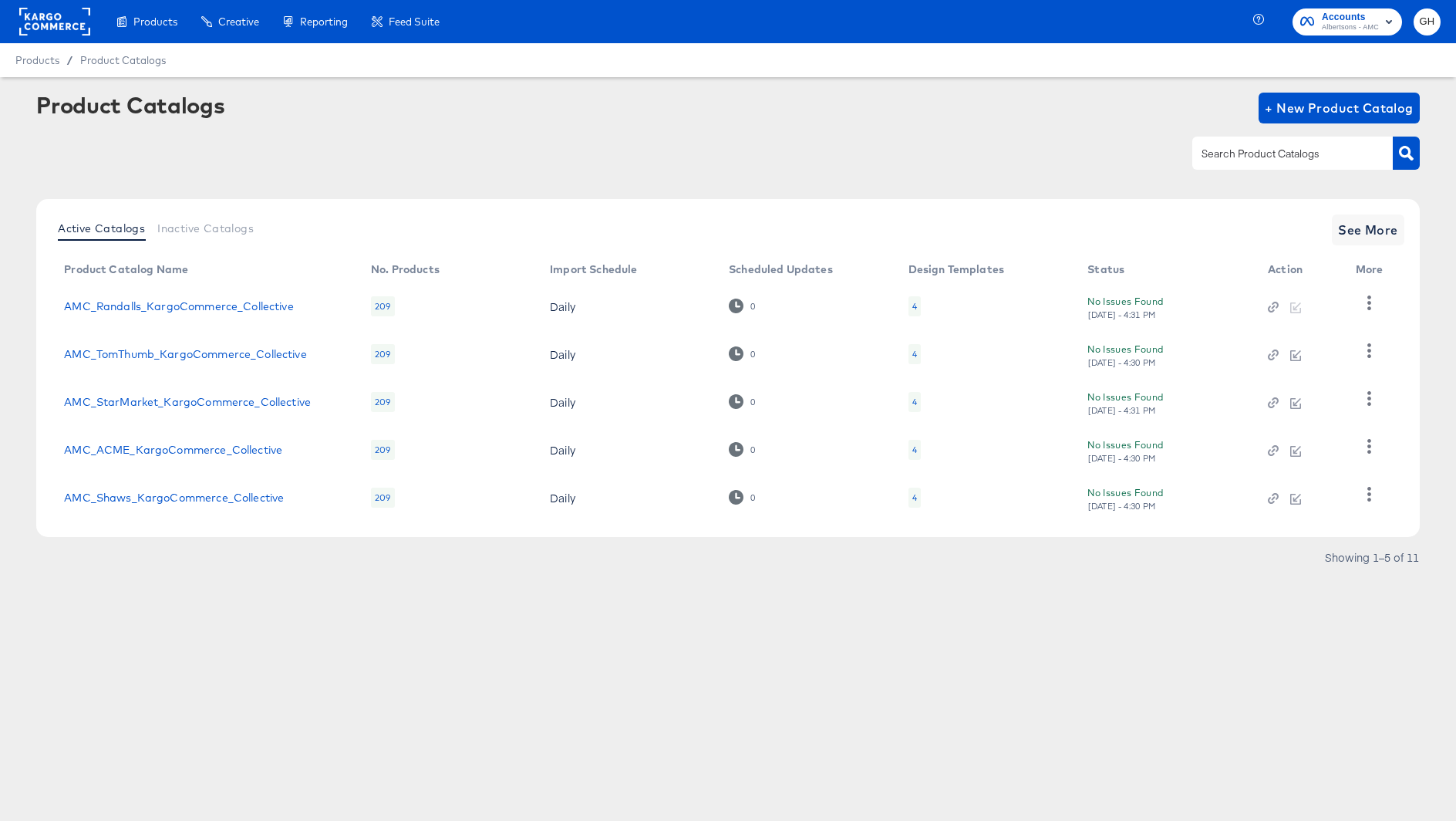 click at bounding box center (1280, 154) 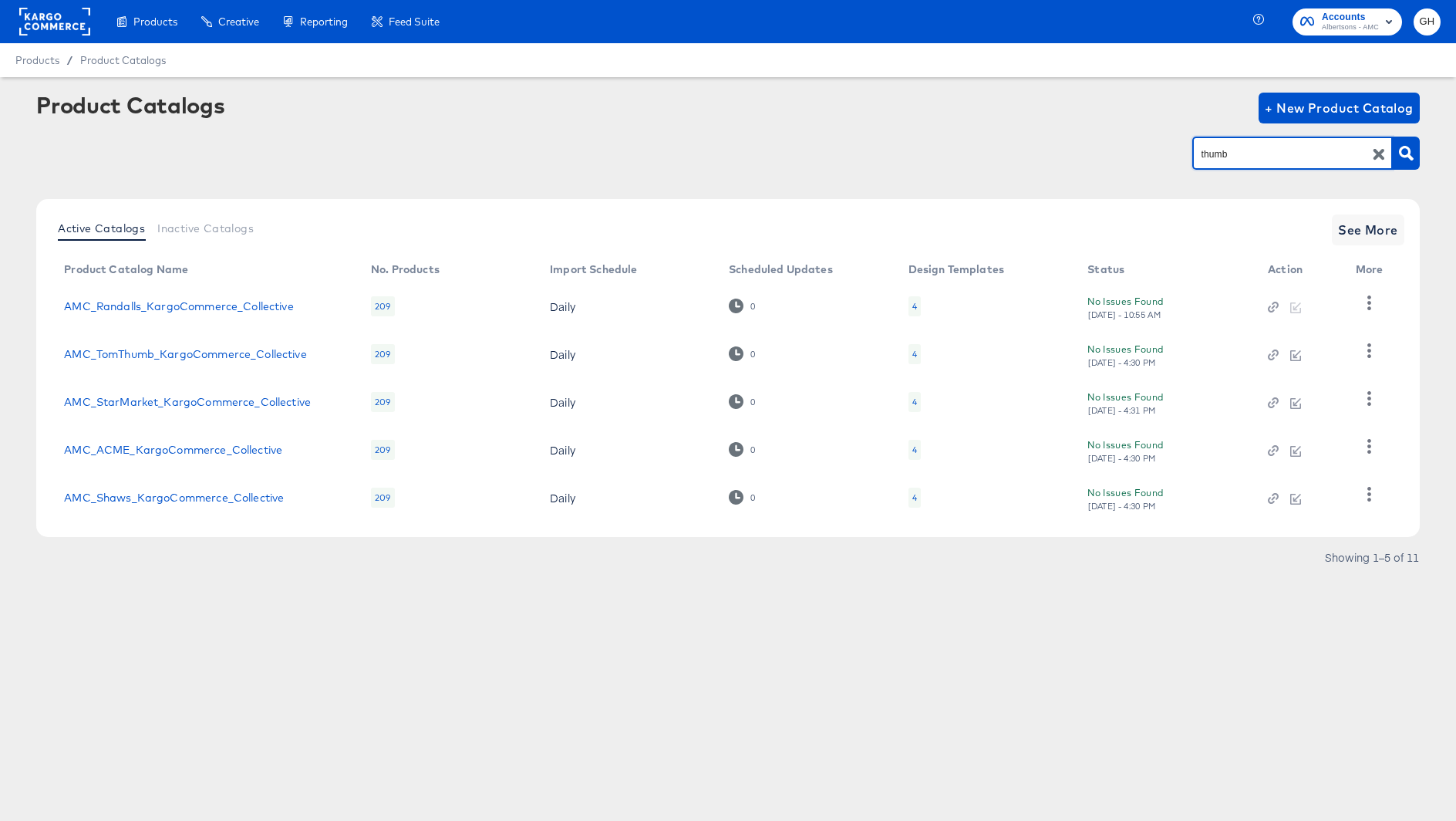type on "thumb" 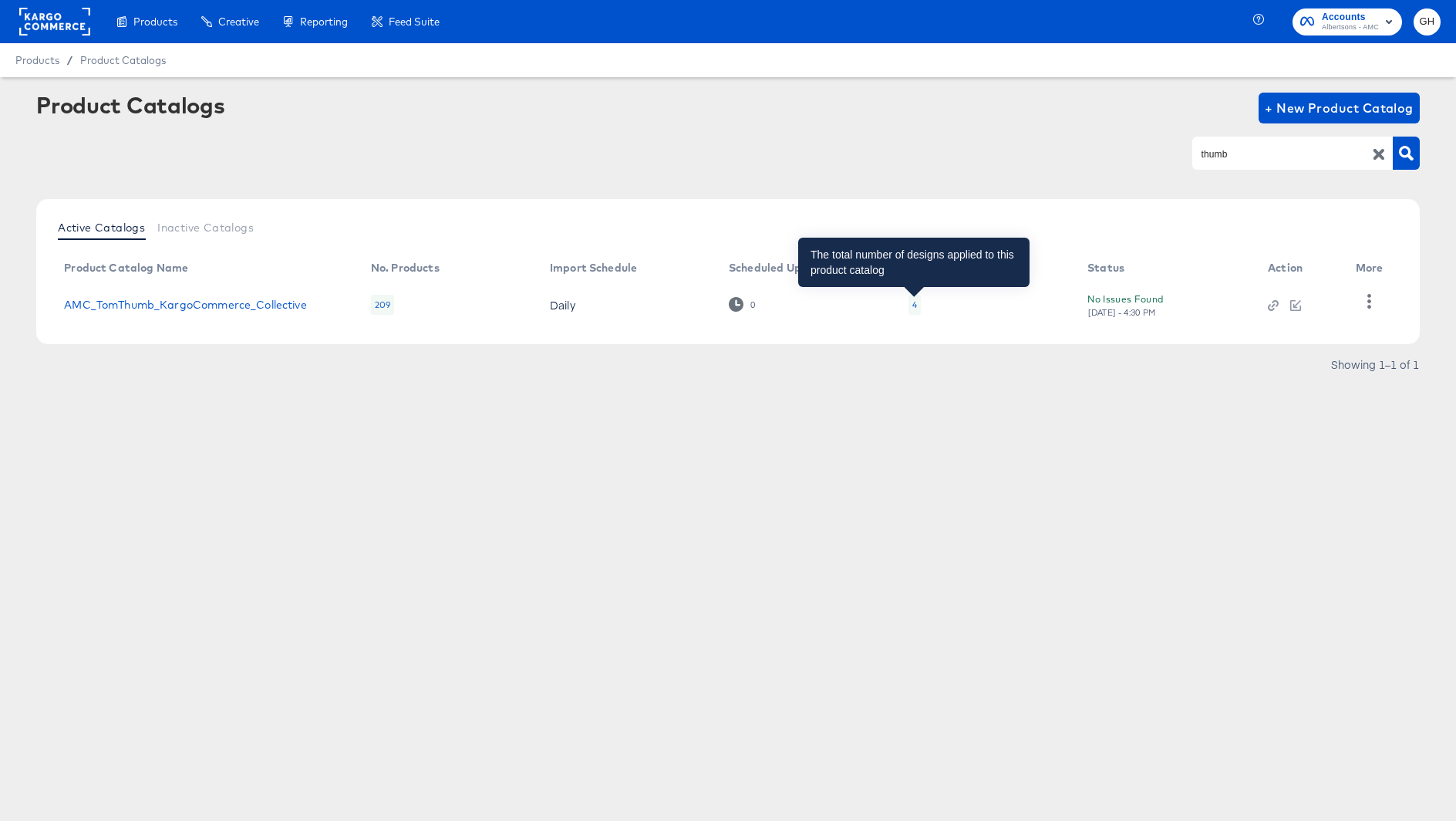 click on "4" at bounding box center [915, 305] 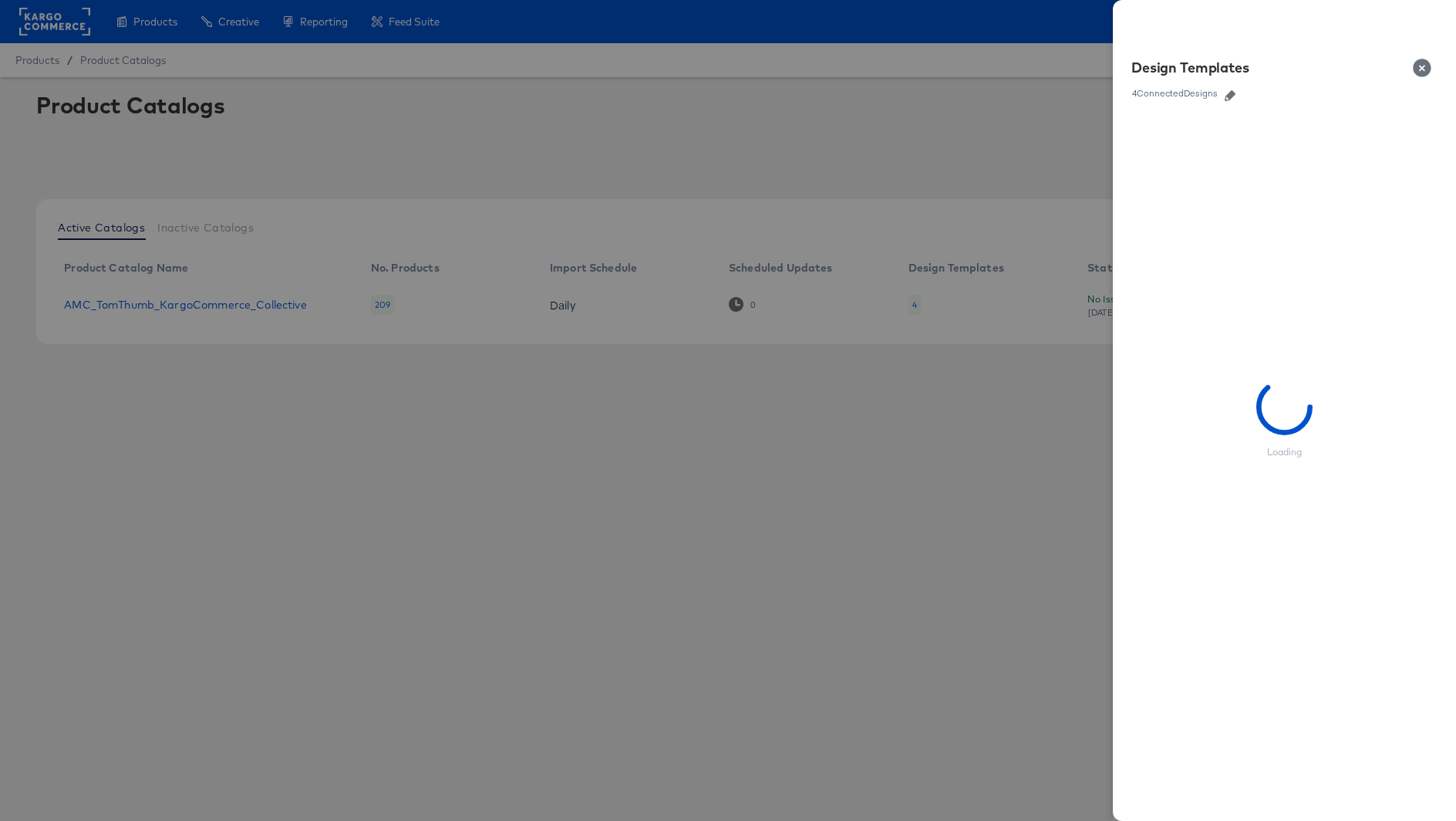click 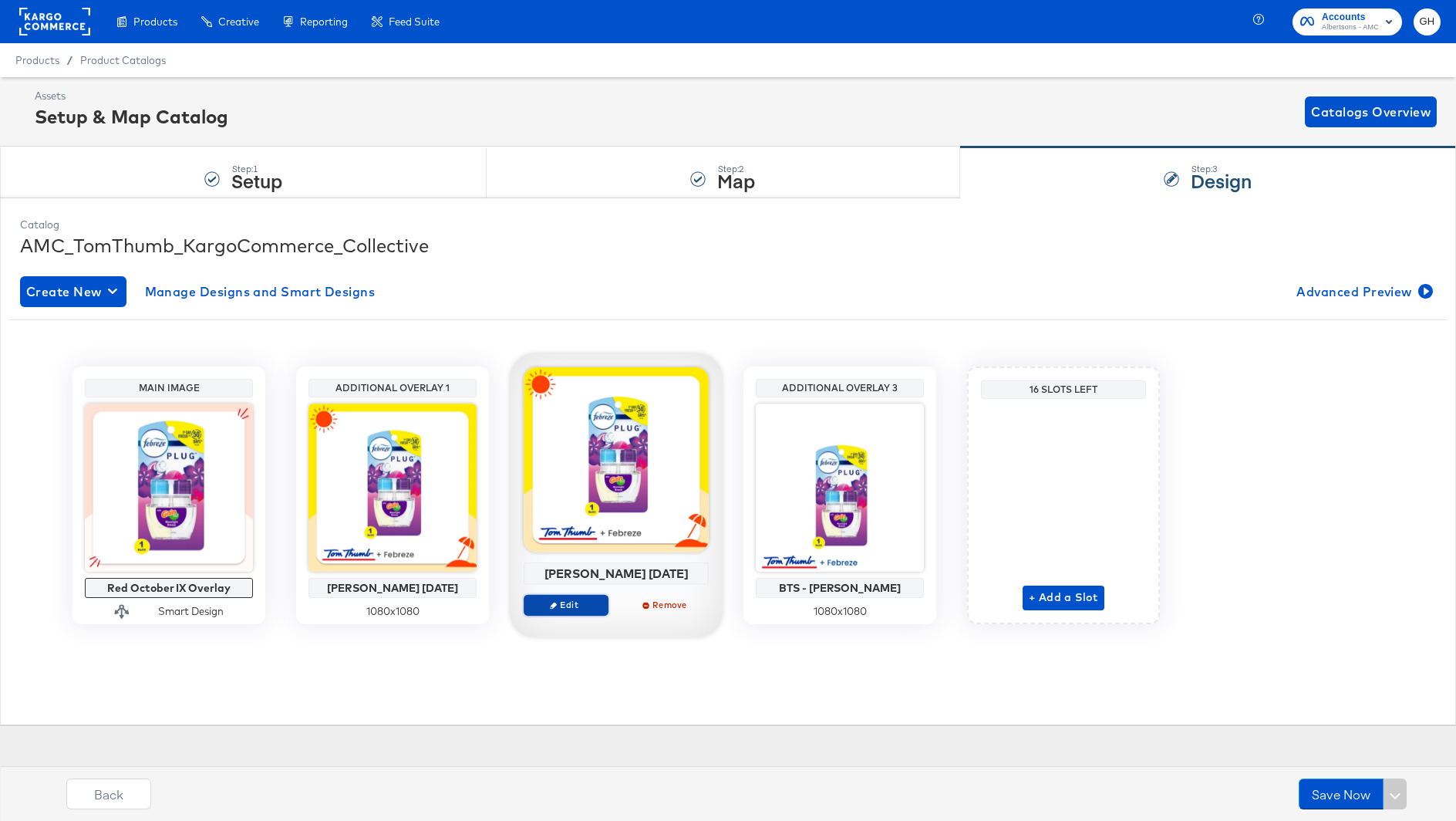 click on "Edit" at bounding box center [566, 604] 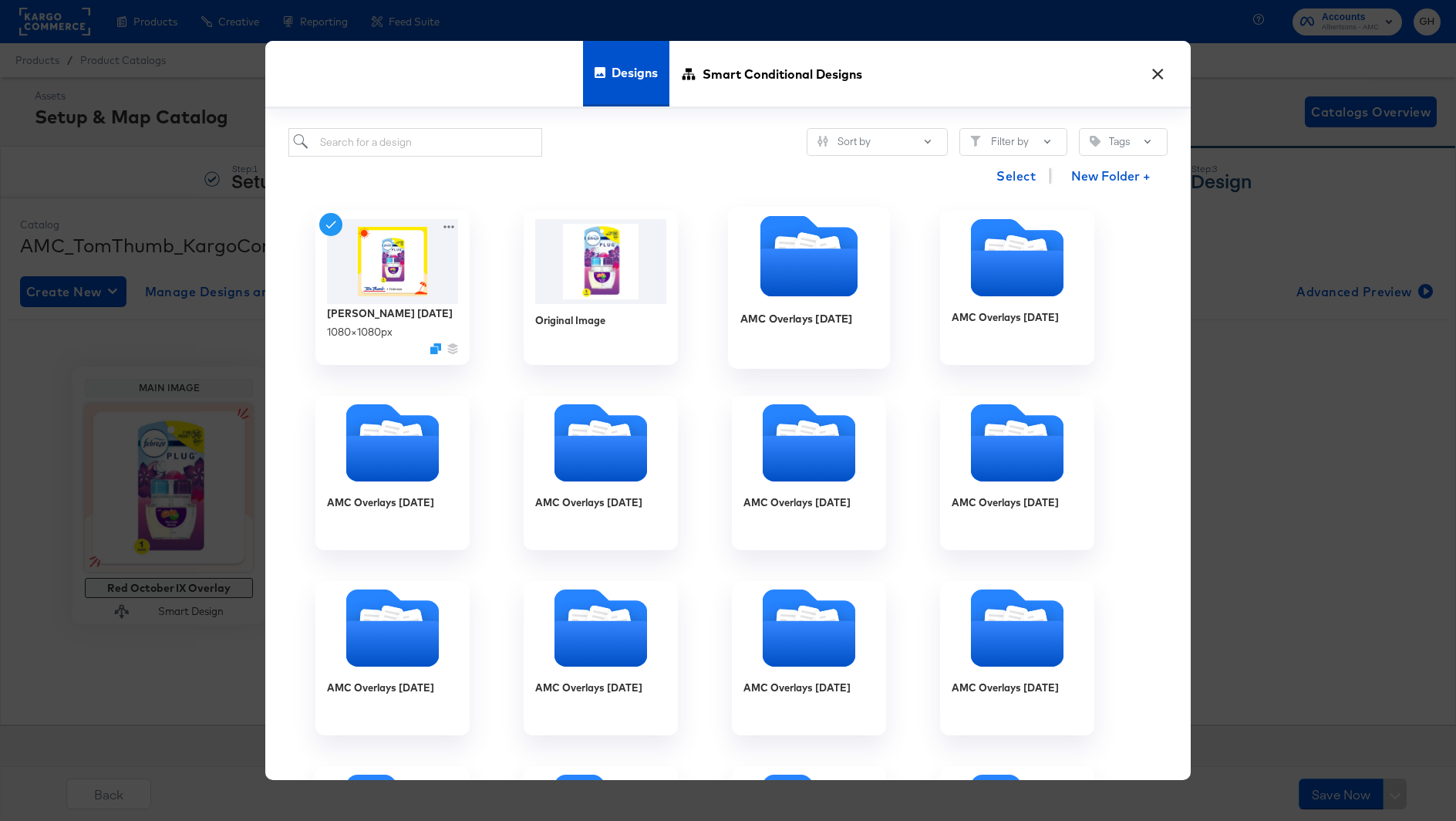 click 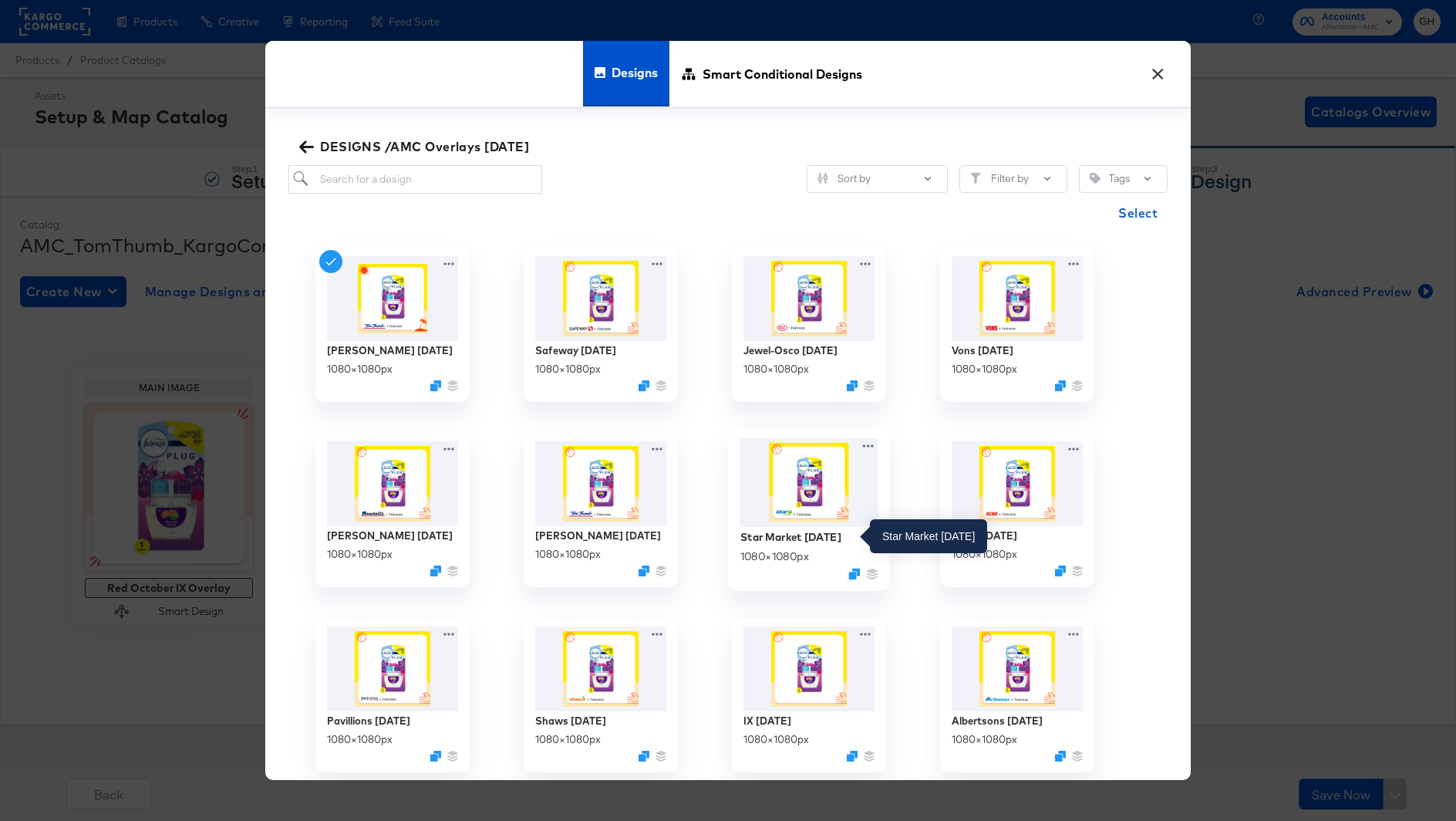 scroll, scrollTop: 8, scrollLeft: 0, axis: vertical 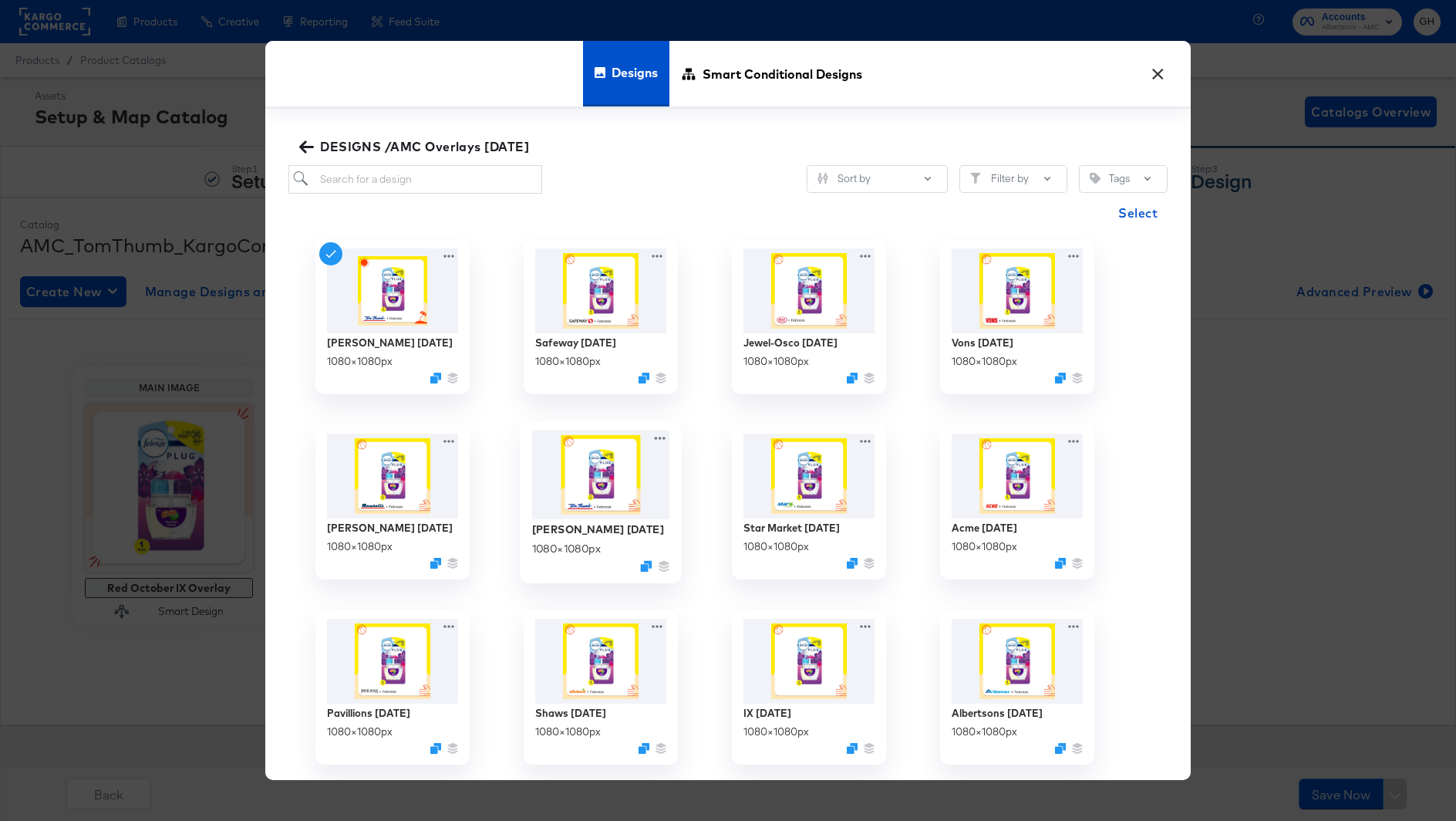 click at bounding box center [601, 475] 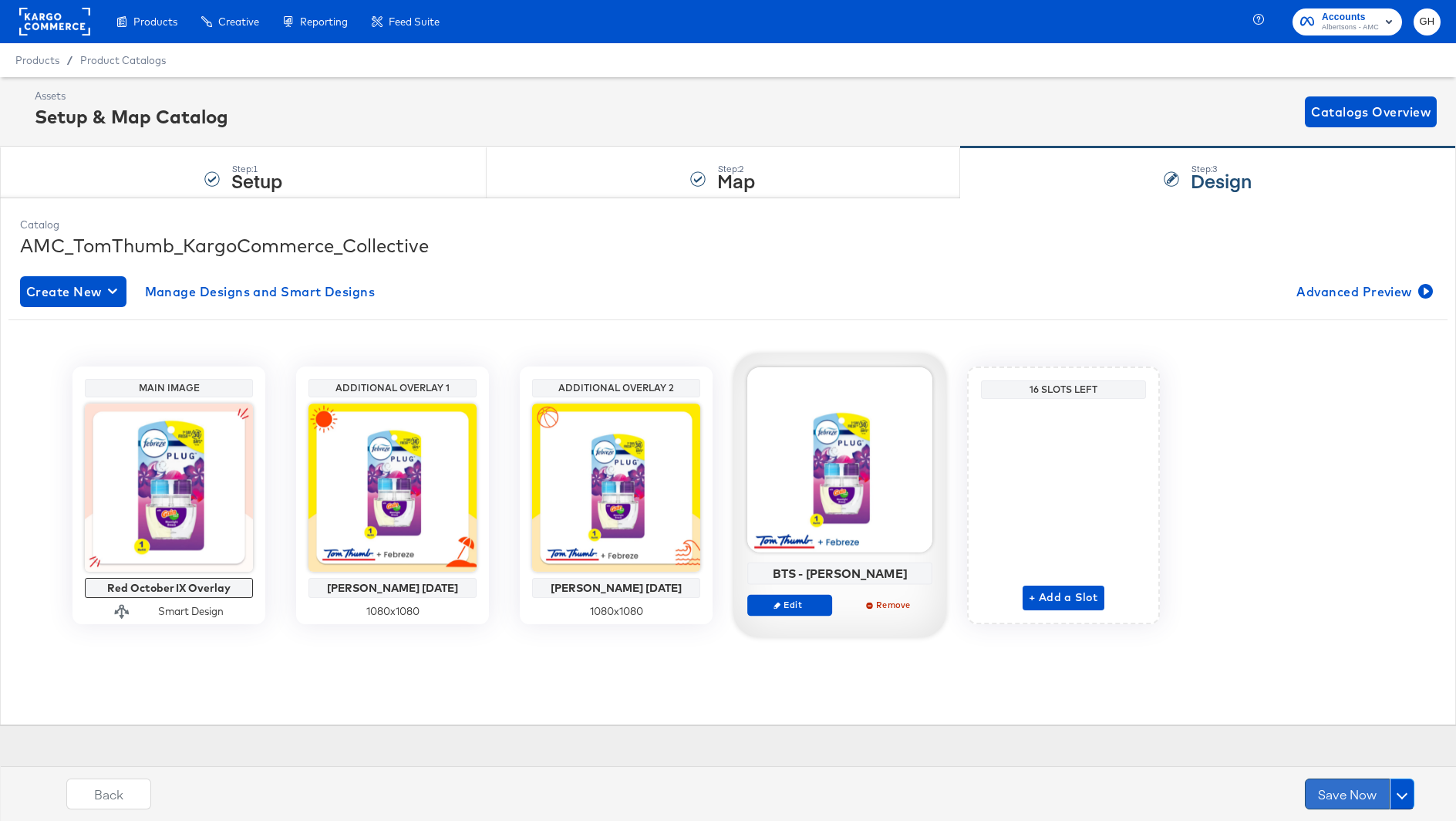 click on "Save Now" at bounding box center (1347, 794) 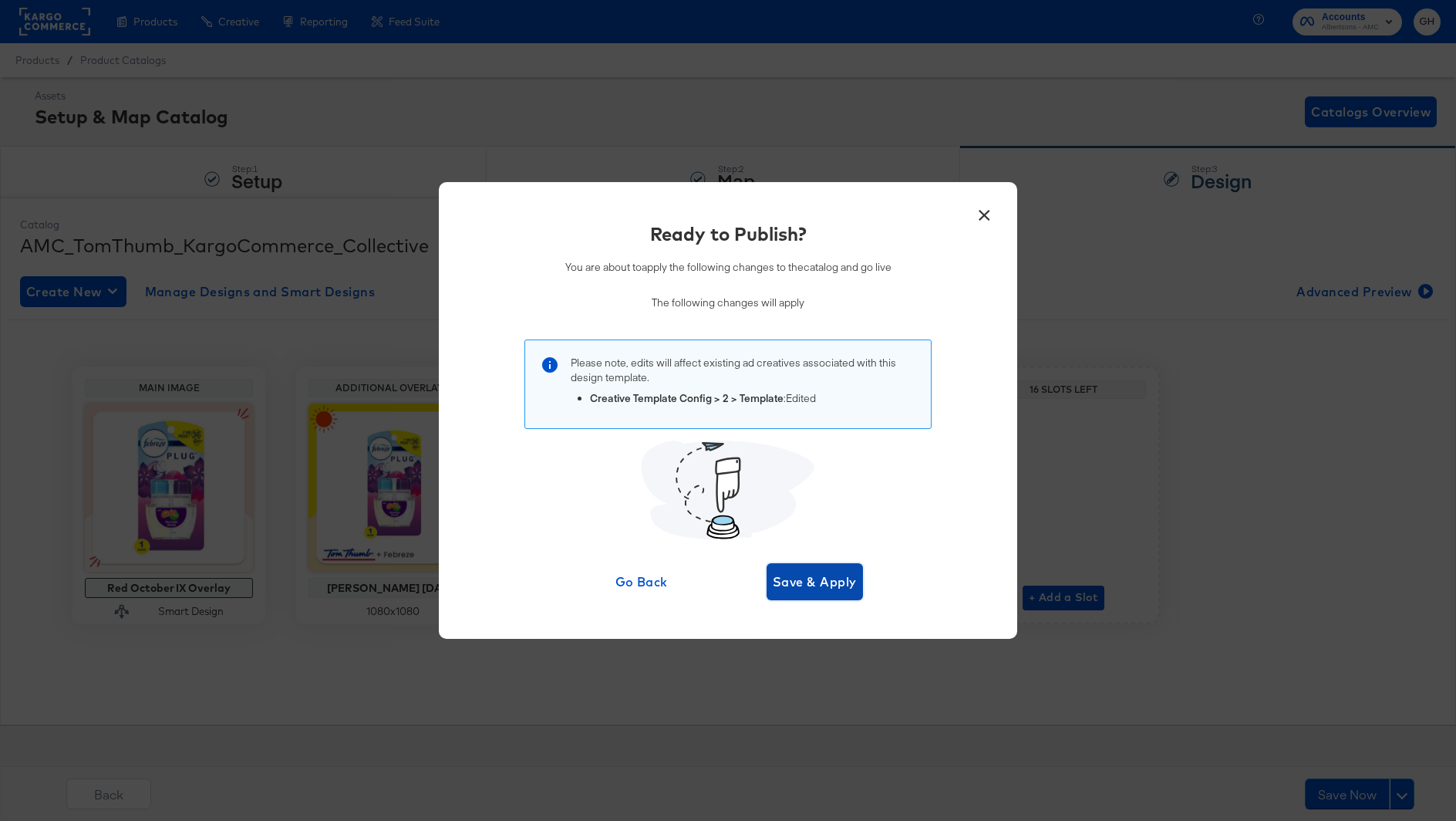 click on "Save & Apply" at bounding box center [814, 582] 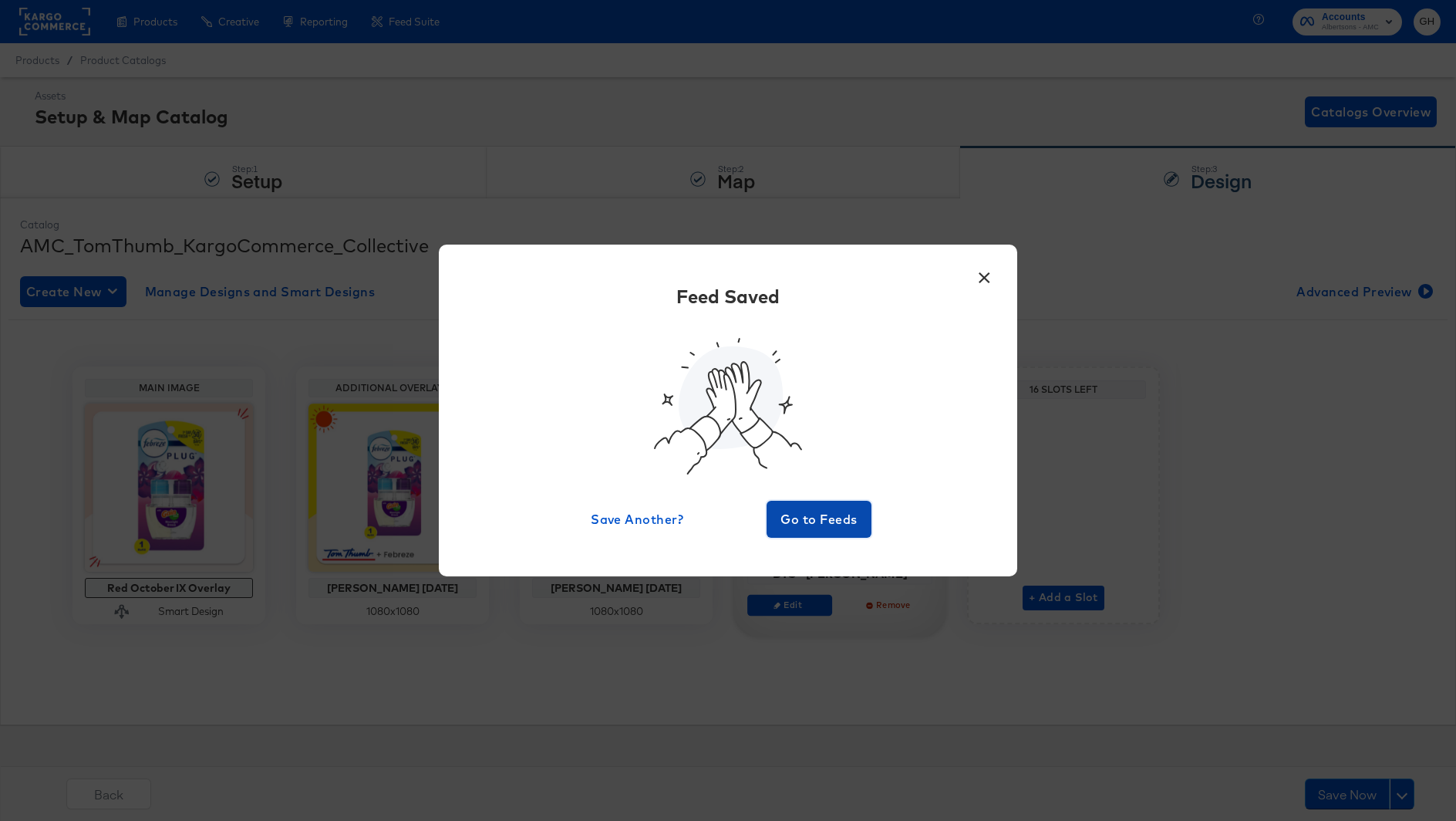 click on "Go to Feeds" at bounding box center [819, 519] 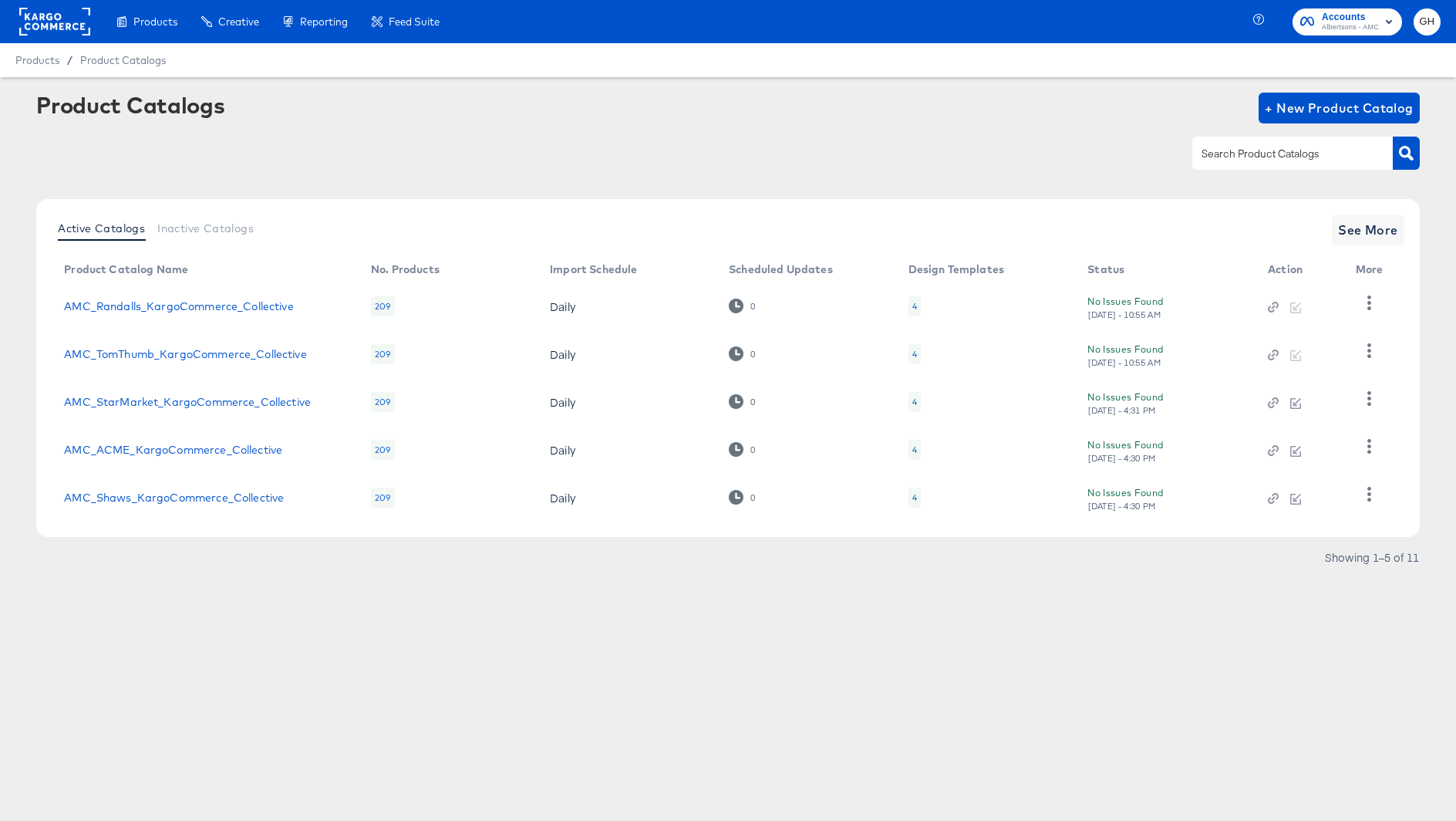 click at bounding box center (1280, 154) 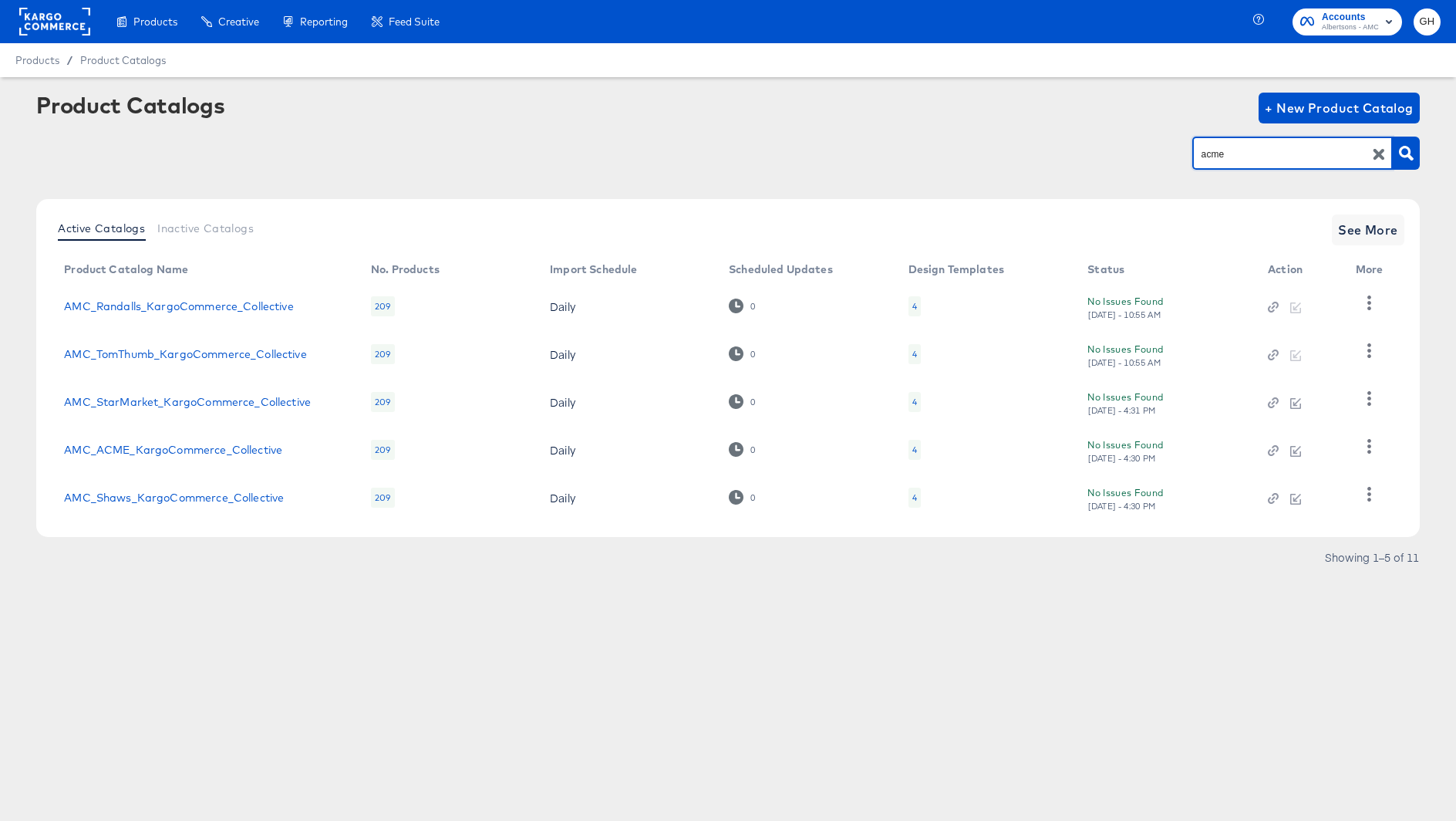 type on "acme" 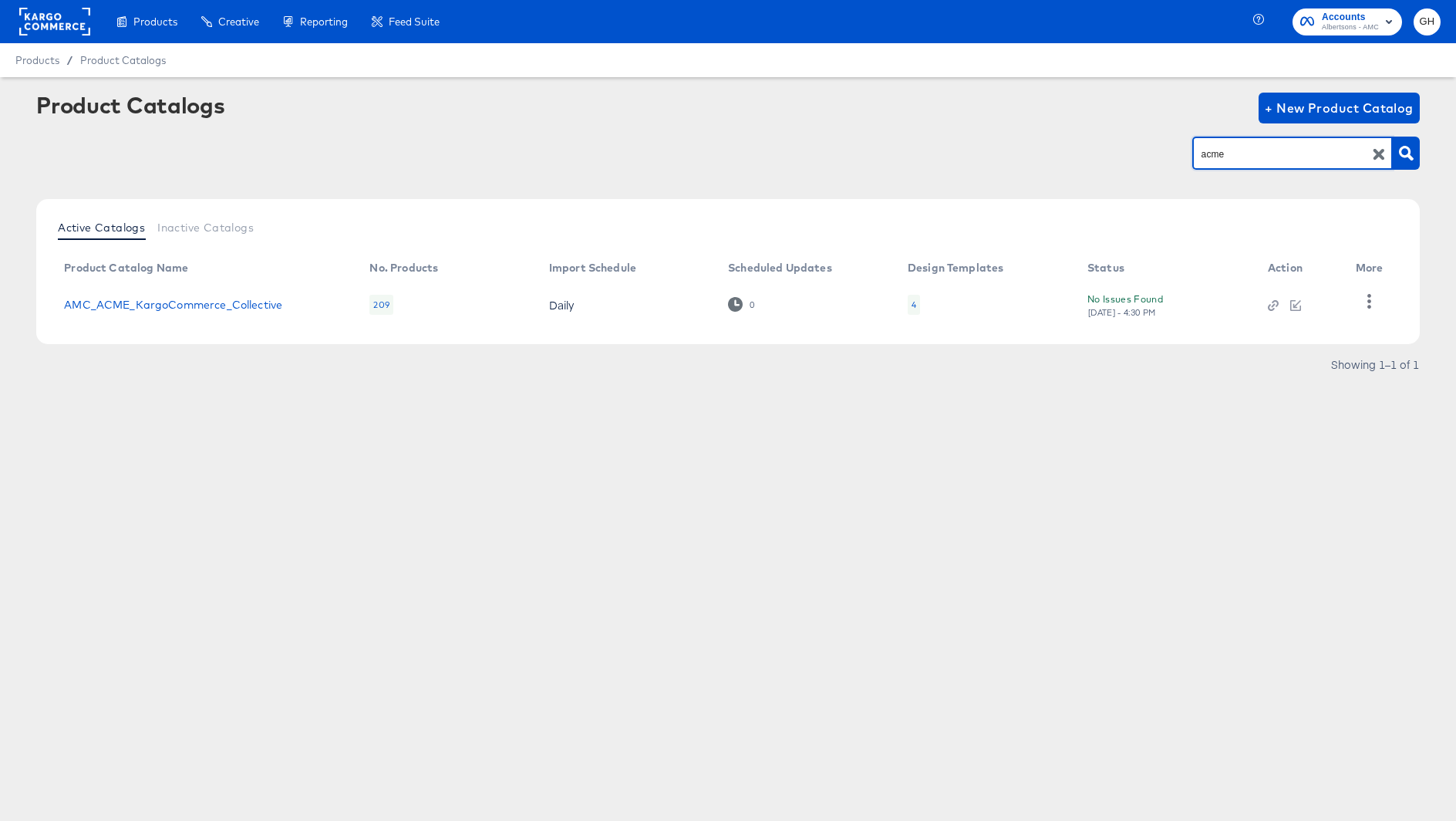 click on "4" at bounding box center [985, 305] 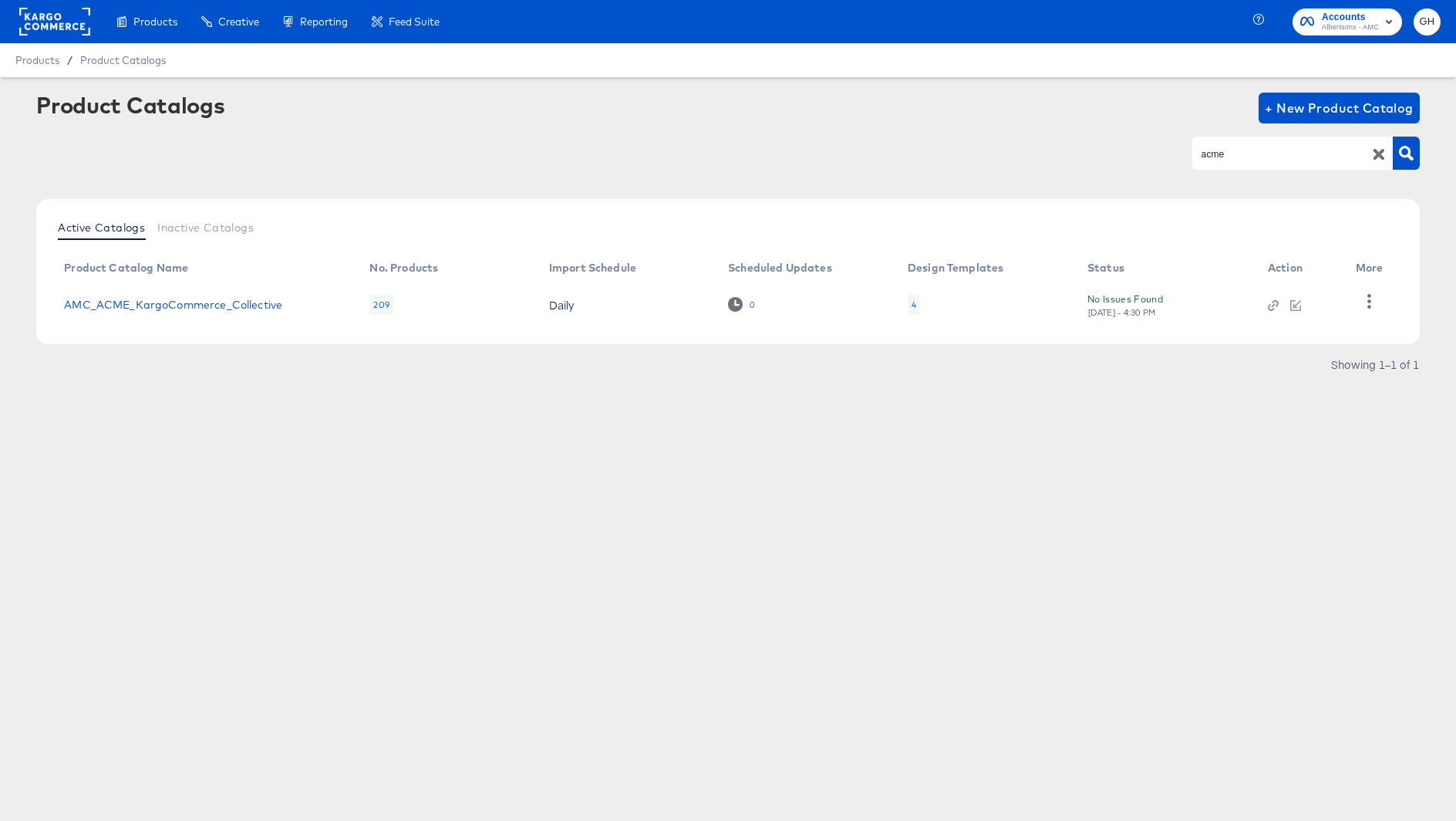 click on "4" at bounding box center [914, 305] 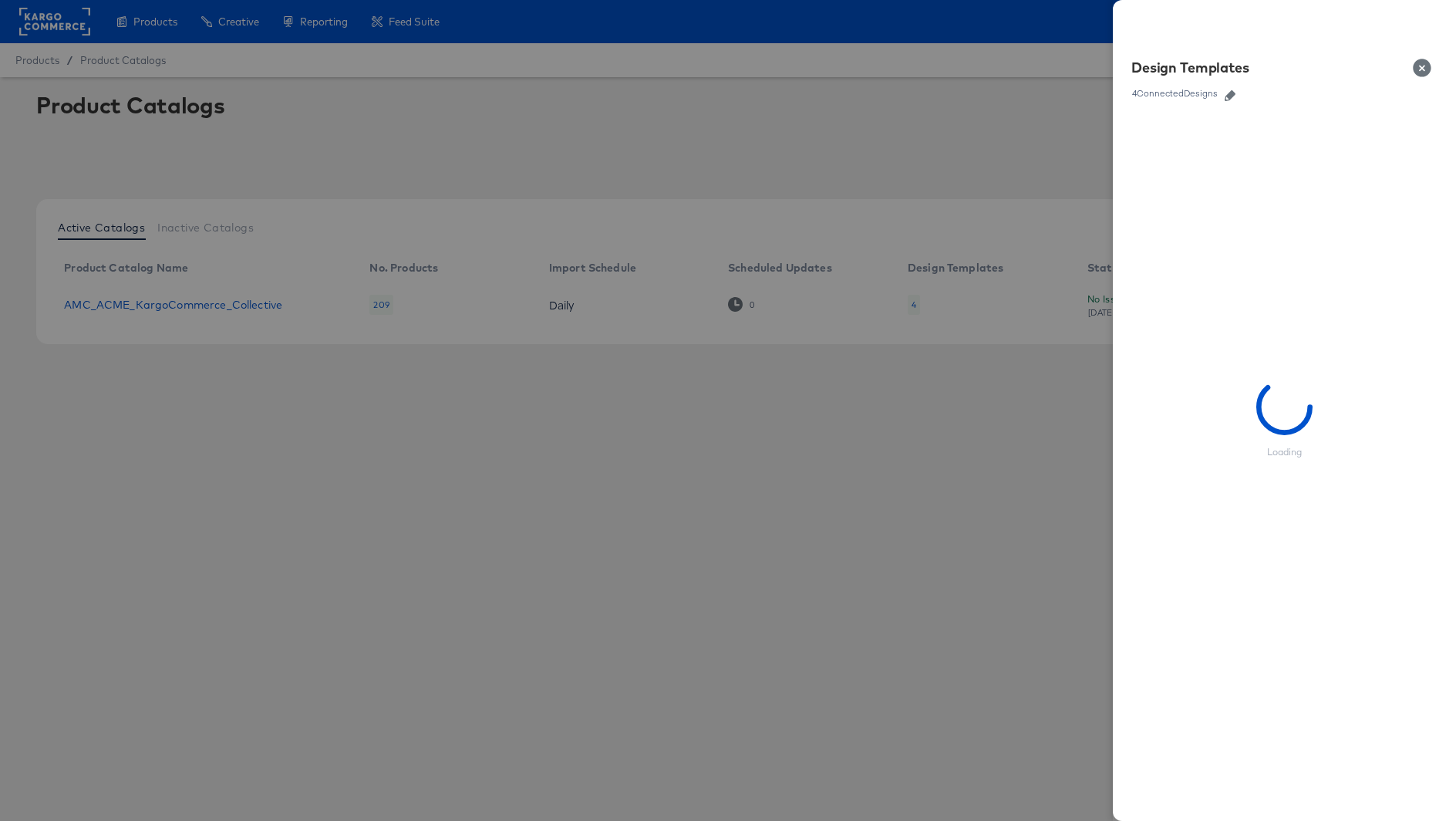 click 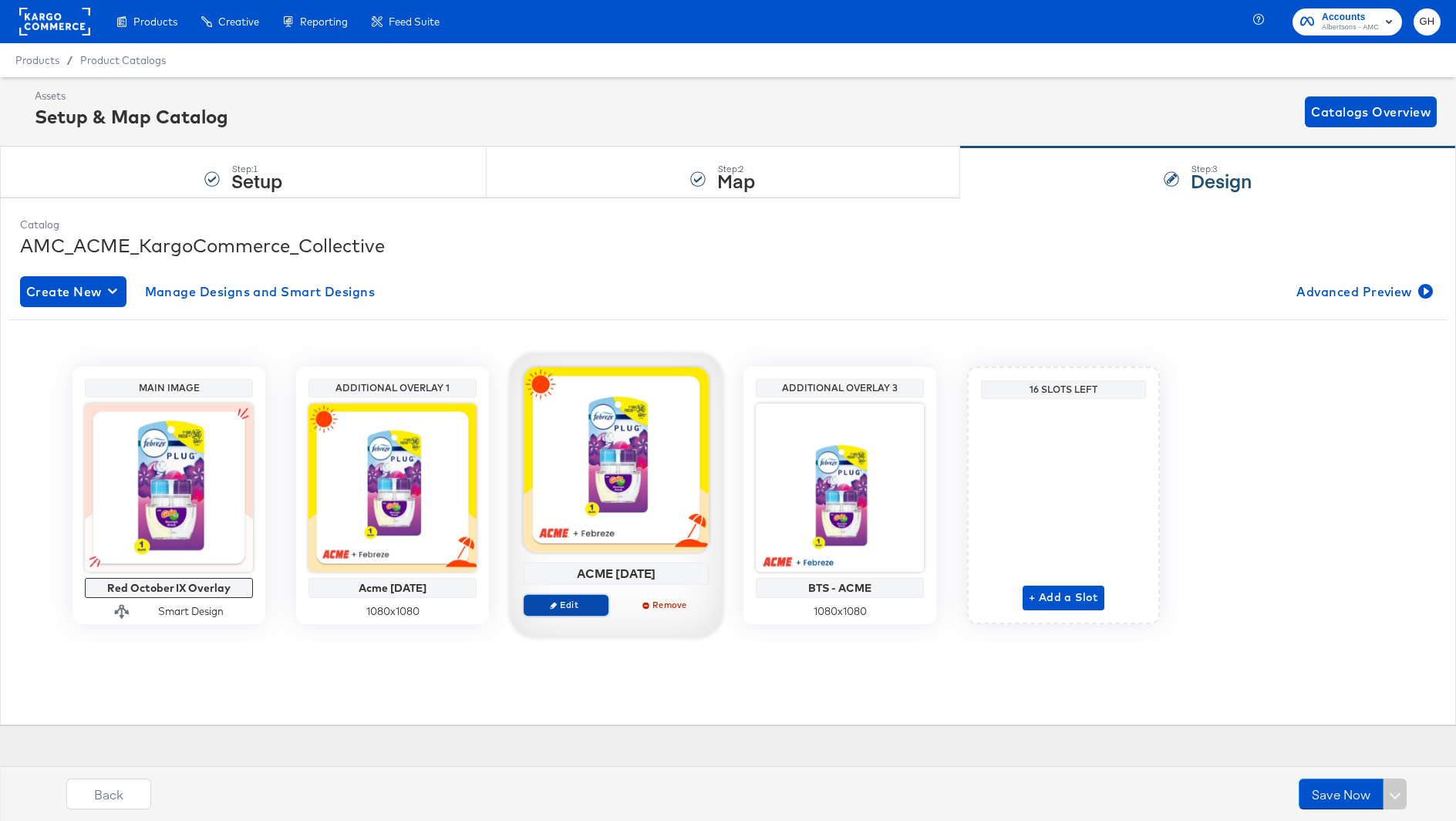 click on "Edit" at bounding box center (566, 604) 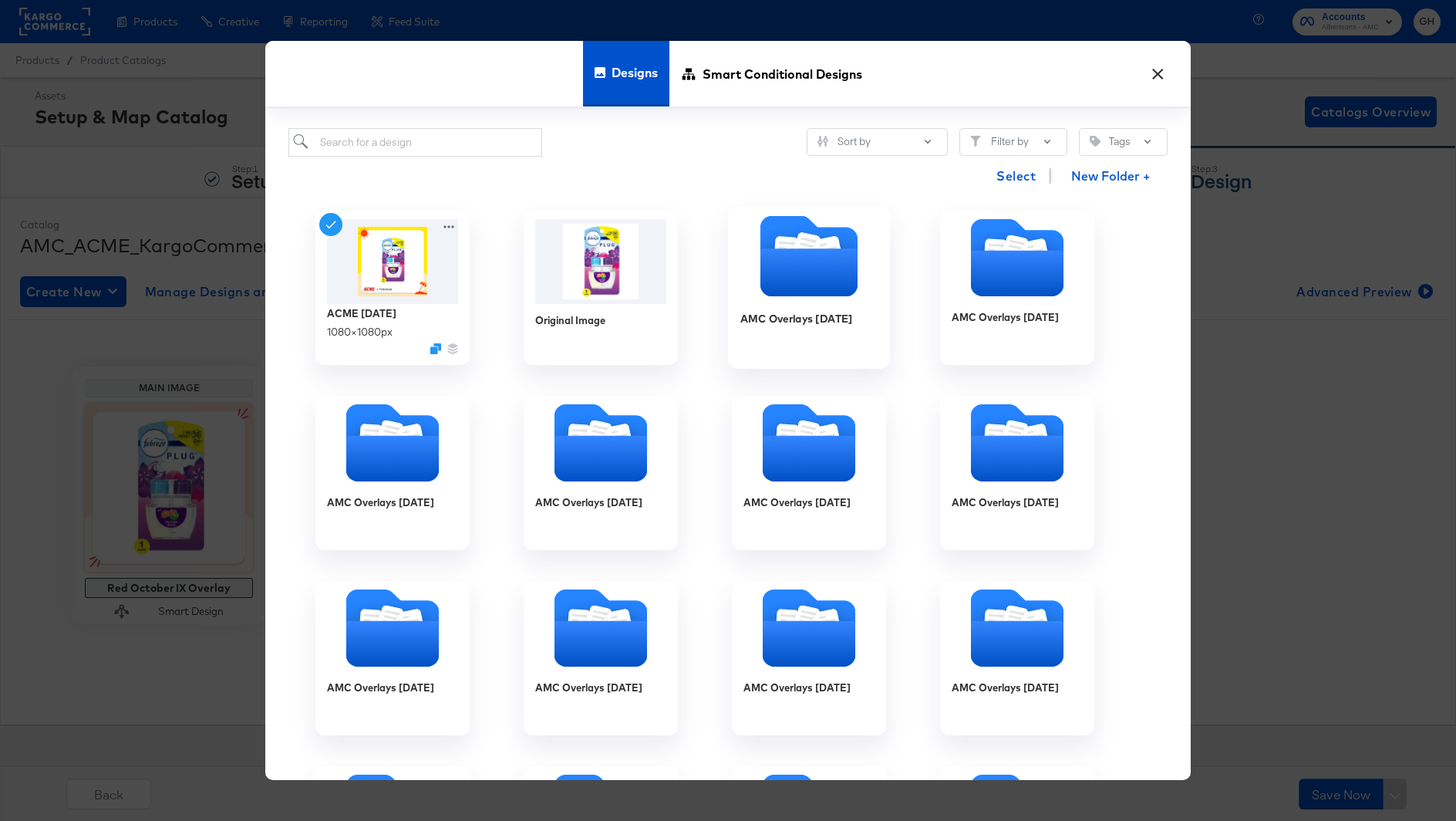 click 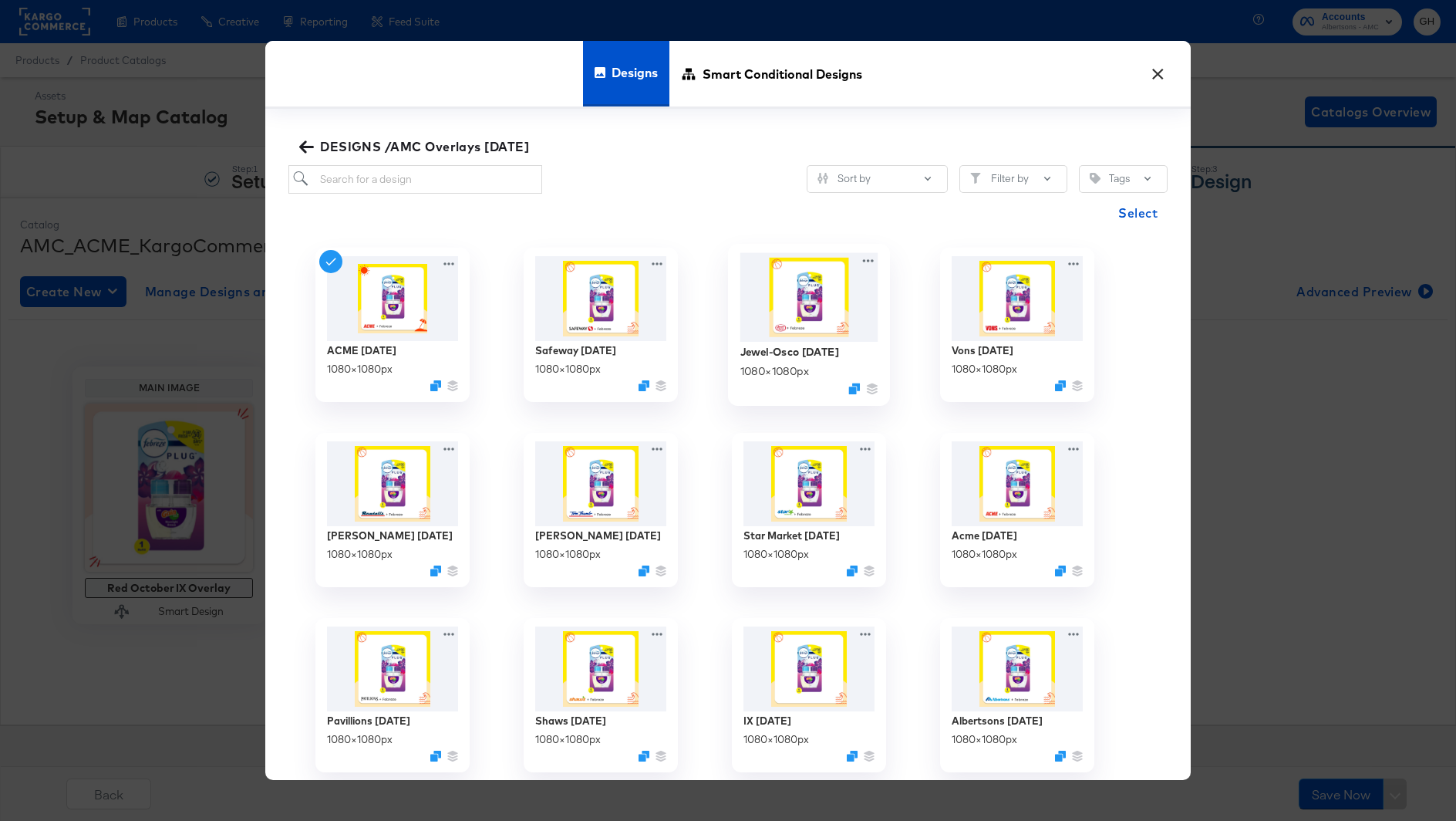 scroll, scrollTop: 8, scrollLeft: 0, axis: vertical 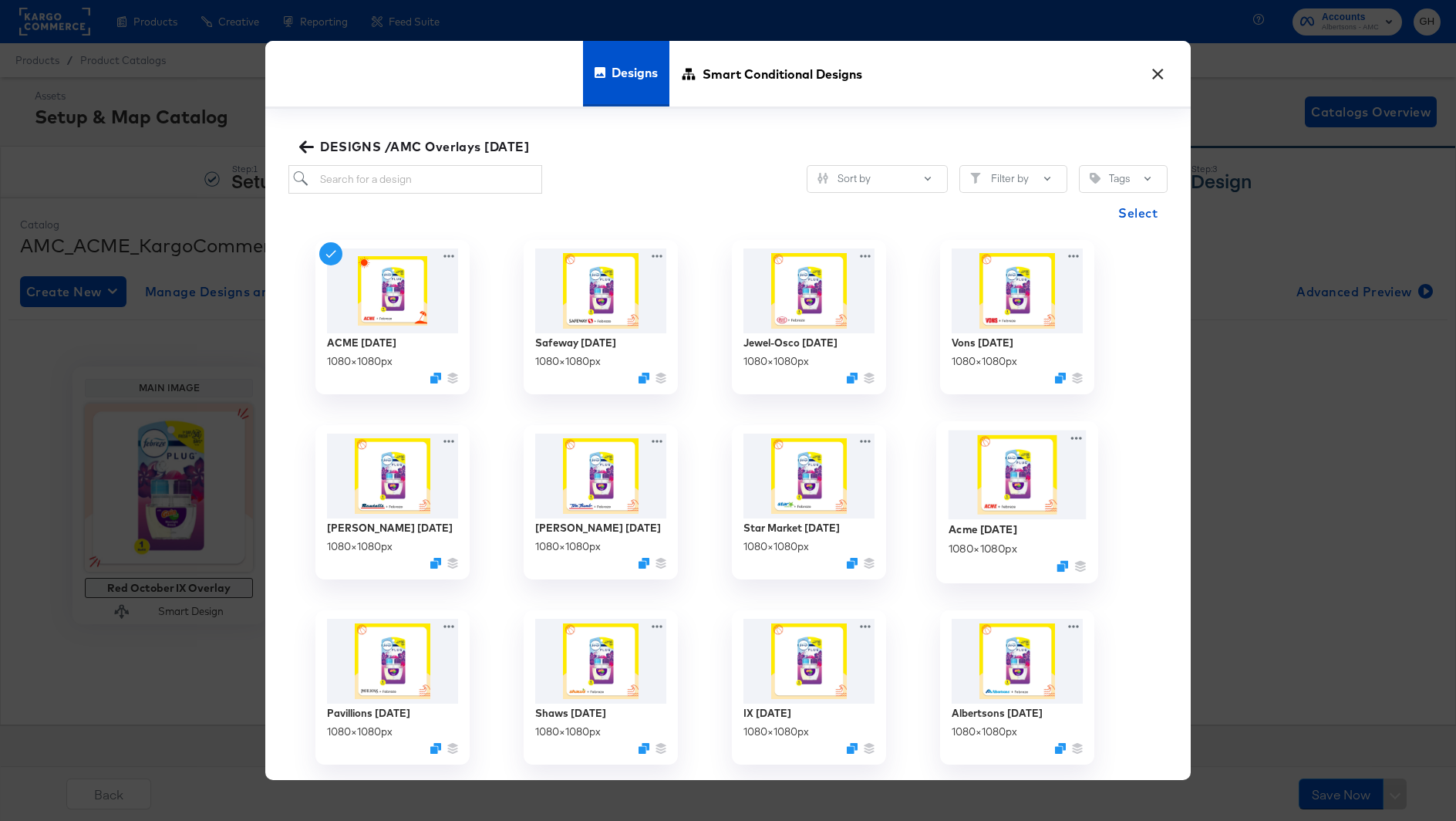 click at bounding box center [1017, 475] 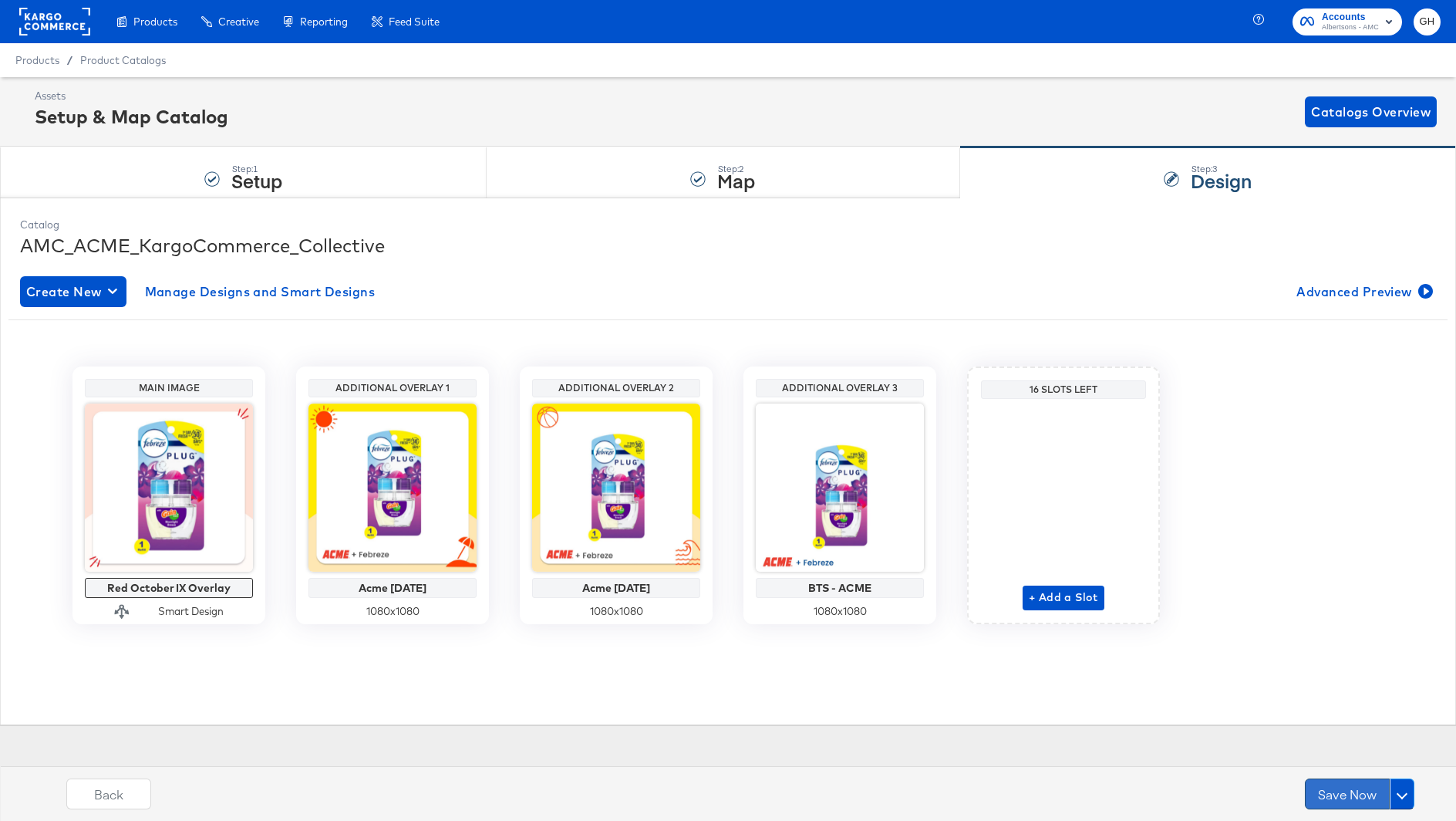 click on "Save Now" at bounding box center (1347, 794) 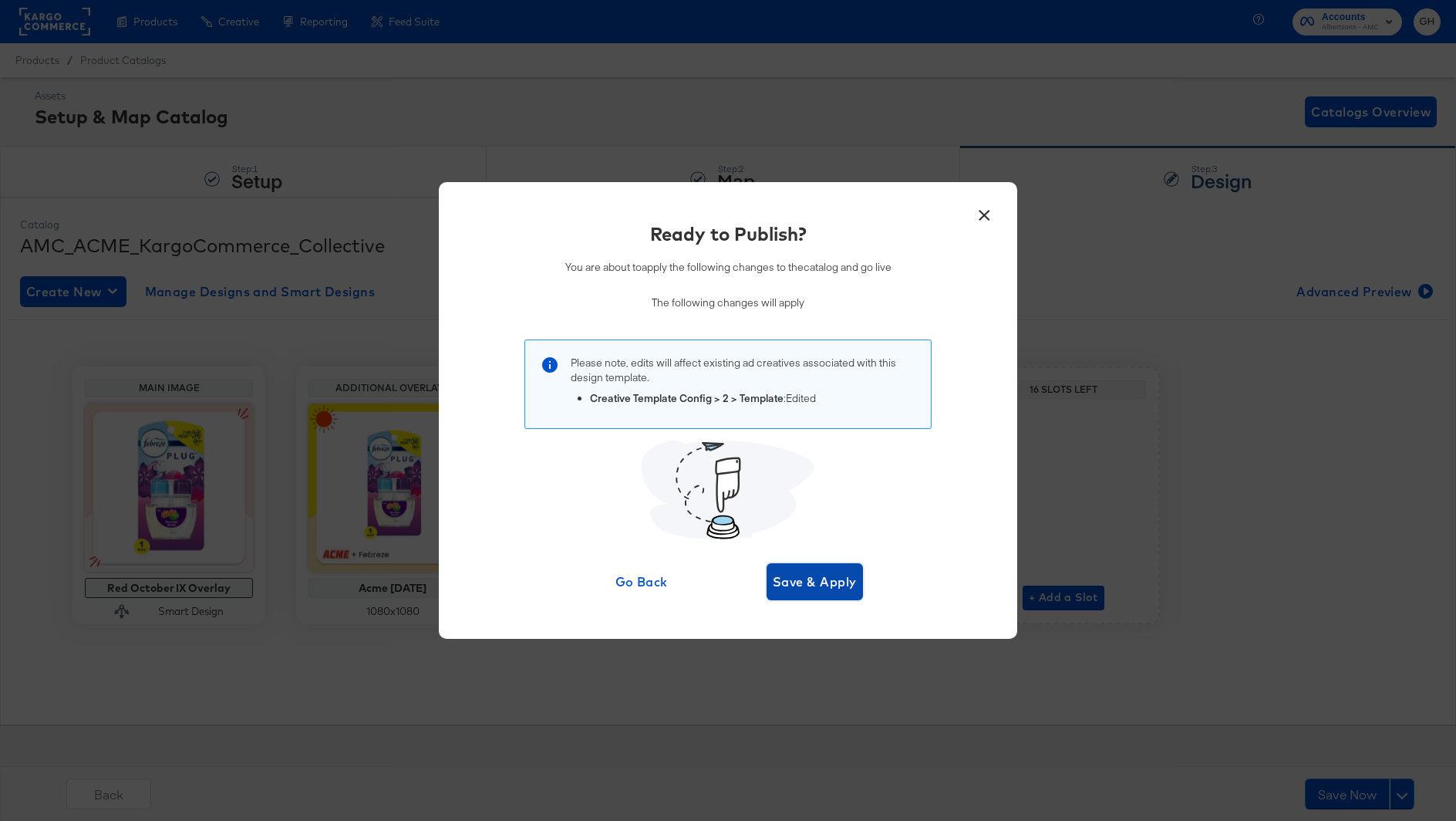 click on "Save & Apply" at bounding box center (814, 582) 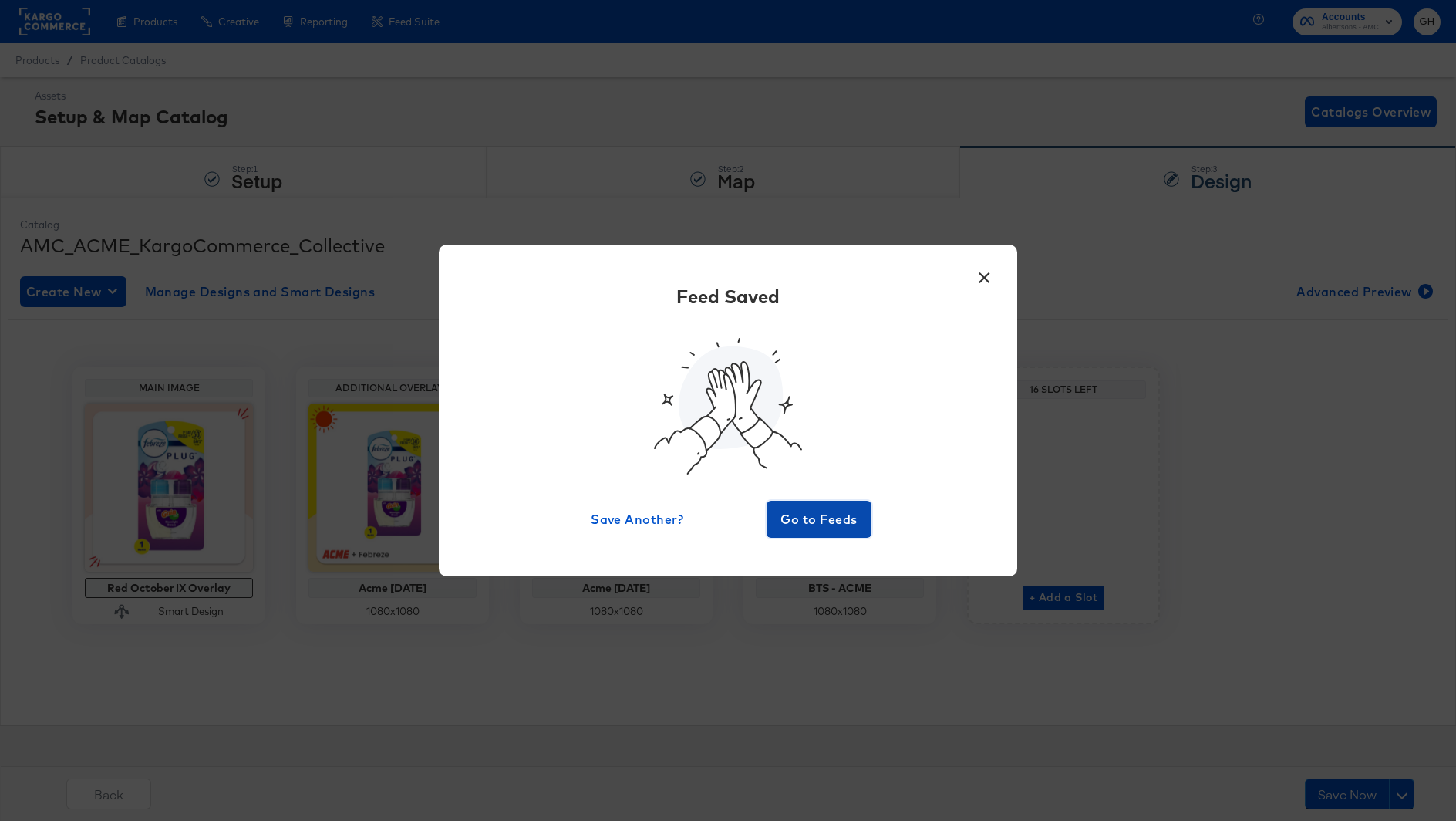 click on "Go to Feeds" at bounding box center [819, 519] 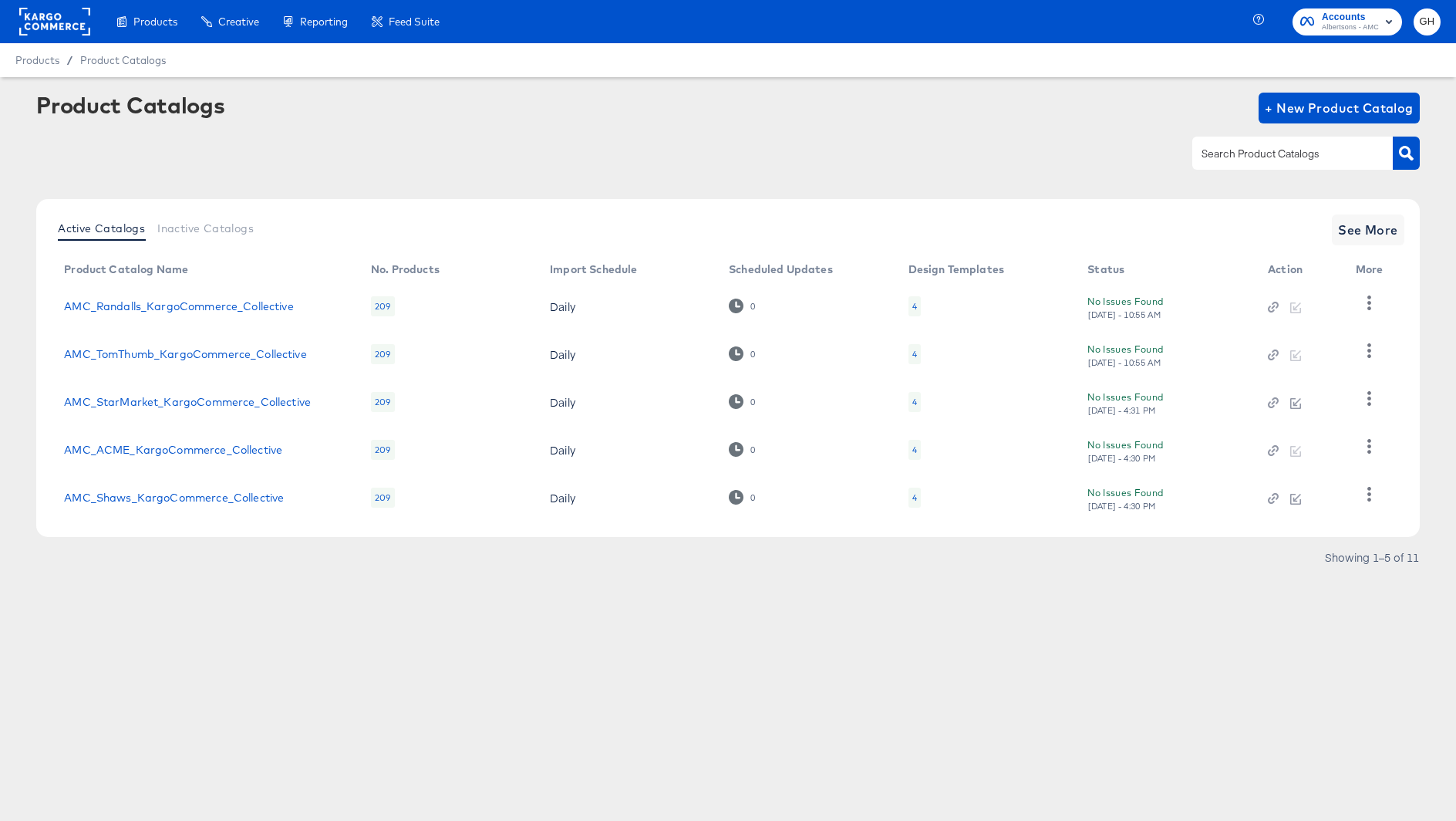 click at bounding box center (1280, 154) 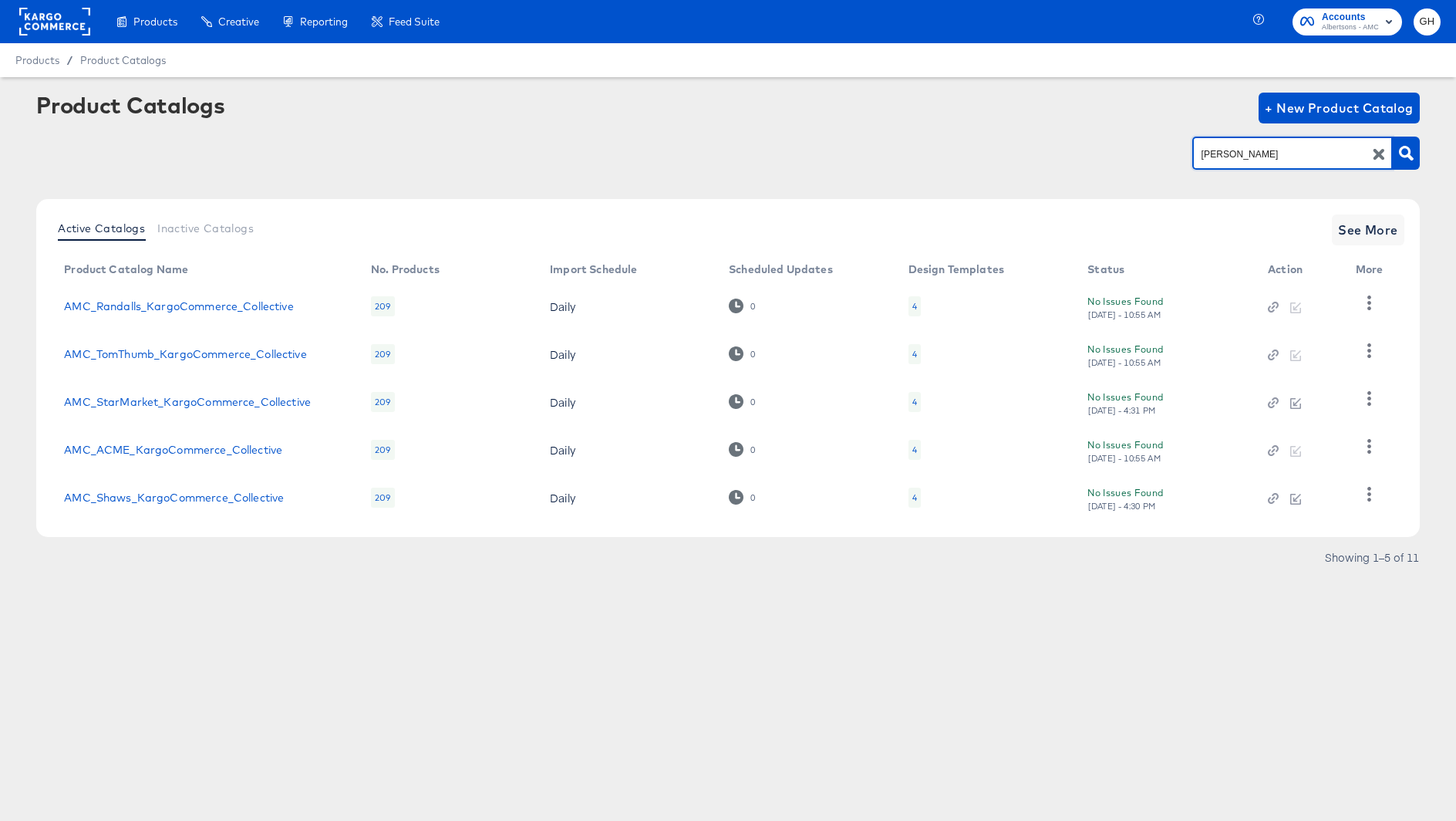 type on "[PERSON_NAME]" 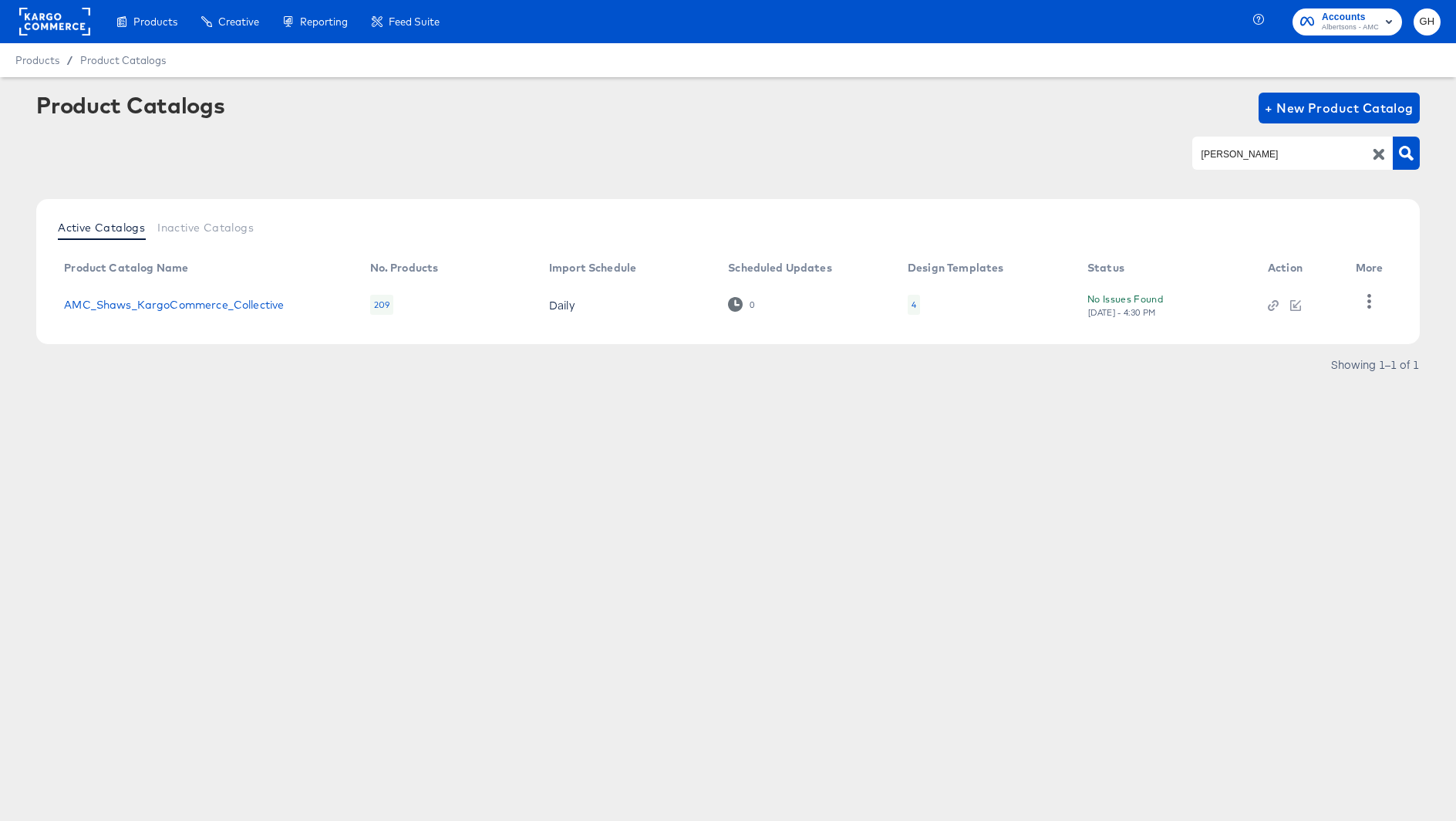 click on "4" at bounding box center [914, 305] 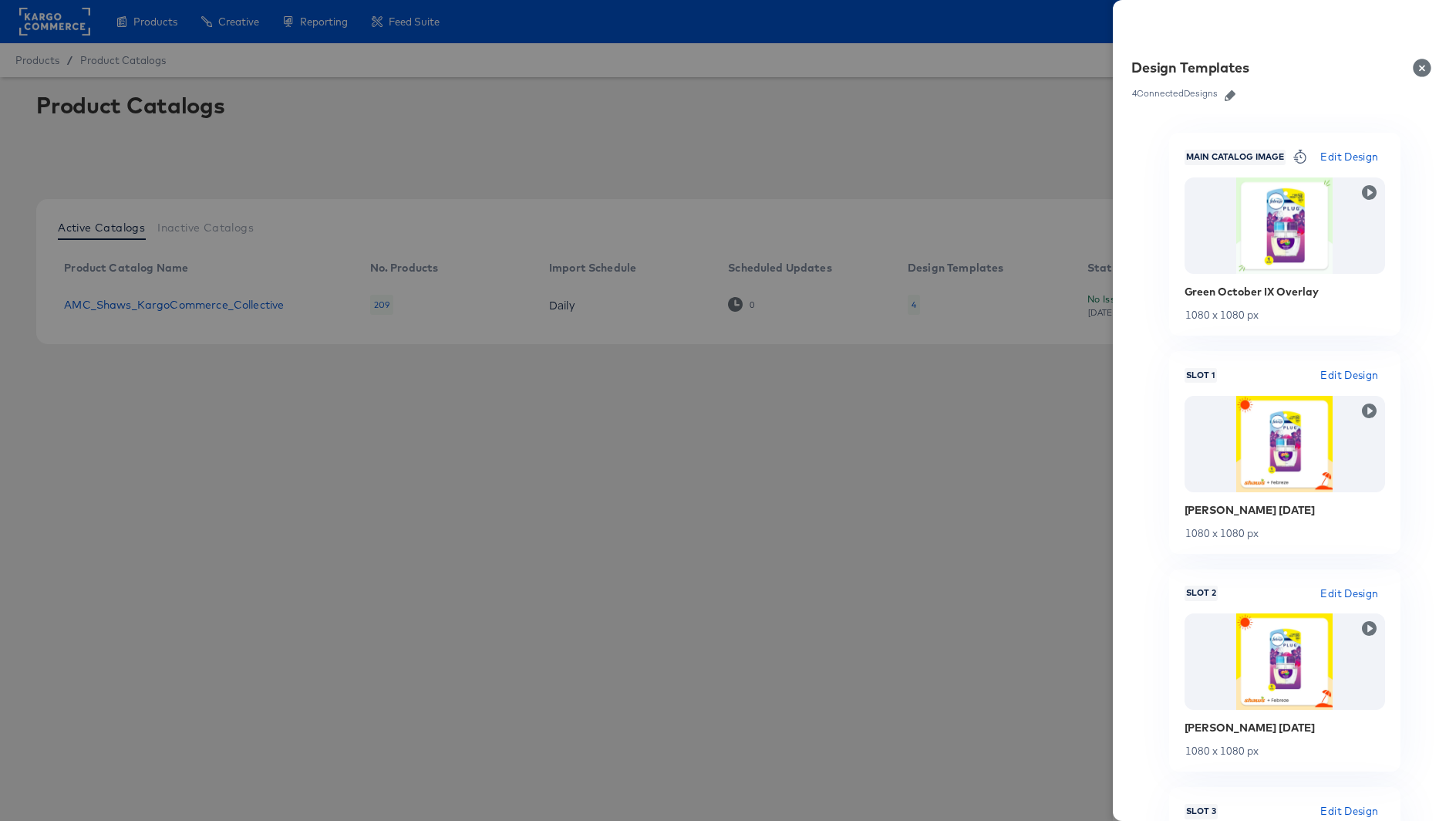 click 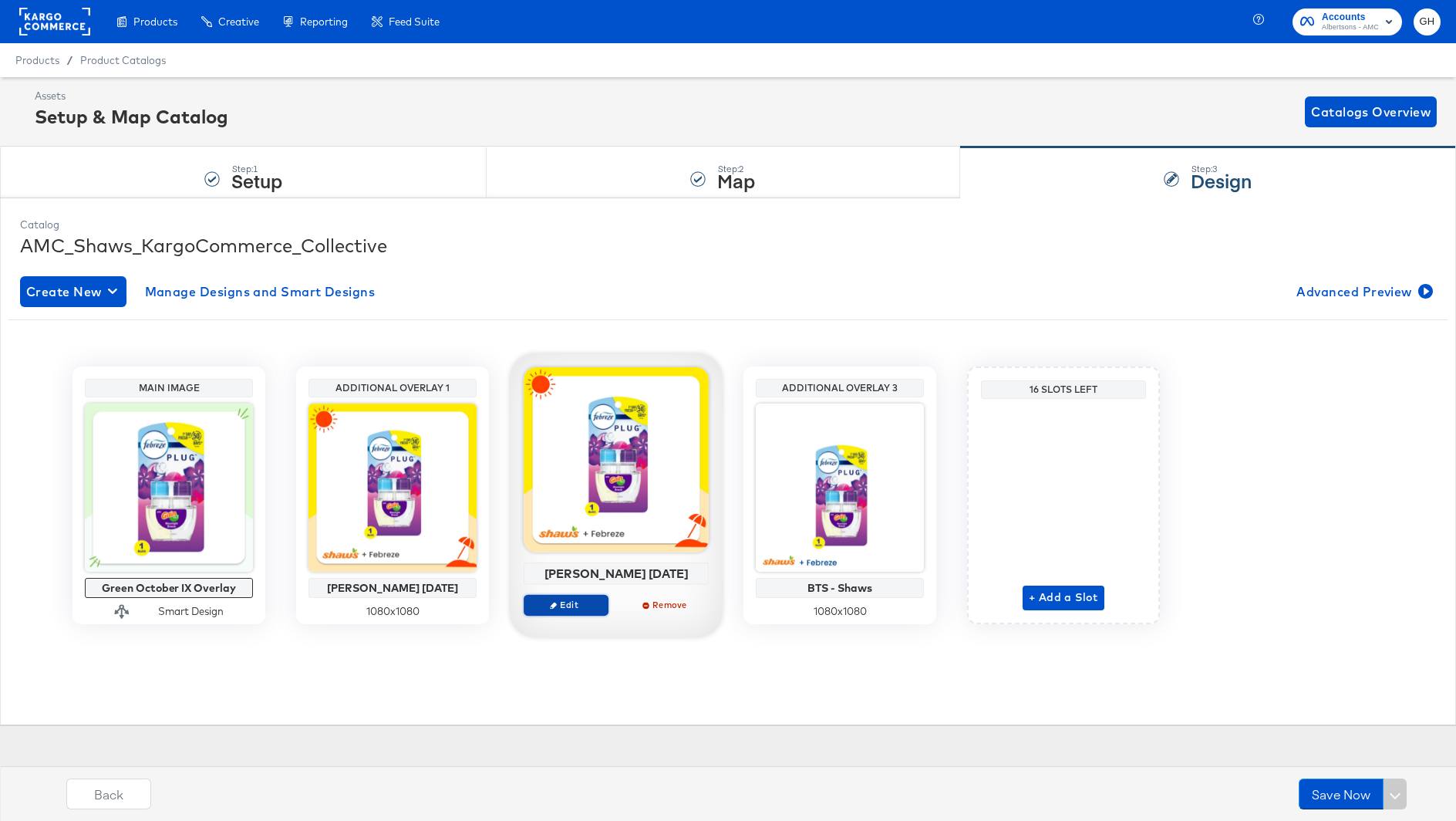 click on "Edit" at bounding box center (566, 604) 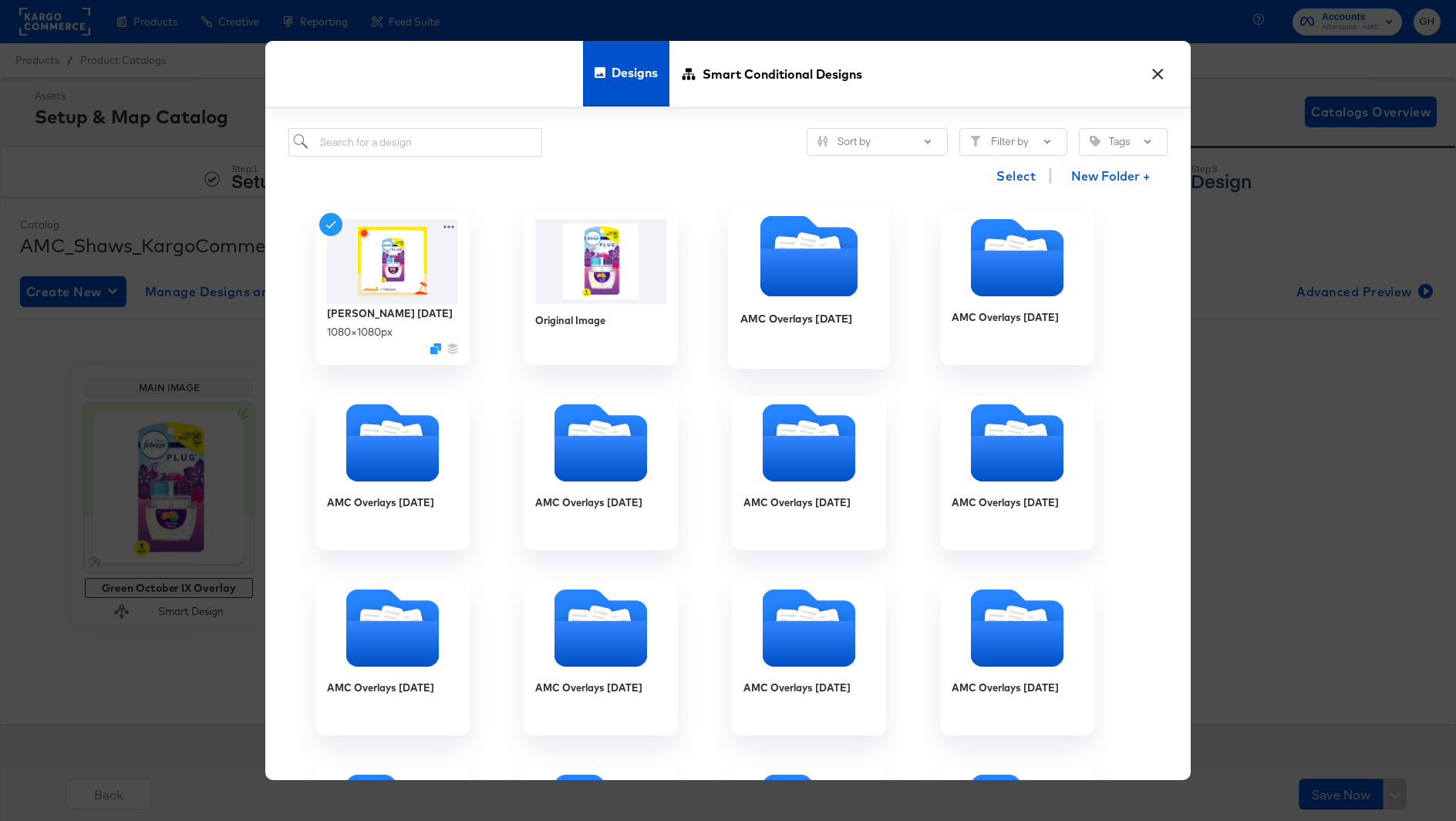 click 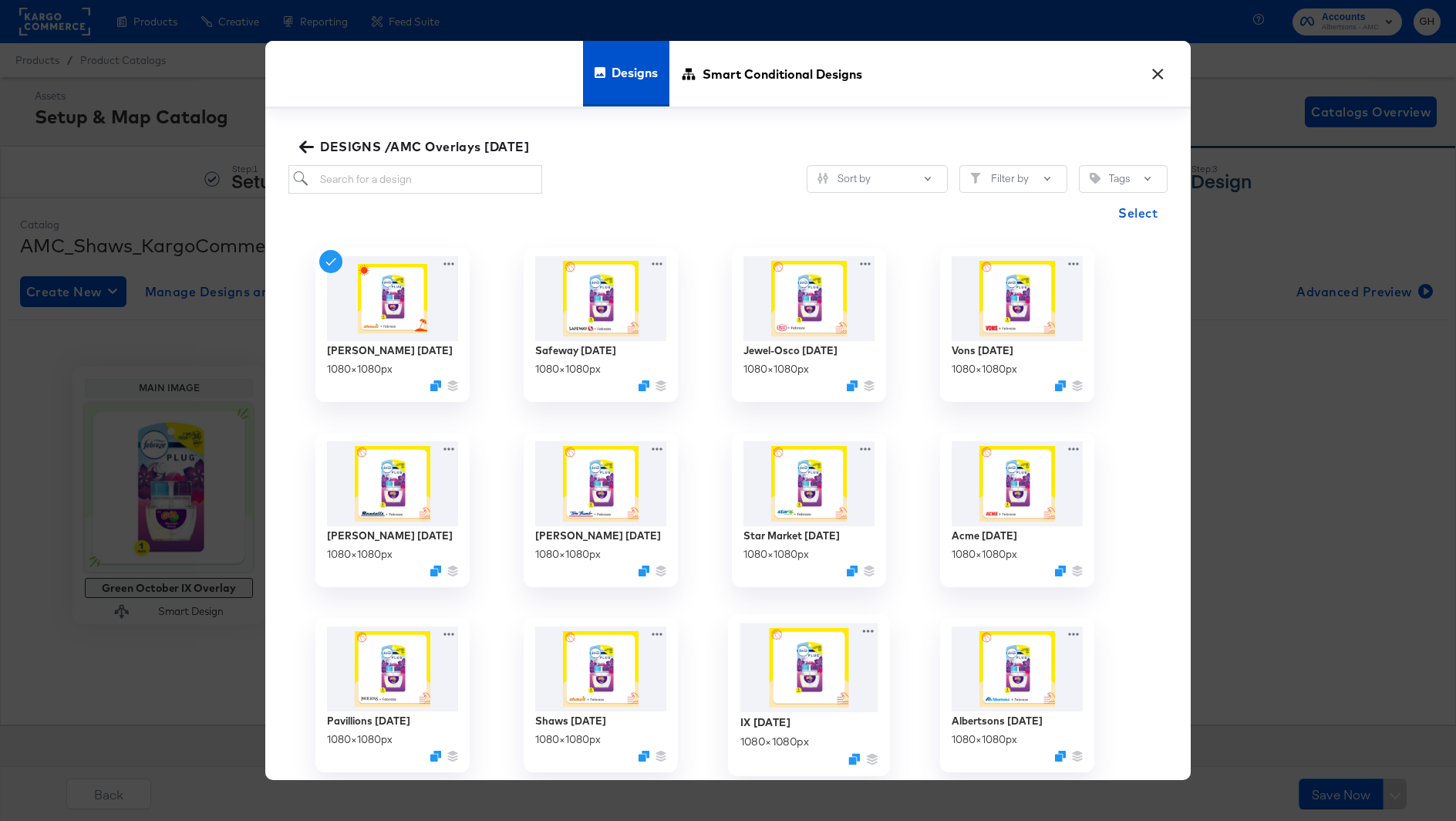 scroll, scrollTop: 8, scrollLeft: 0, axis: vertical 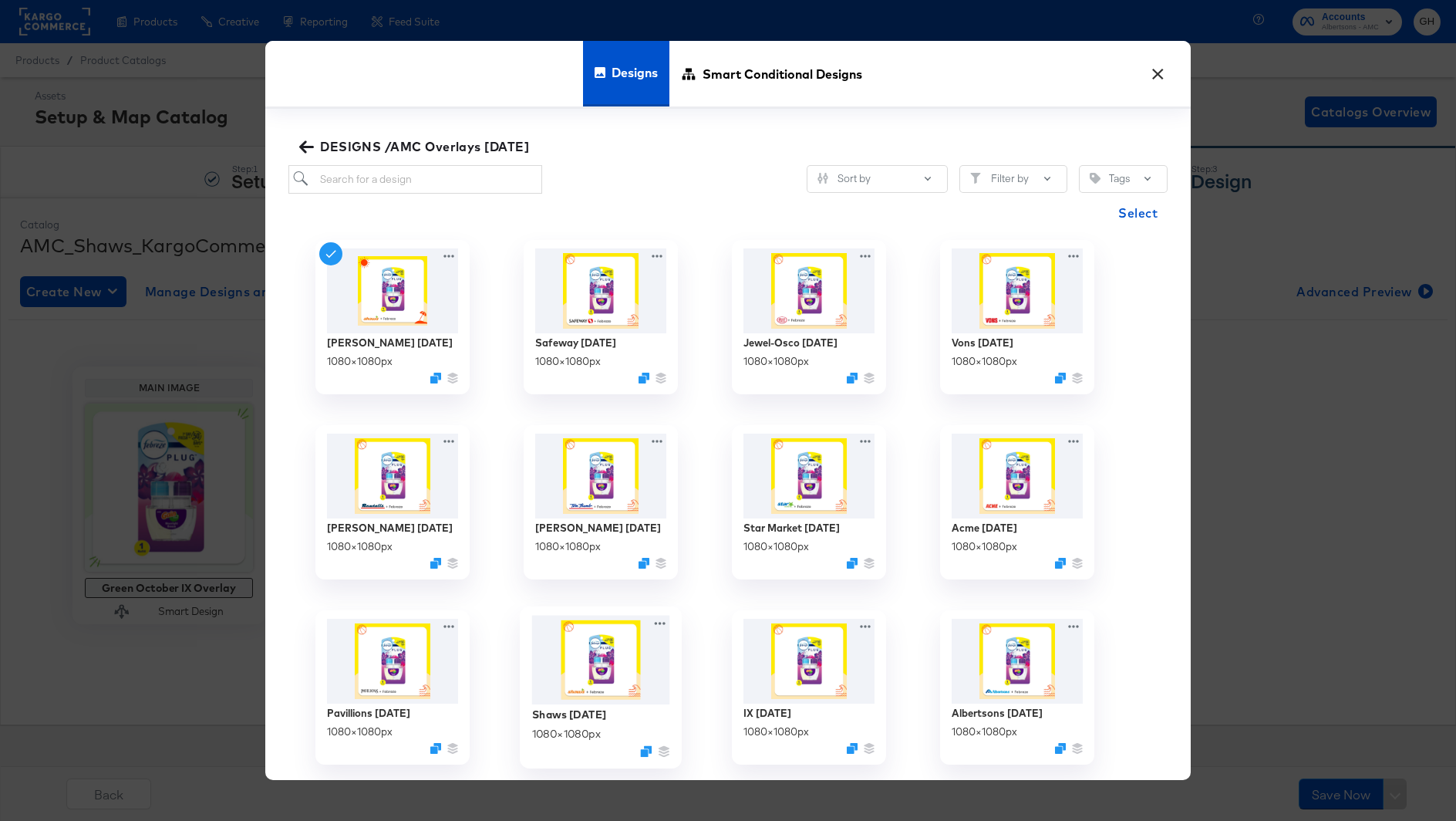 click at bounding box center [601, 660] 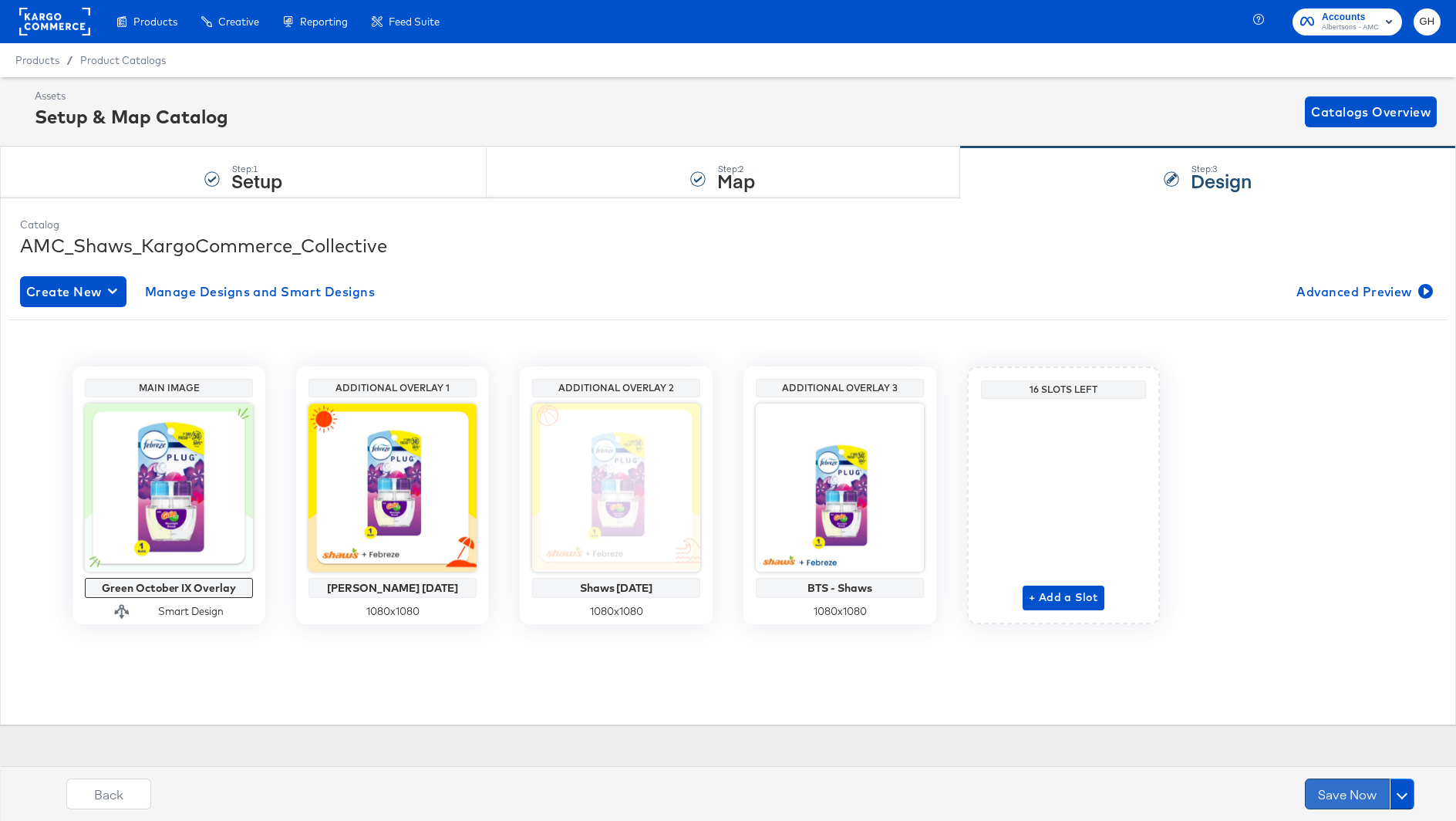 click on "Save Now" at bounding box center [1347, 794] 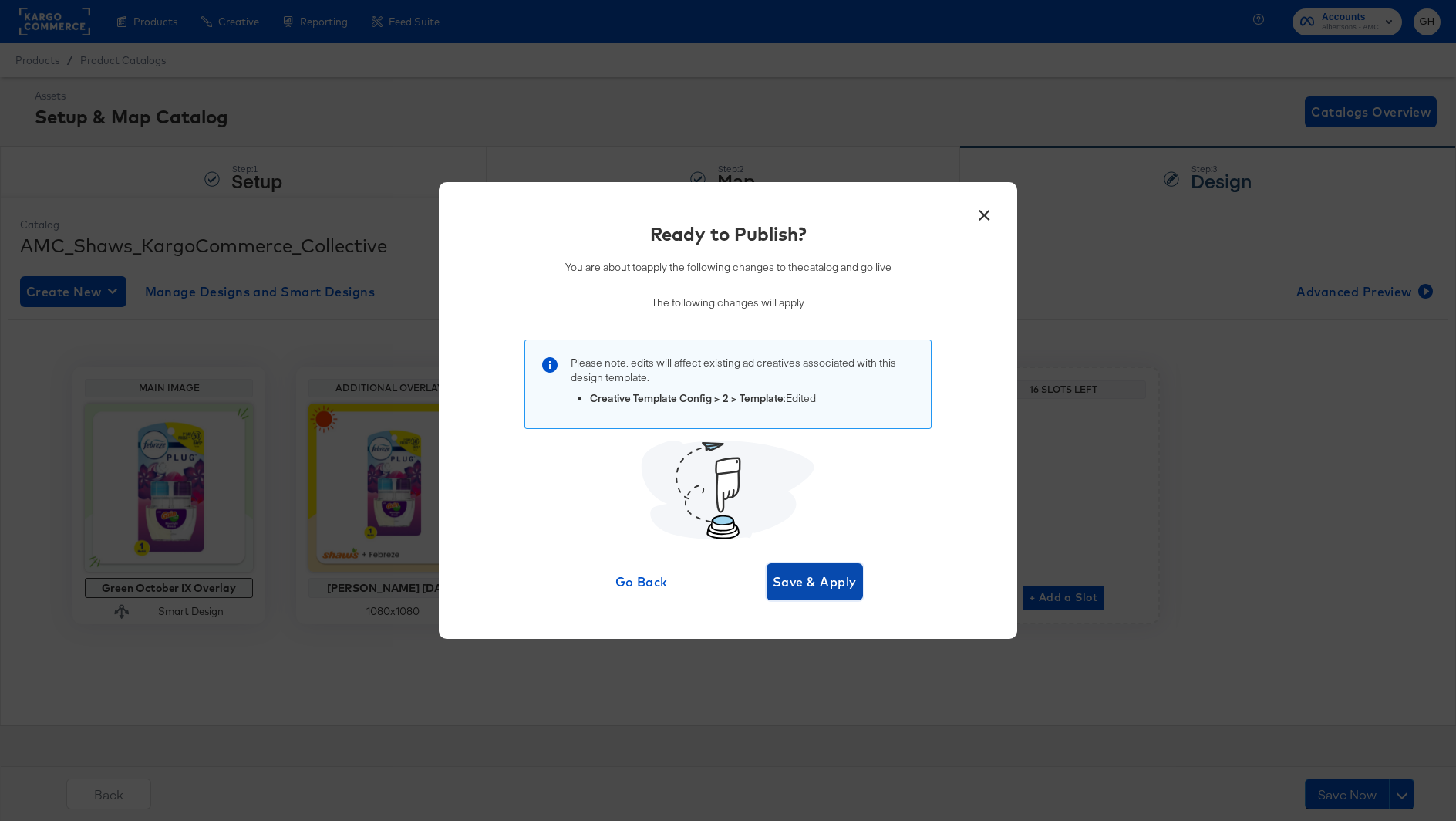 click on "Save & Apply" at bounding box center [814, 582] 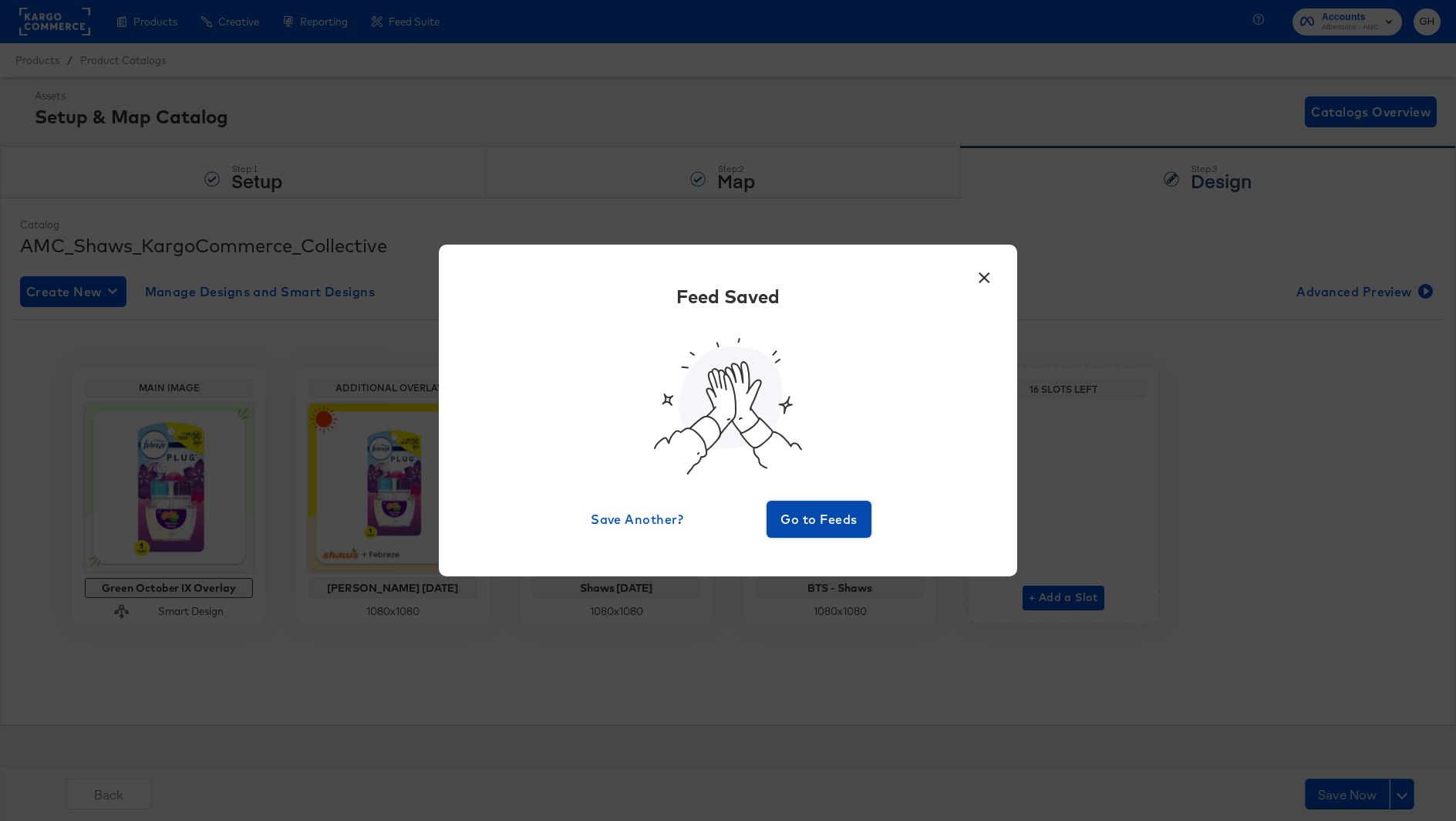 click on "Go to Feeds" at bounding box center (819, 519) 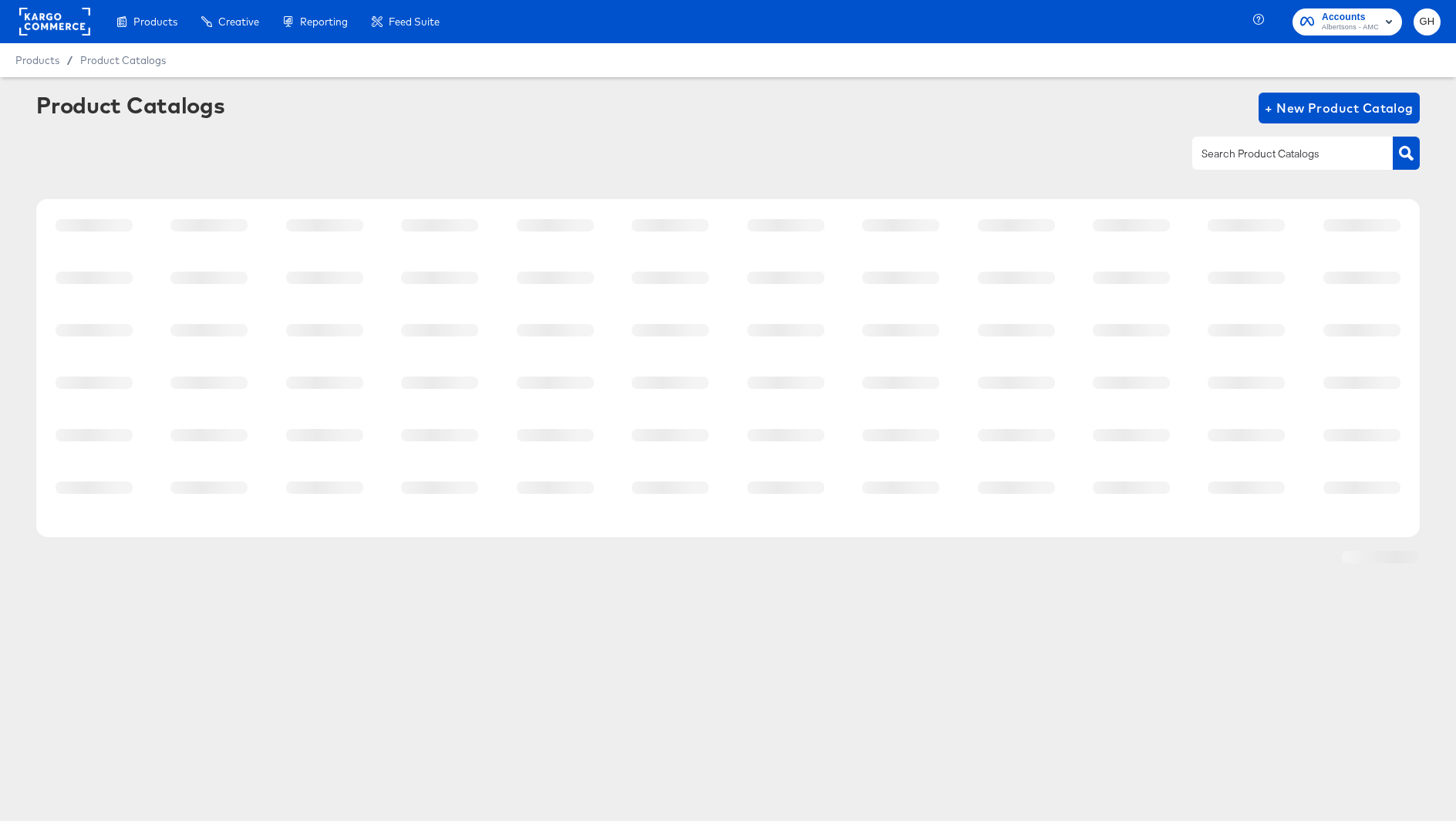 click at bounding box center [1280, 154] 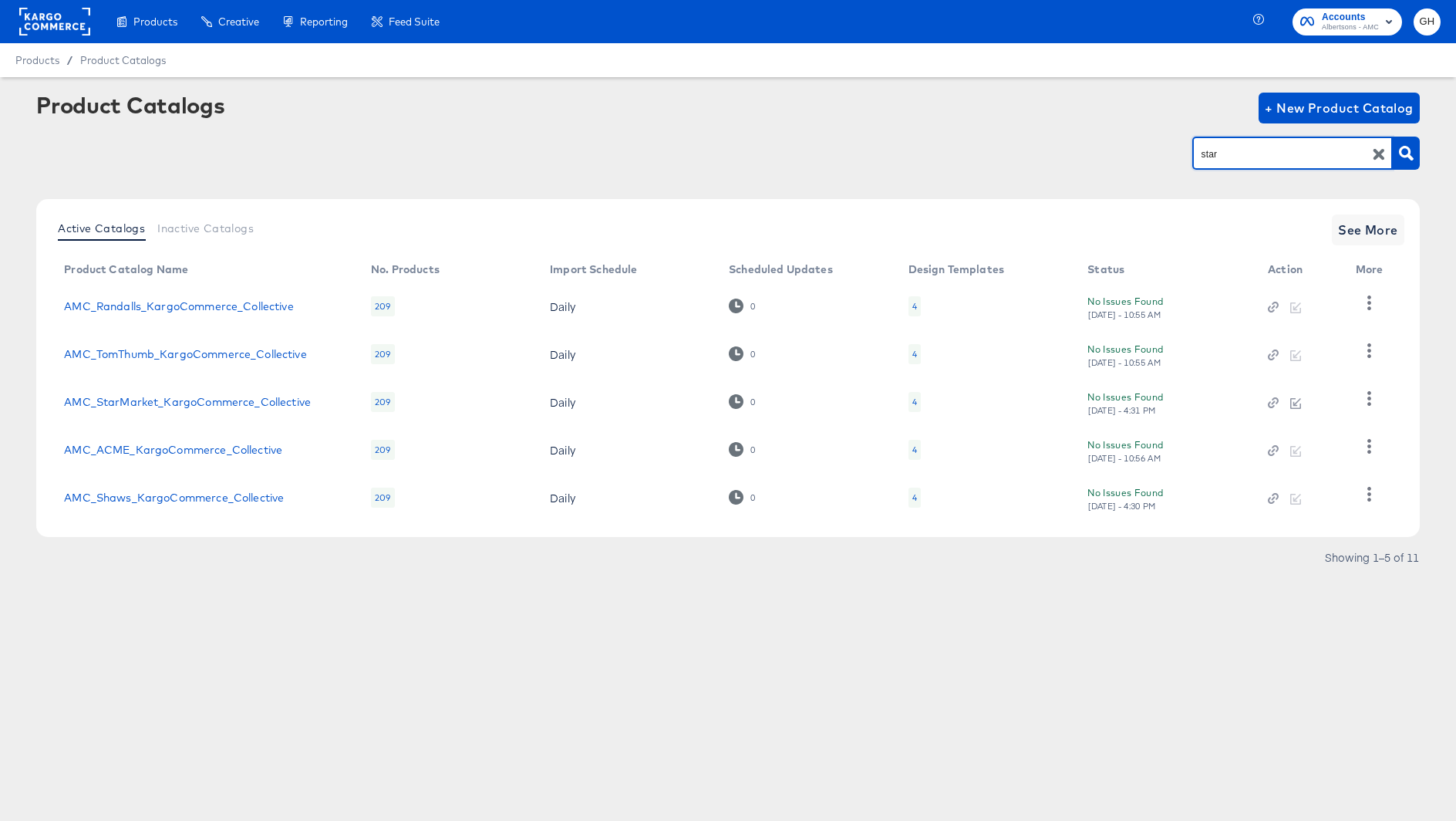 type on "star" 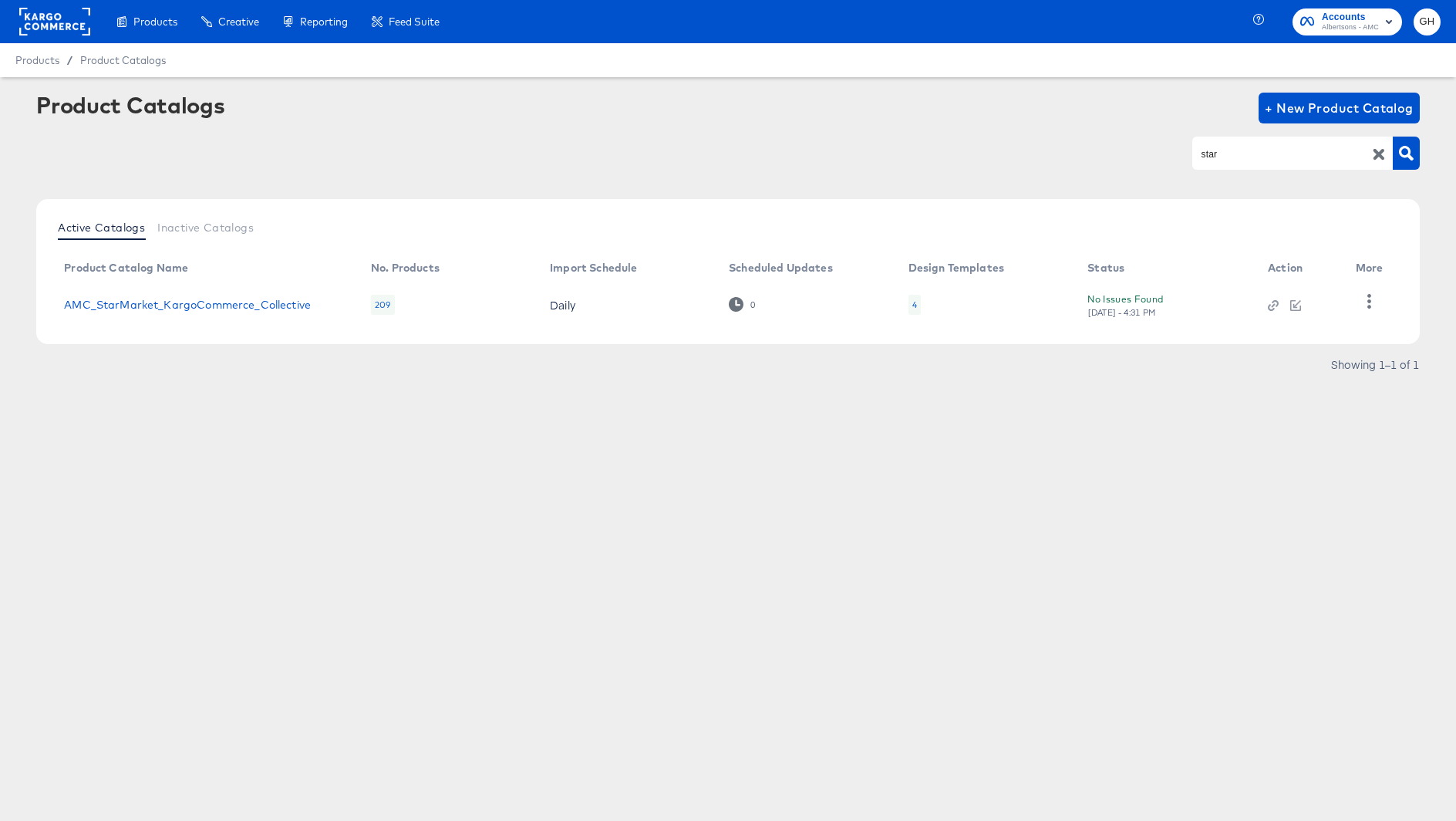 click on "4" at bounding box center [915, 305] 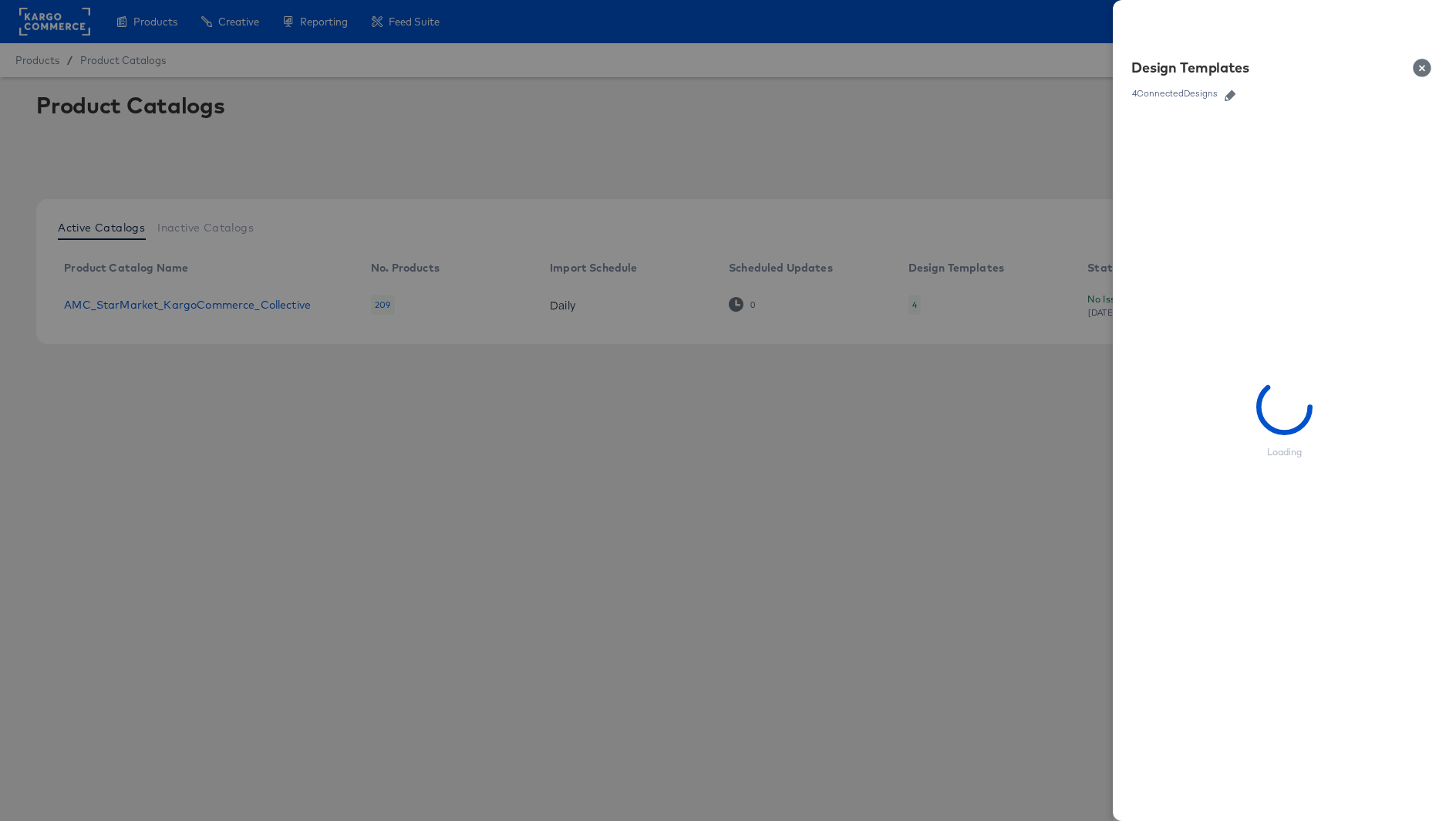 click 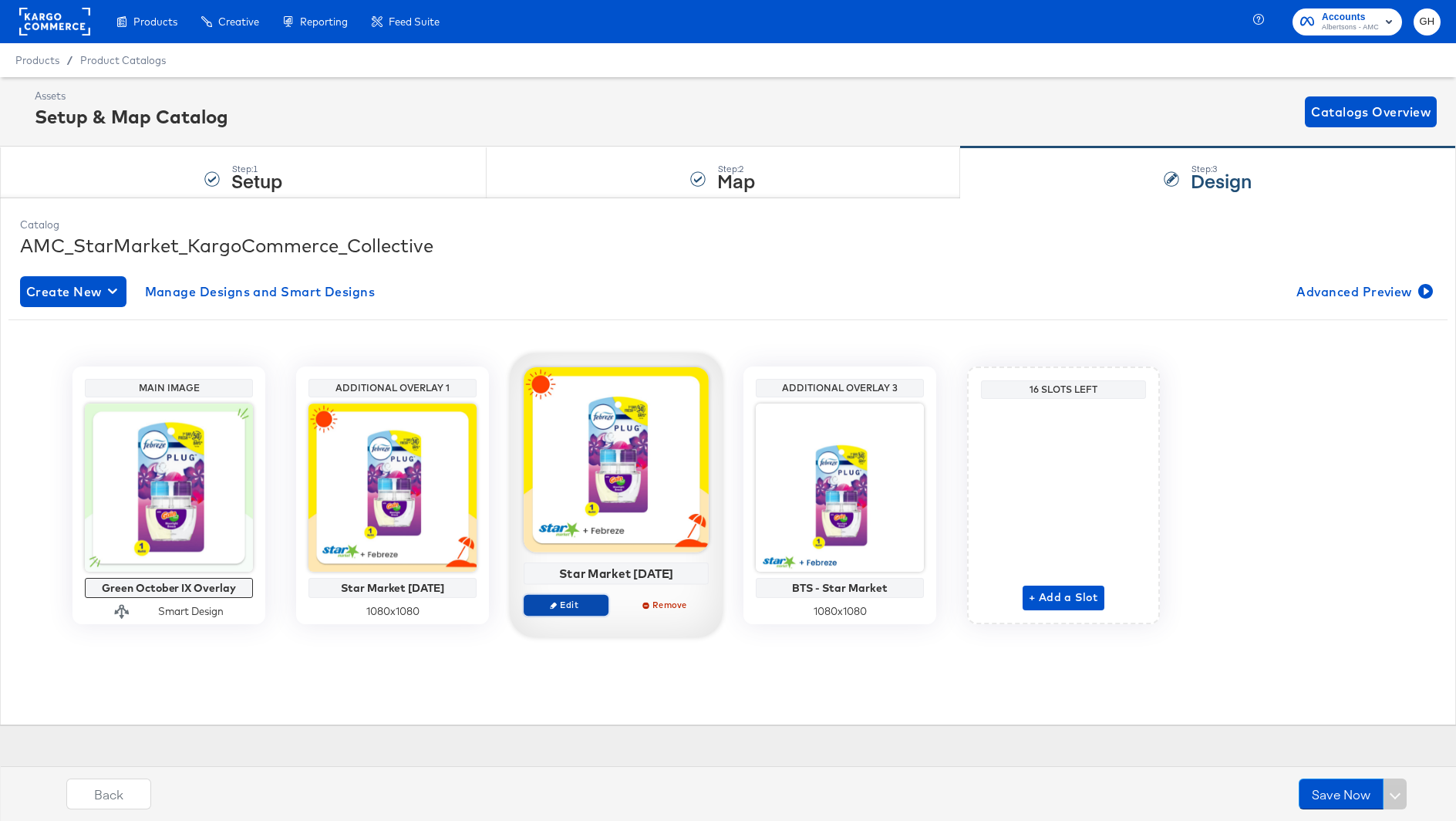 click on "Edit" at bounding box center [566, 604] 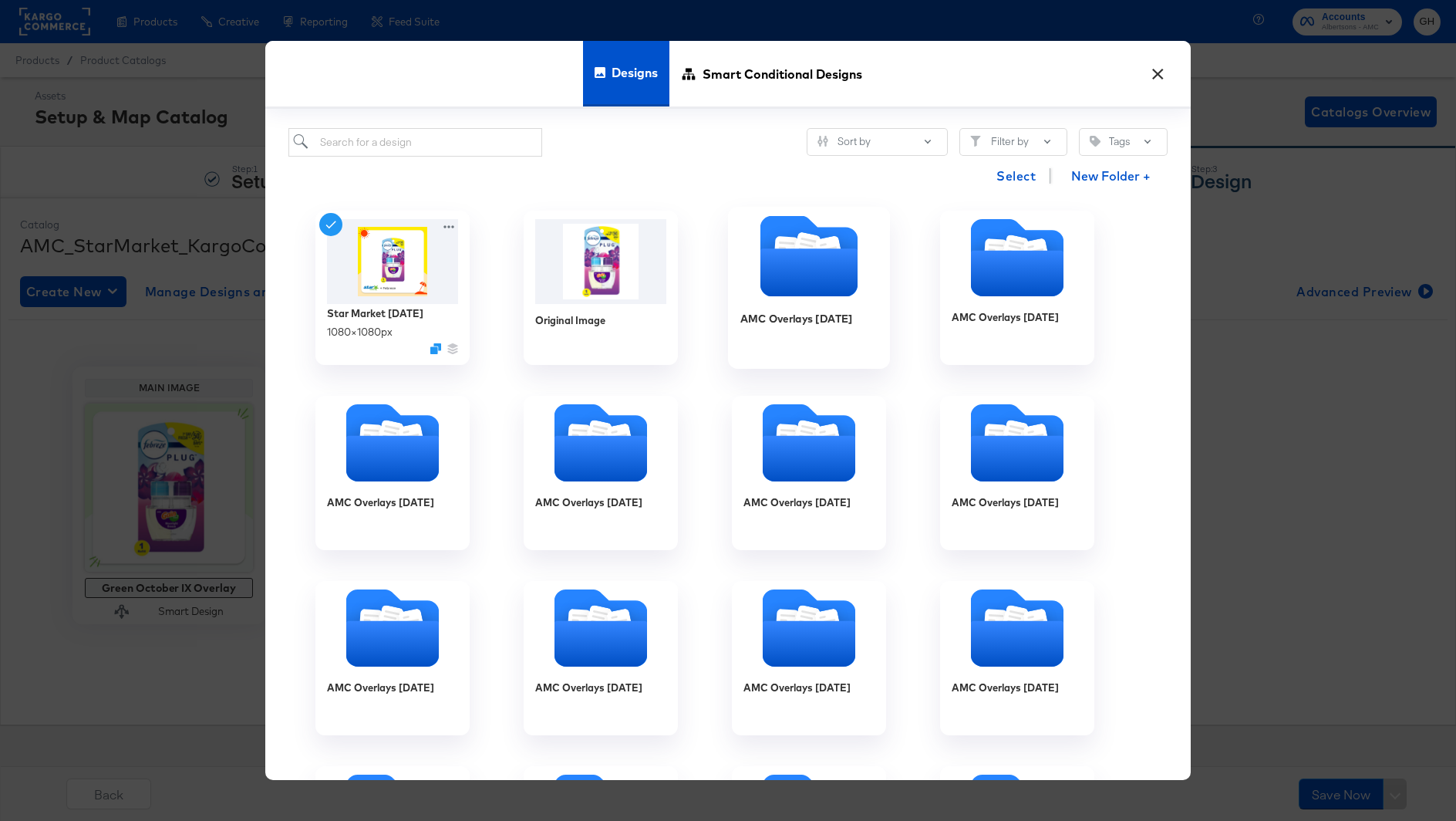 click 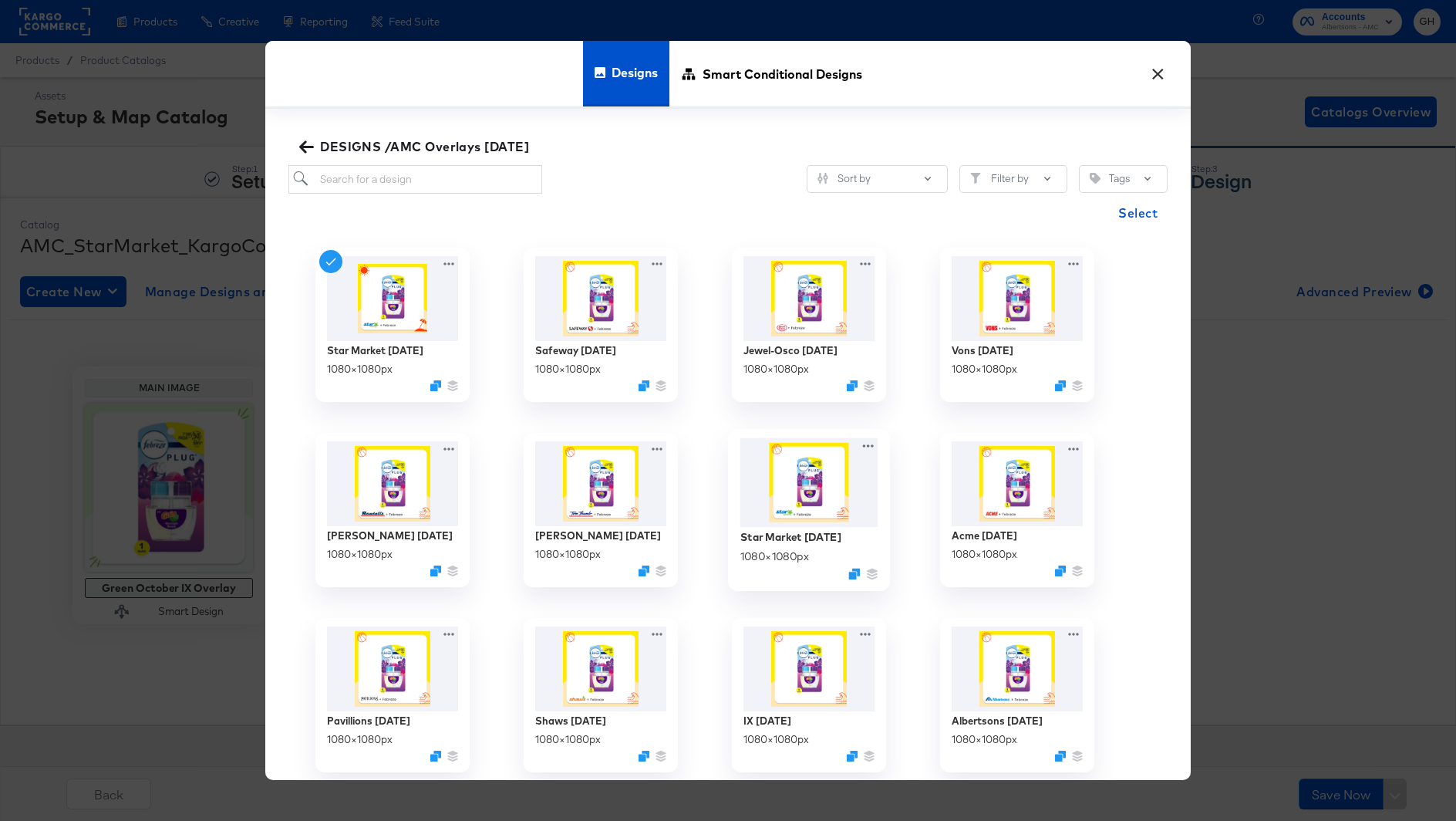 click at bounding box center [809, 482] 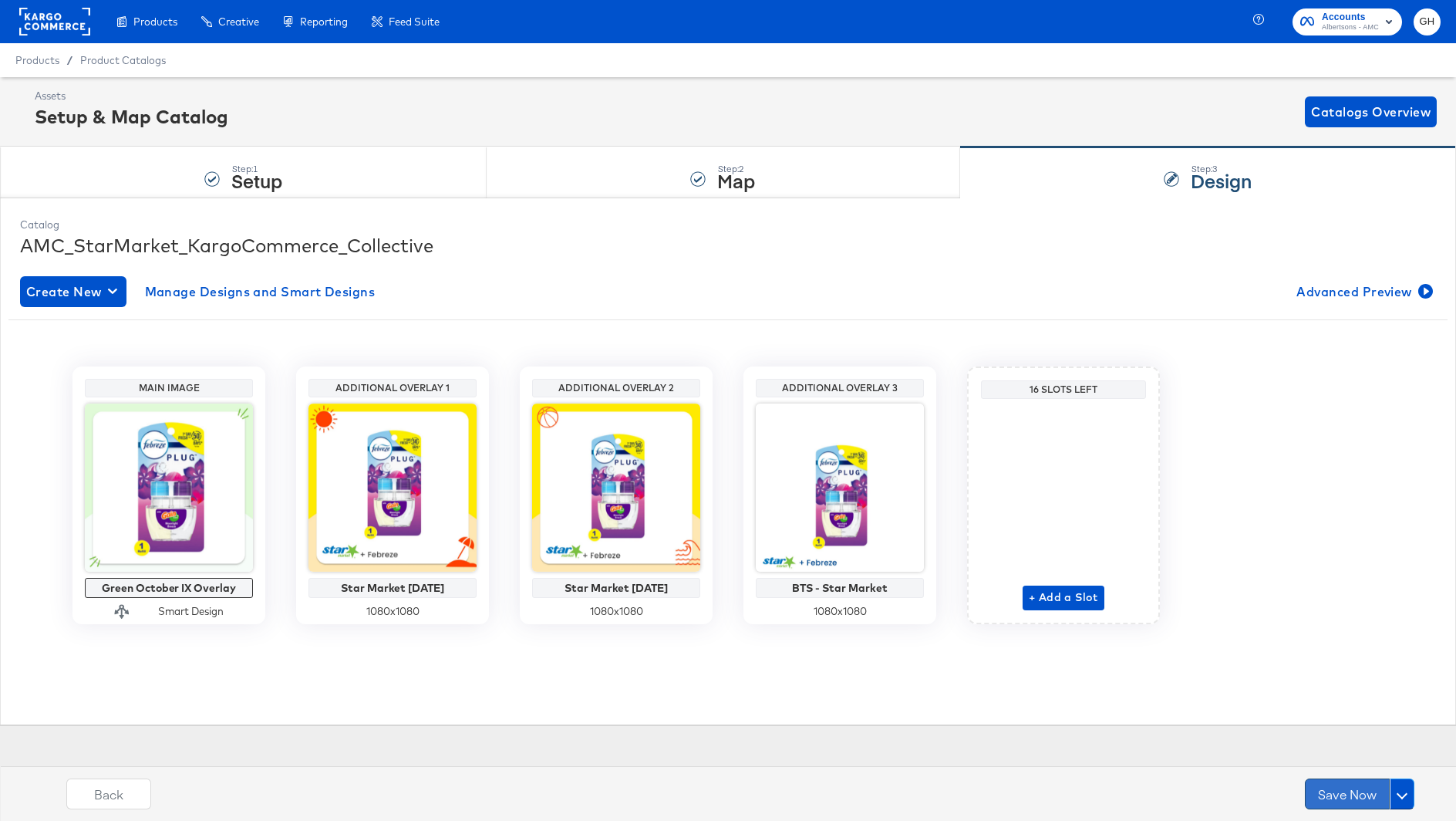 click on "Save Now" at bounding box center [1347, 794] 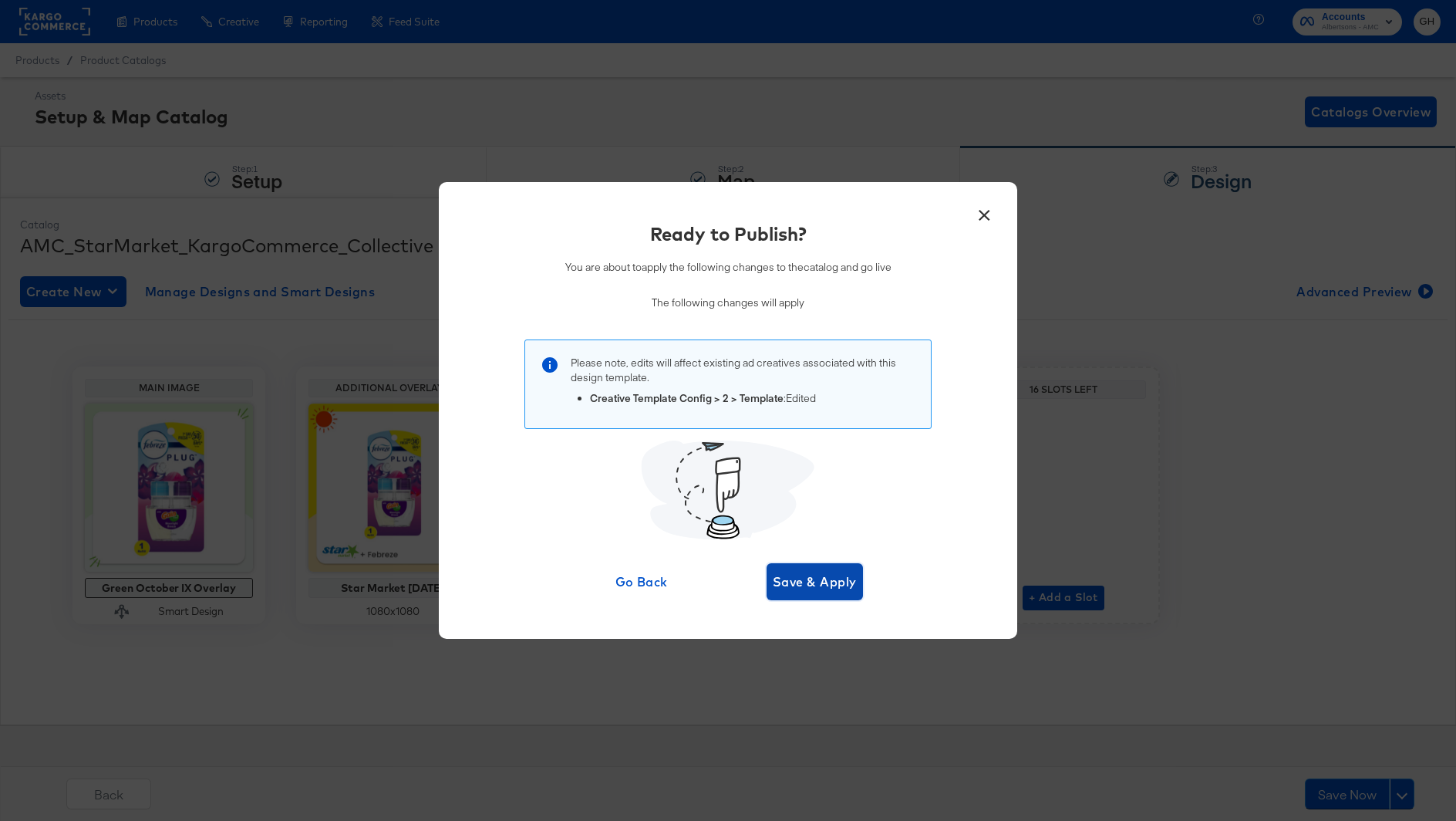 click on "Save & Apply" at bounding box center (814, 582) 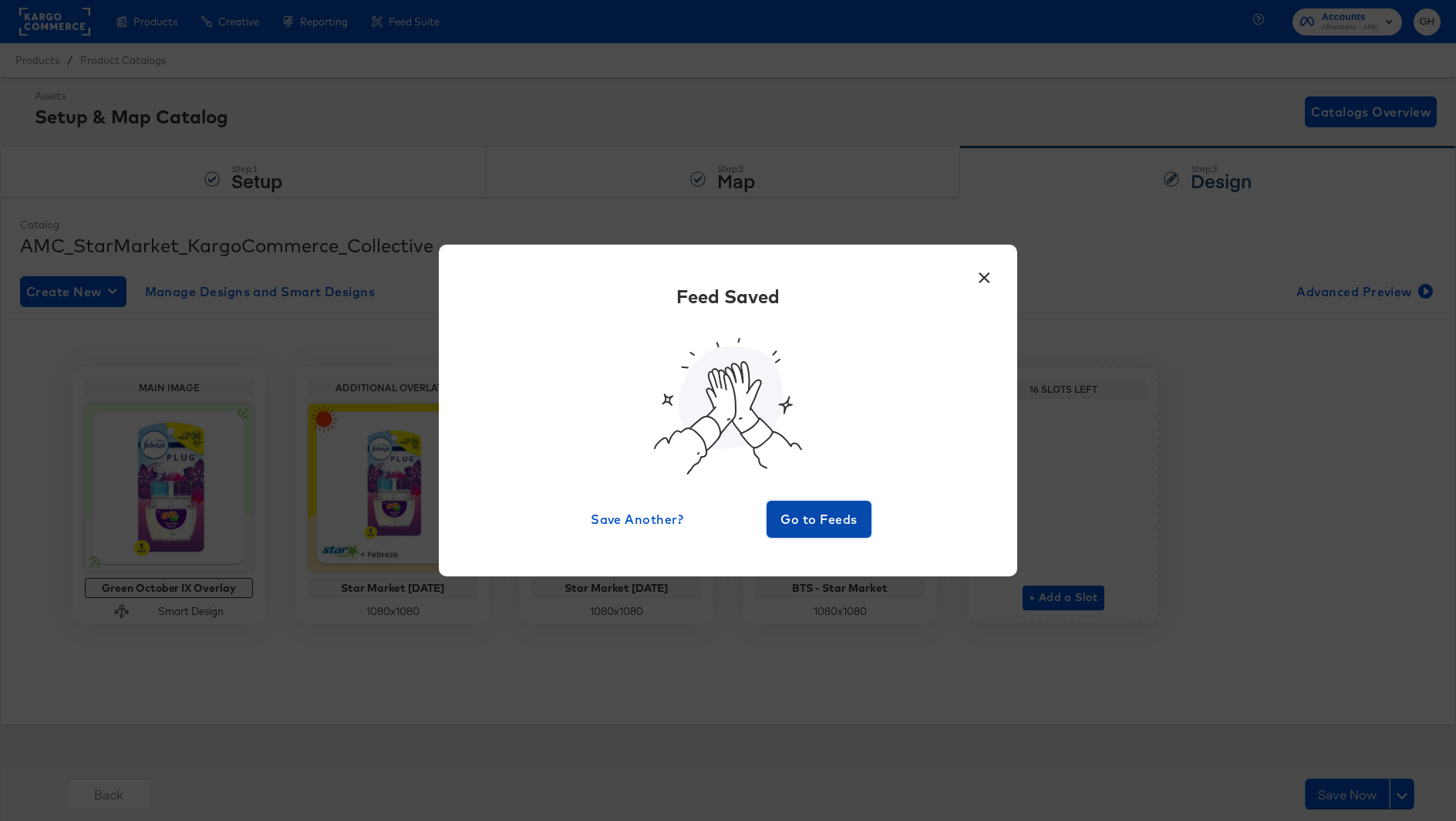 click on "Go to Feeds" at bounding box center (819, 519) 